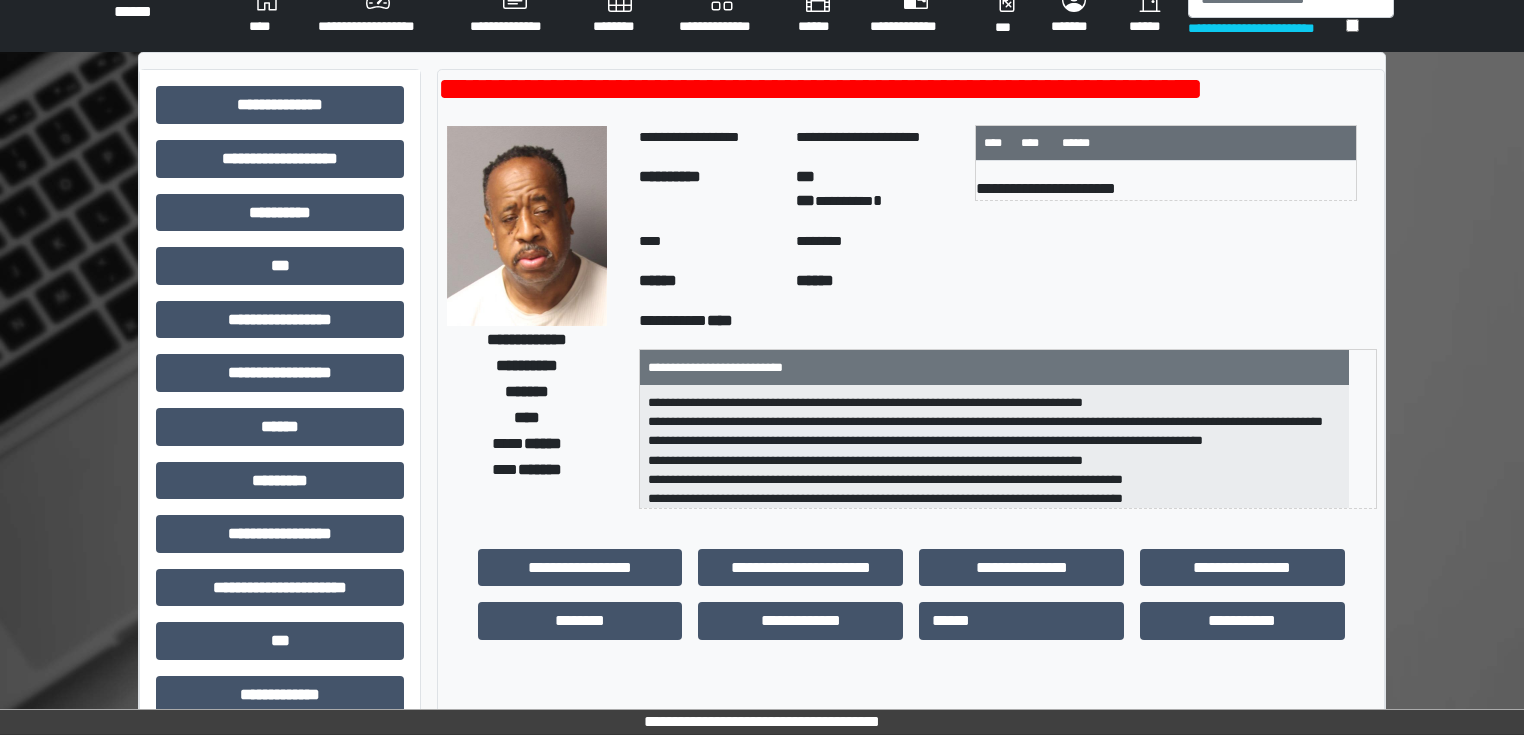scroll, scrollTop: 0, scrollLeft: 0, axis: both 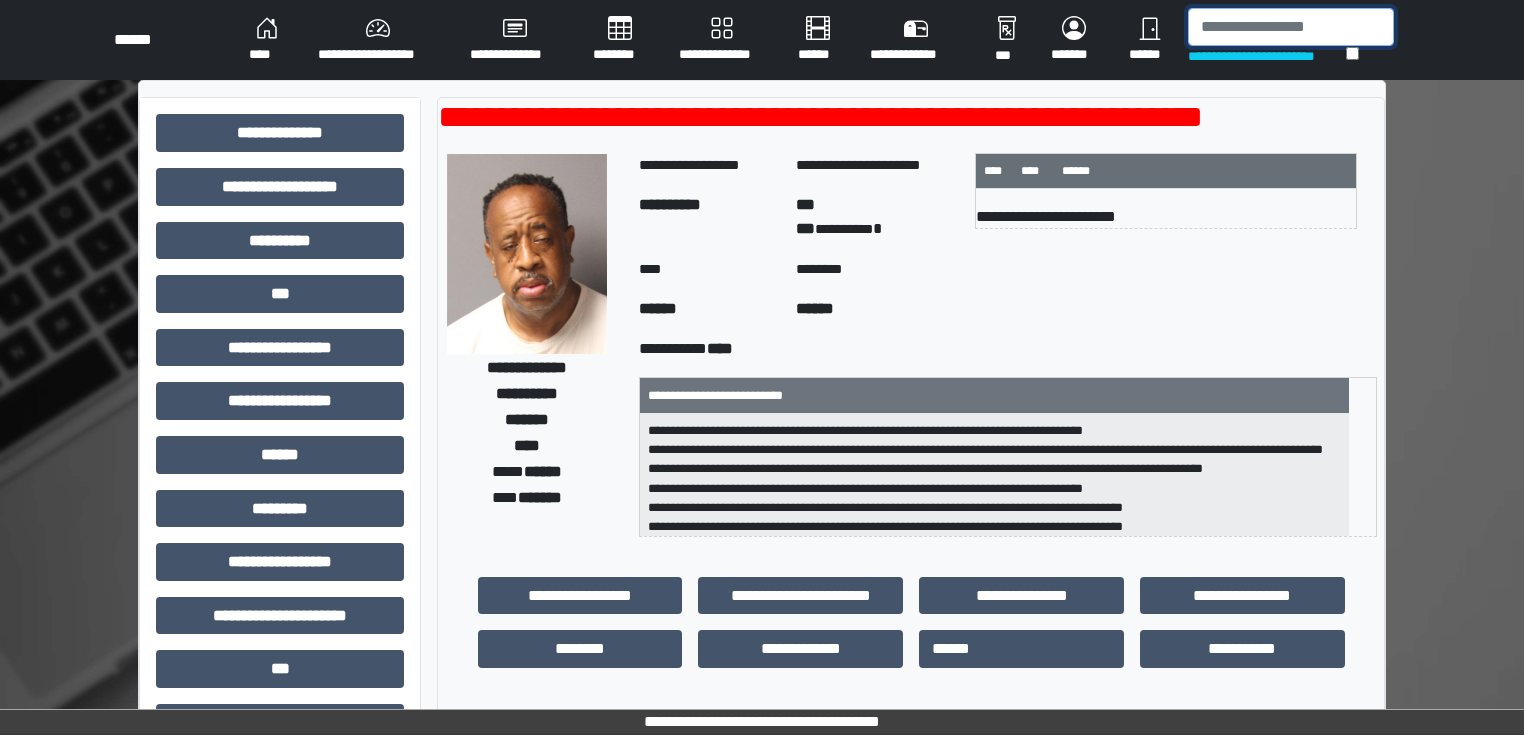 click at bounding box center [1291, 27] 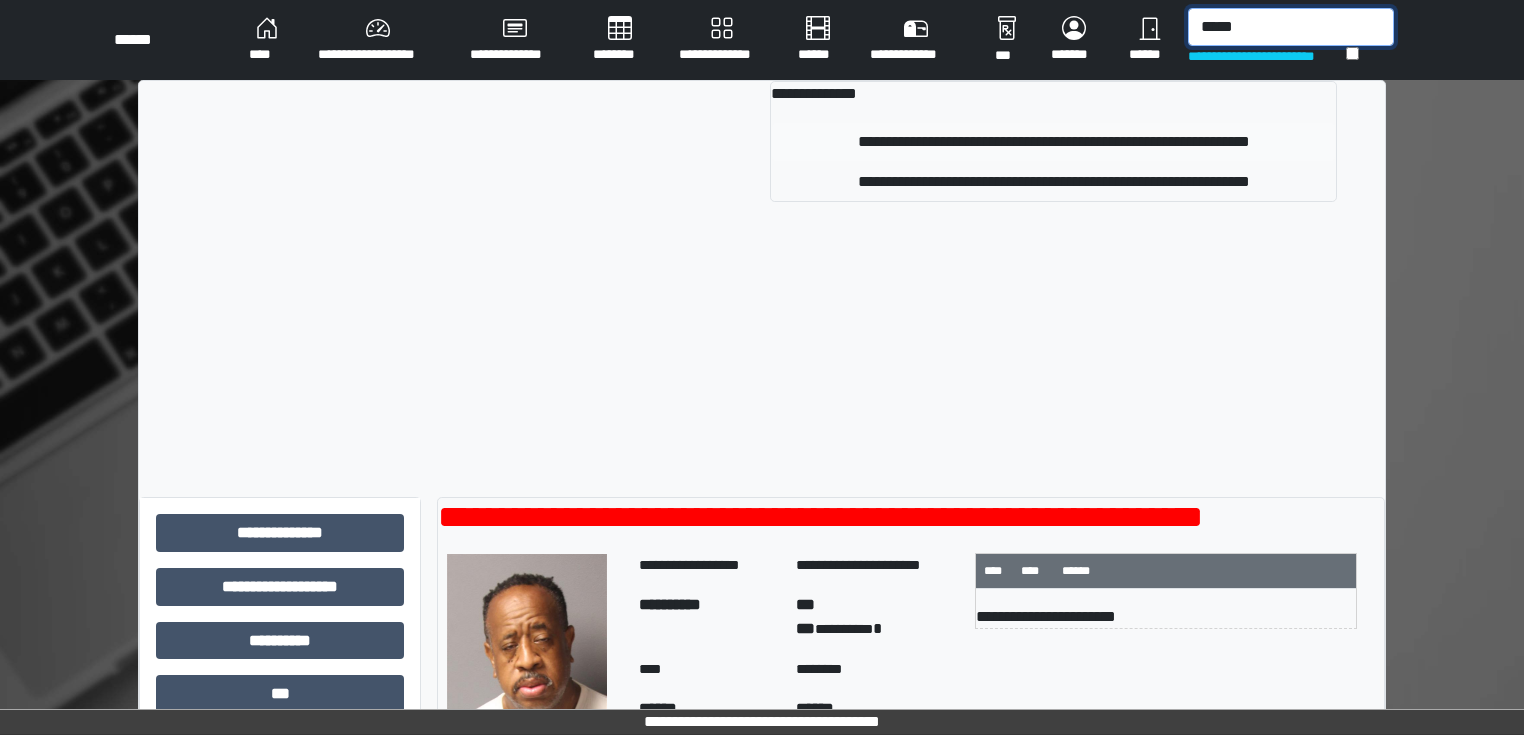 type on "*****" 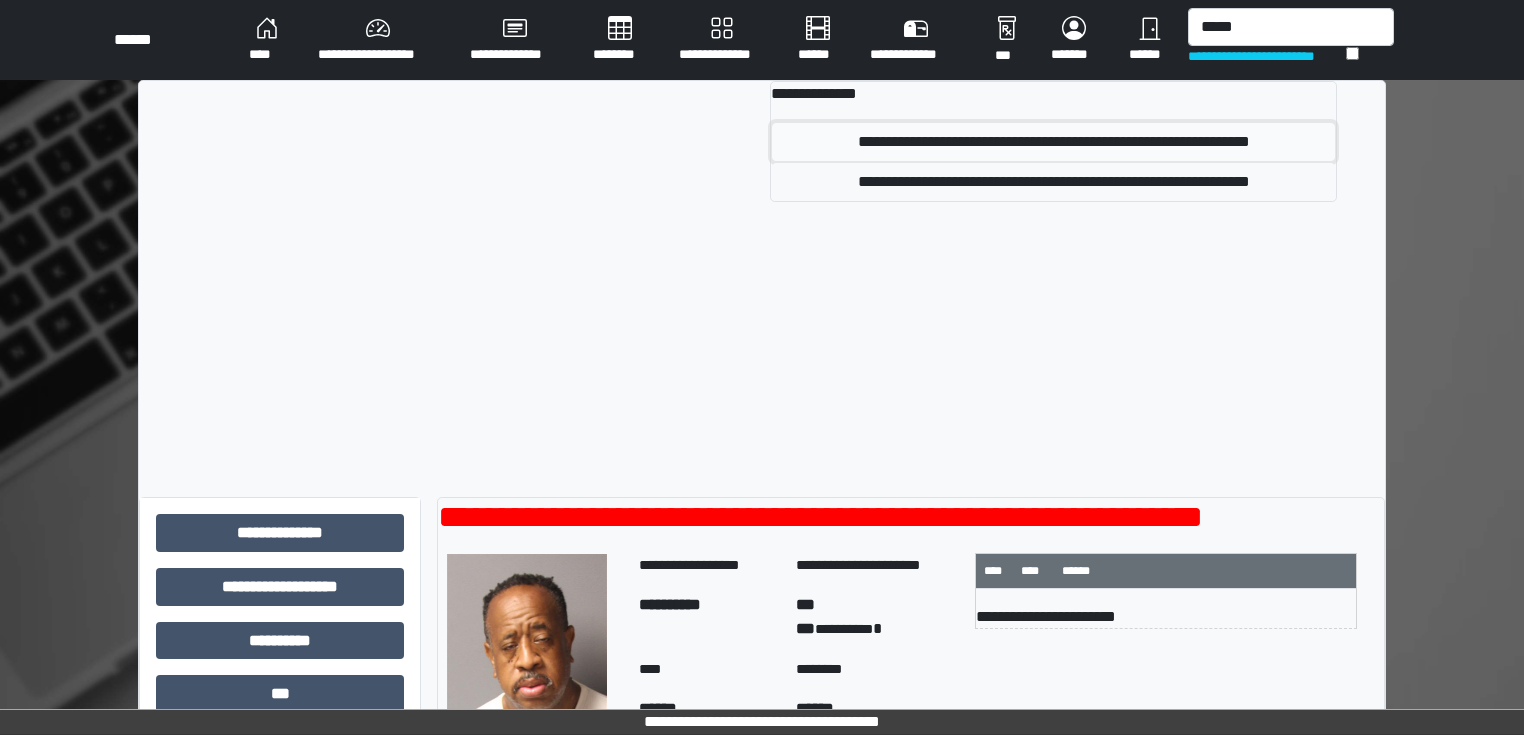 click on "**********" at bounding box center (1053, 142) 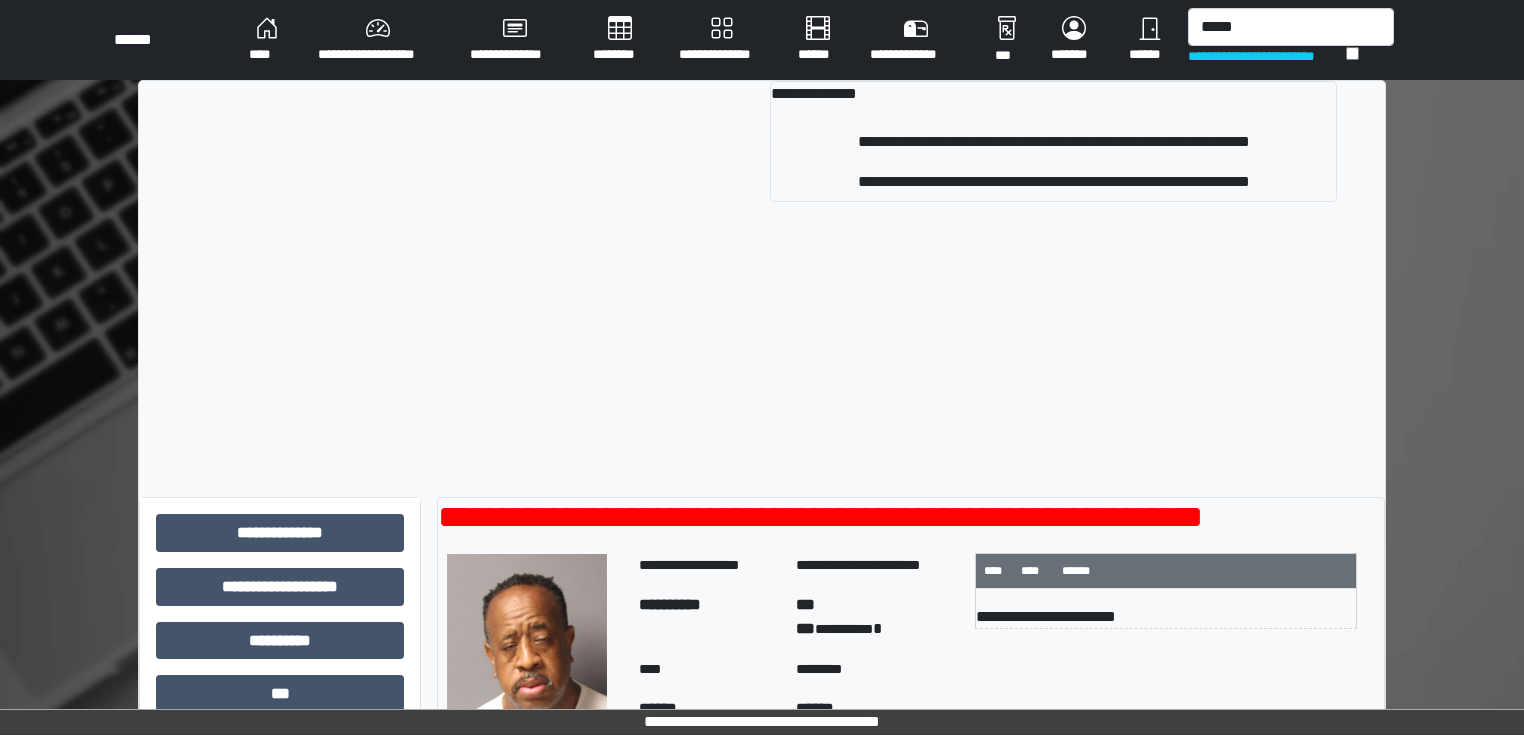 type 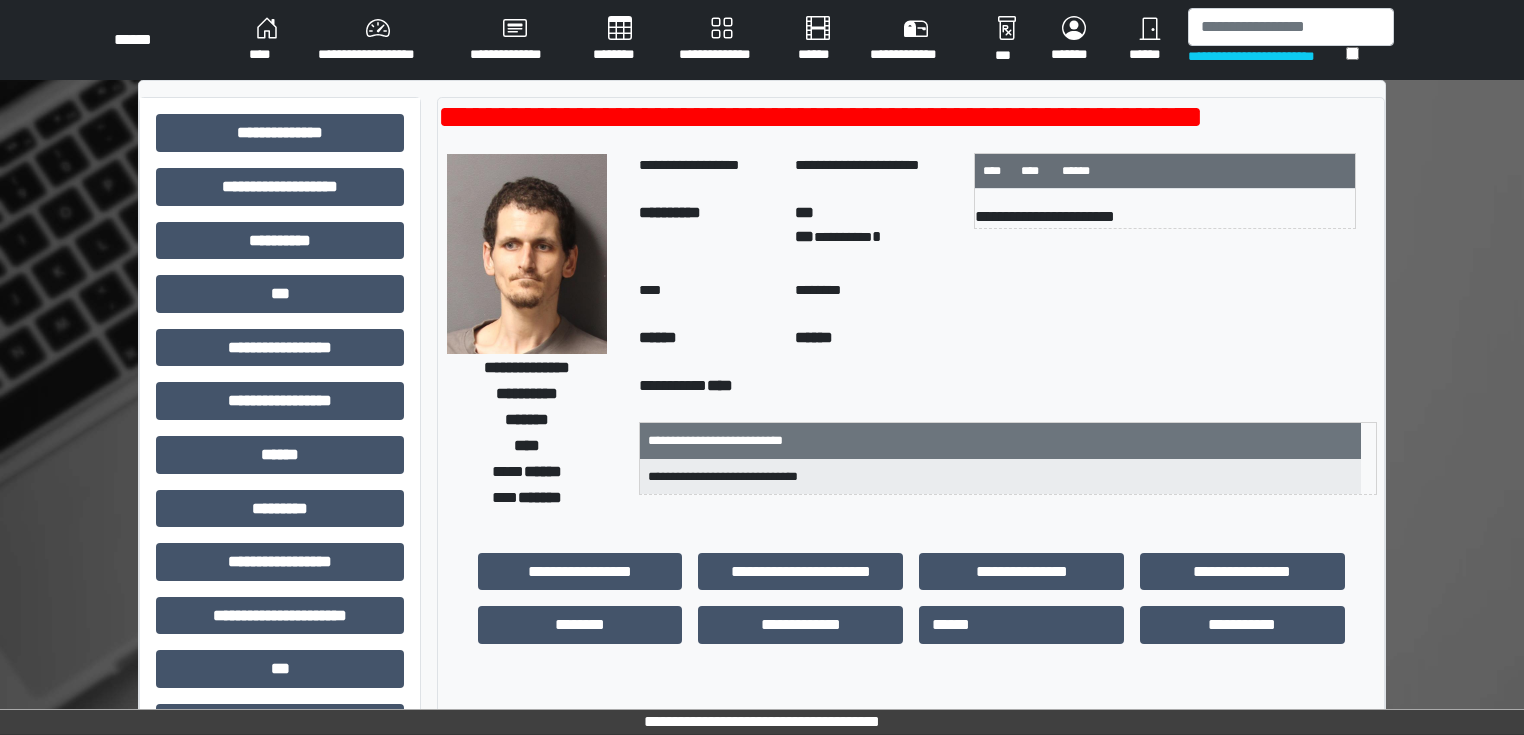 scroll, scrollTop: 80, scrollLeft: 0, axis: vertical 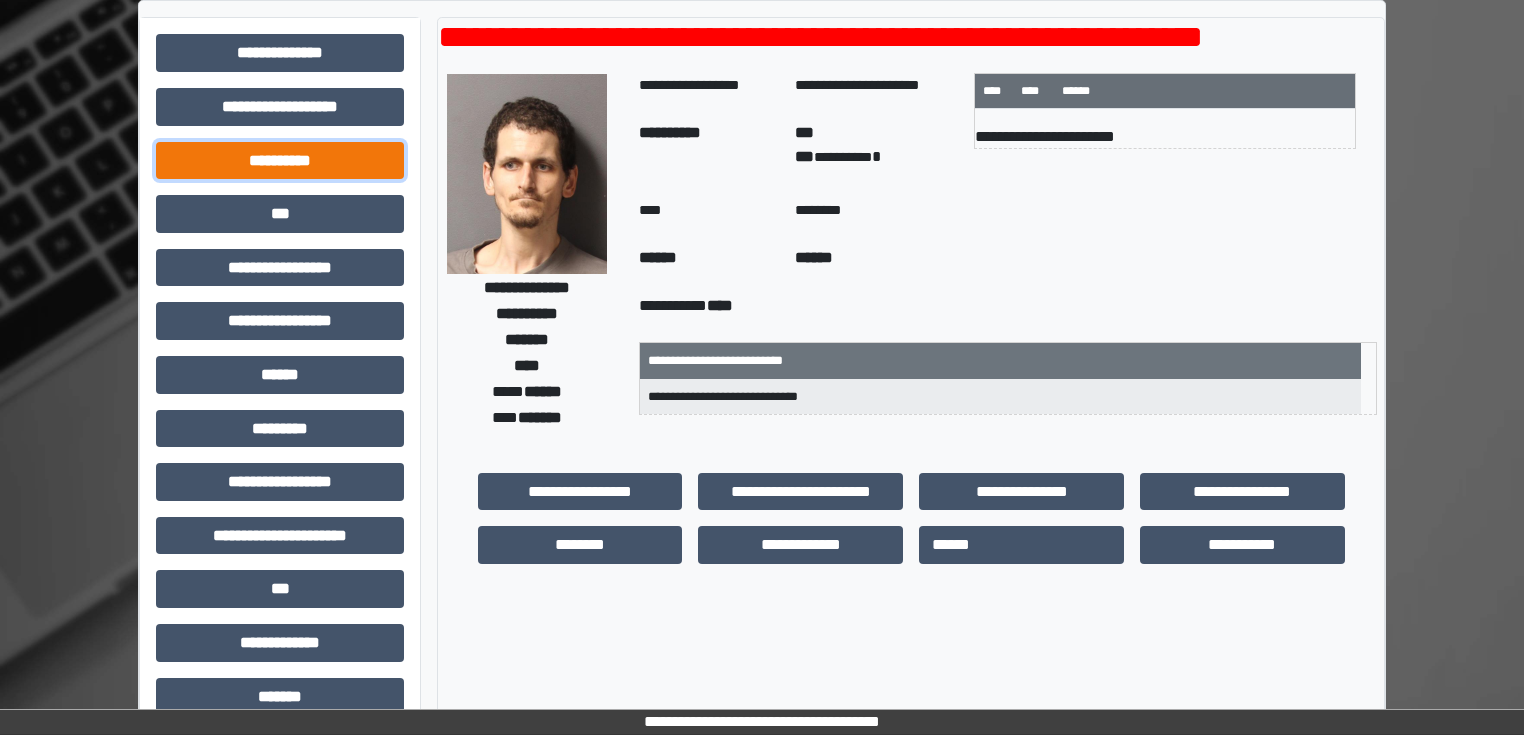 click on "**********" at bounding box center [280, 161] 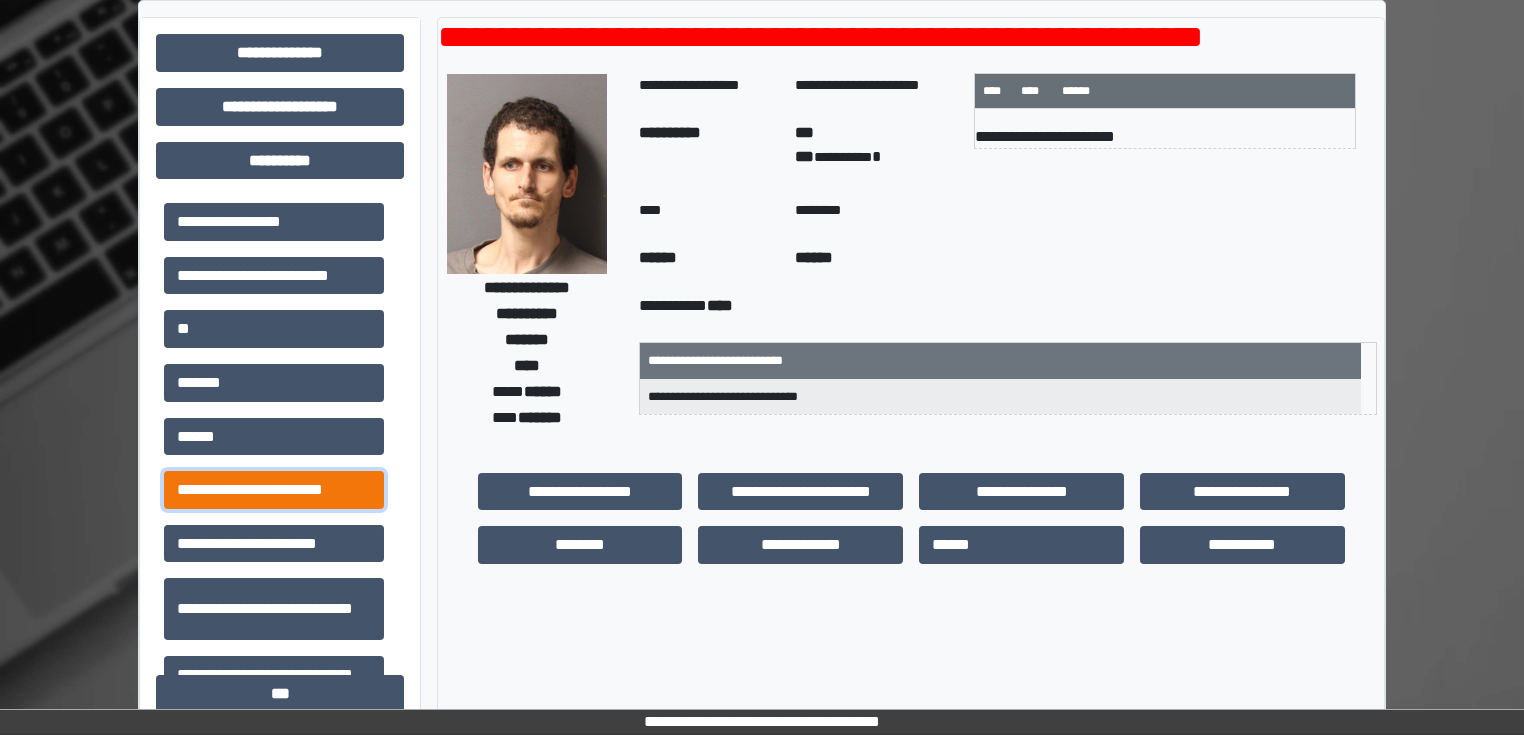 click on "**********" at bounding box center [274, 490] 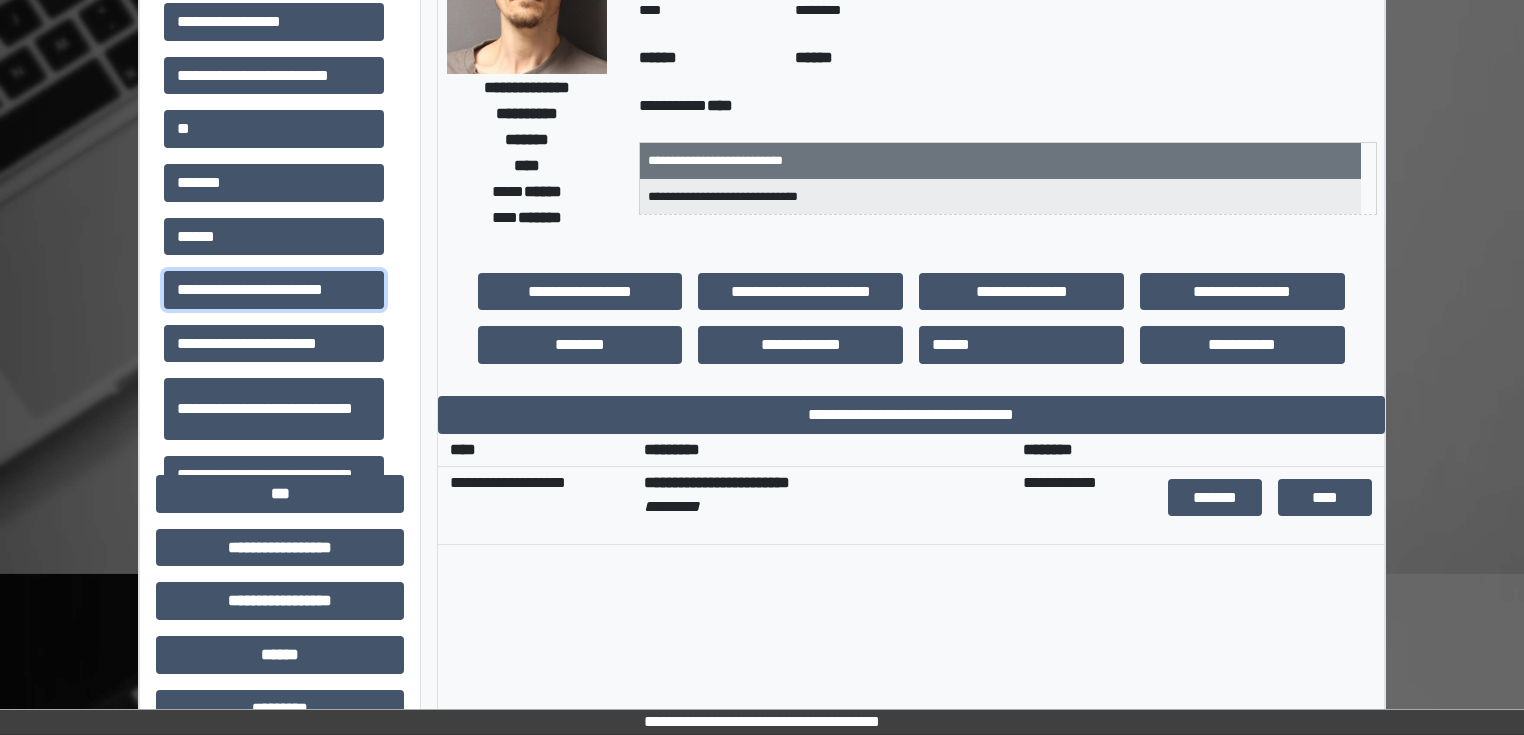 scroll, scrollTop: 320, scrollLeft: 0, axis: vertical 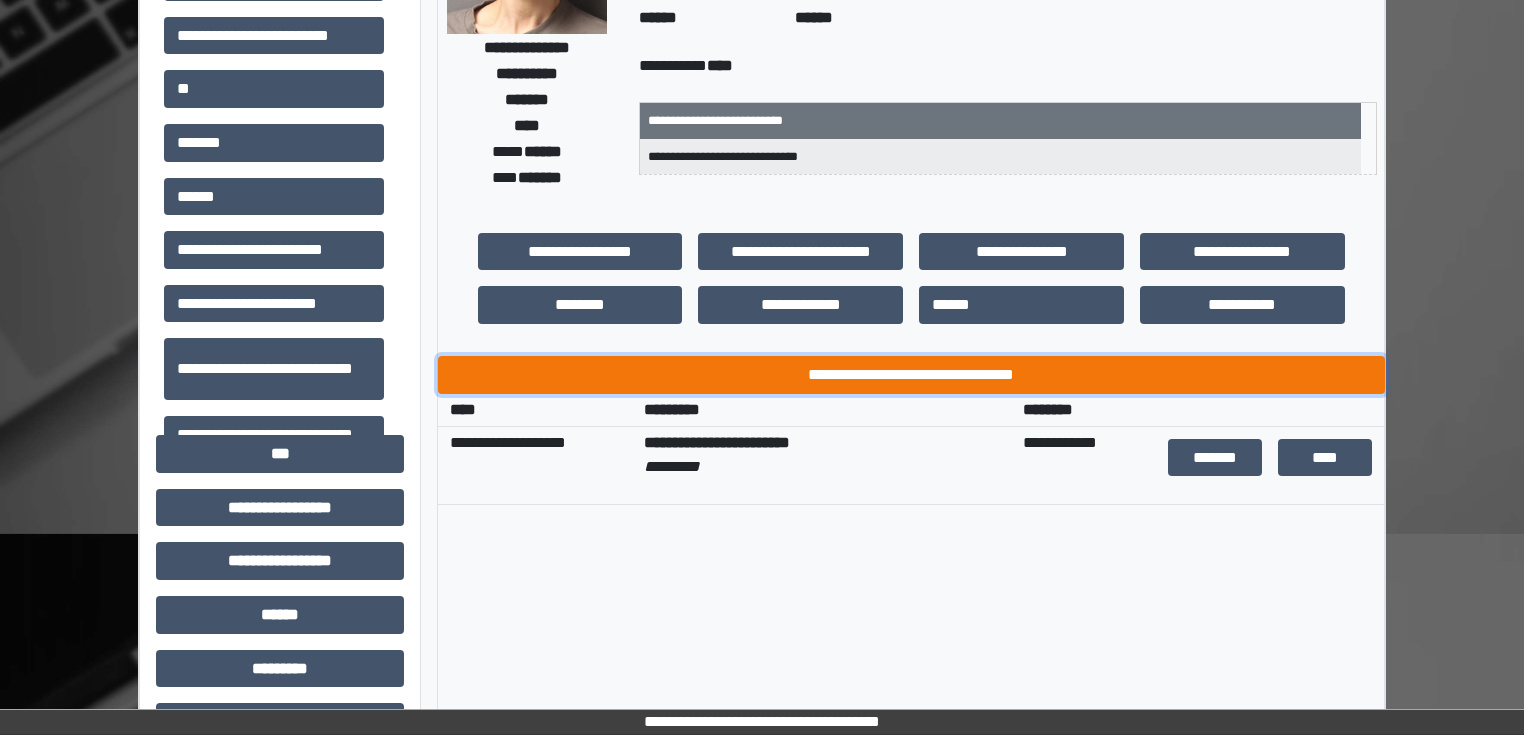 click on "**********" at bounding box center (911, 375) 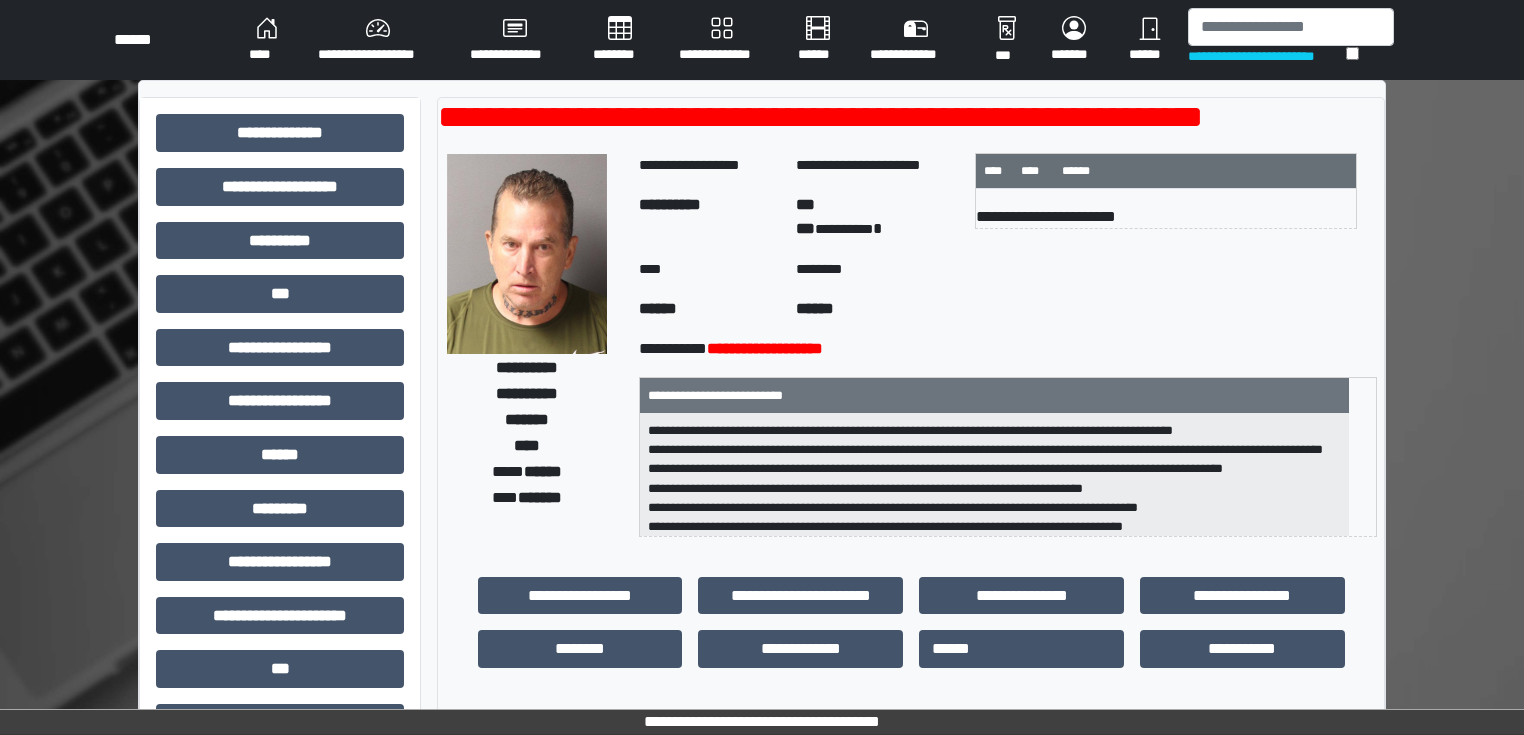 scroll, scrollTop: 351, scrollLeft: 0, axis: vertical 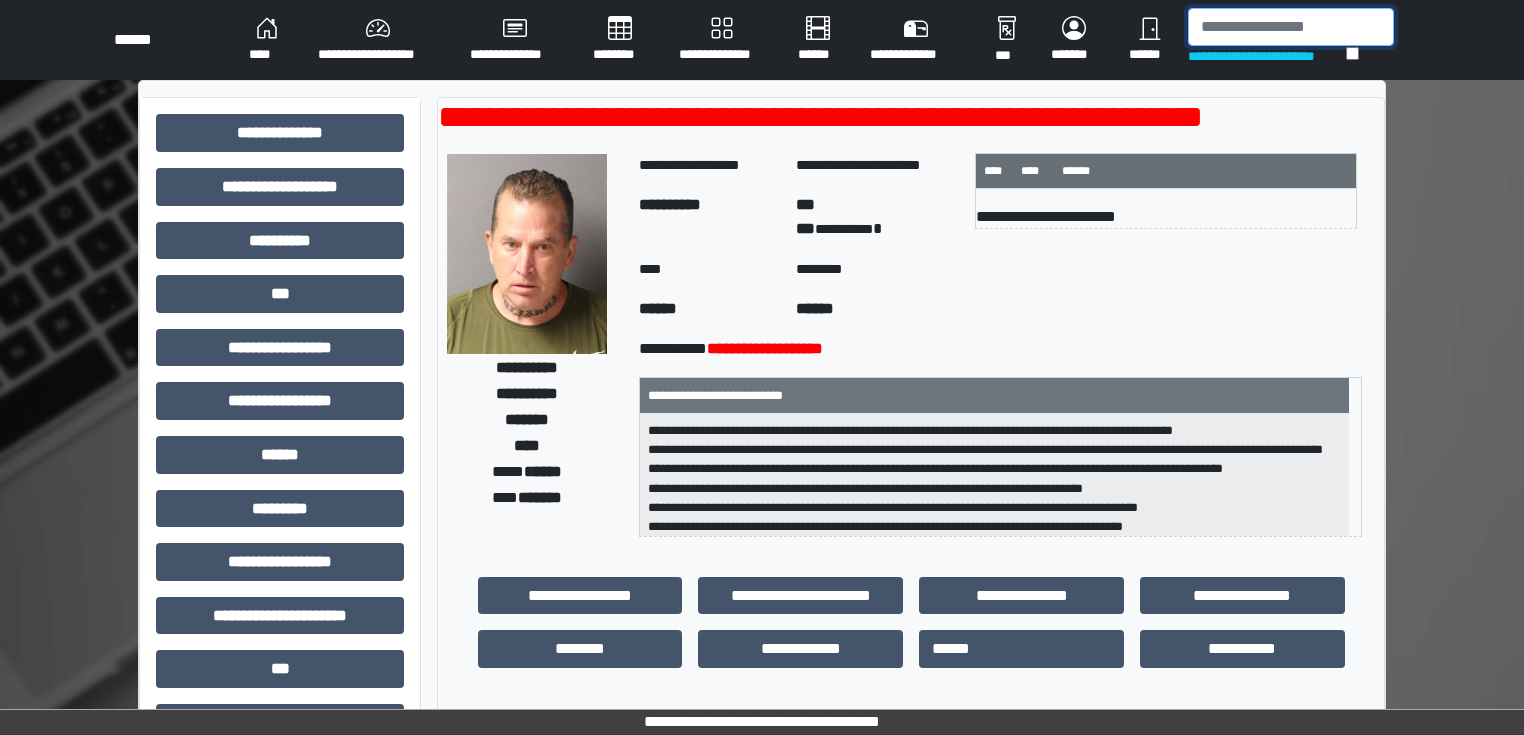 click at bounding box center (1291, 27) 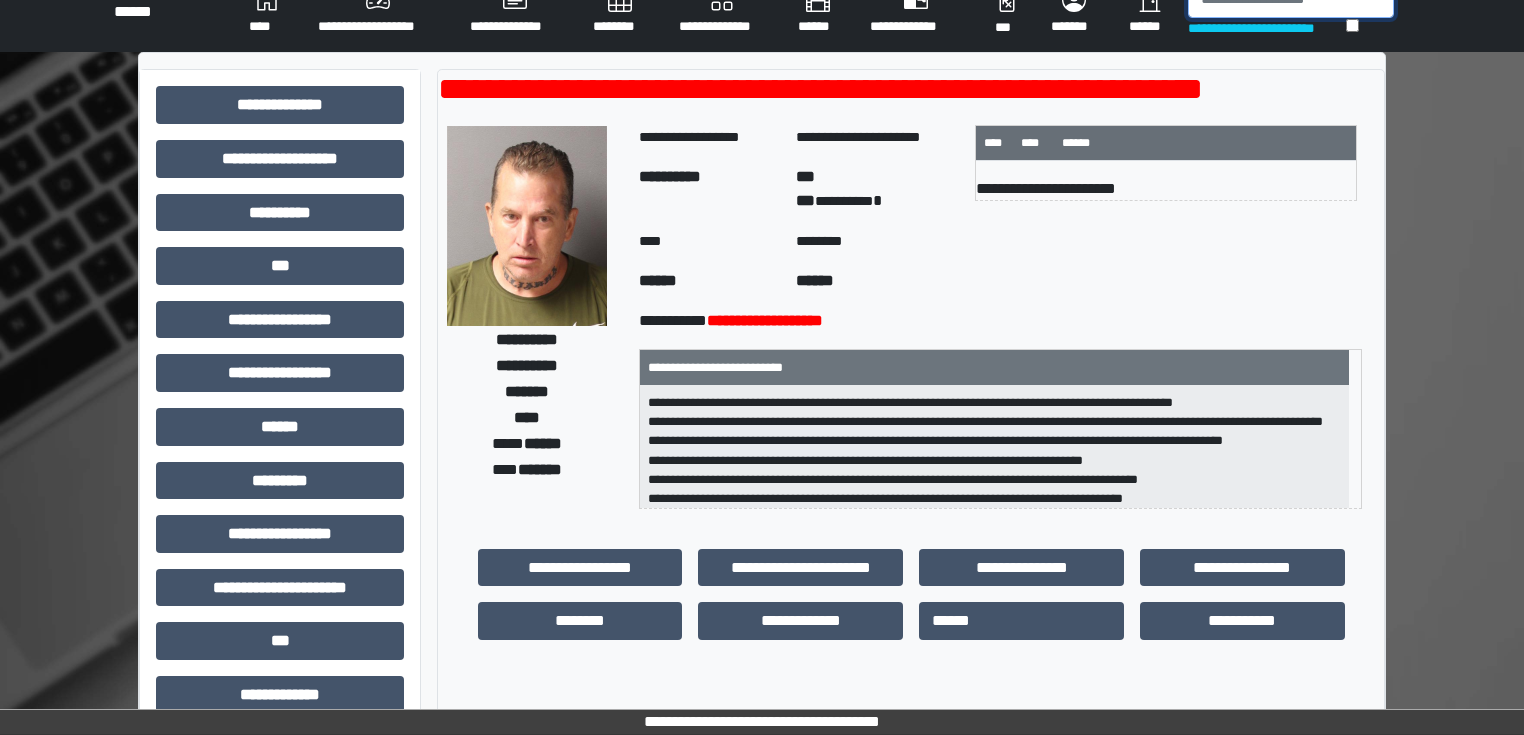 scroll, scrollTop: 80, scrollLeft: 0, axis: vertical 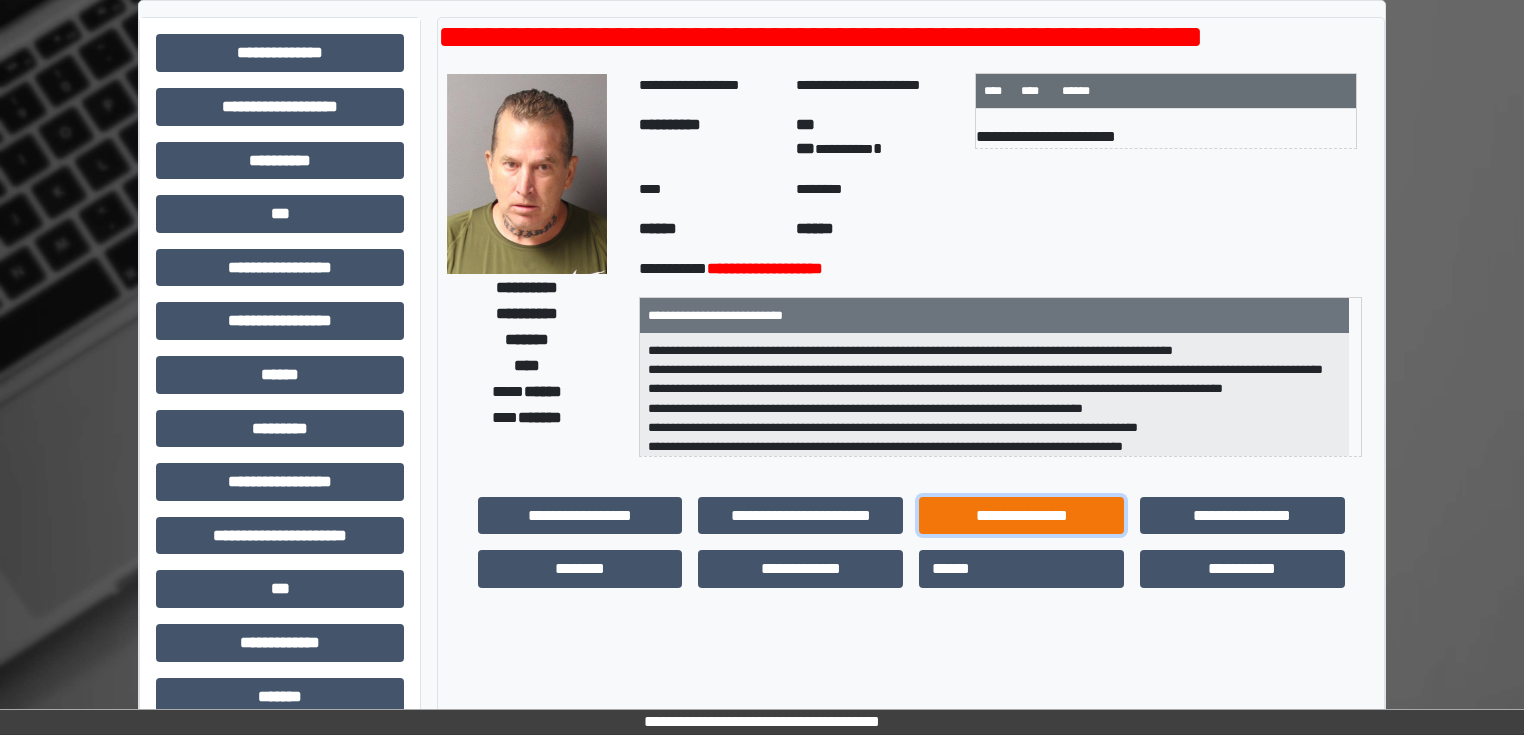 click on "**********" at bounding box center [1021, 516] 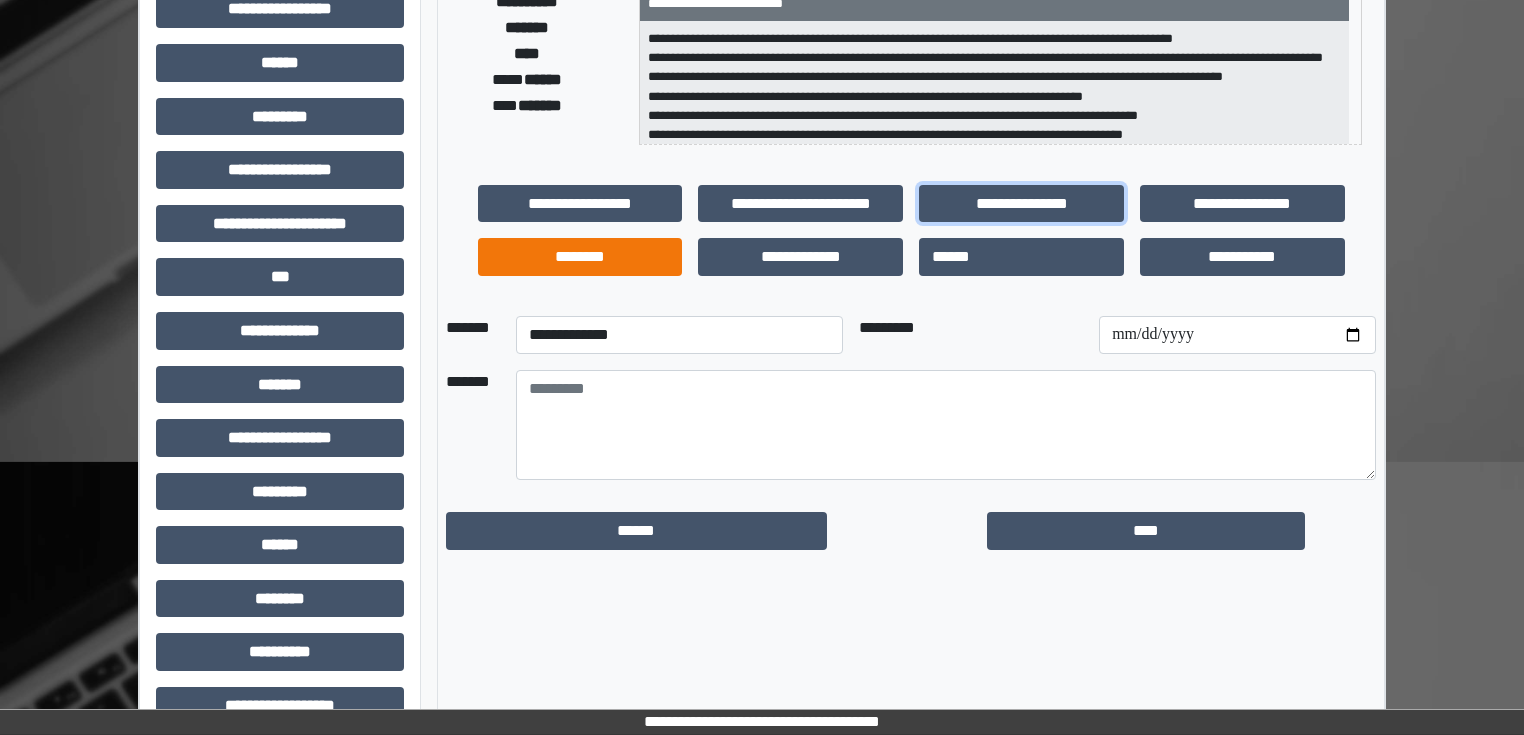 scroll, scrollTop: 400, scrollLeft: 0, axis: vertical 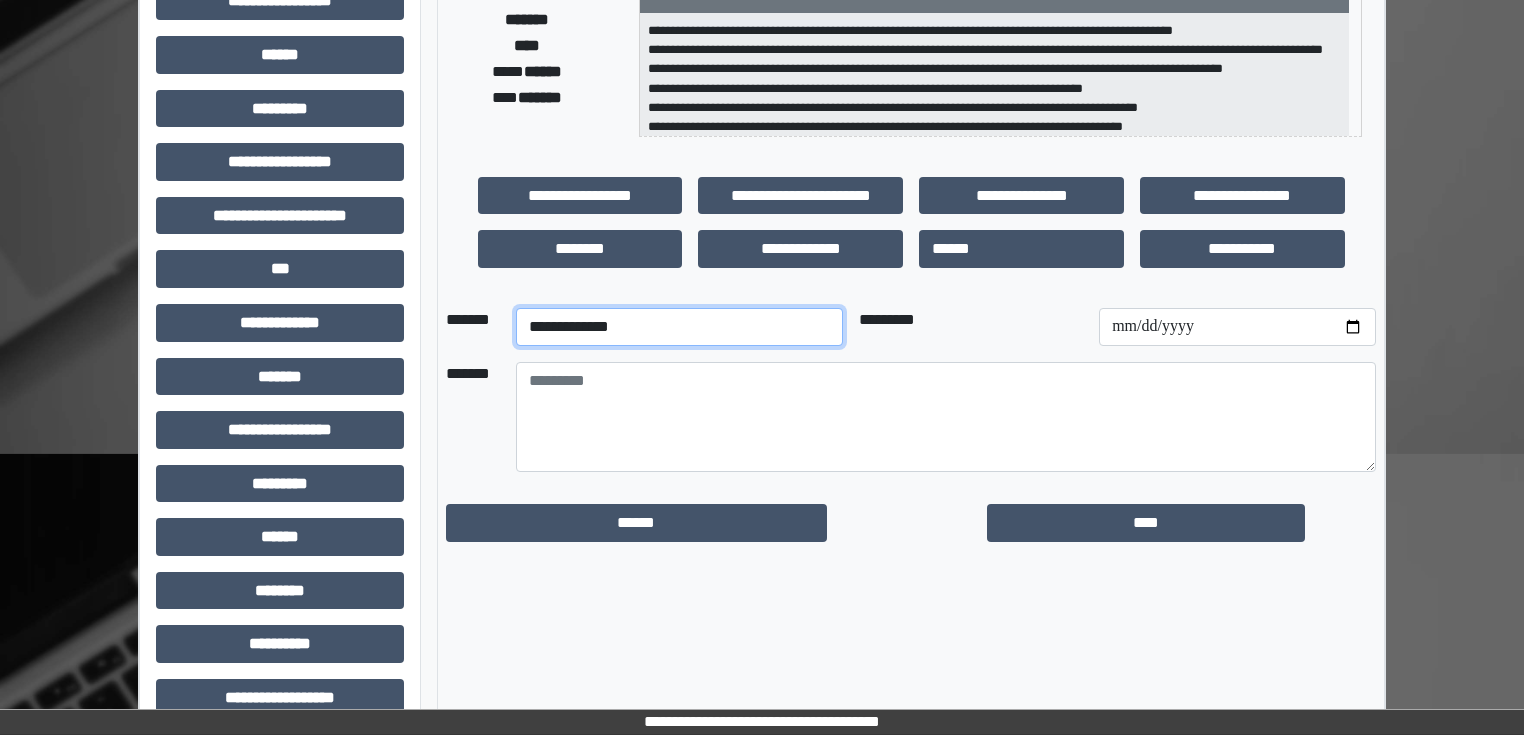 click on "**********" at bounding box center (679, 327) 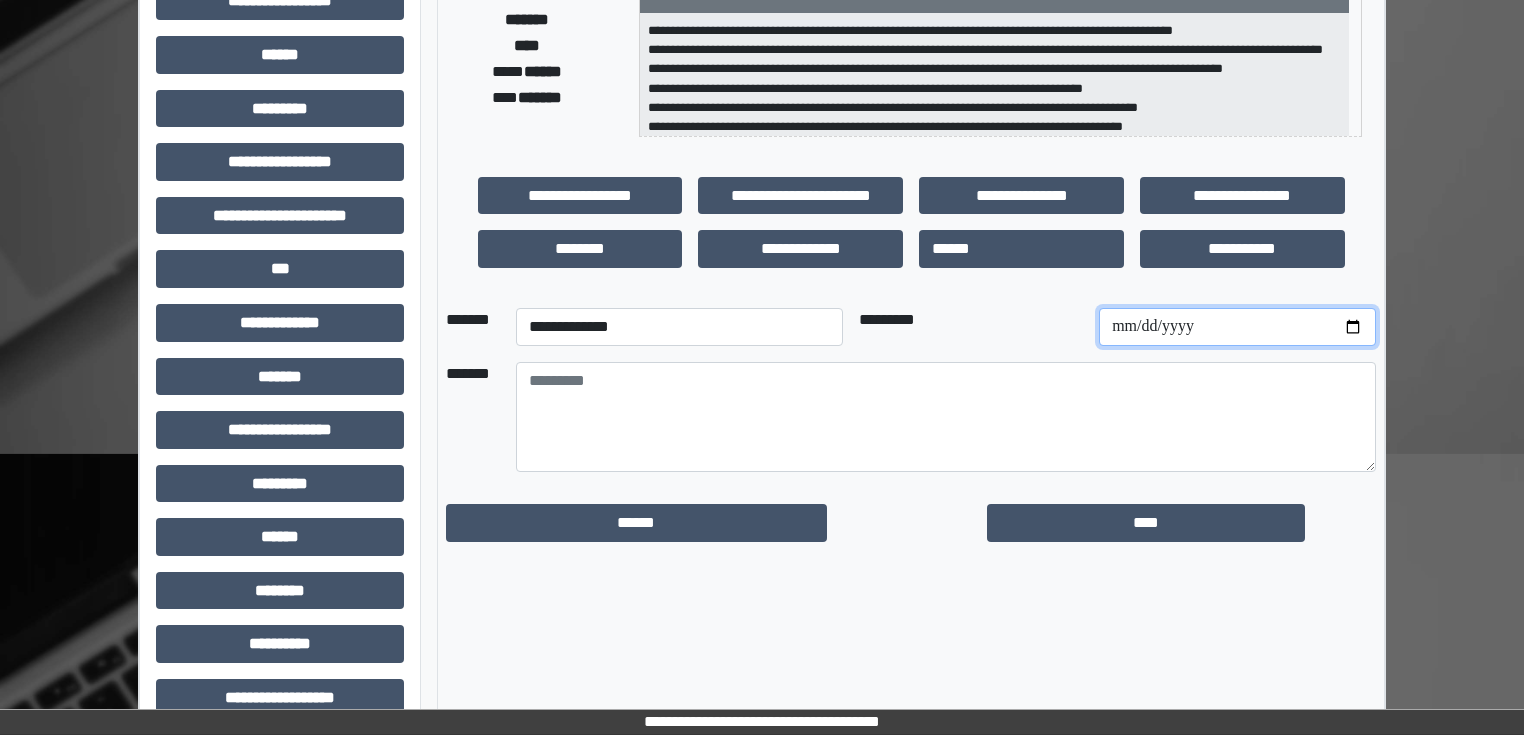 click at bounding box center [1237, 327] 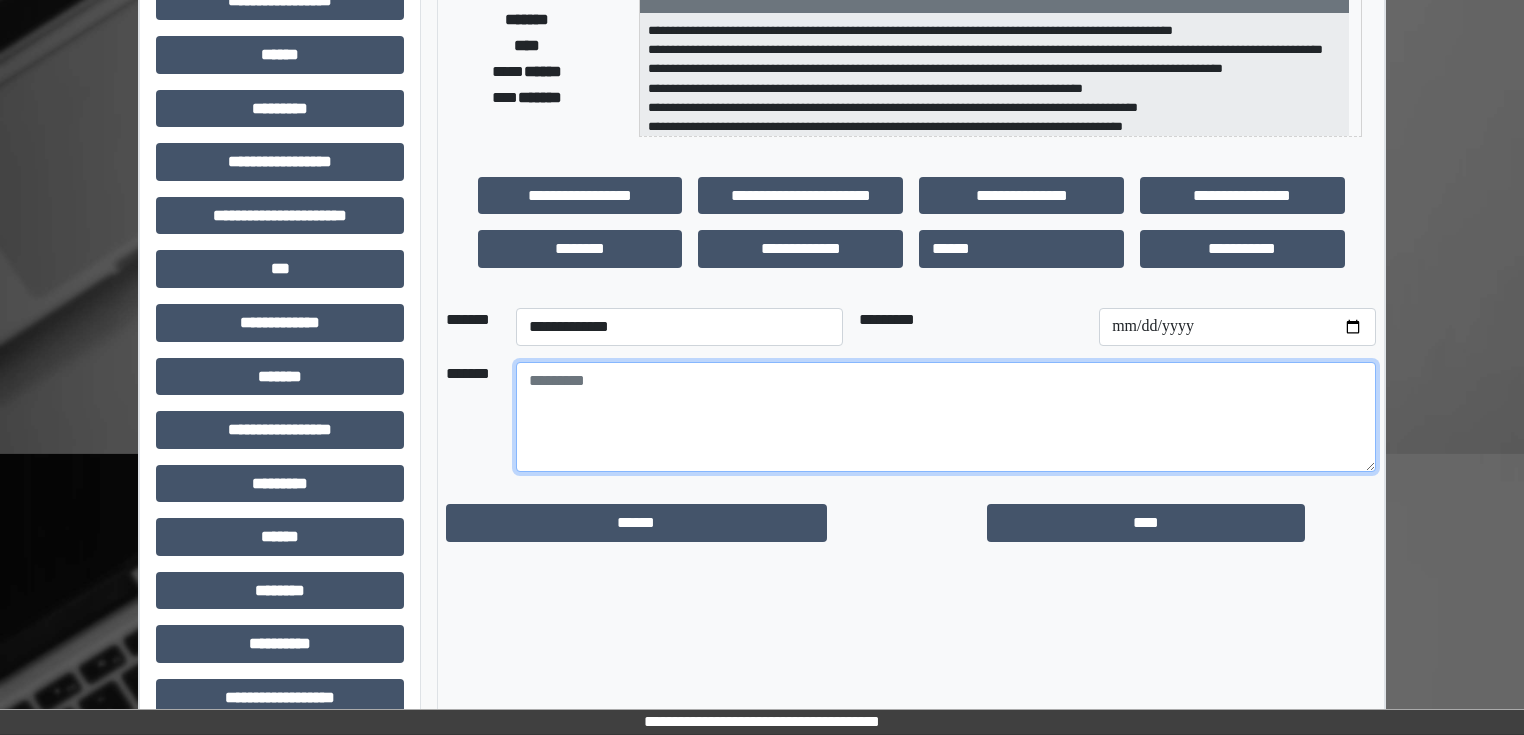 click at bounding box center (946, 417) 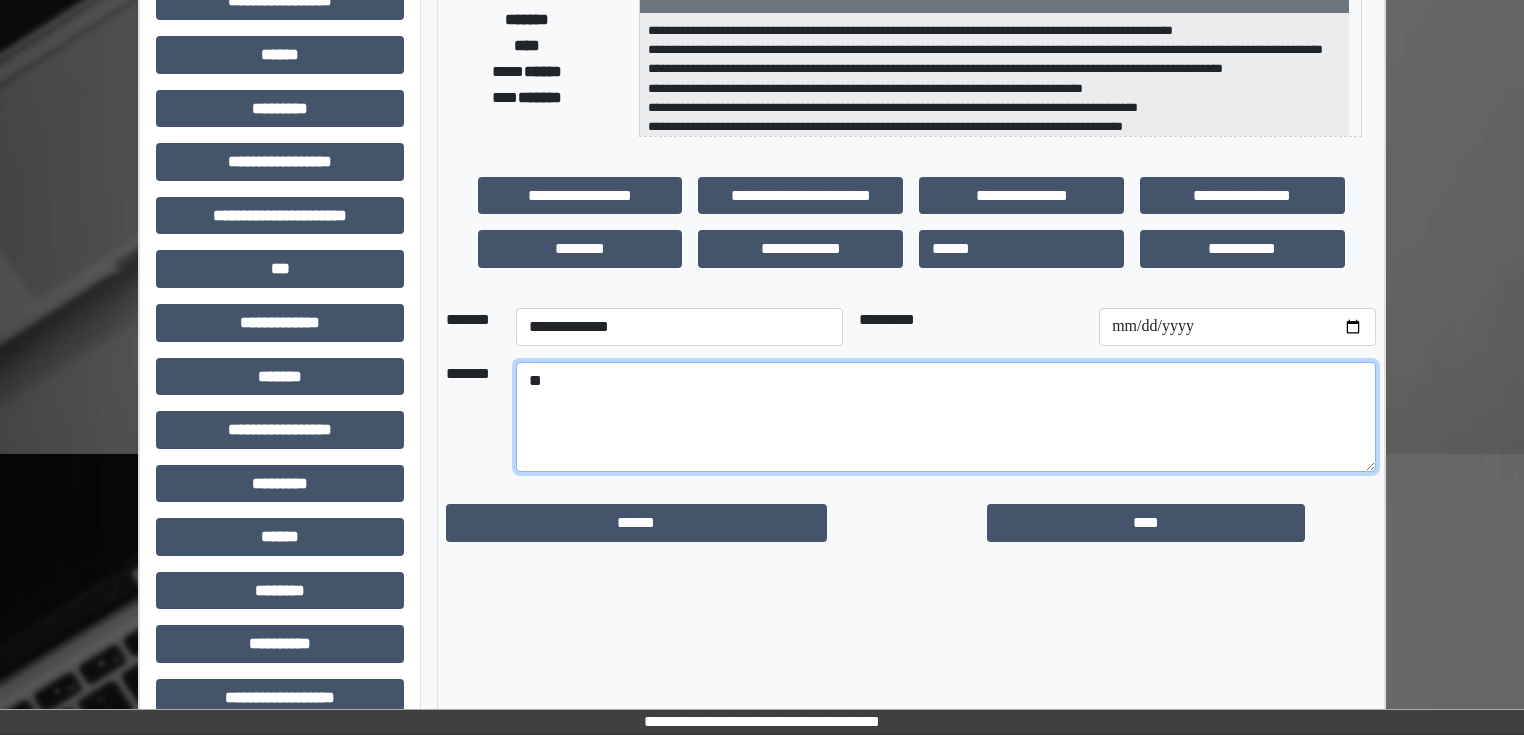type on "*" 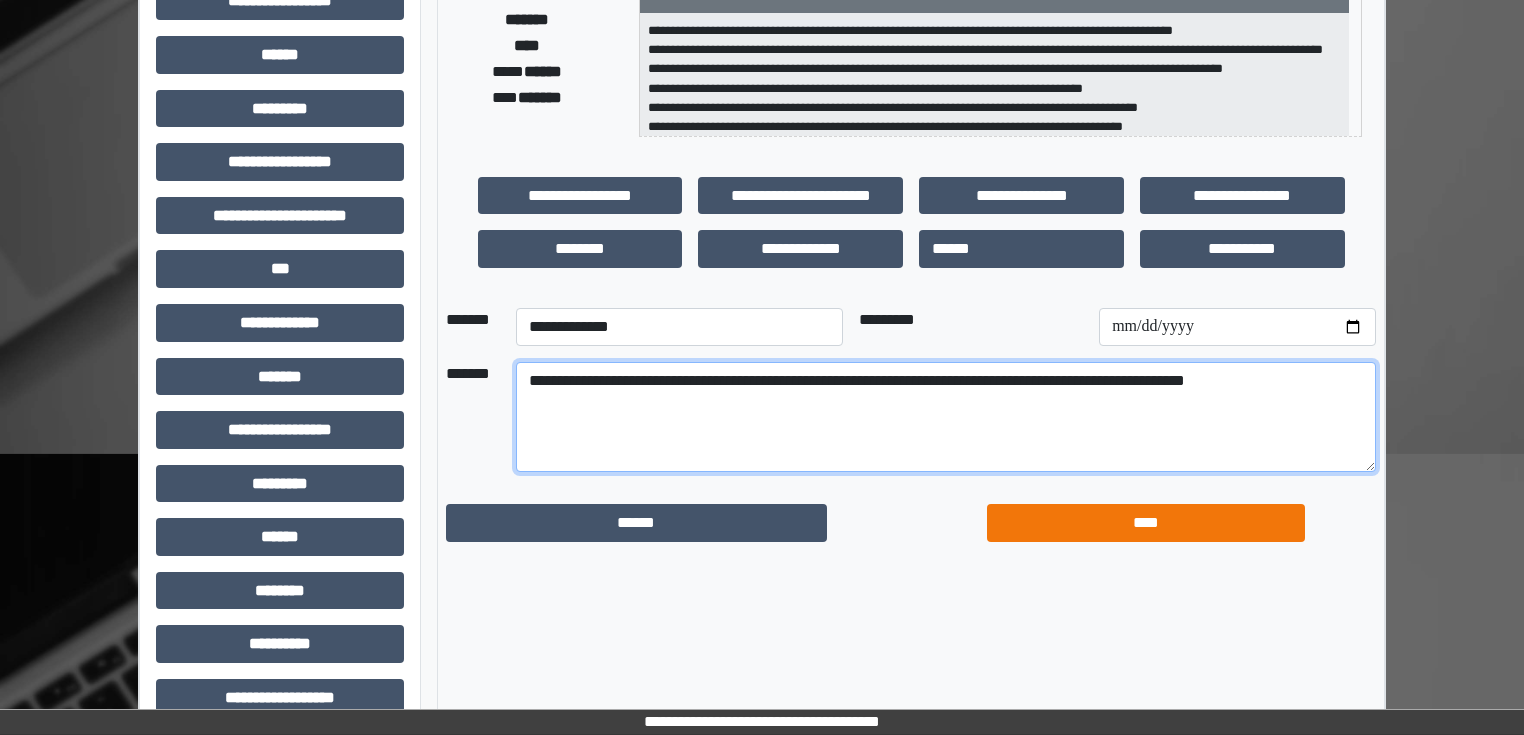 type on "**********" 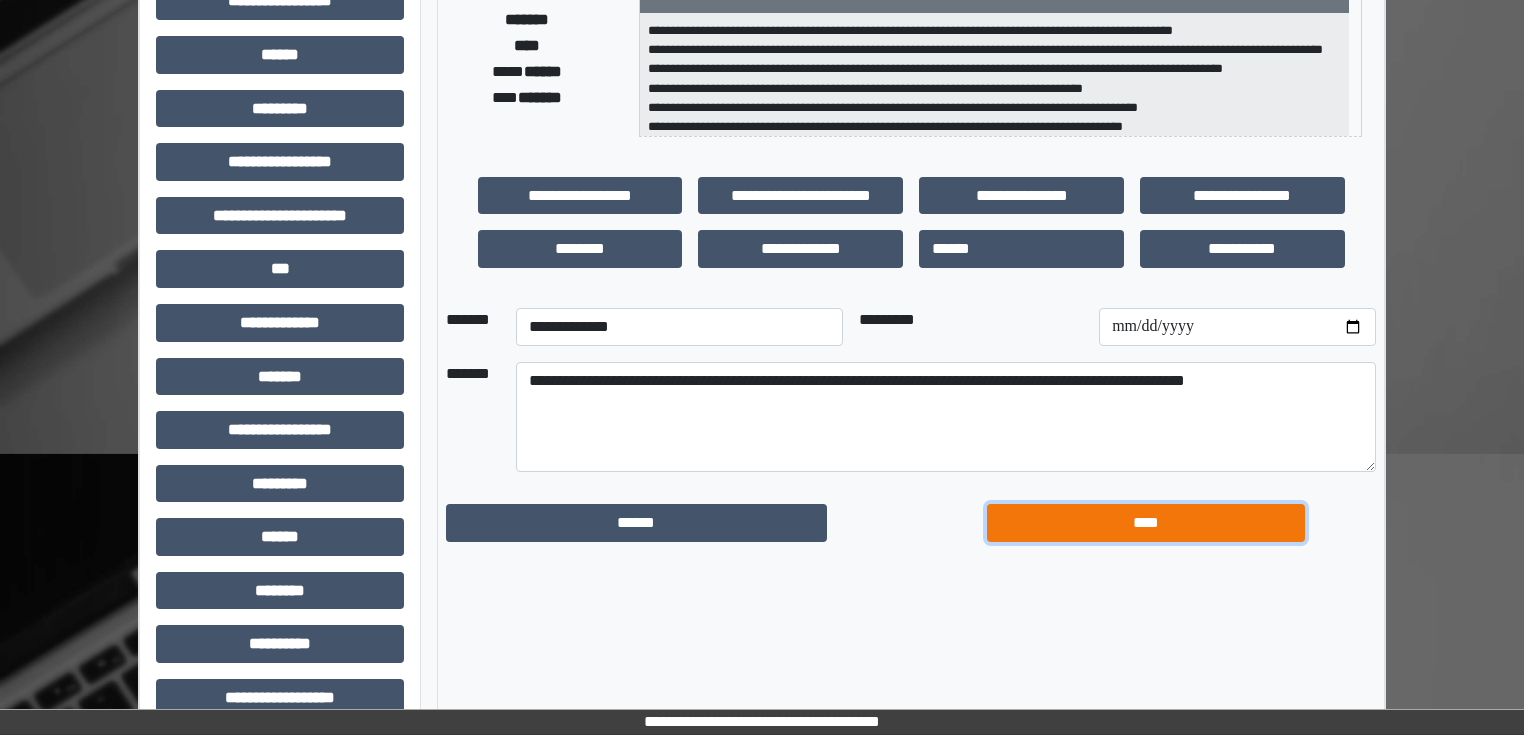click on "****" at bounding box center [1146, 523] 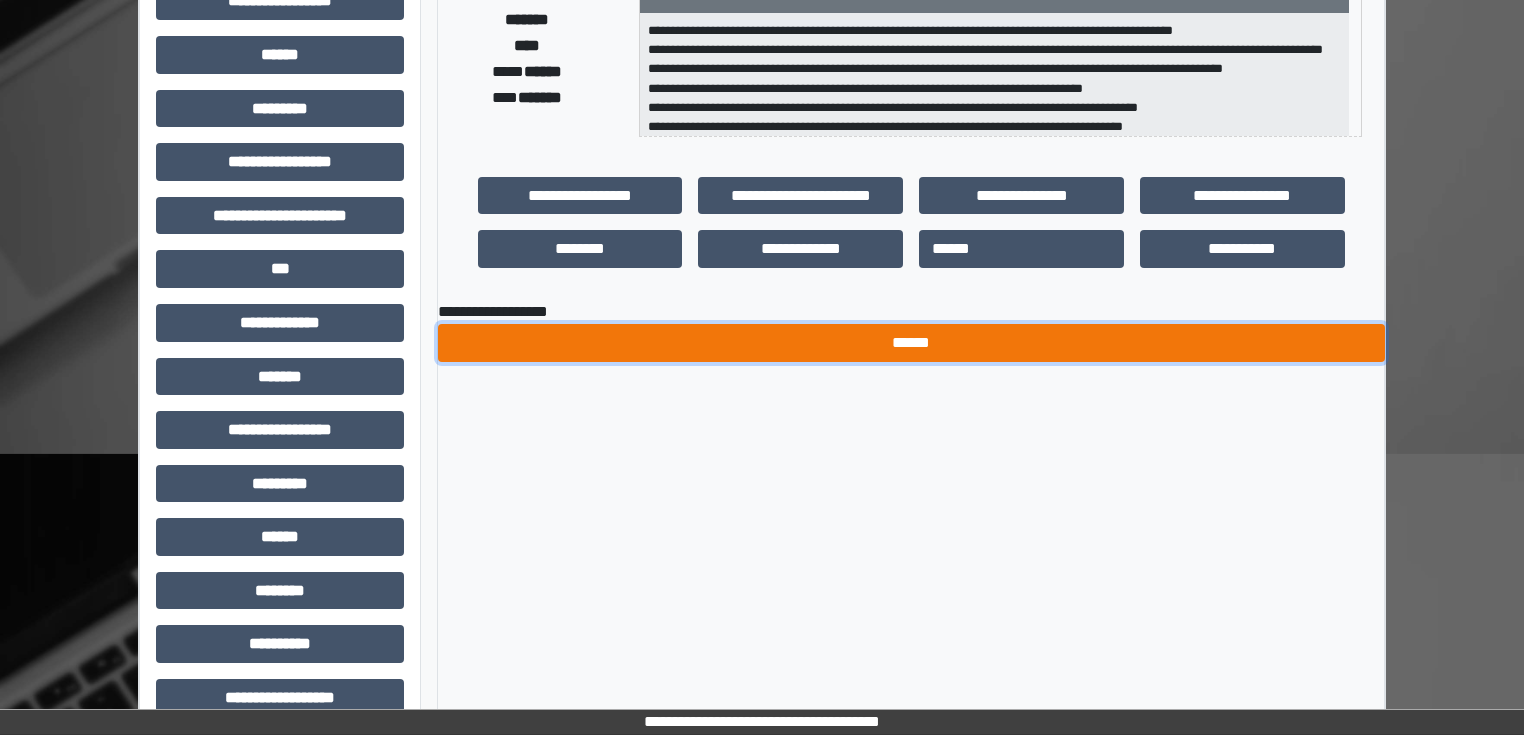 click on "******" at bounding box center (911, 343) 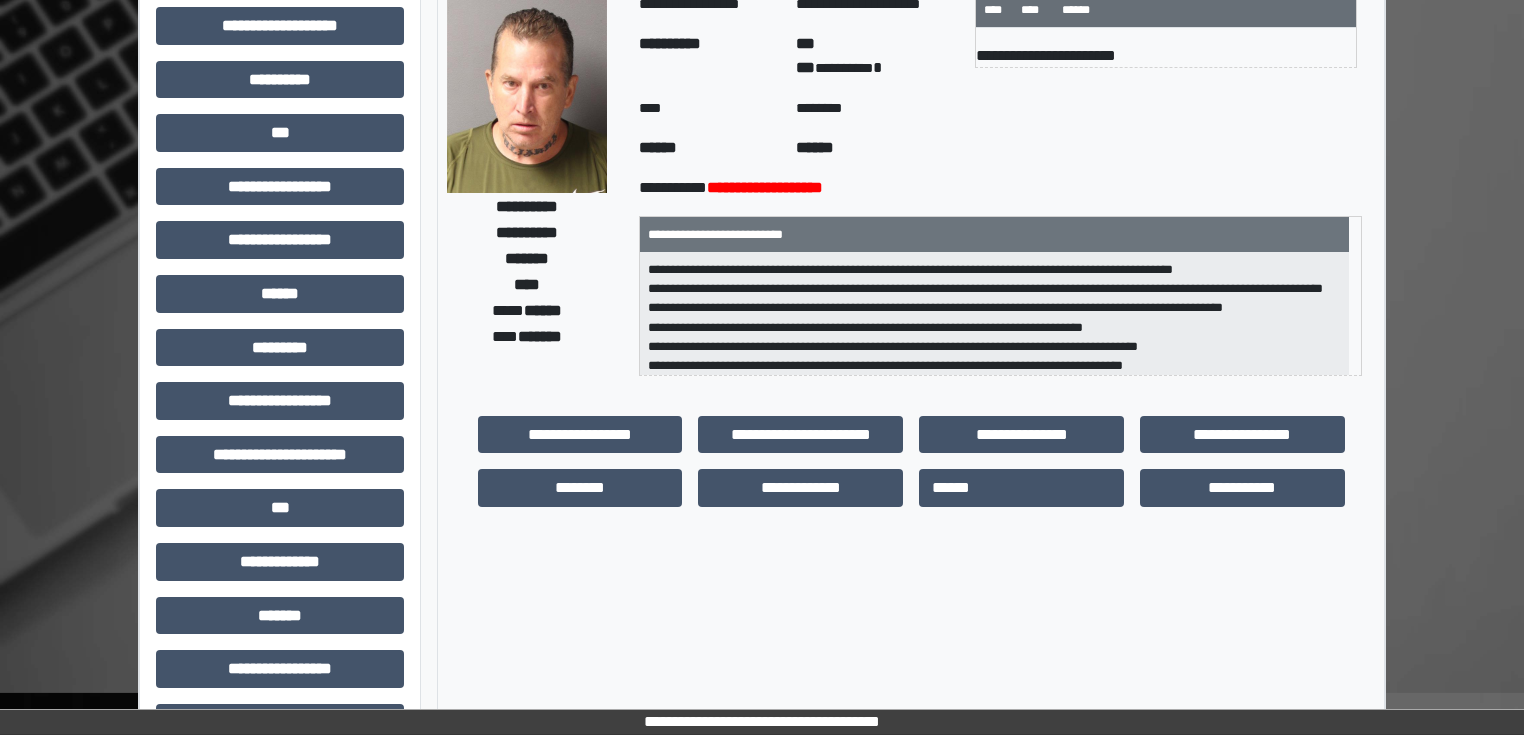 scroll, scrollTop: 0, scrollLeft: 0, axis: both 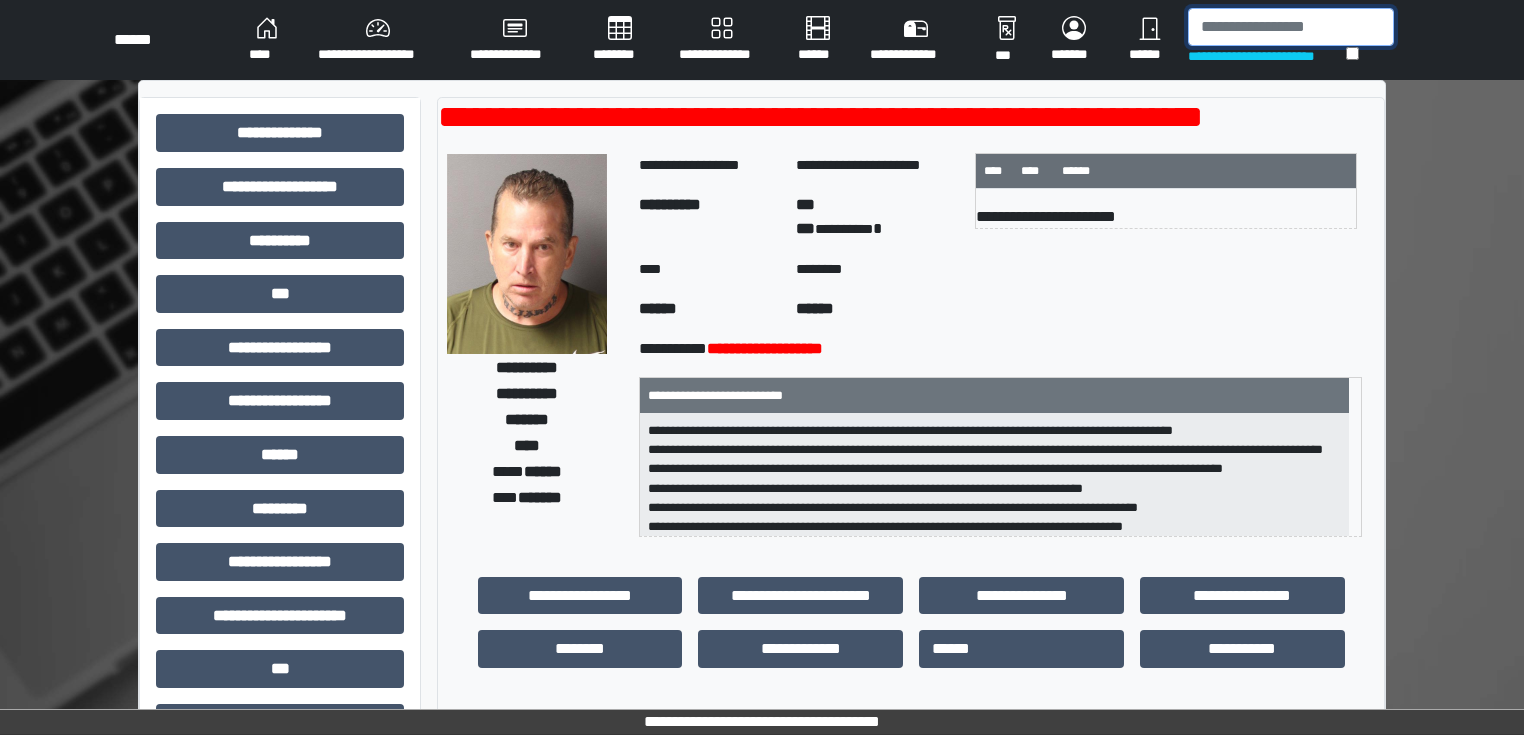 click at bounding box center (1291, 27) 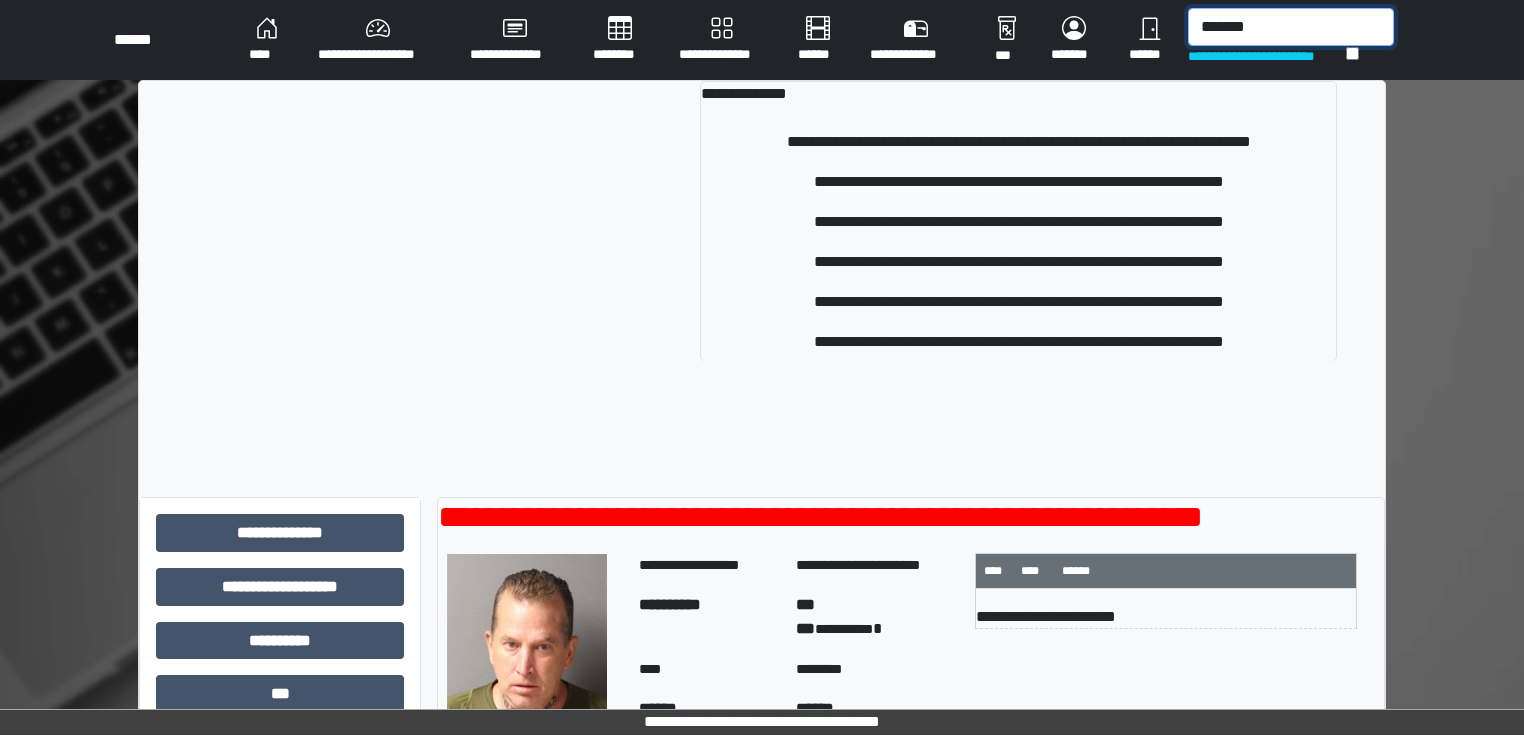type on "*******" 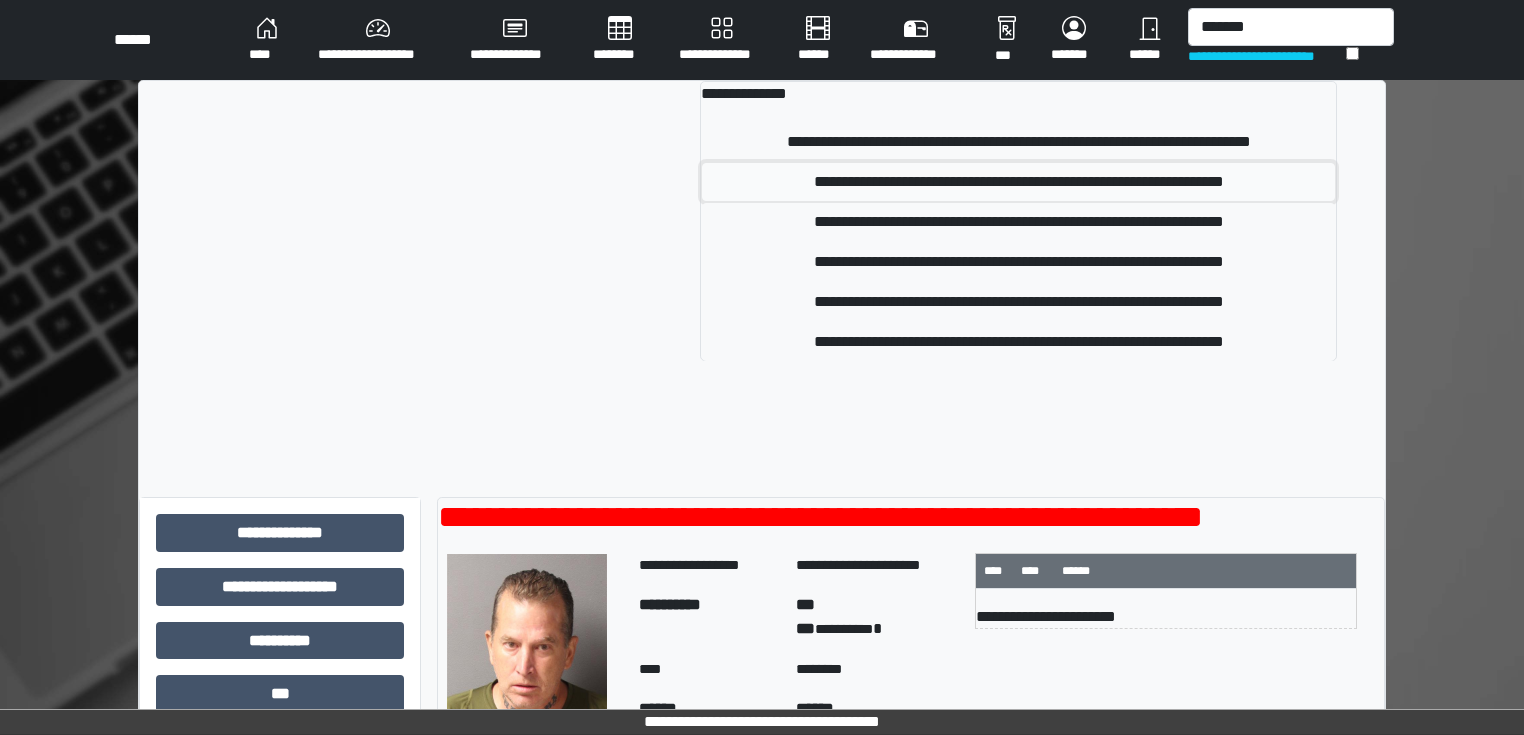 click on "**********" at bounding box center (1019, 182) 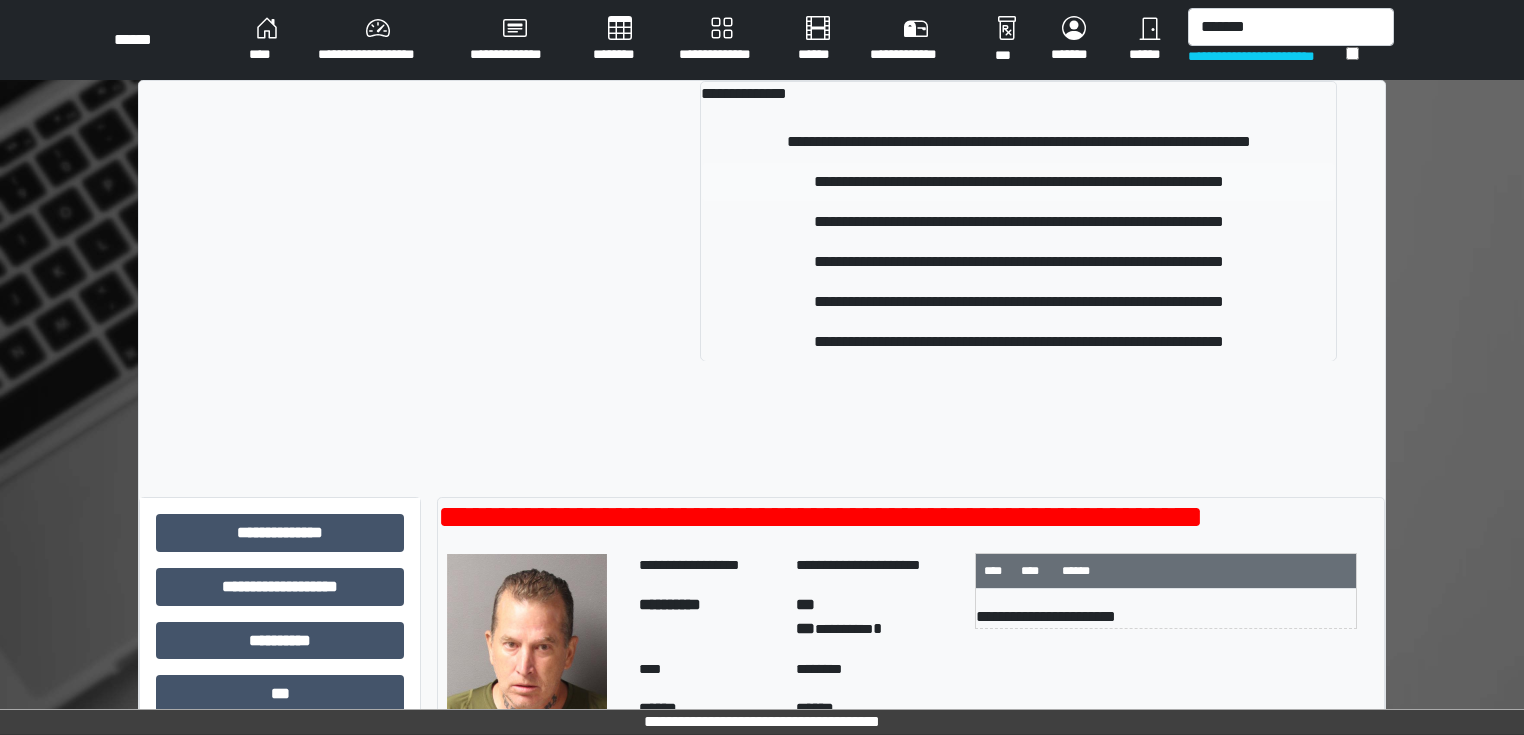 type 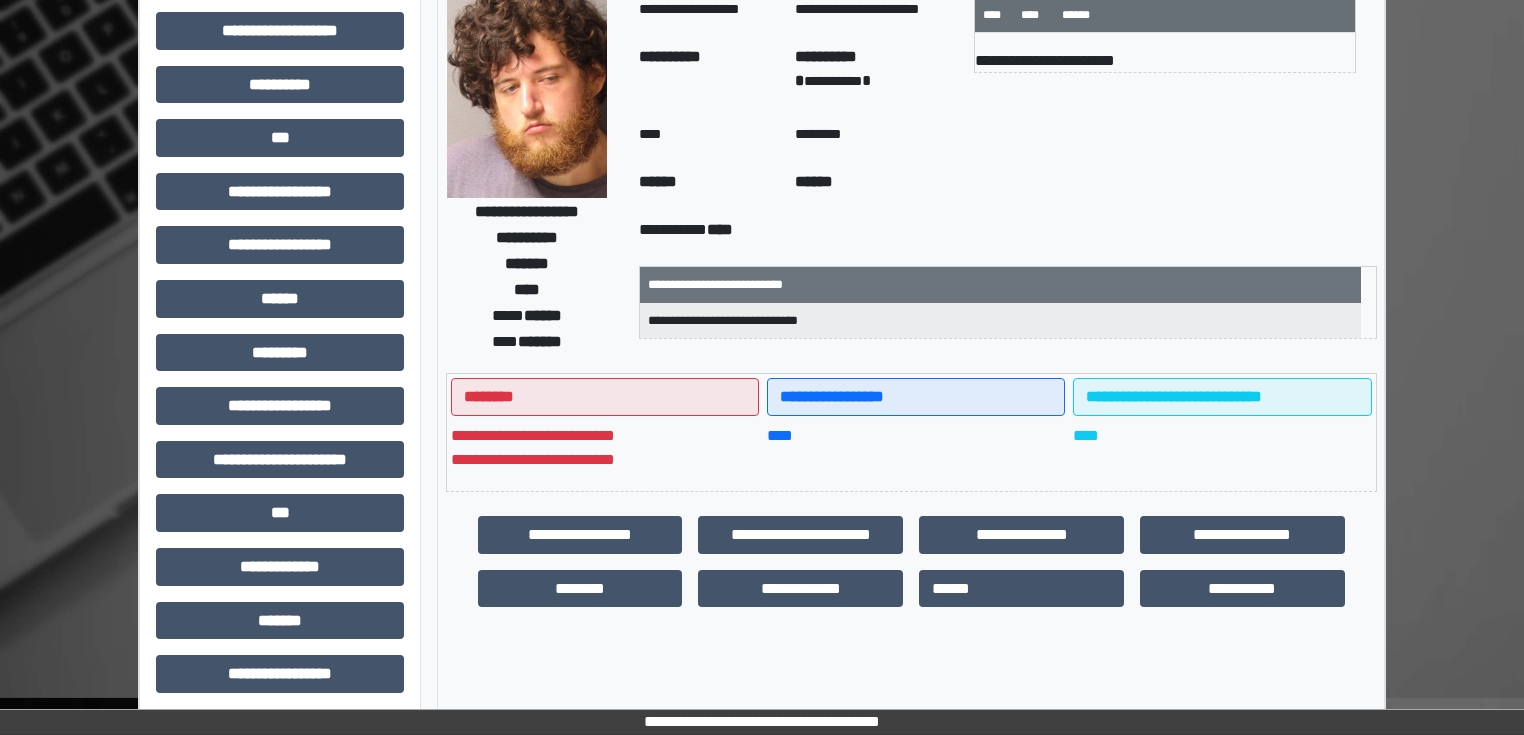 scroll, scrollTop: 160, scrollLeft: 0, axis: vertical 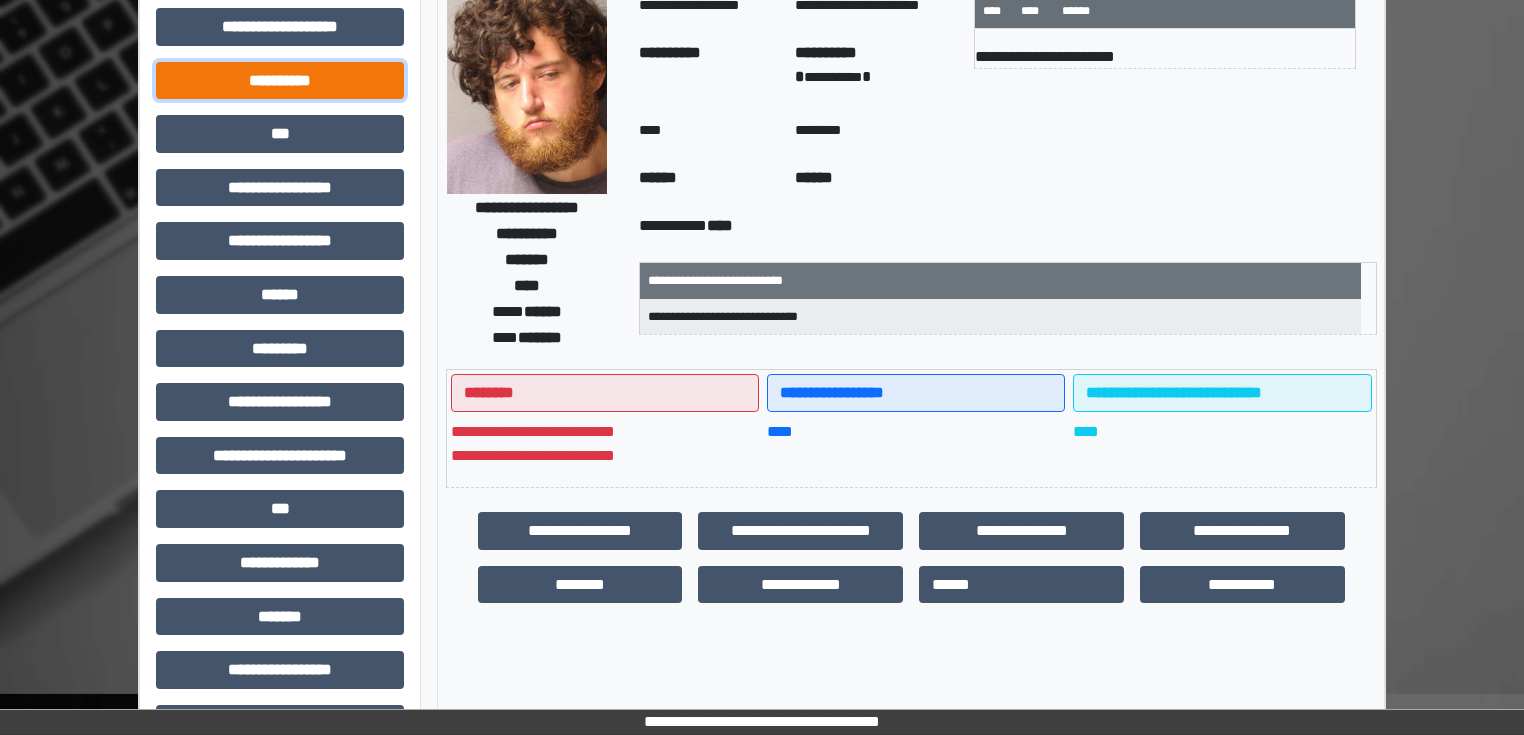 click on "**********" at bounding box center (280, 81) 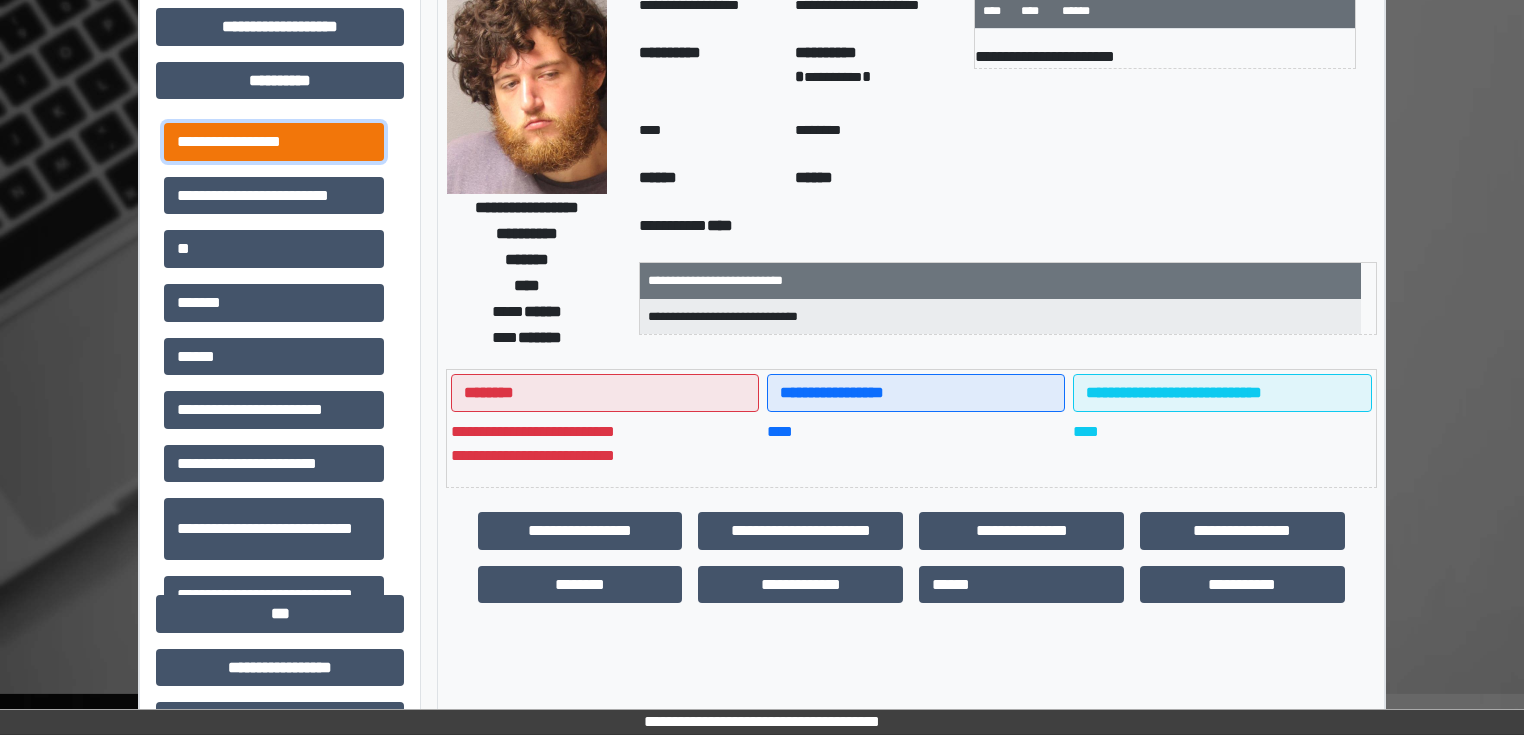 click on "**********" at bounding box center [274, 142] 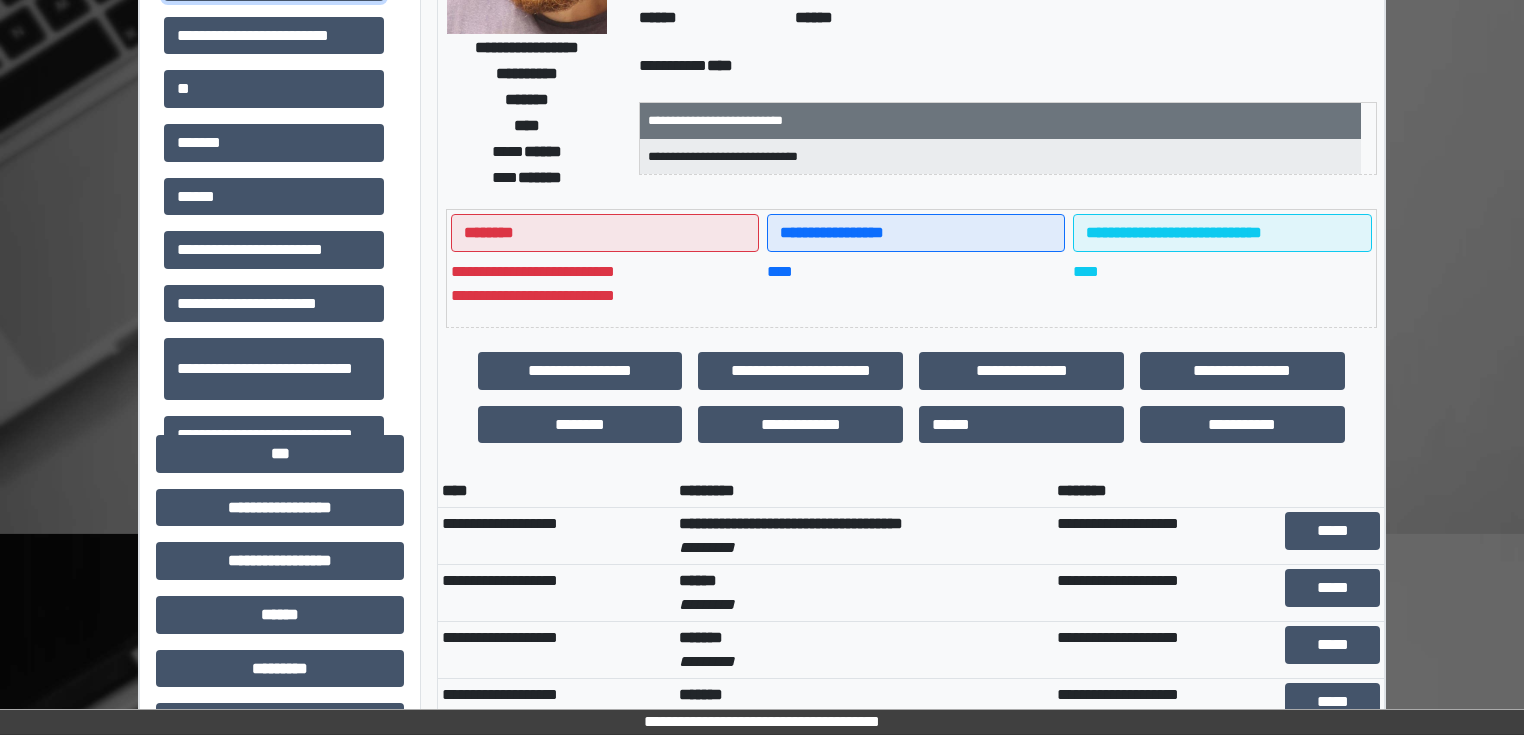 scroll, scrollTop: 80, scrollLeft: 0, axis: vertical 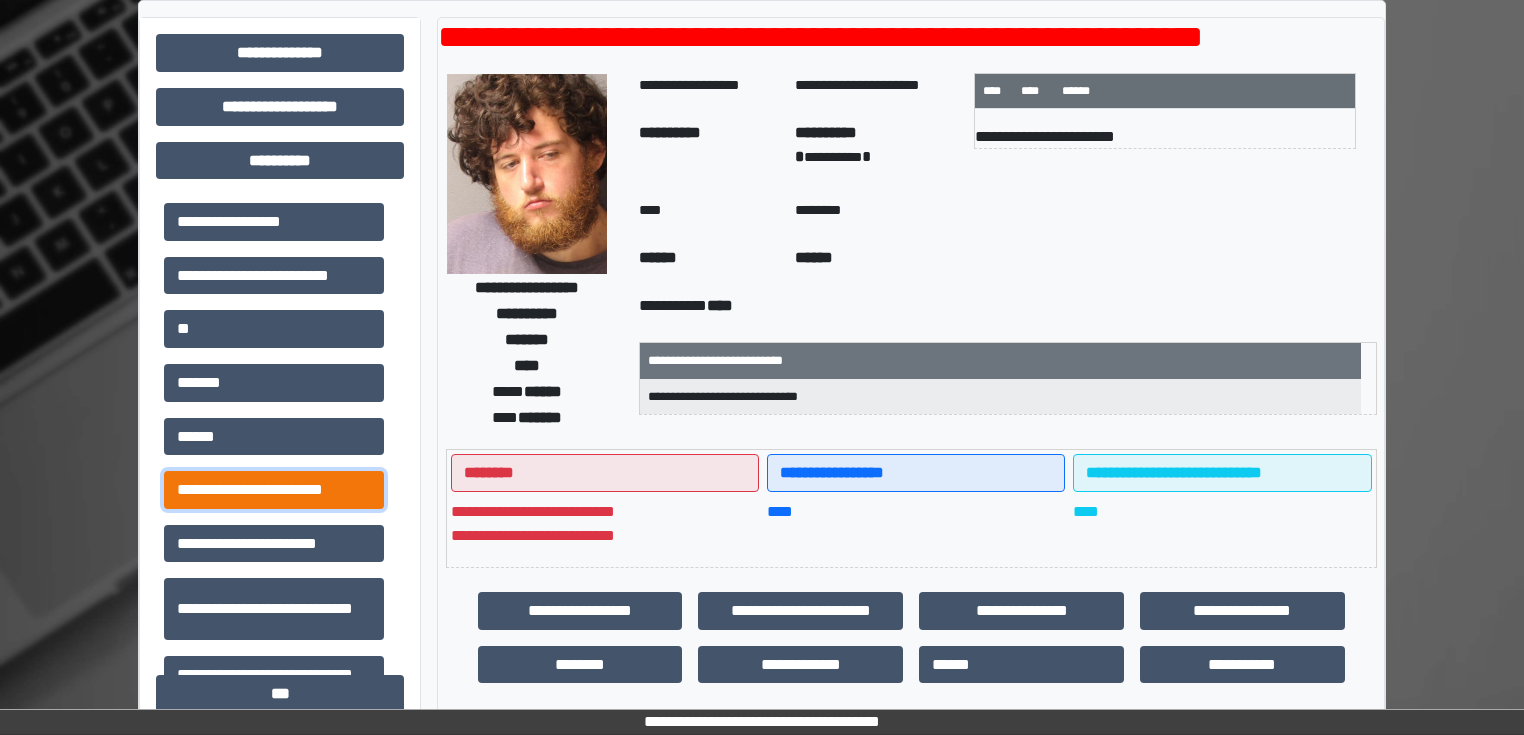 click on "**********" at bounding box center (274, 490) 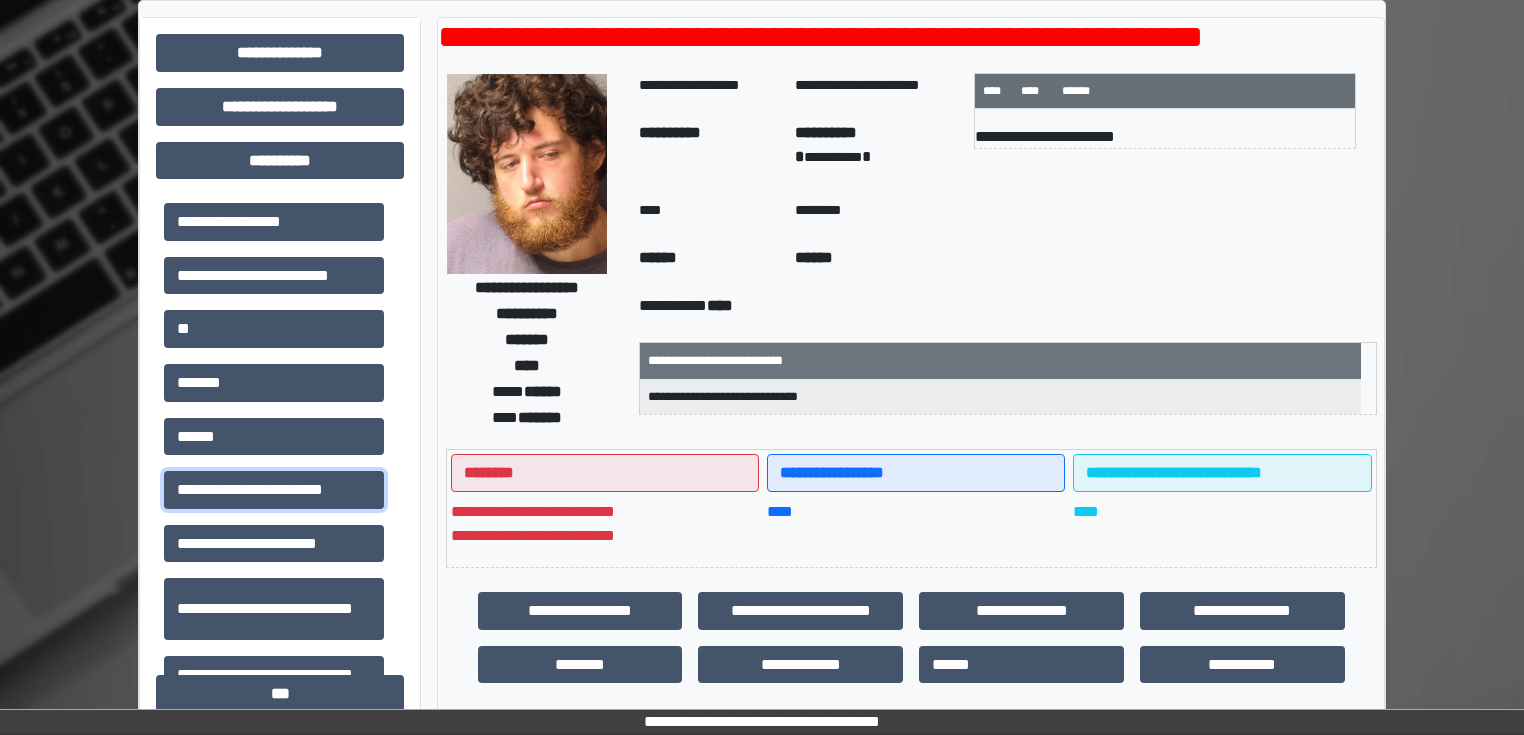 scroll, scrollTop: 480, scrollLeft: 0, axis: vertical 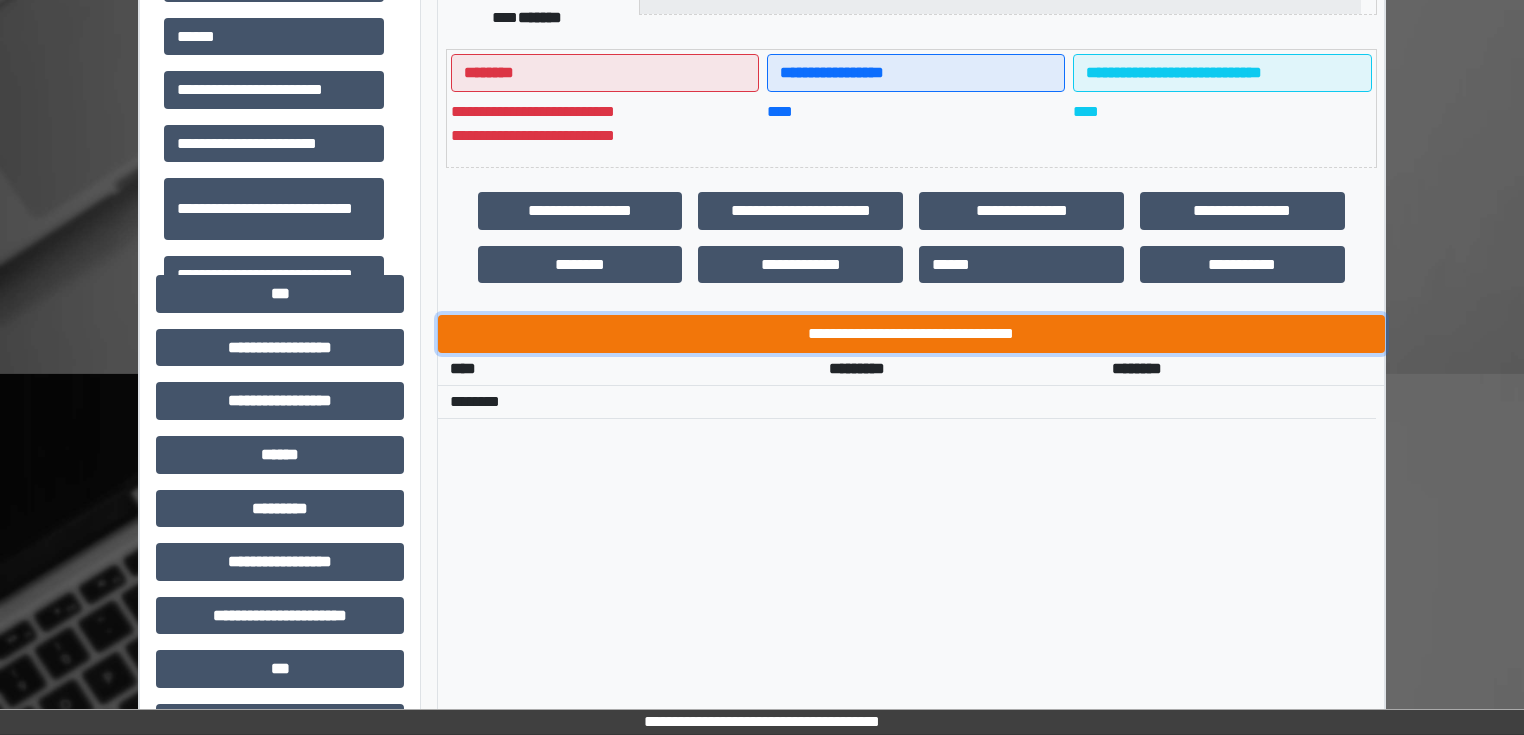 click on "**********" at bounding box center (911, 334) 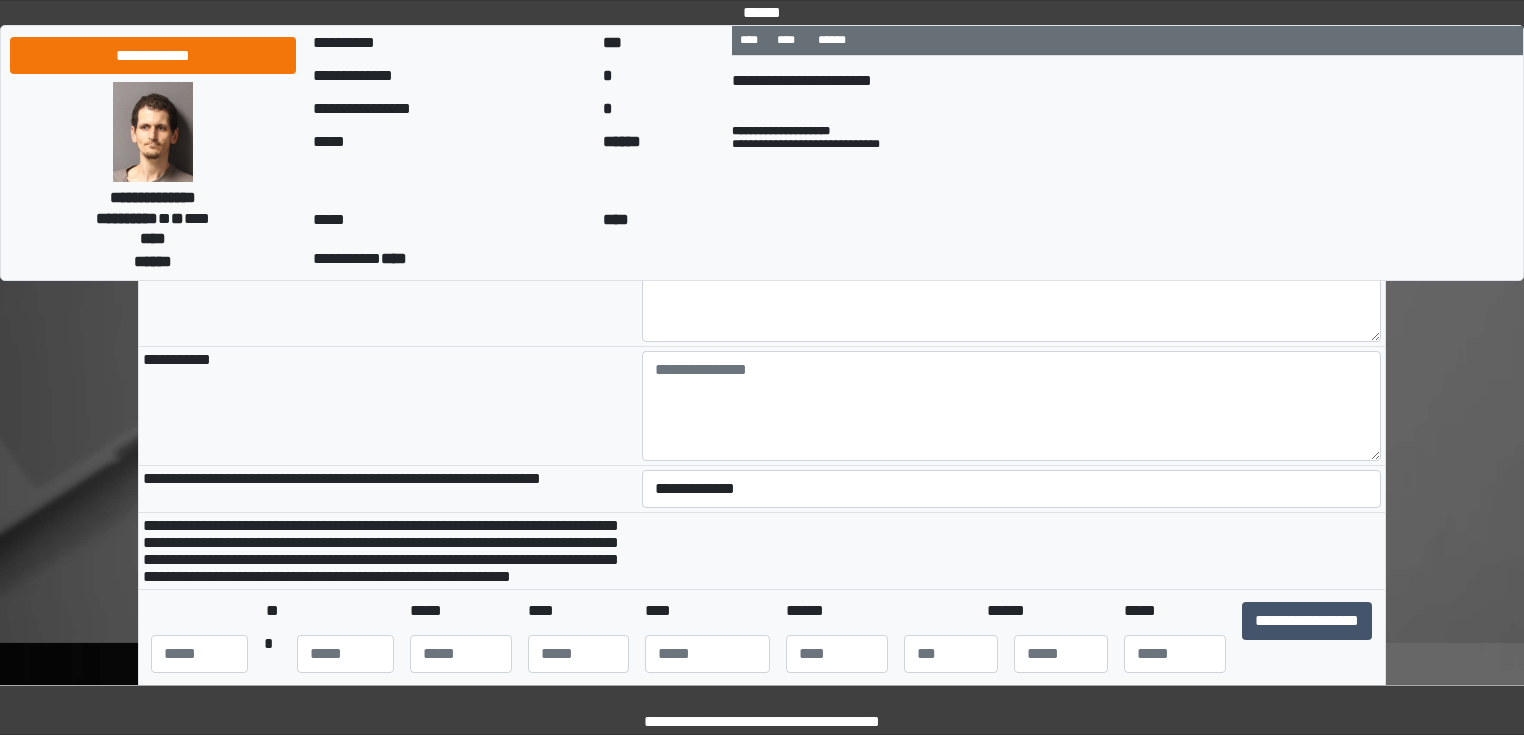 scroll, scrollTop: 240, scrollLeft: 0, axis: vertical 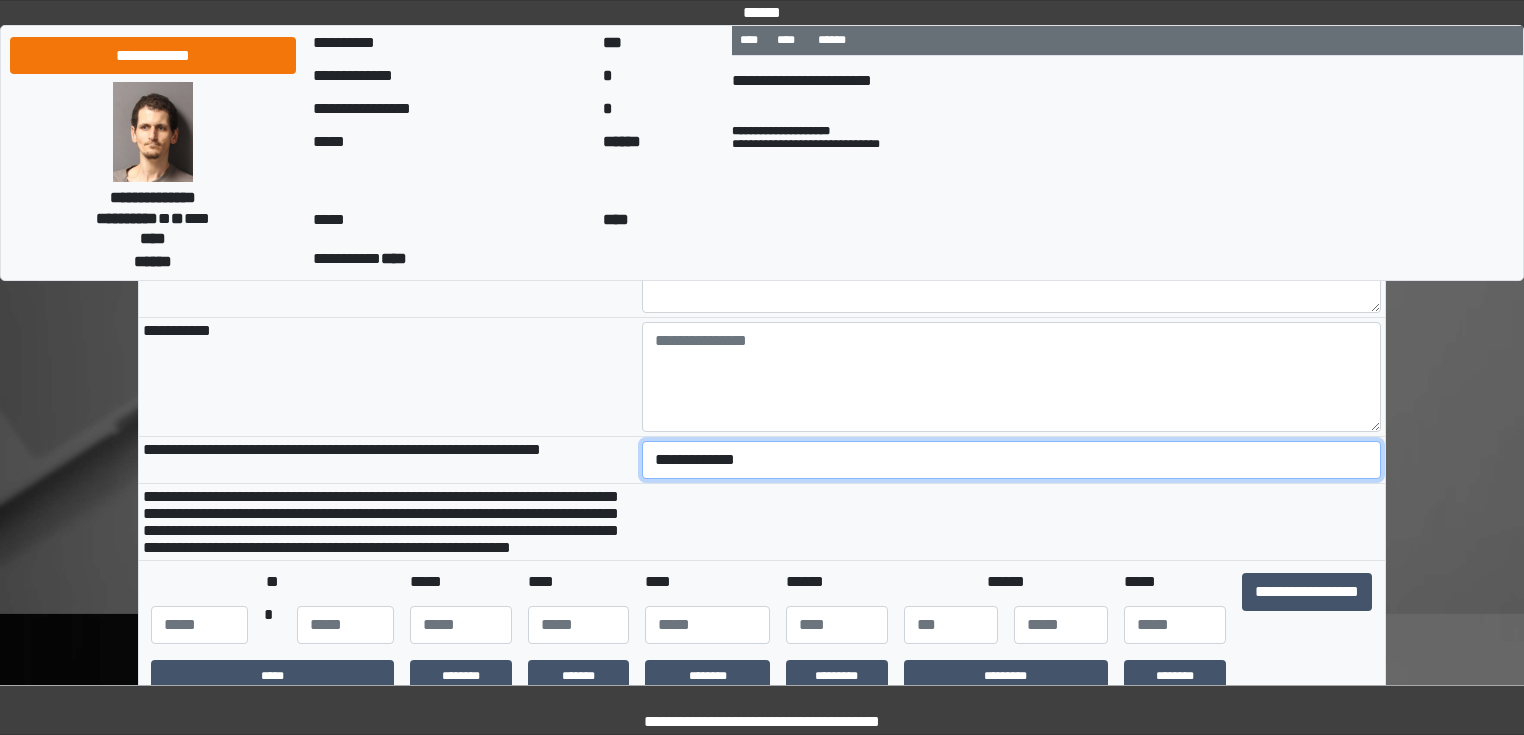 click on "**********" at bounding box center (1012, 460) 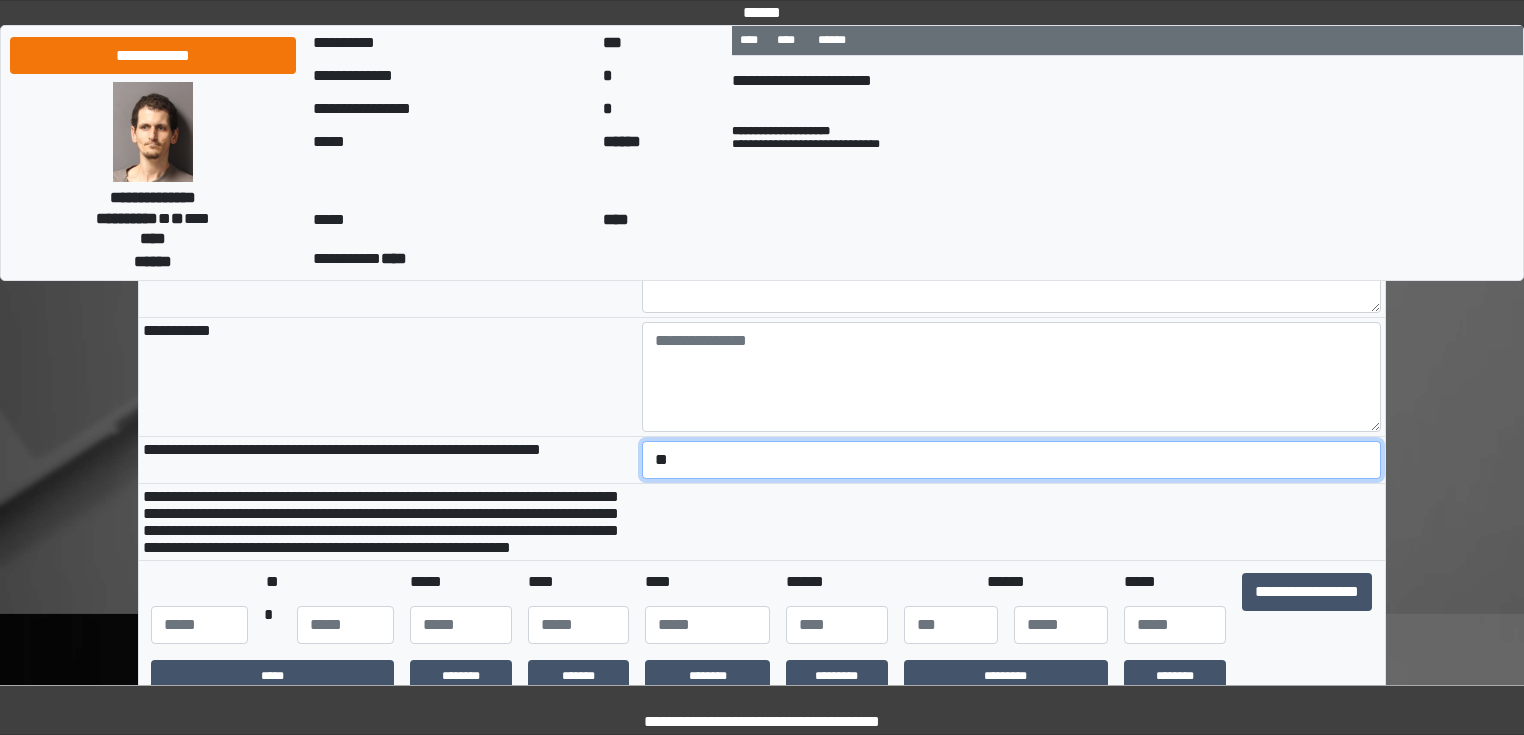 click on "**********" at bounding box center [1012, 460] 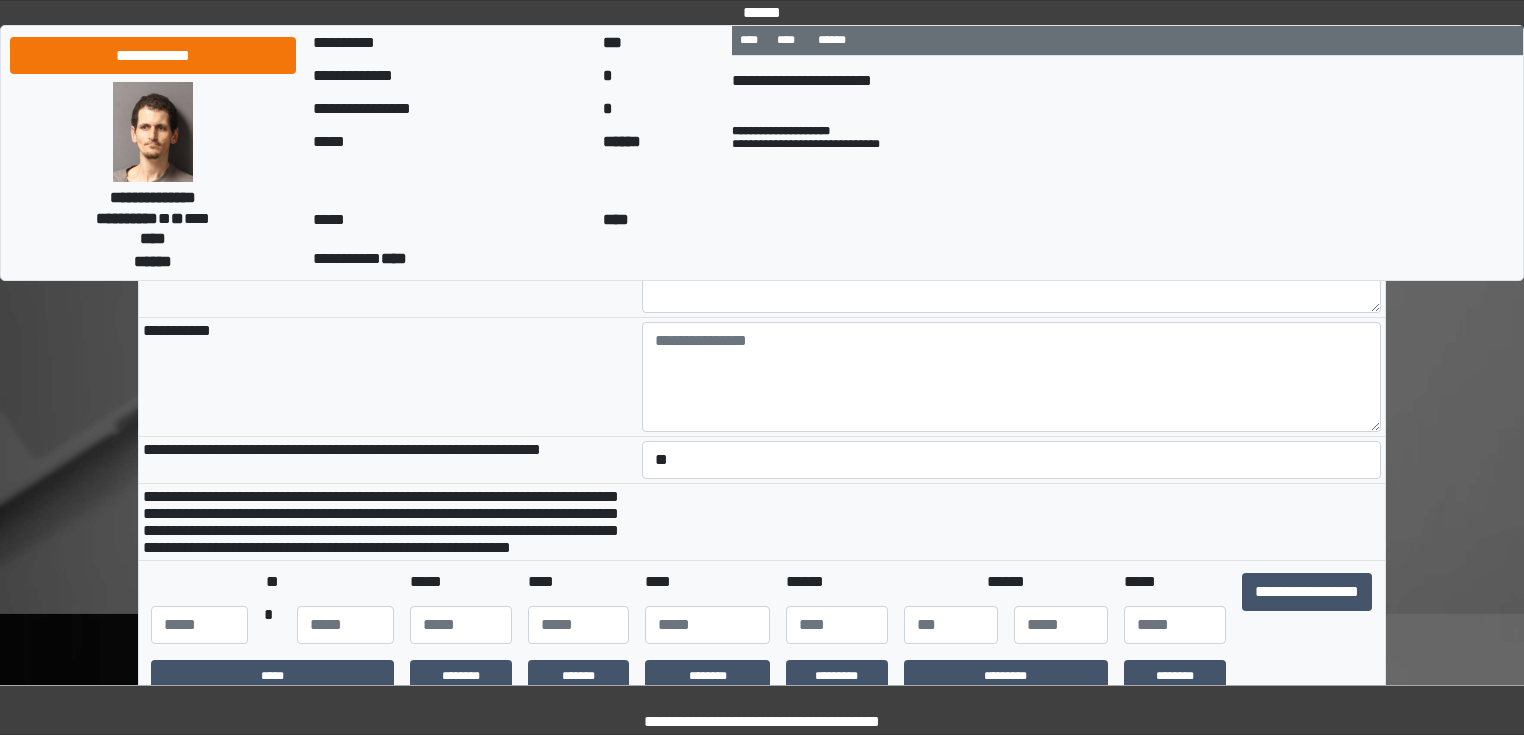 click on "**********" at bounding box center (388, 521) 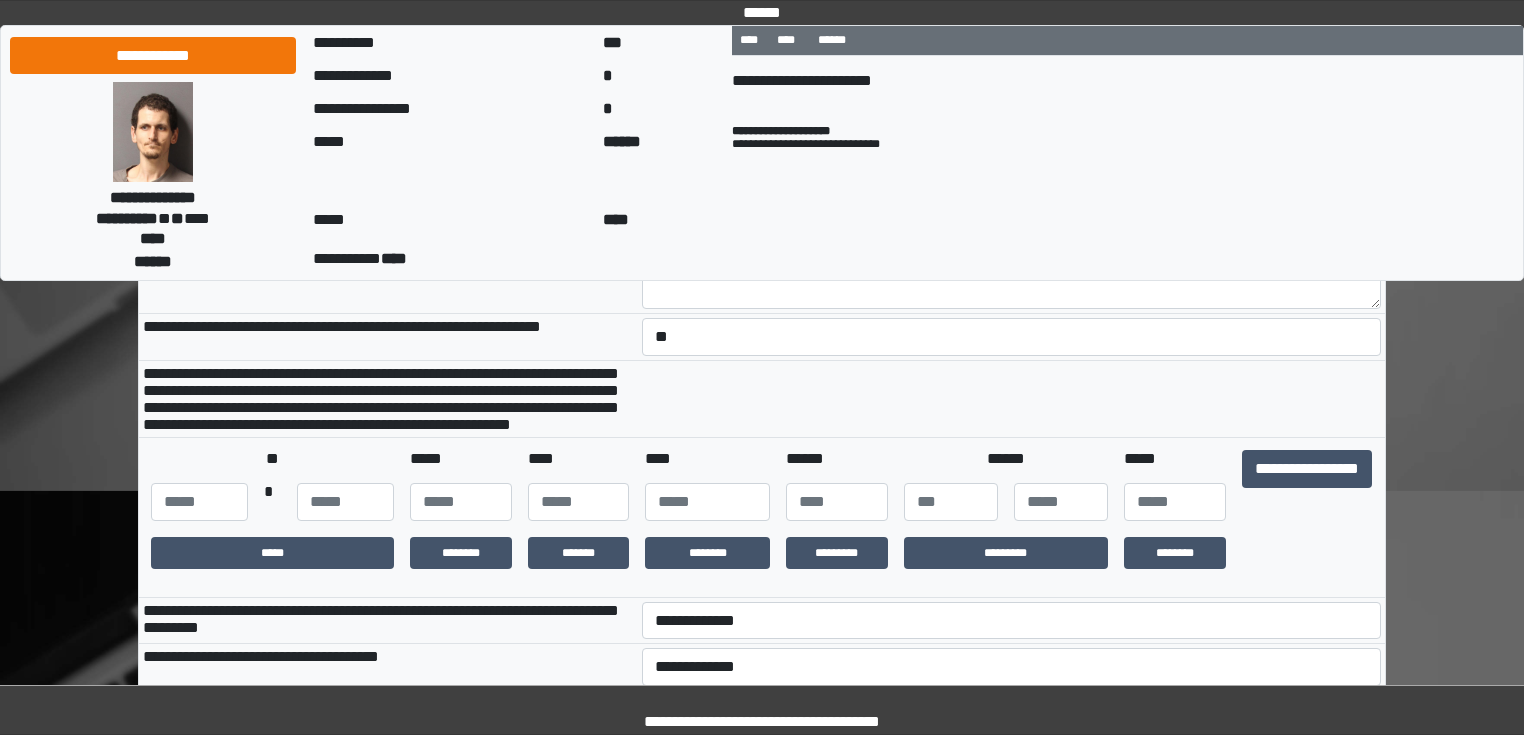 scroll, scrollTop: 400, scrollLeft: 0, axis: vertical 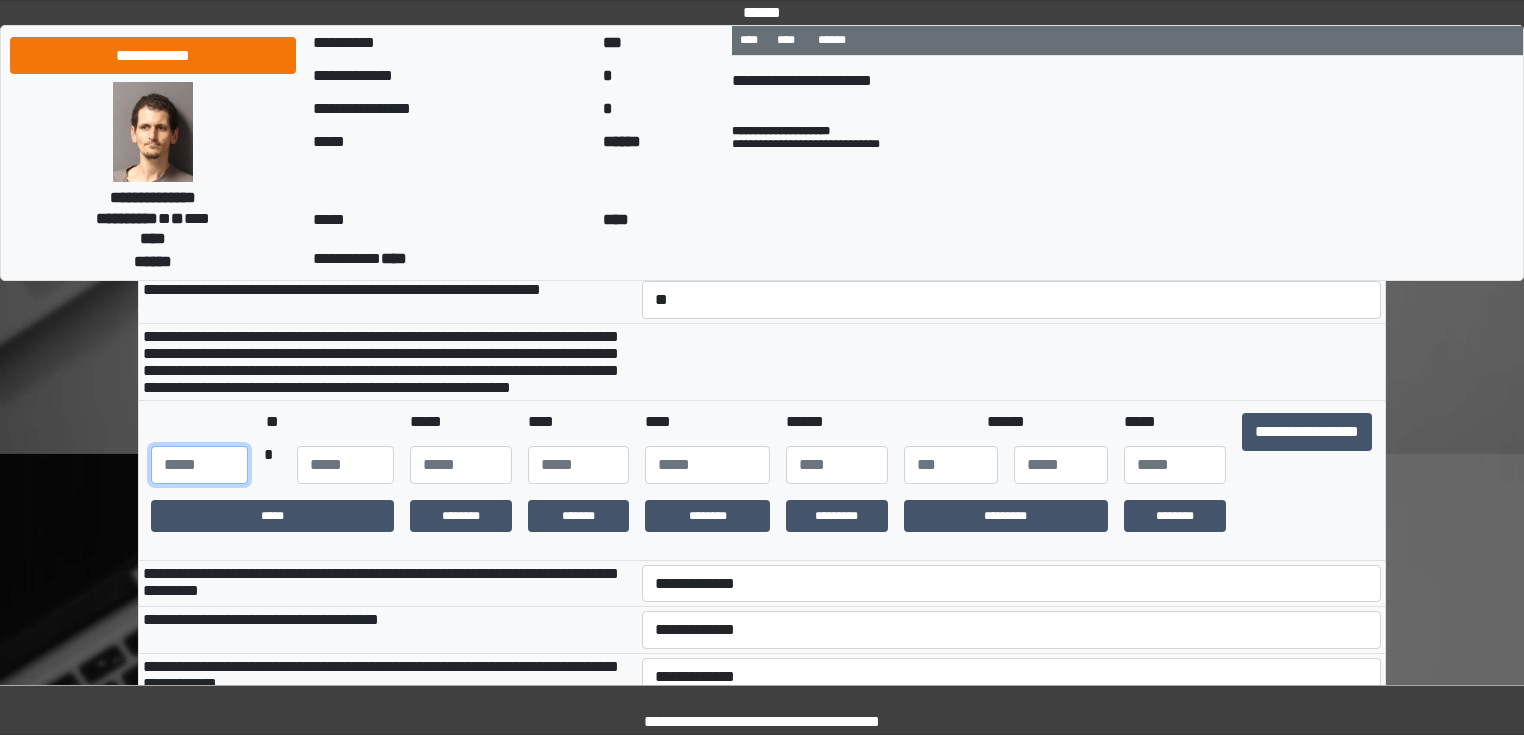 click at bounding box center (199, 465) 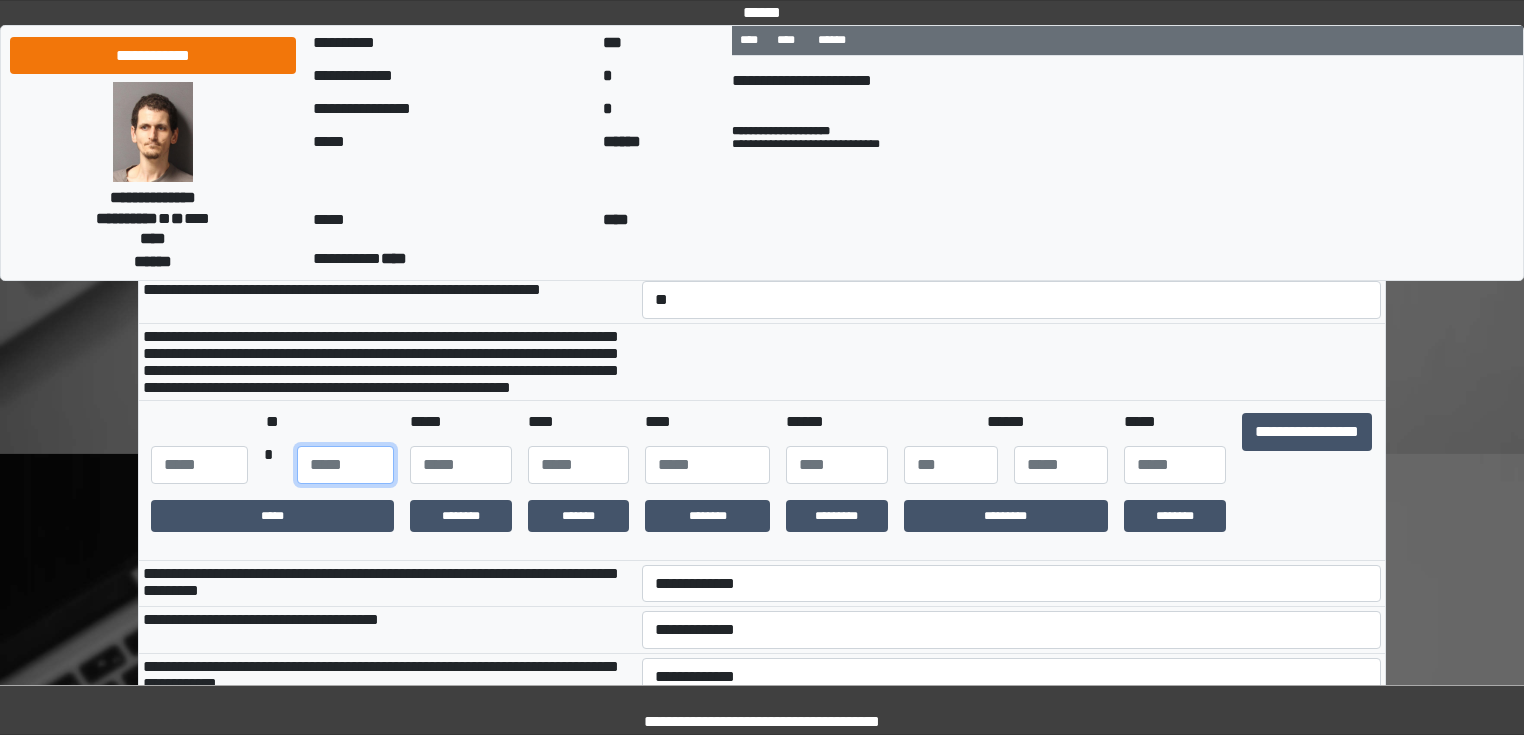 type on "**" 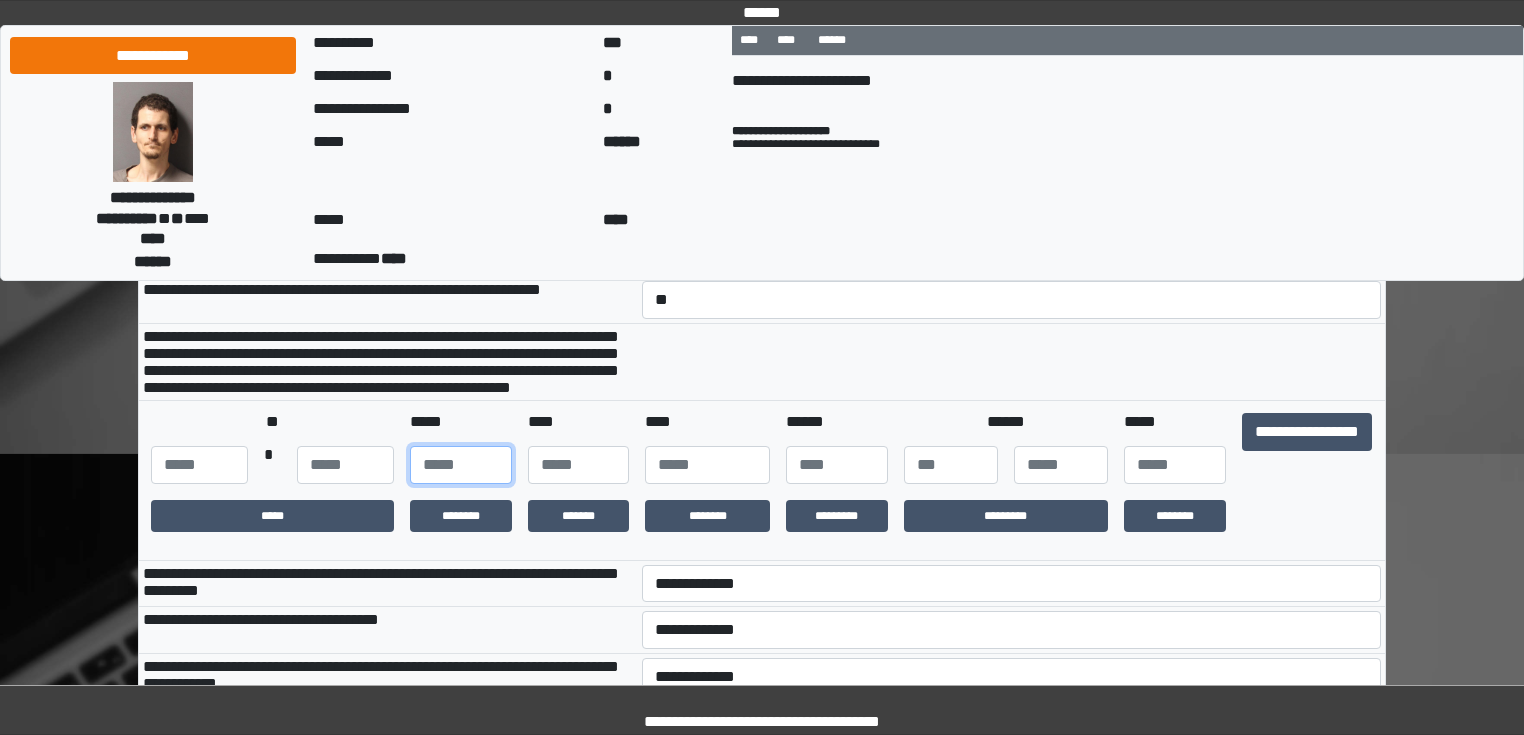 type on "**" 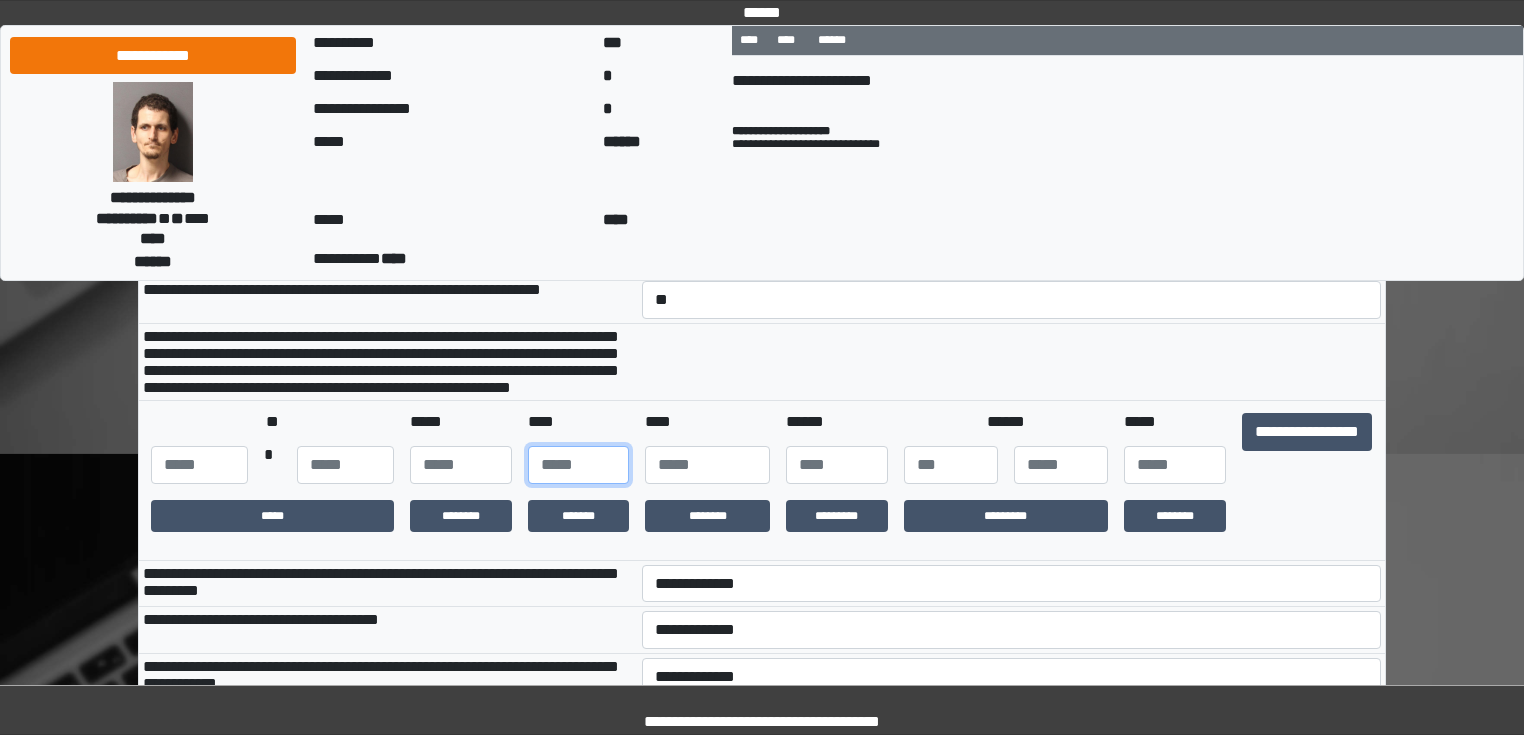 type on "**" 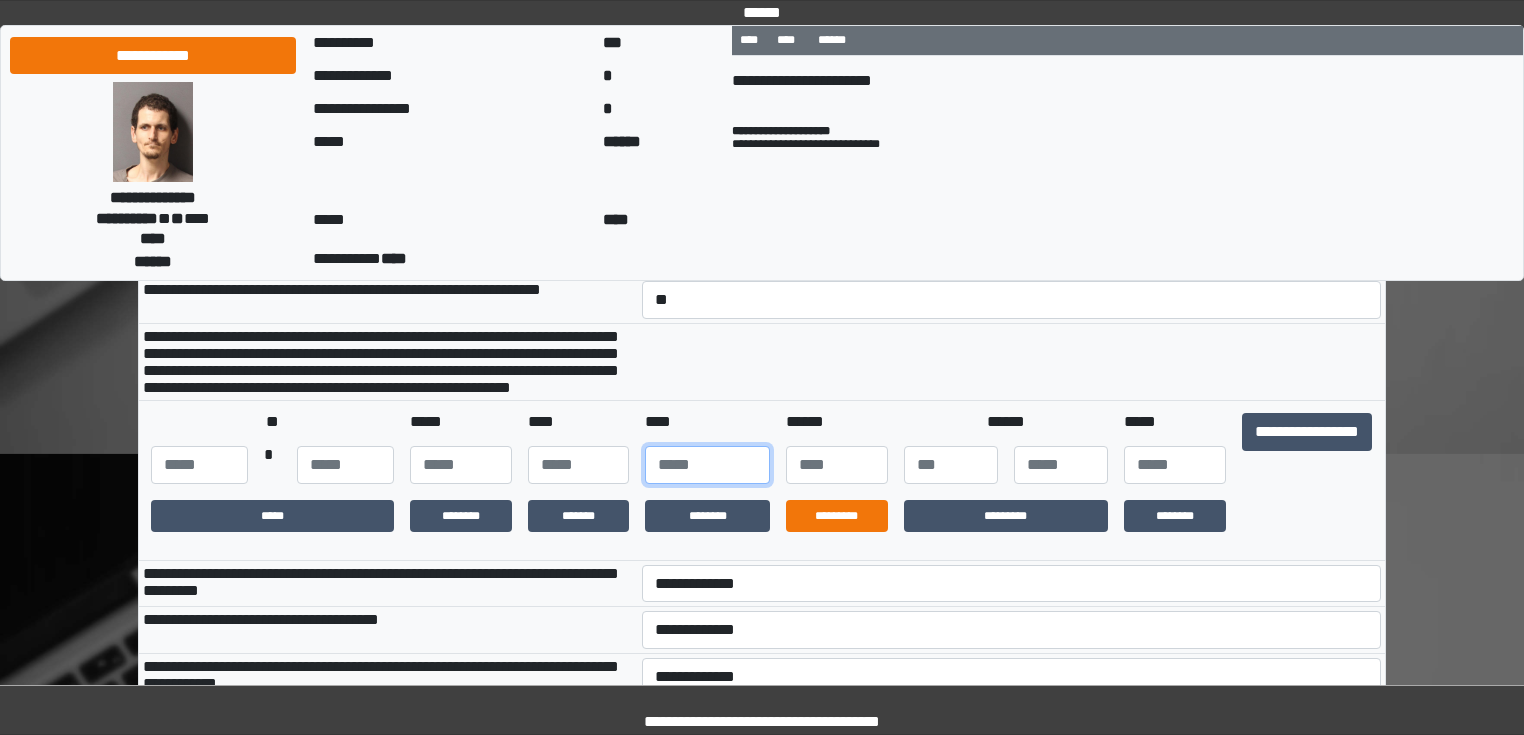 type on "****" 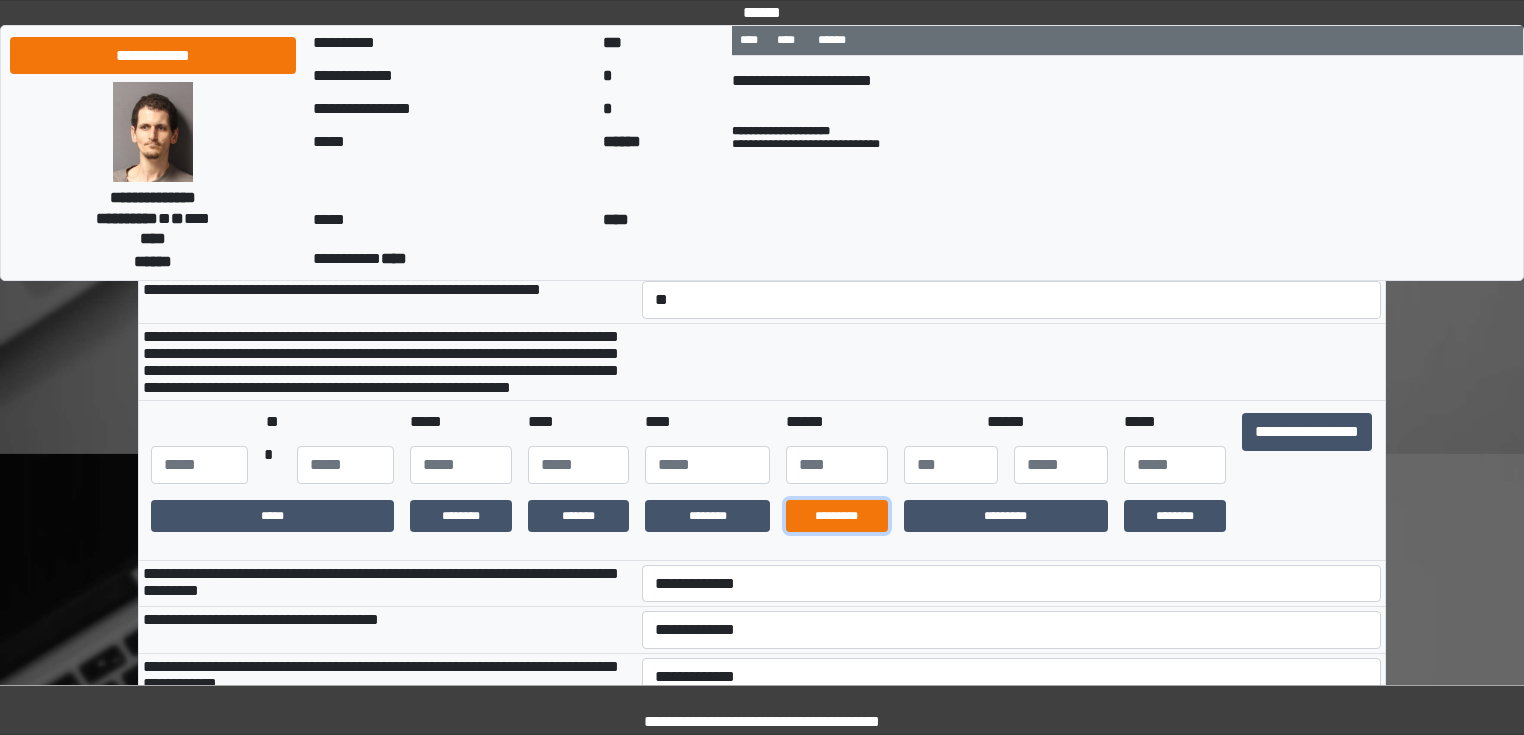 click on "*********" at bounding box center [837, 516] 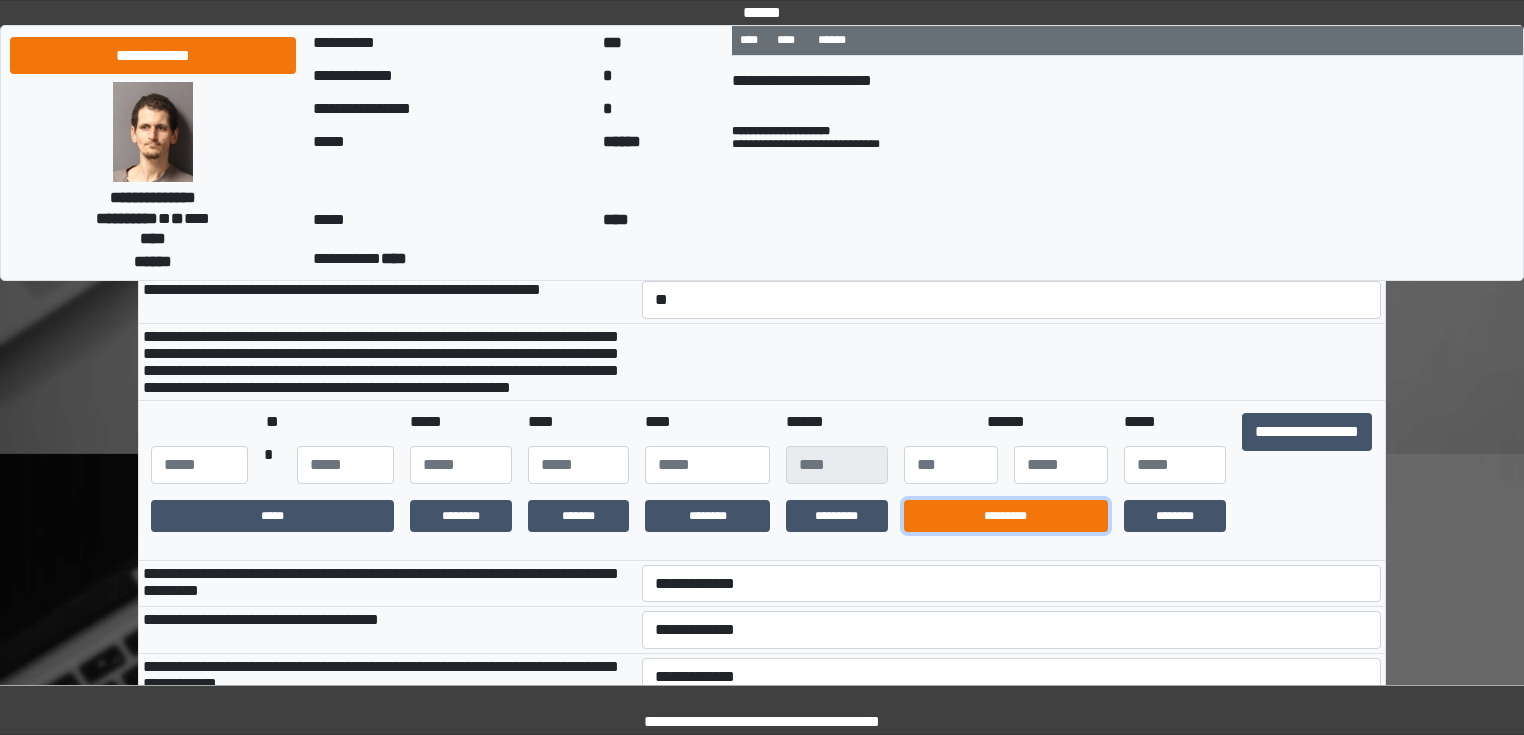 click on "*********" at bounding box center [1006, 516] 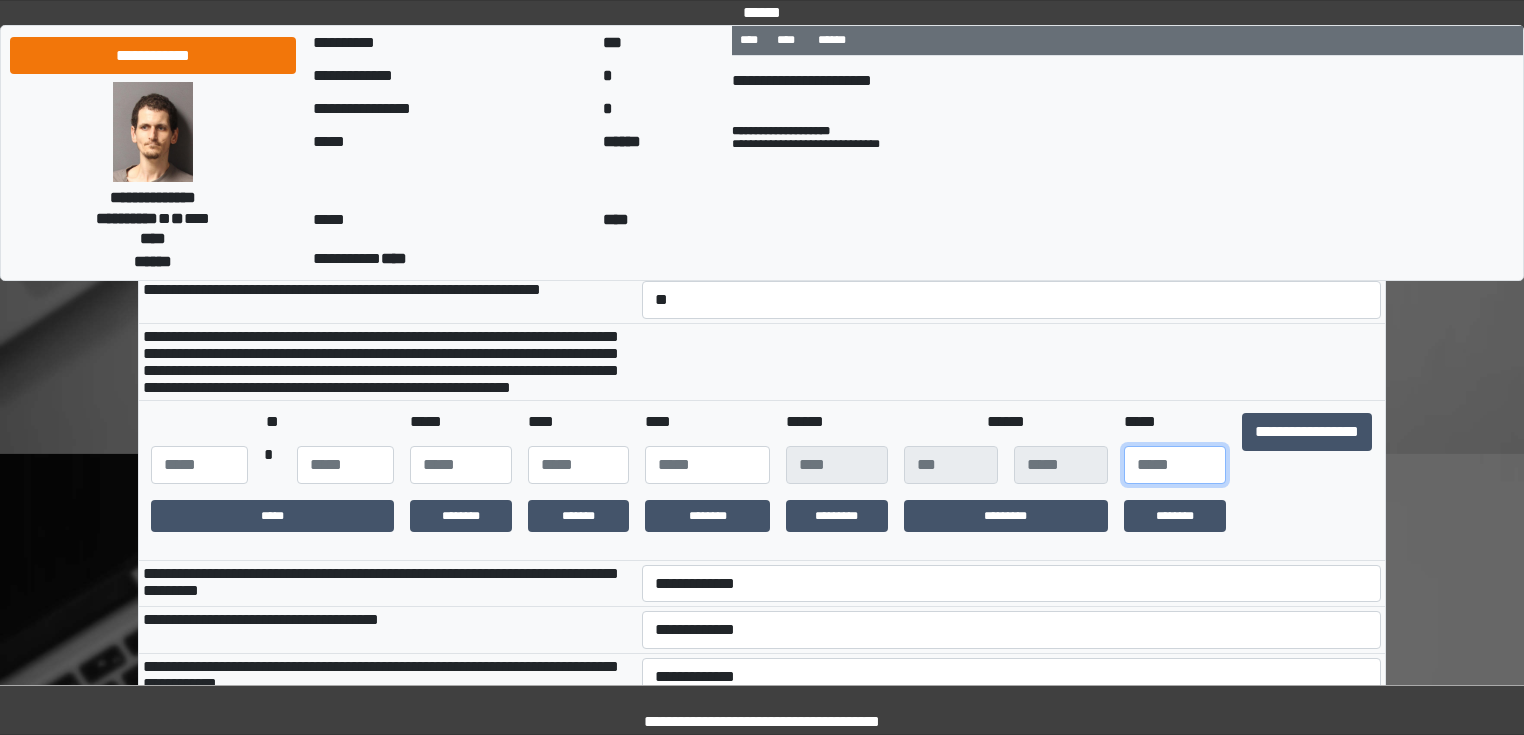 click at bounding box center (1175, 465) 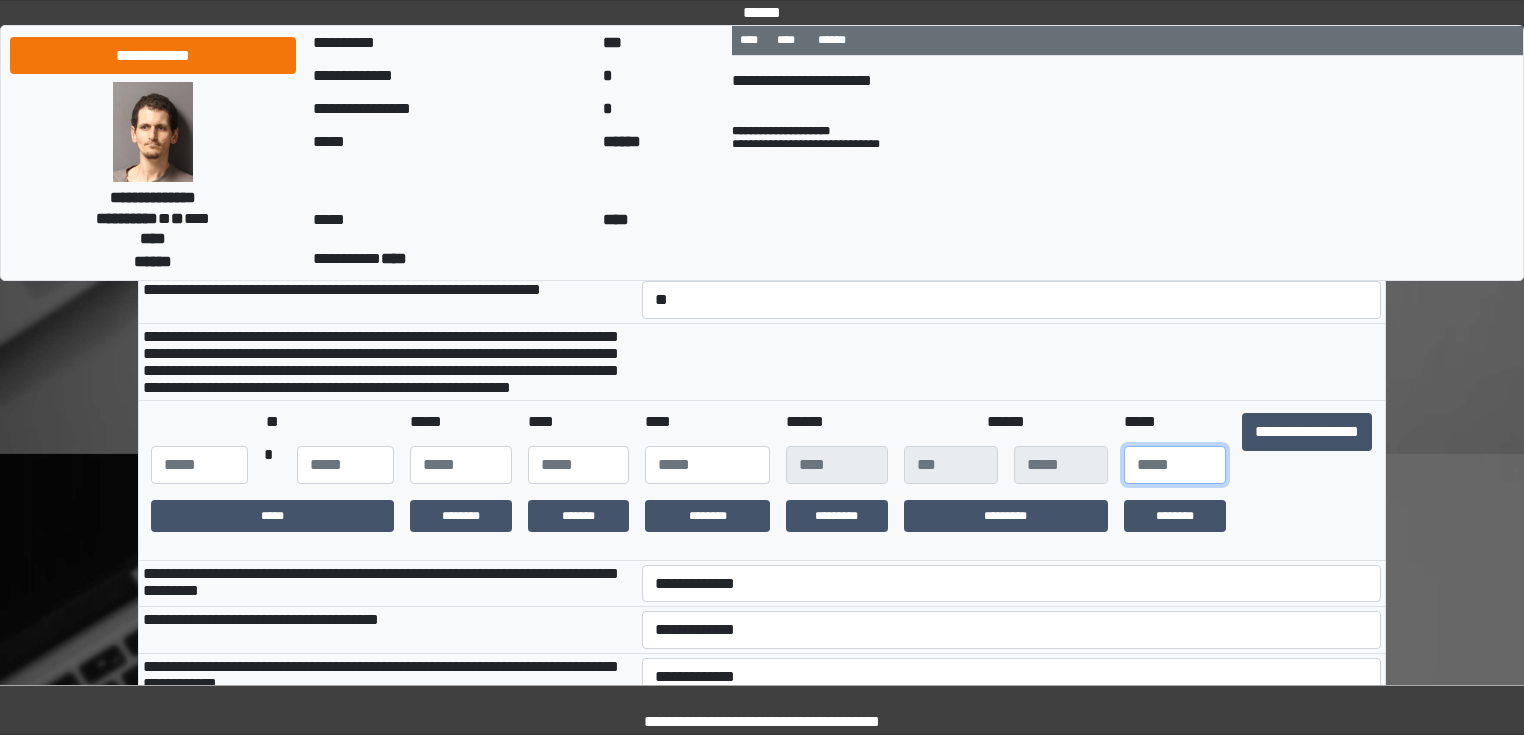 type on "**" 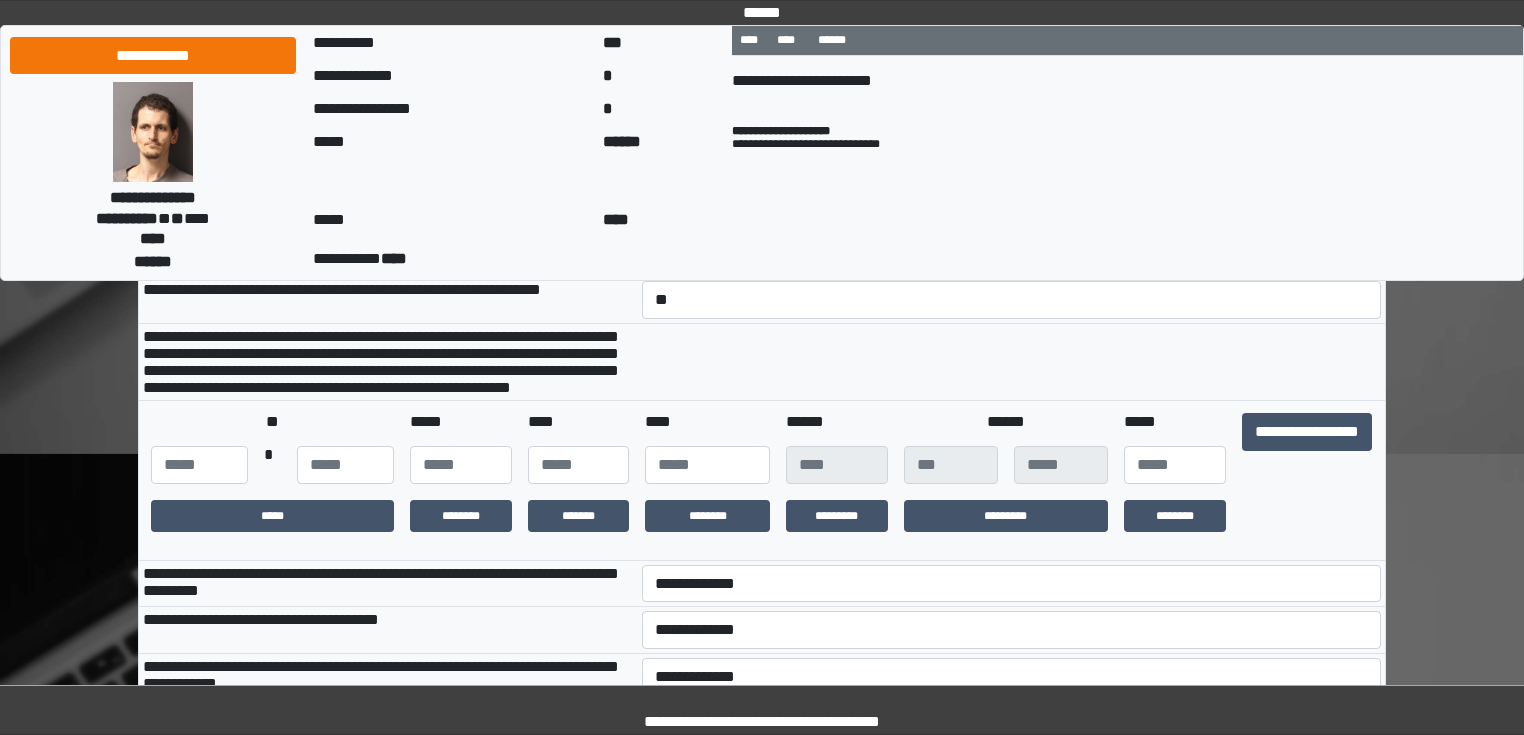 click at bounding box center [1012, 361] 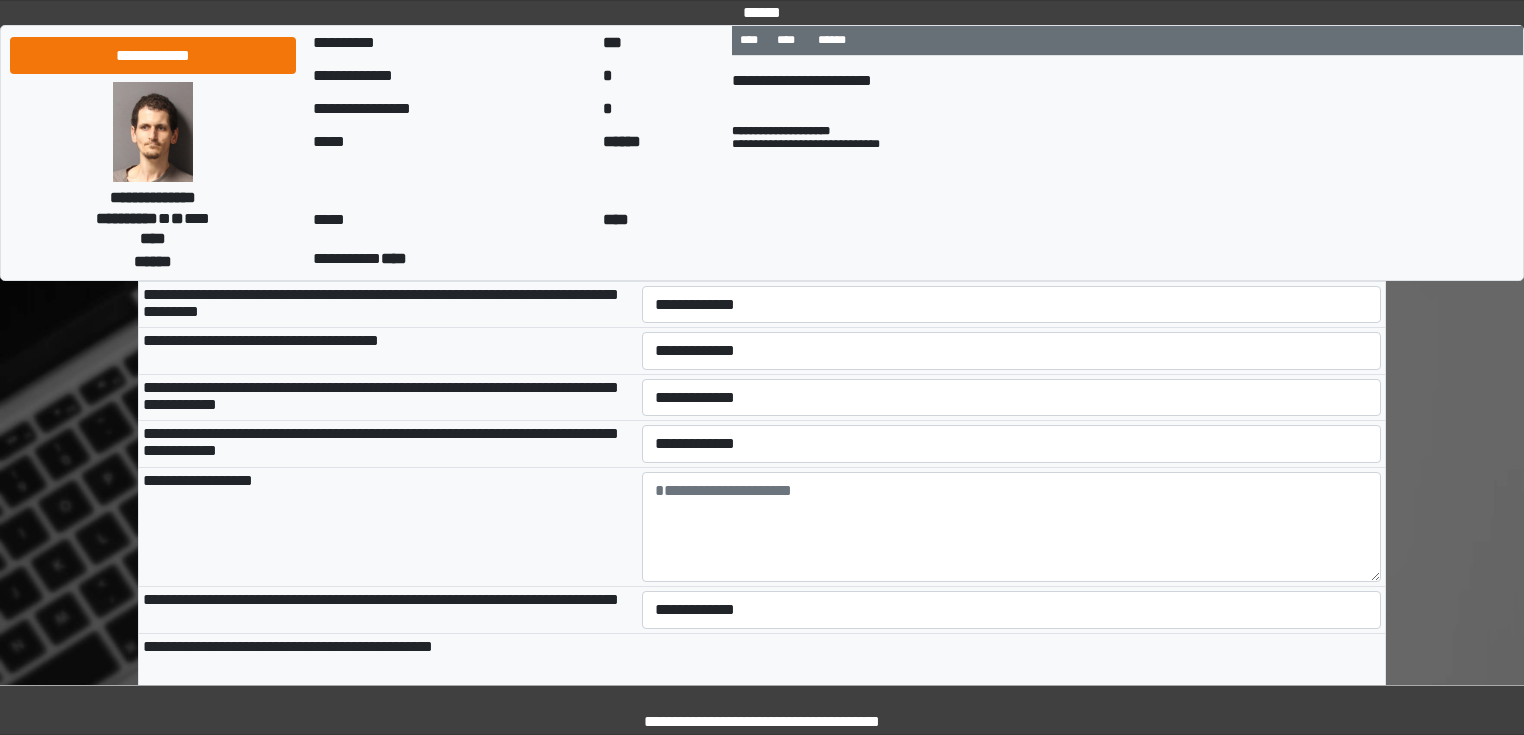 scroll, scrollTop: 640, scrollLeft: 0, axis: vertical 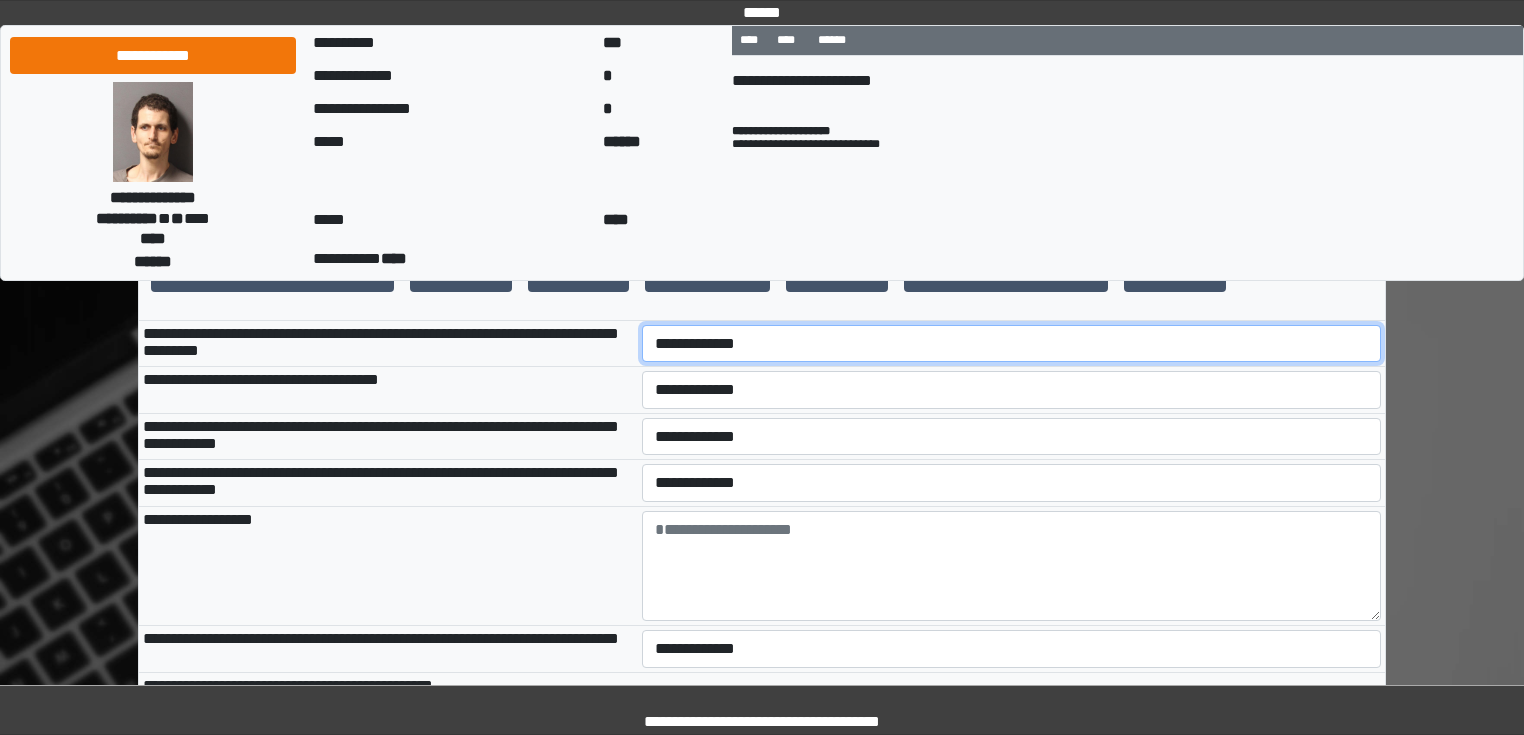 click on "**********" at bounding box center (1012, 344) 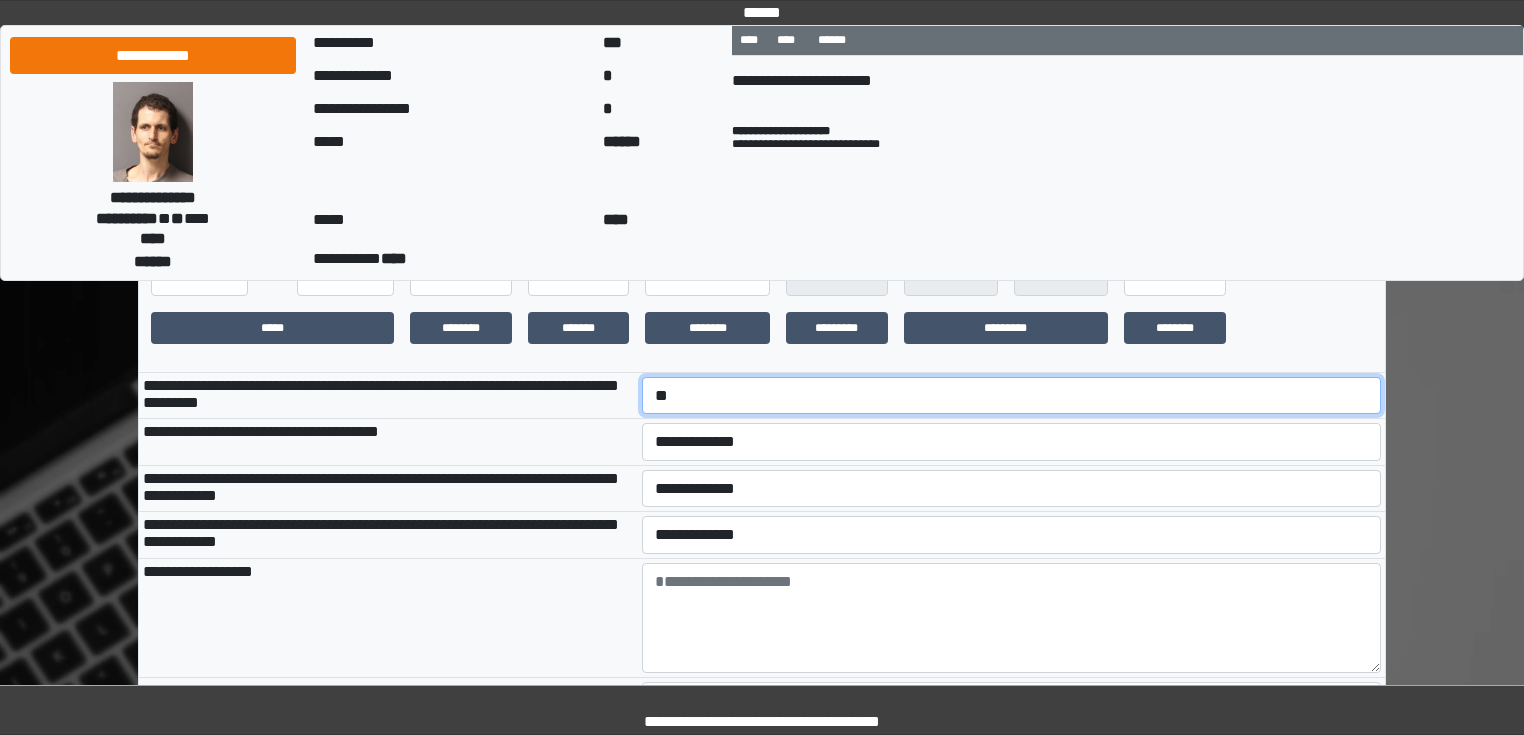 scroll, scrollTop: 560, scrollLeft: 0, axis: vertical 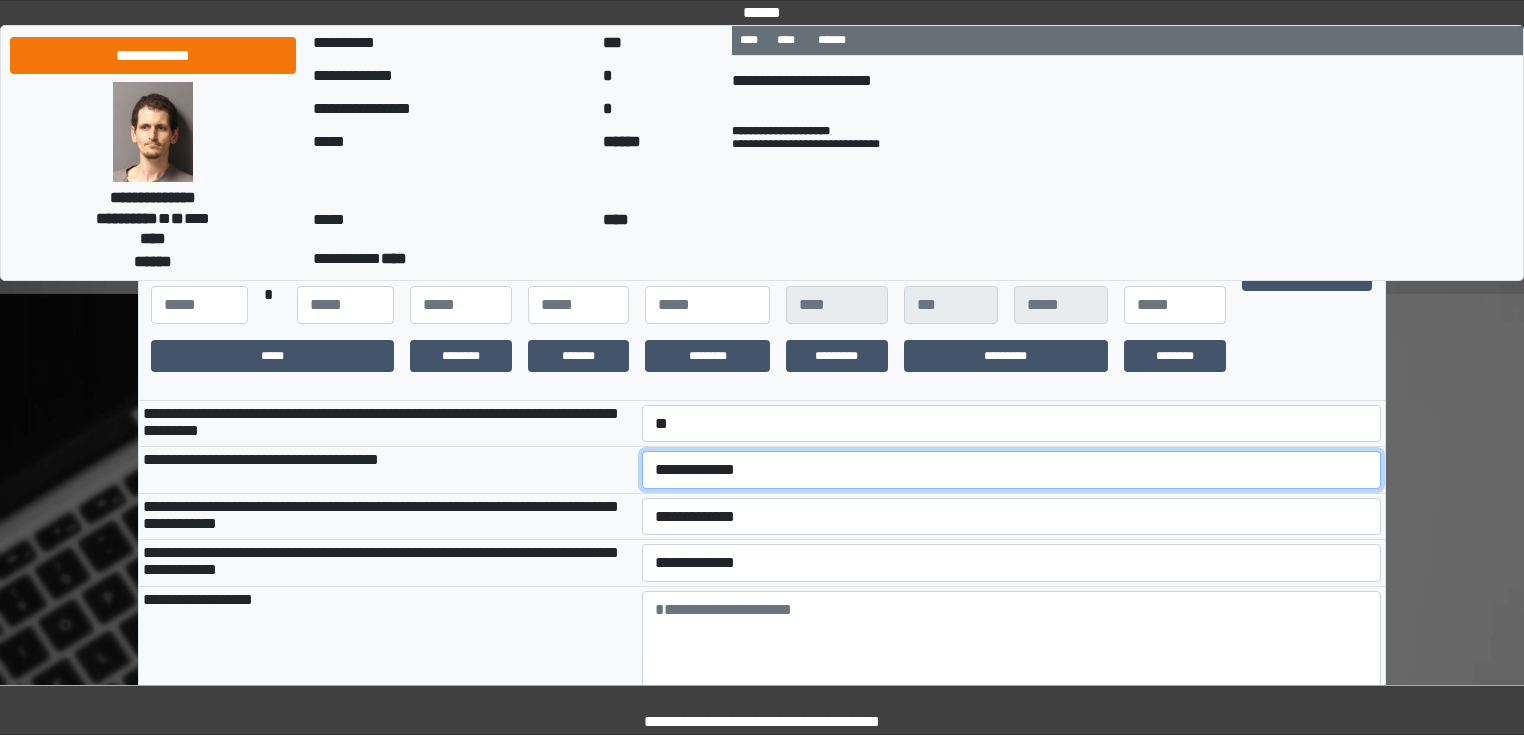 click on "**********" at bounding box center (1012, 470) 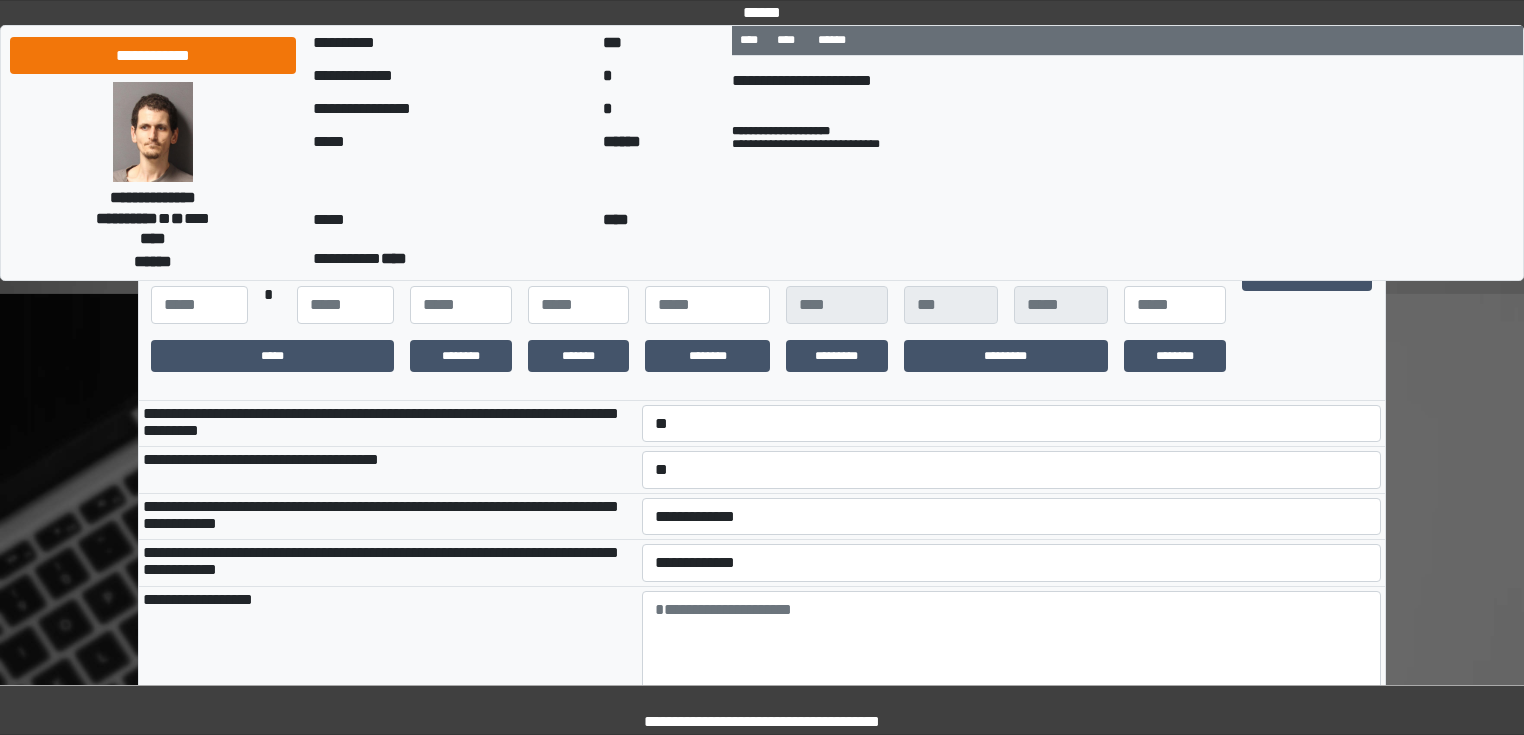 click on "**********" at bounding box center [388, 516] 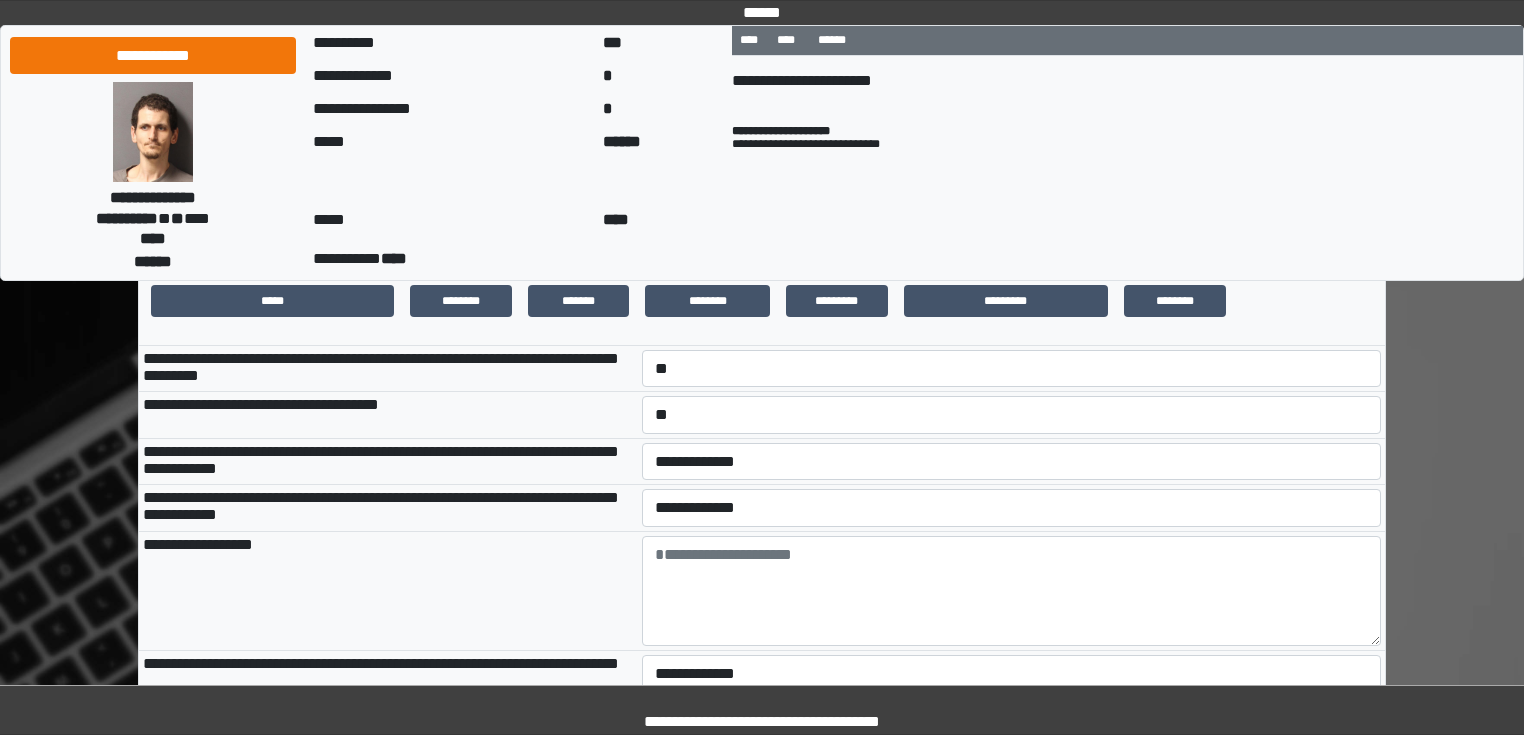 scroll, scrollTop: 640, scrollLeft: 0, axis: vertical 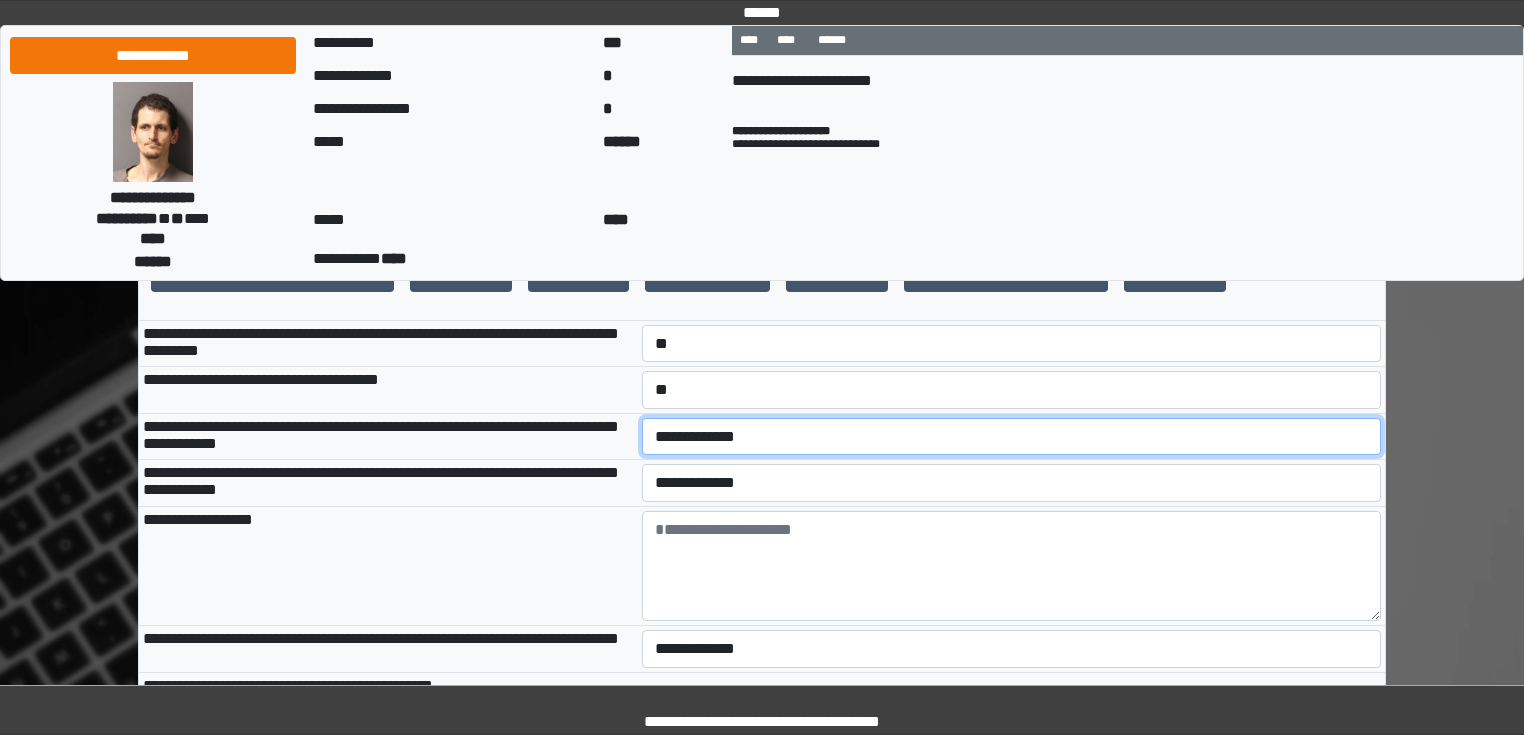 click on "**********" at bounding box center (1012, 437) 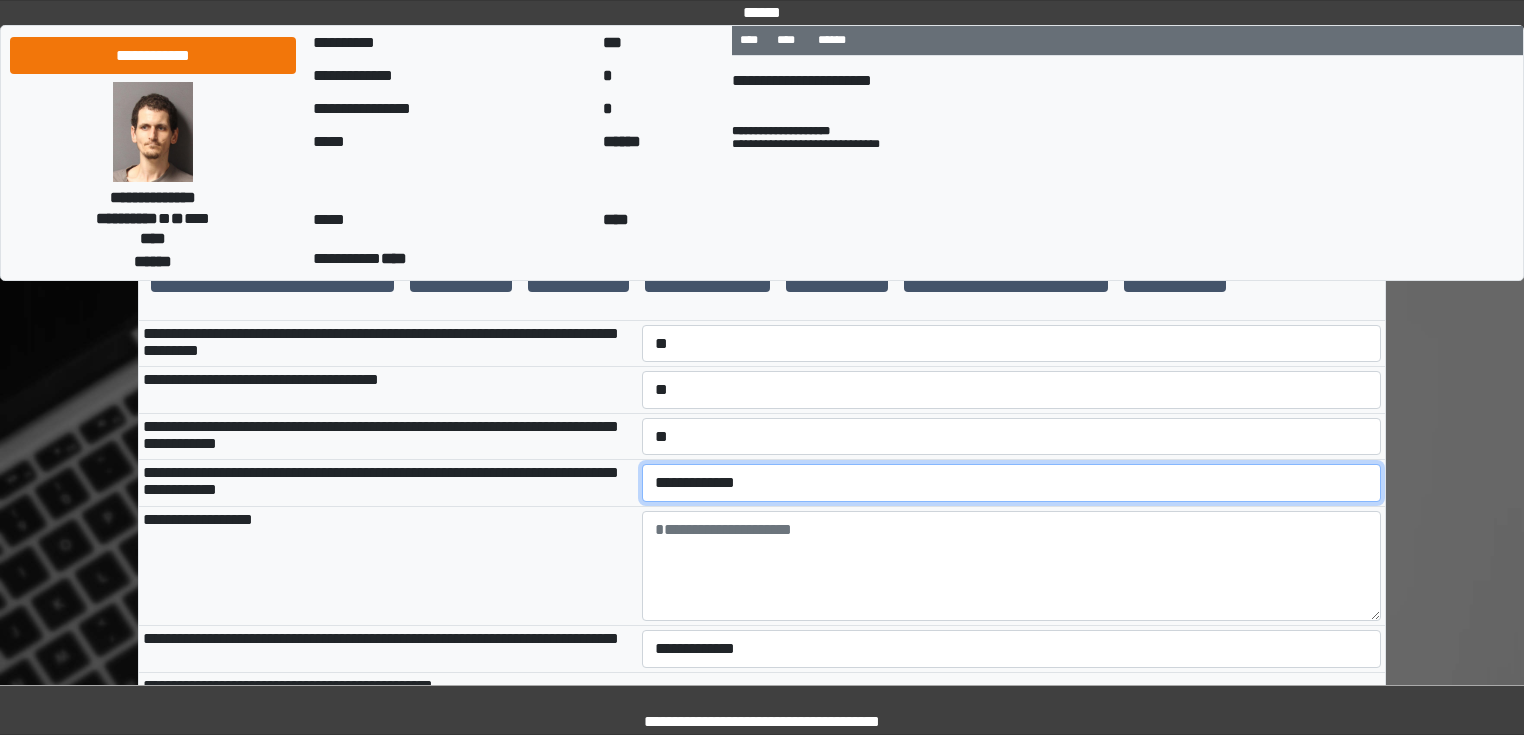 click on "**********" at bounding box center (1012, 483) 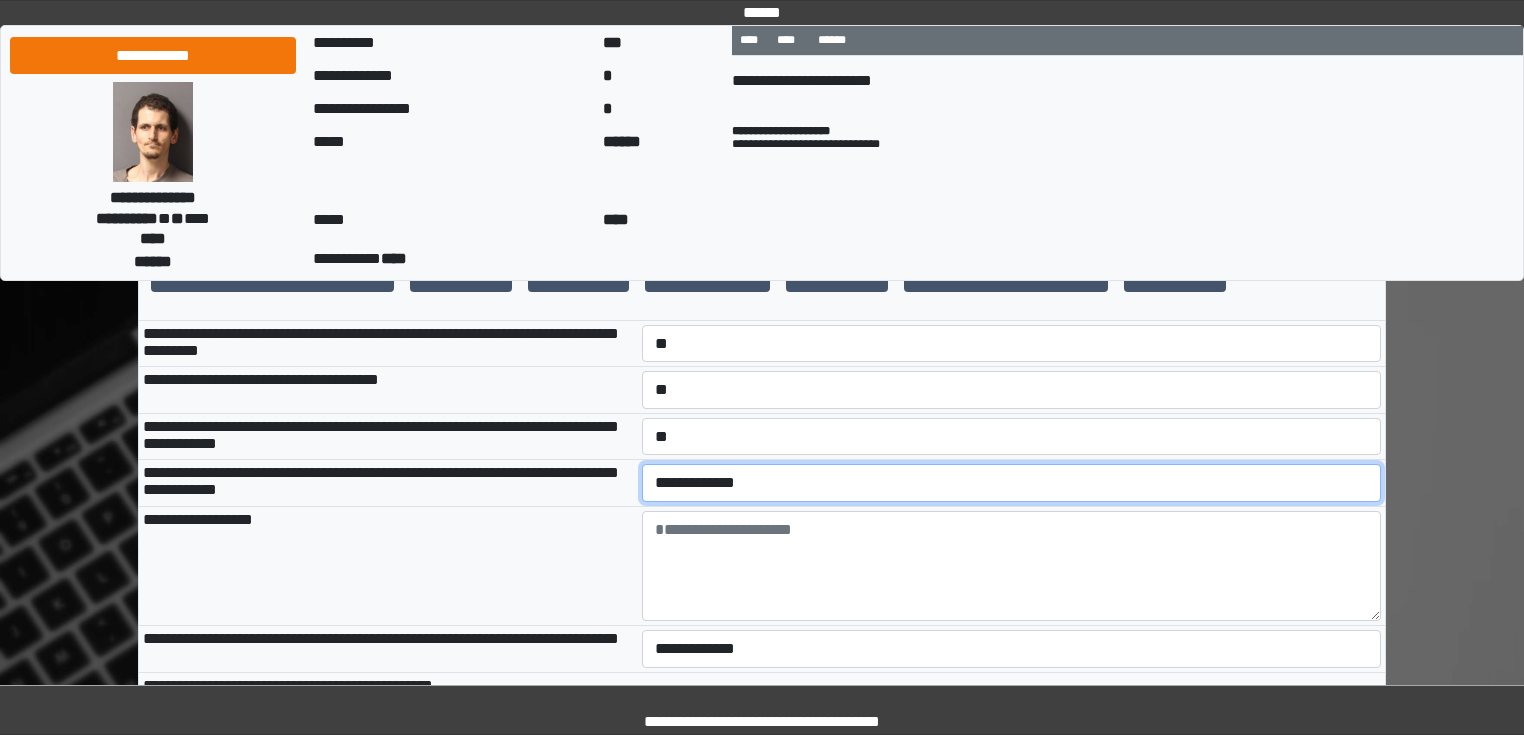 select on "*" 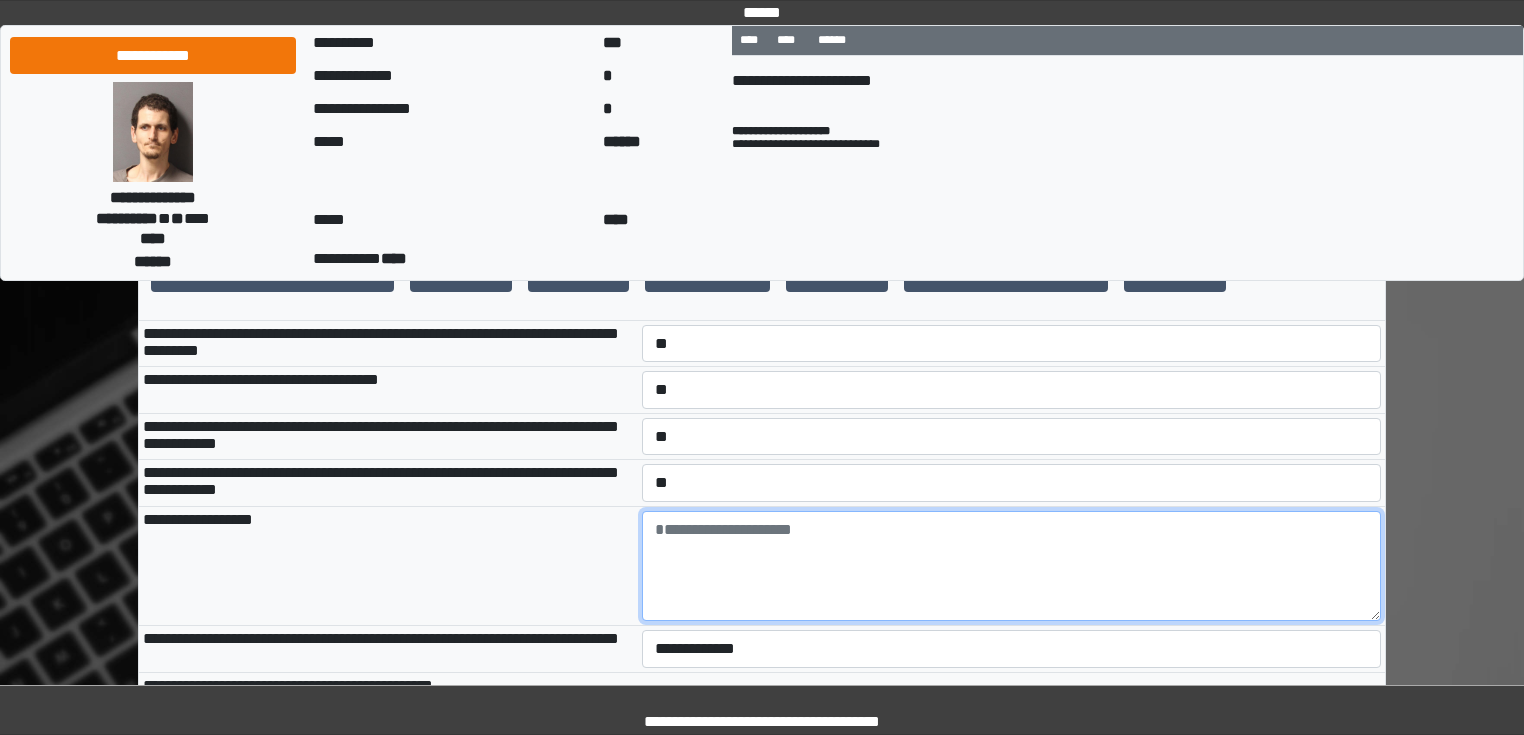 click at bounding box center [1012, 566] 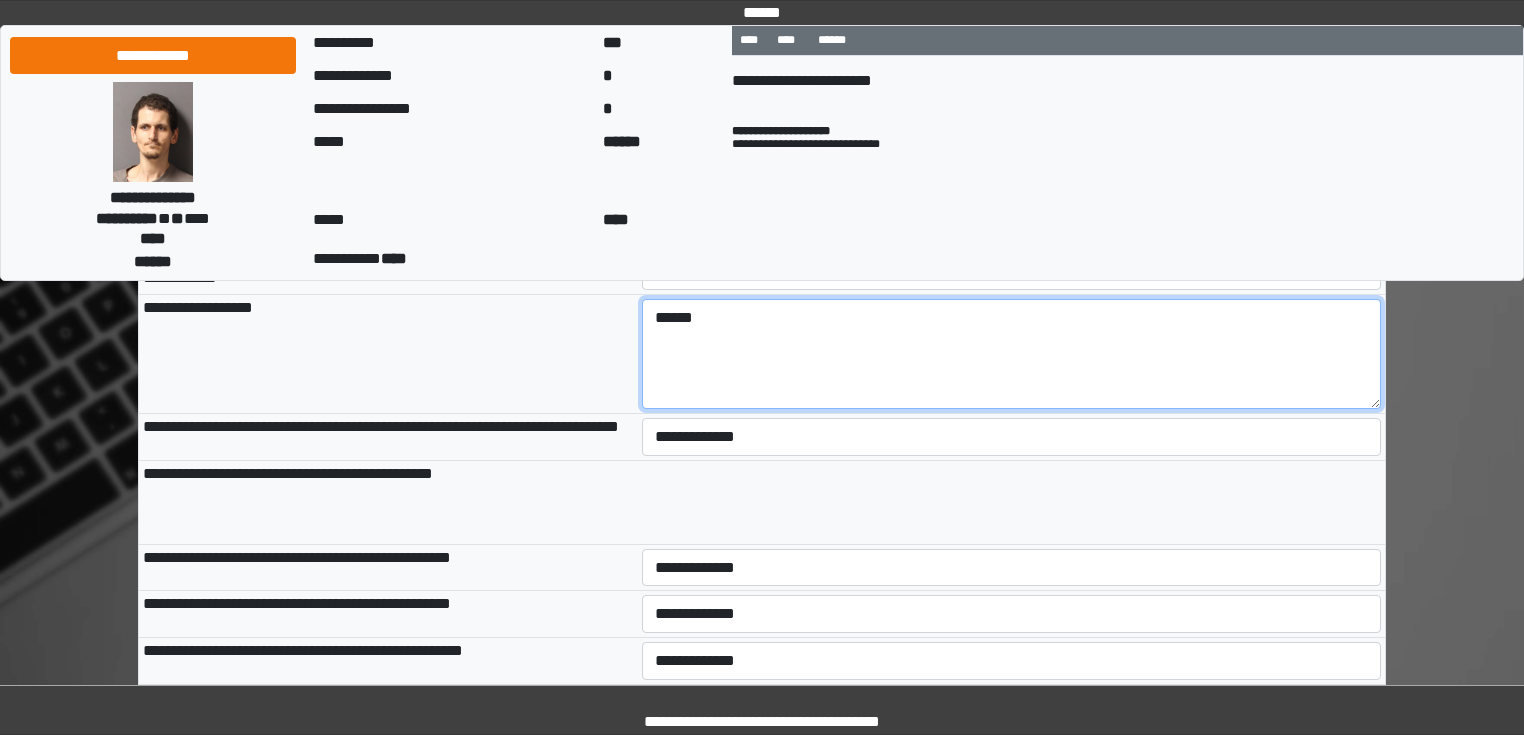 scroll, scrollTop: 880, scrollLeft: 0, axis: vertical 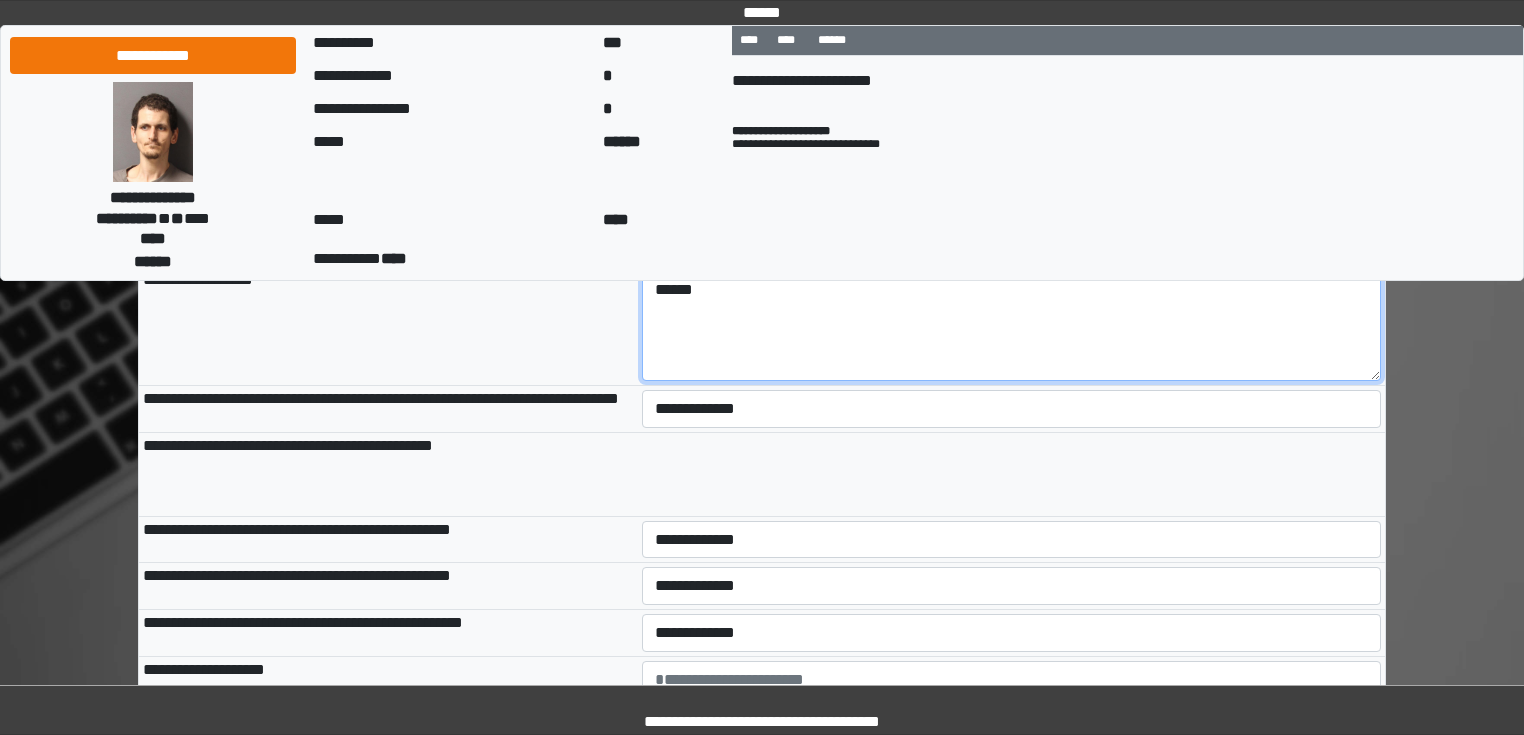 type on "******" 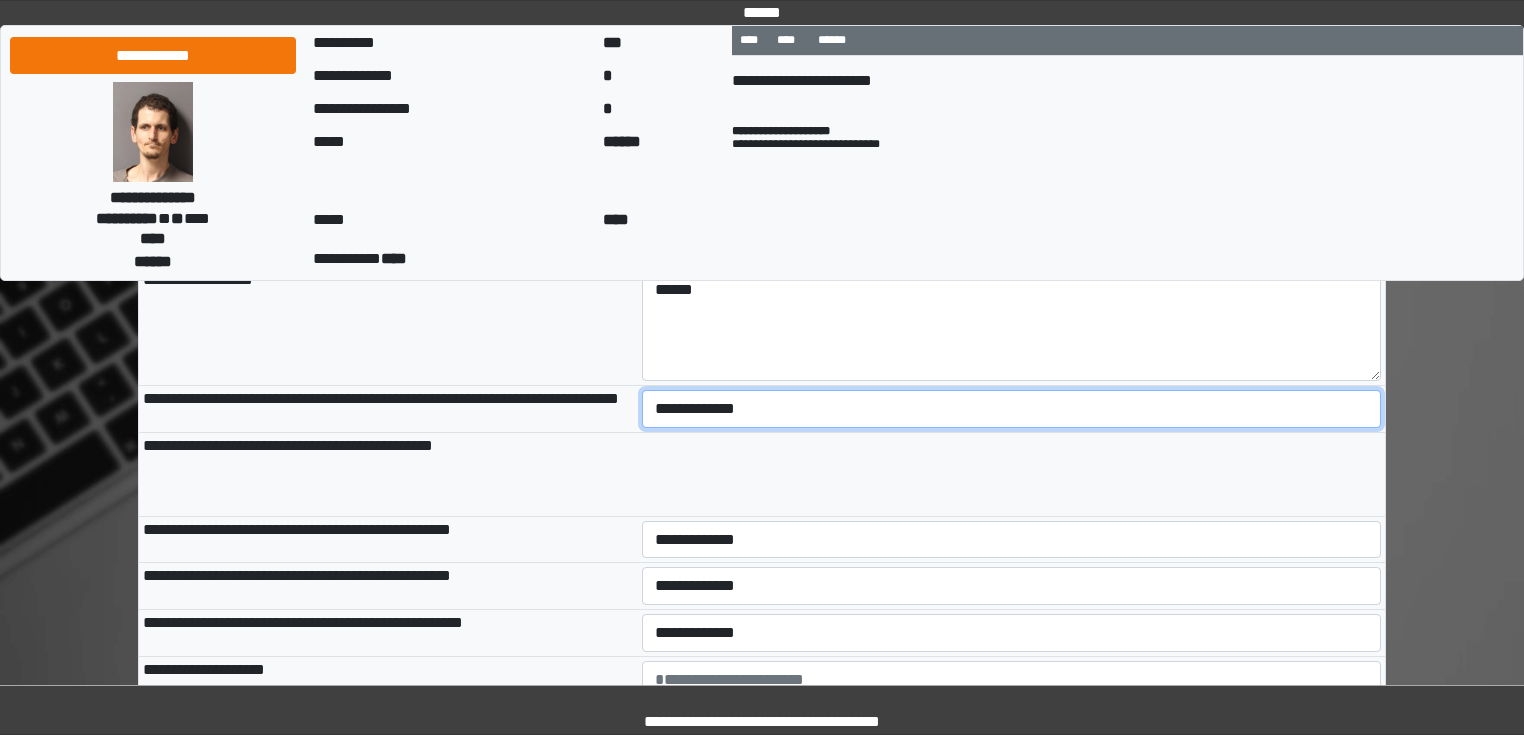 click on "**********" at bounding box center (1012, 409) 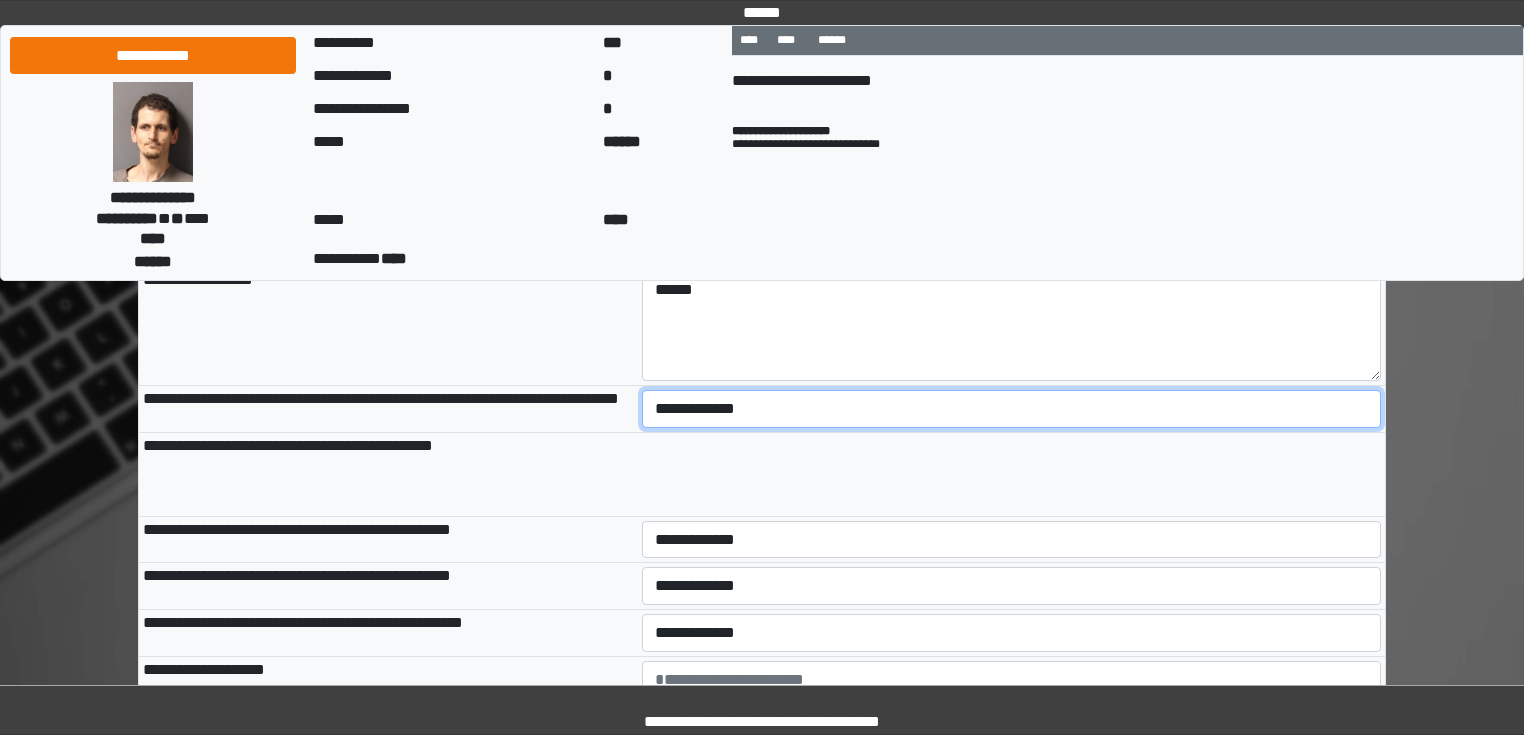 select on "*" 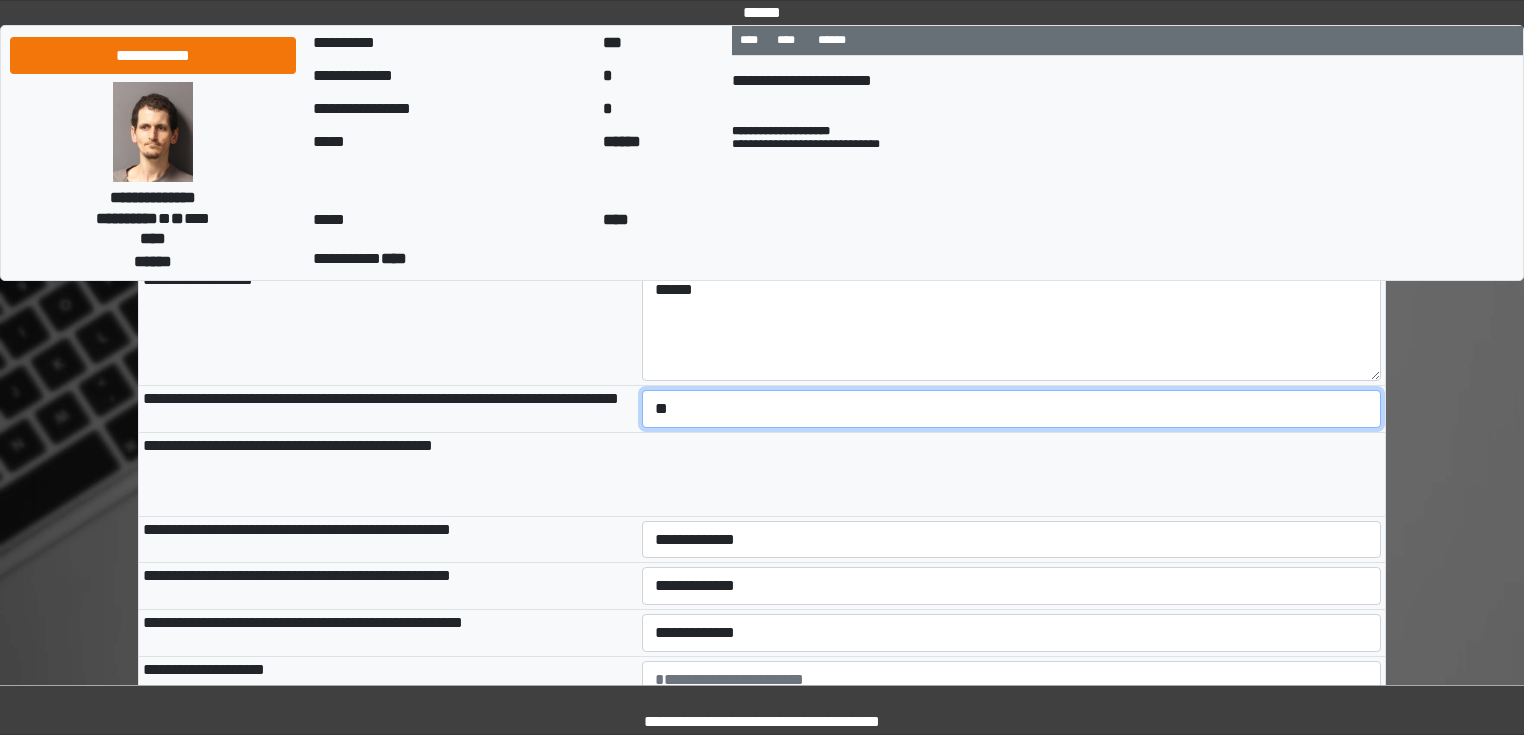 click on "**********" at bounding box center [1012, 409] 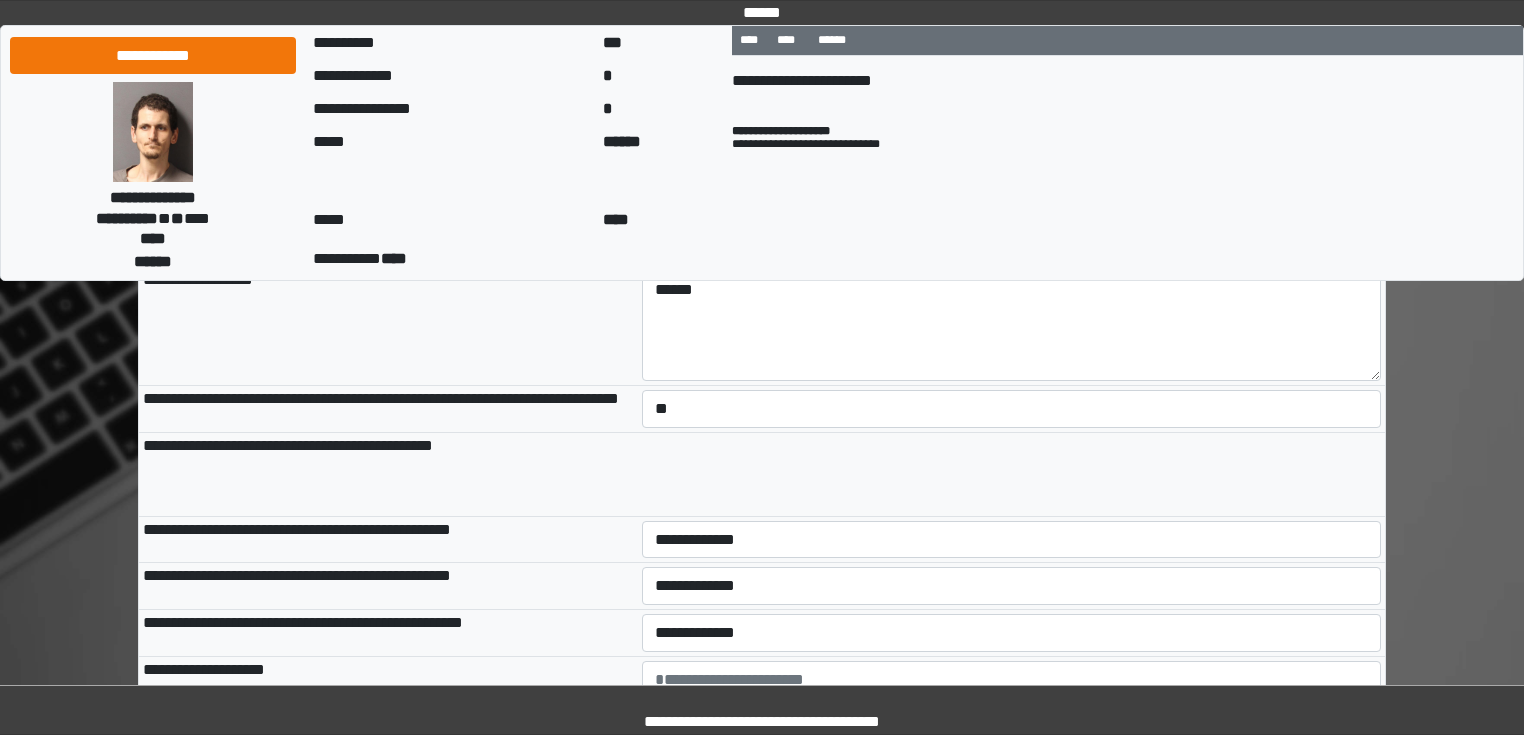 click on "**********" at bounding box center (762, 474) 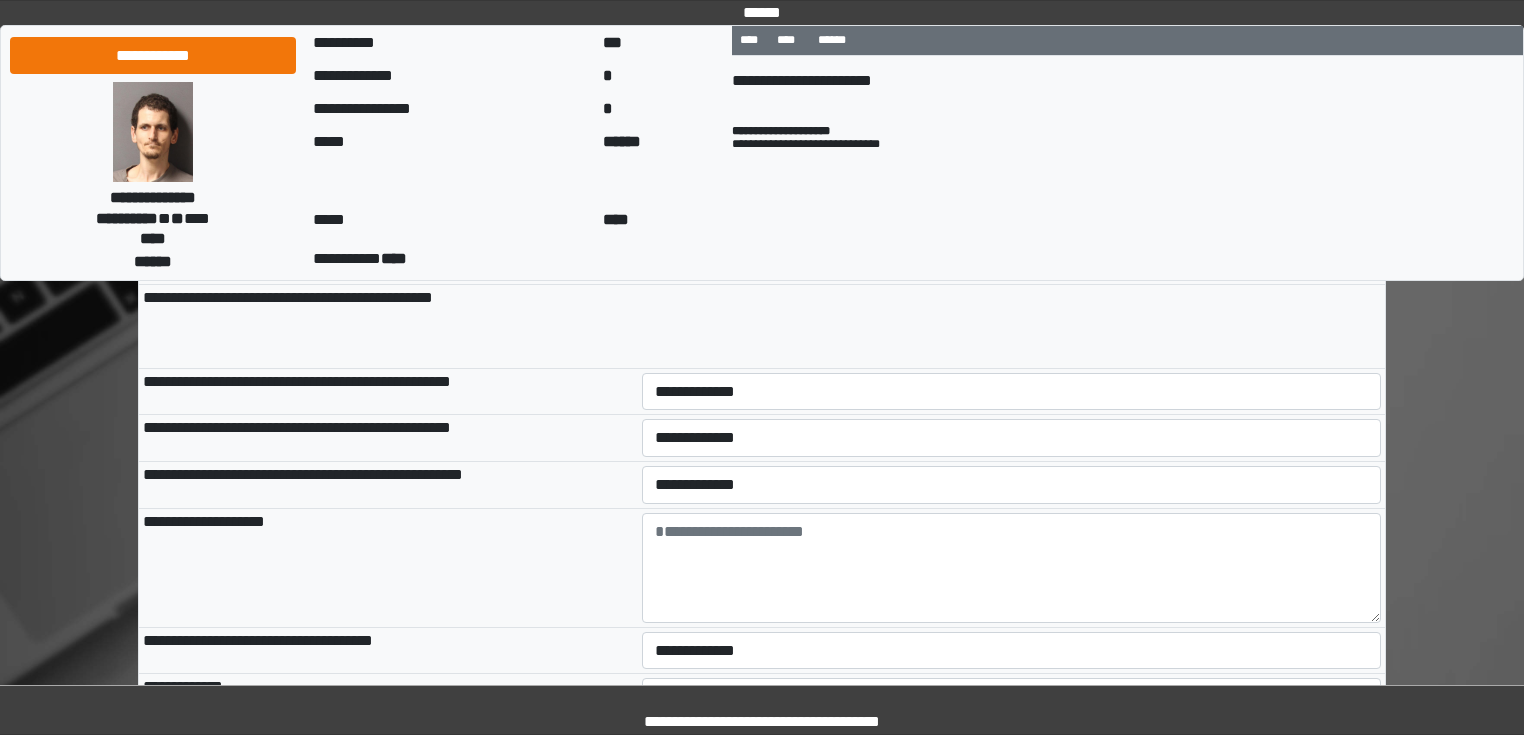 scroll, scrollTop: 1040, scrollLeft: 0, axis: vertical 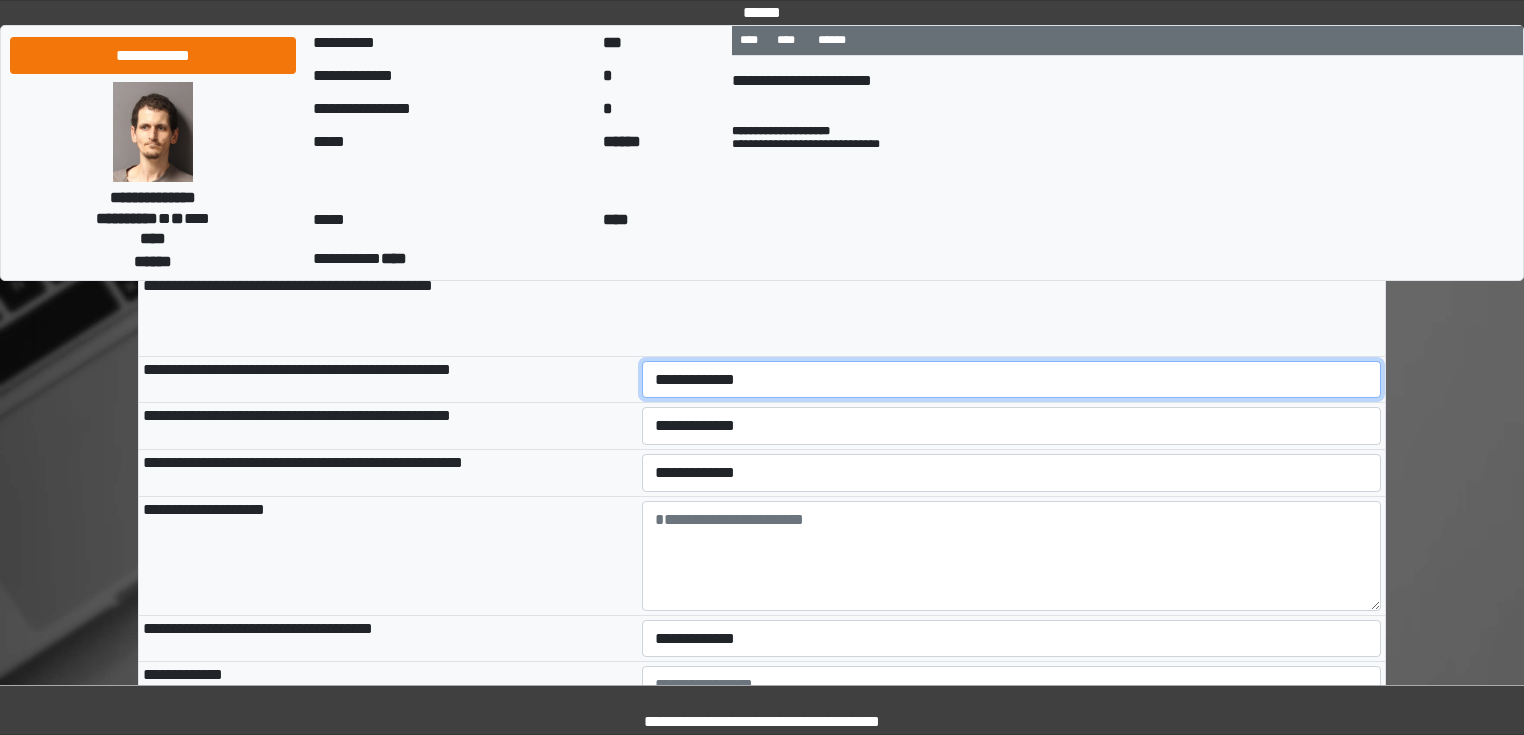 click on "**********" at bounding box center [1012, 380] 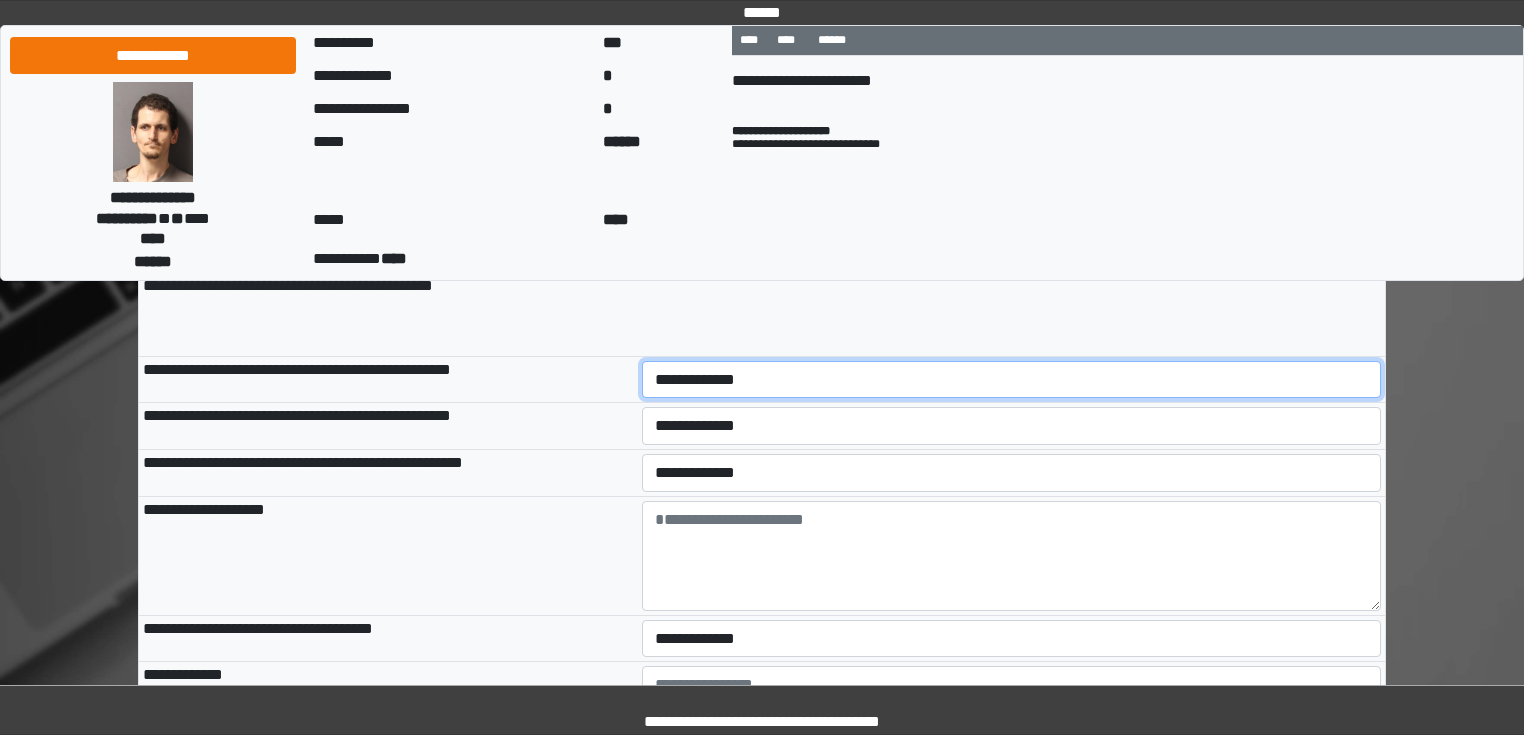 select on "*" 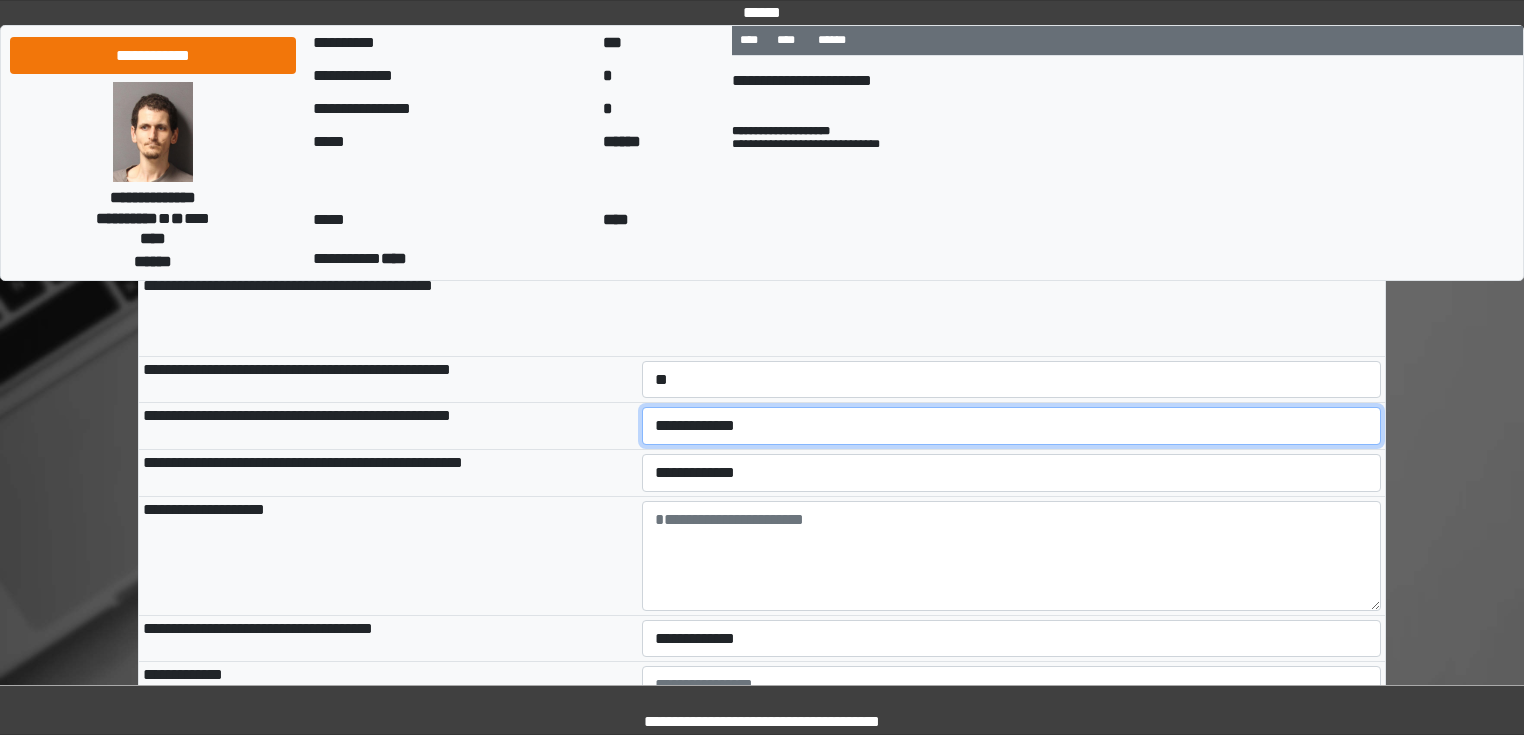 click on "**********" at bounding box center [1012, 426] 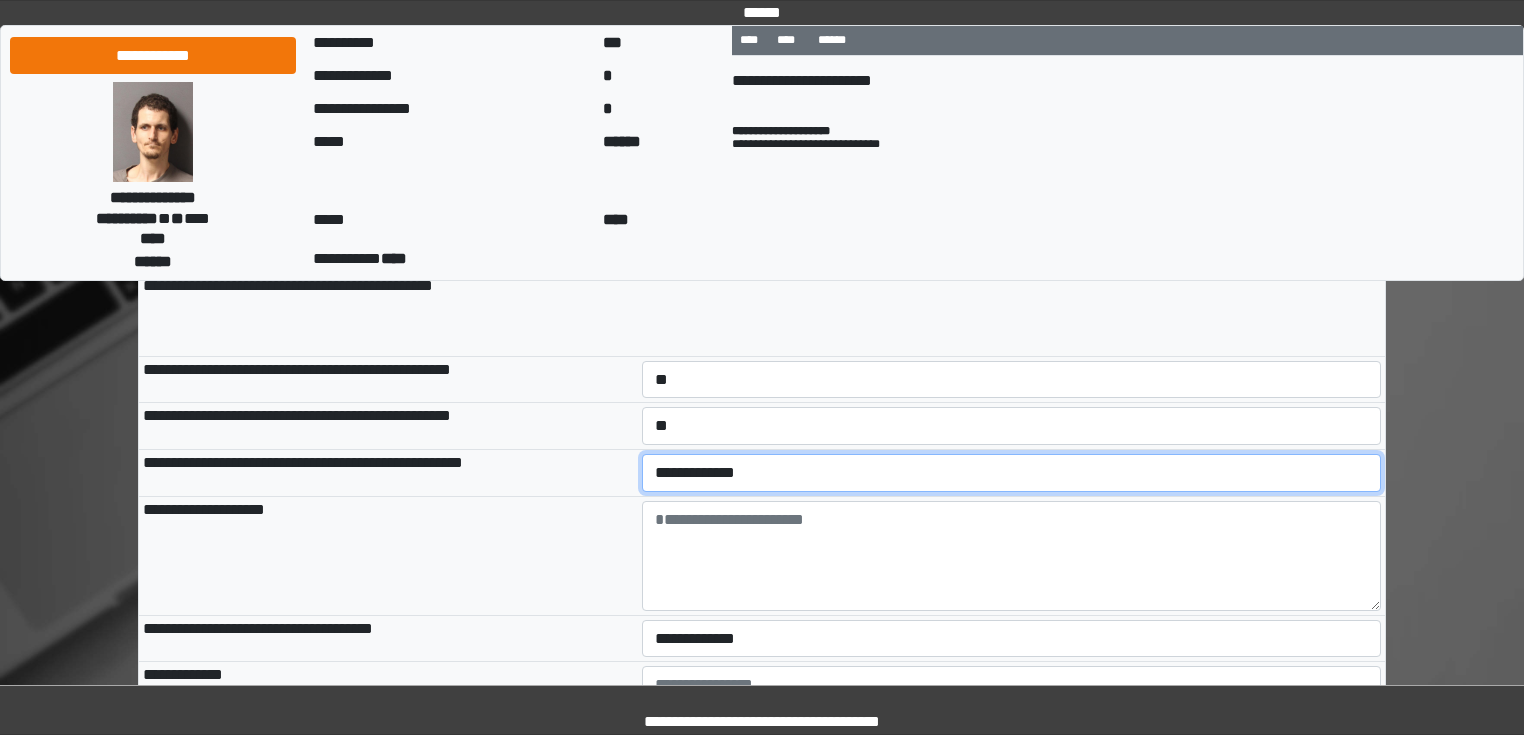 click on "**********" at bounding box center (1012, 473) 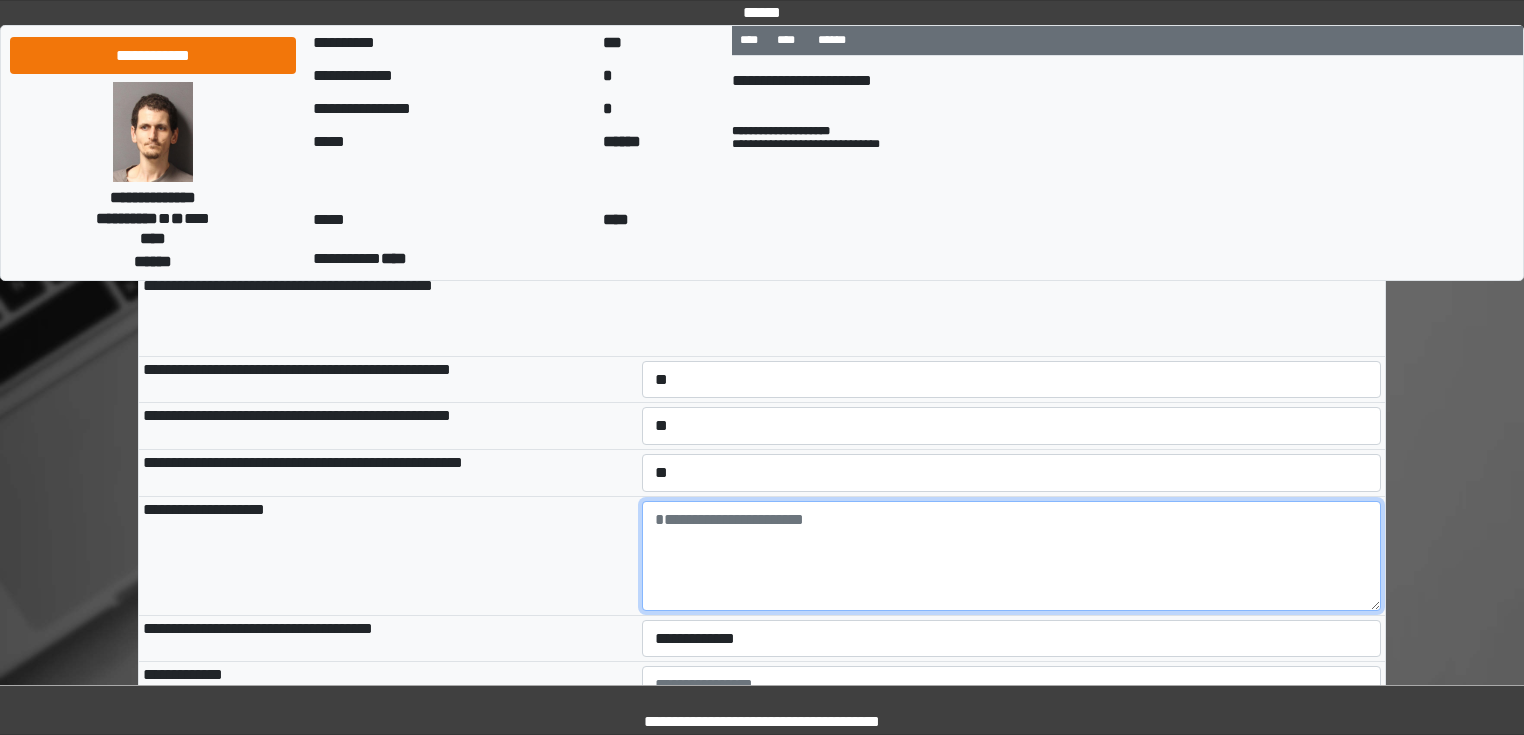 click at bounding box center [1012, 556] 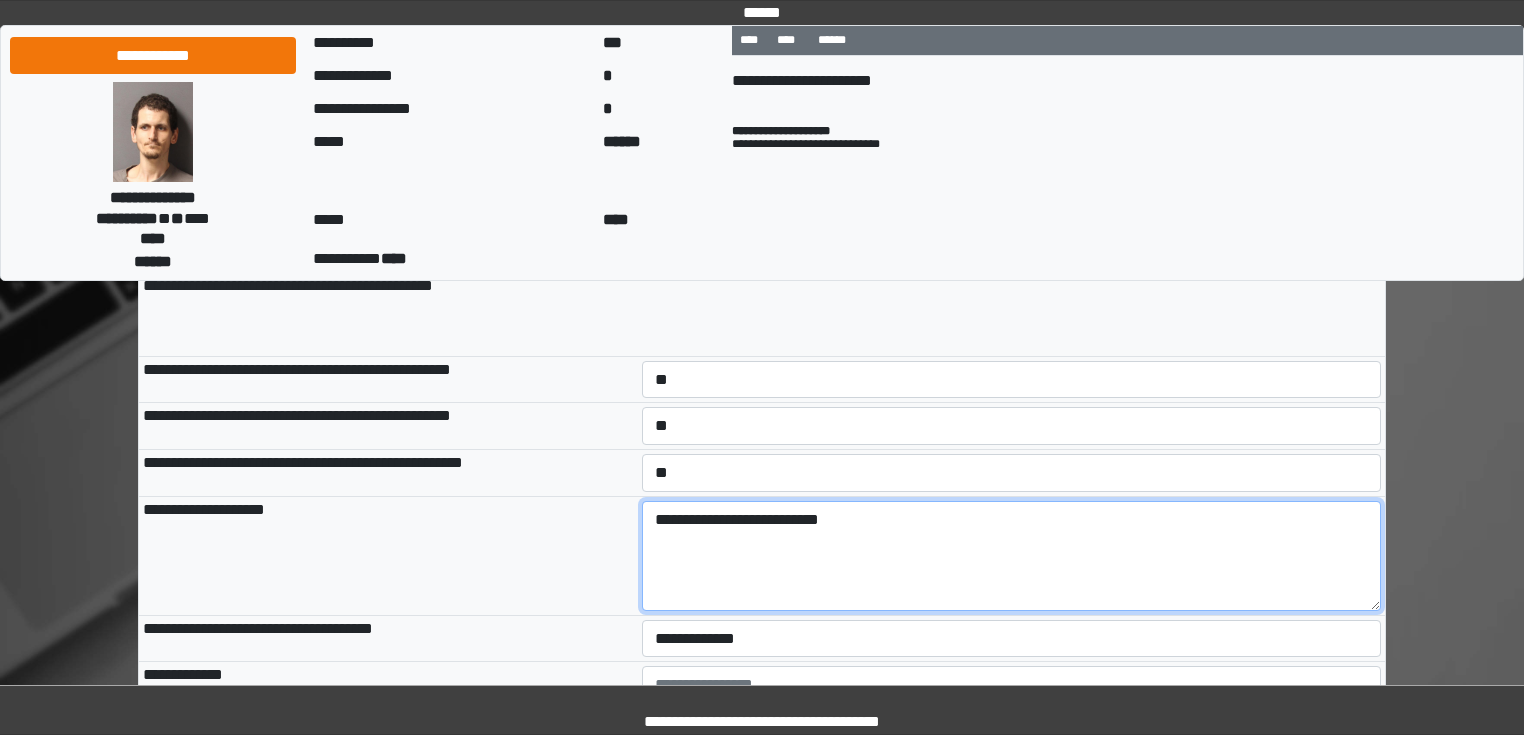 type on "**********" 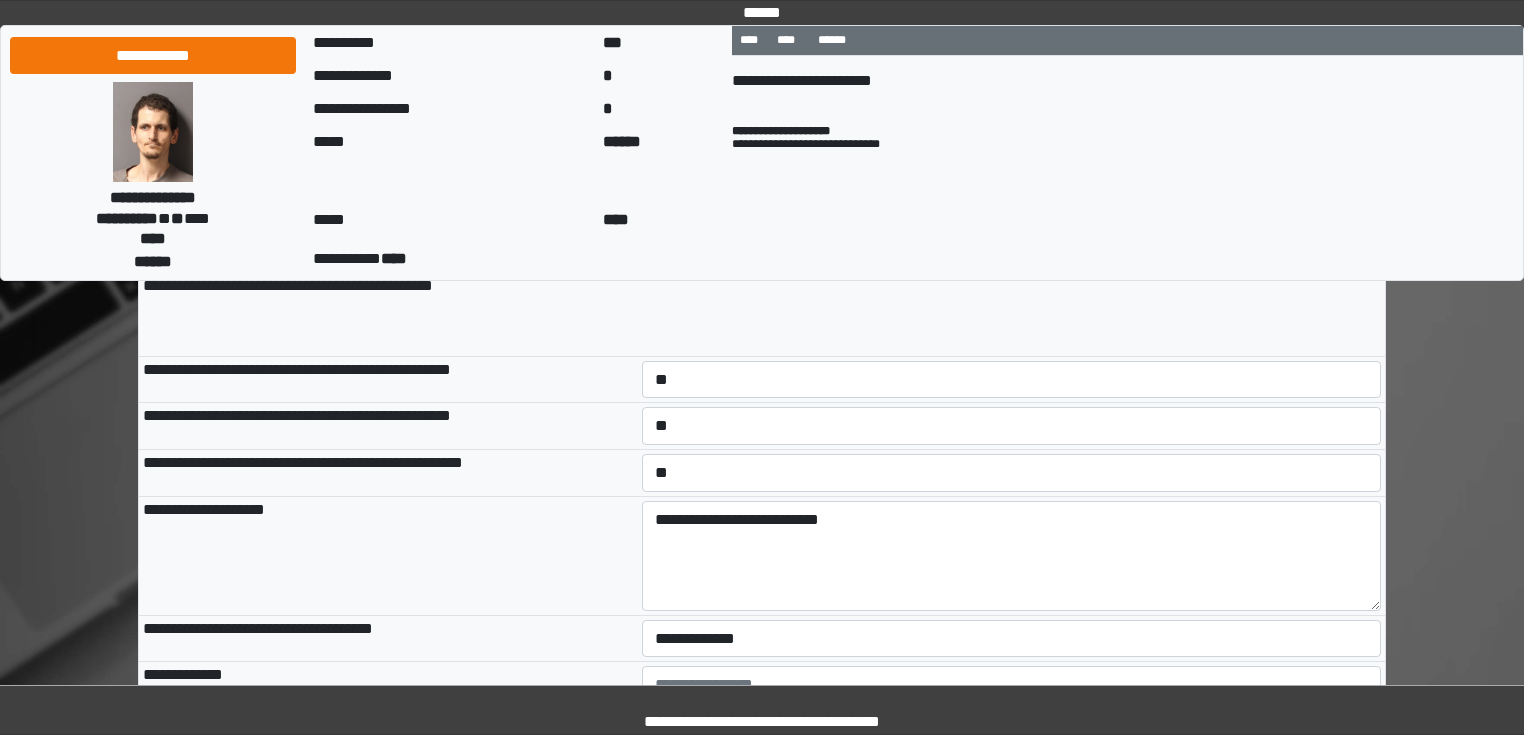 click on "**********" at bounding box center (388, 555) 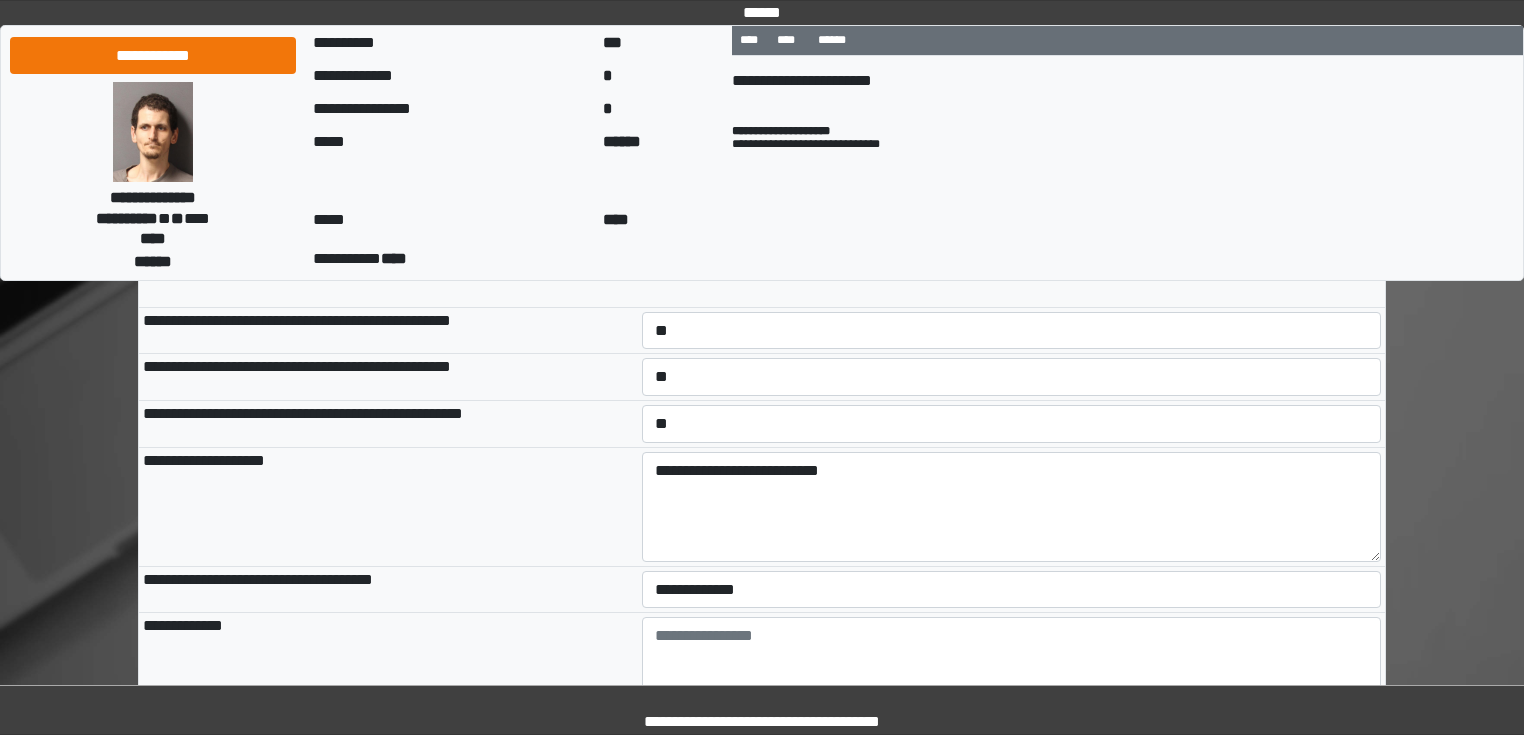 scroll, scrollTop: 1280, scrollLeft: 0, axis: vertical 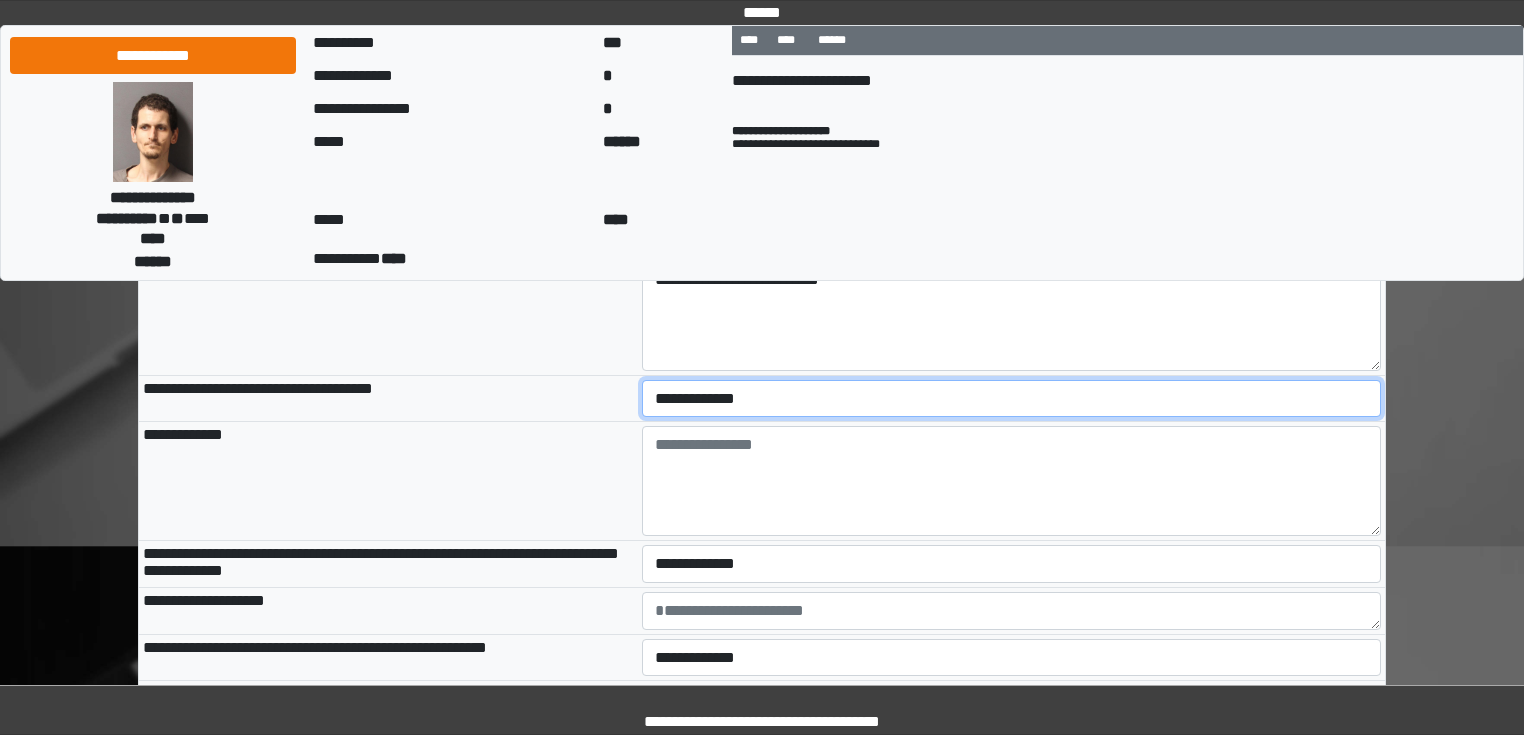 click on "**********" at bounding box center (1012, 399) 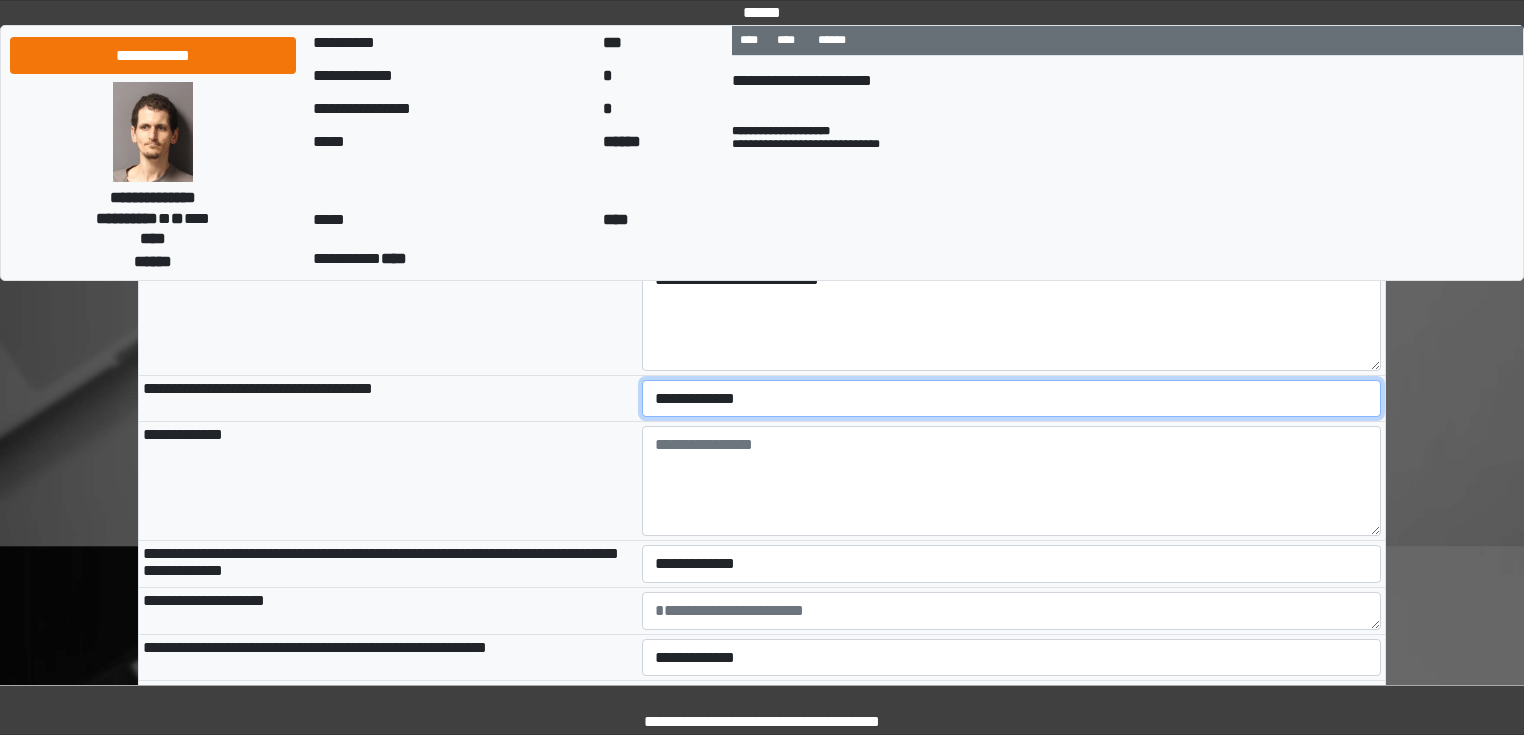select on "*" 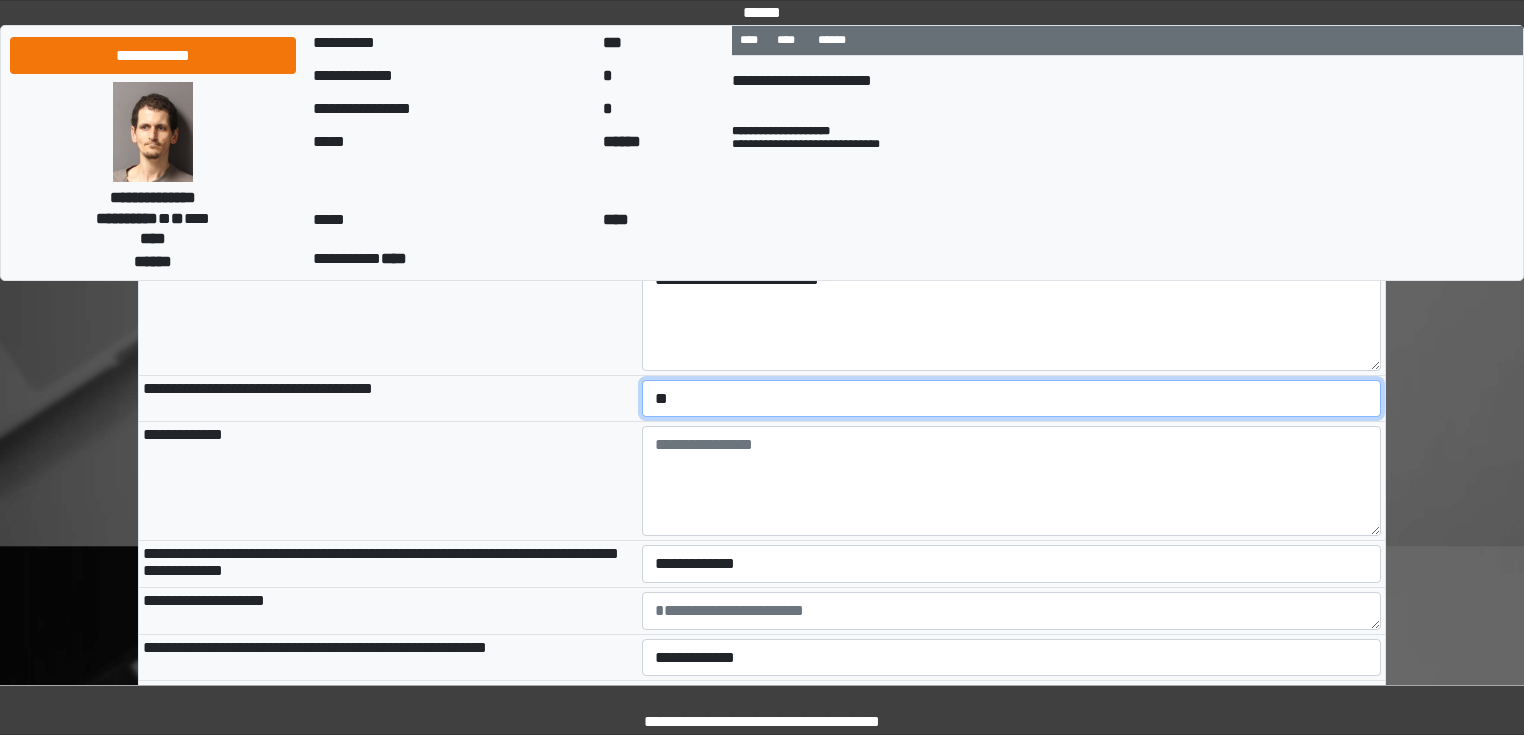 click on "**********" at bounding box center (1012, 399) 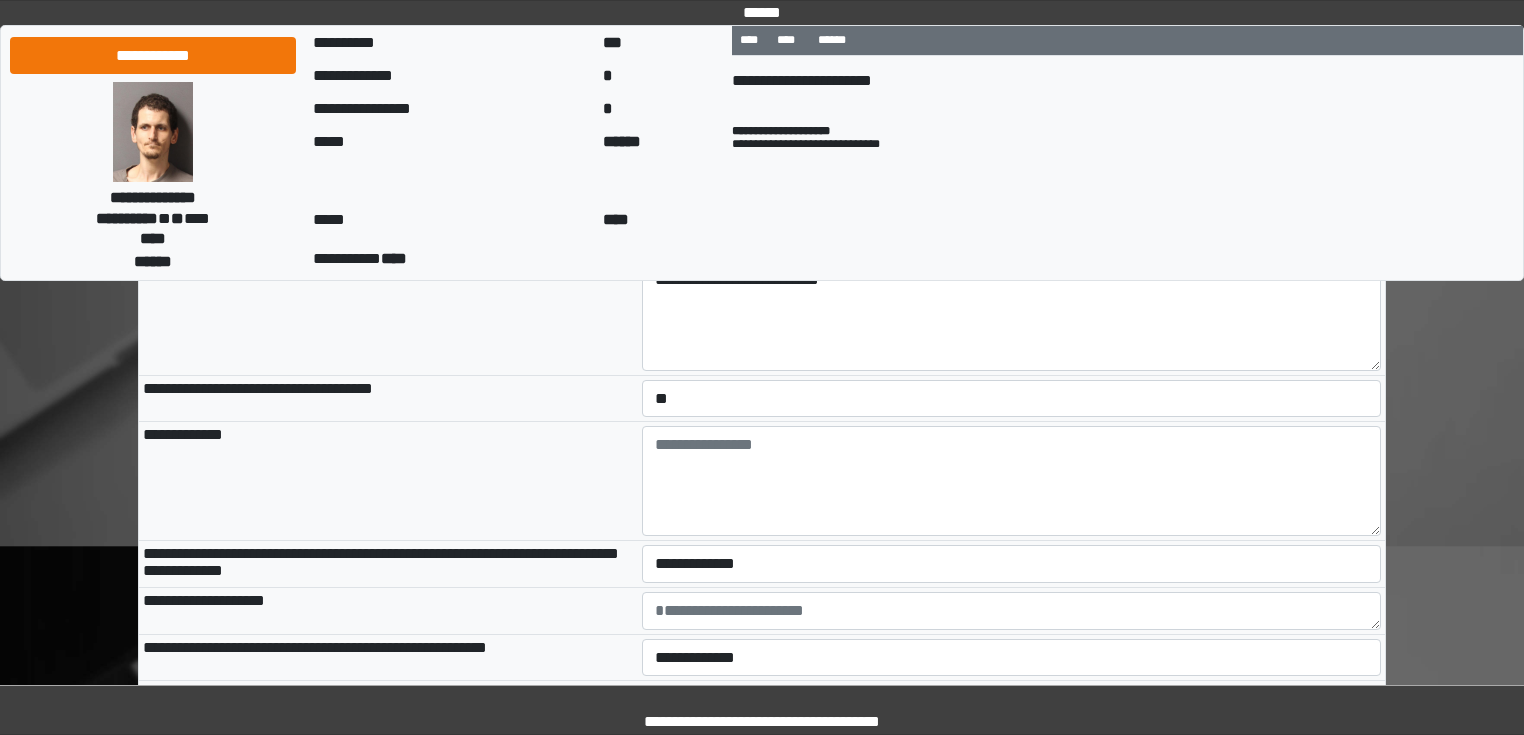 click on "**********" at bounding box center (388, 481) 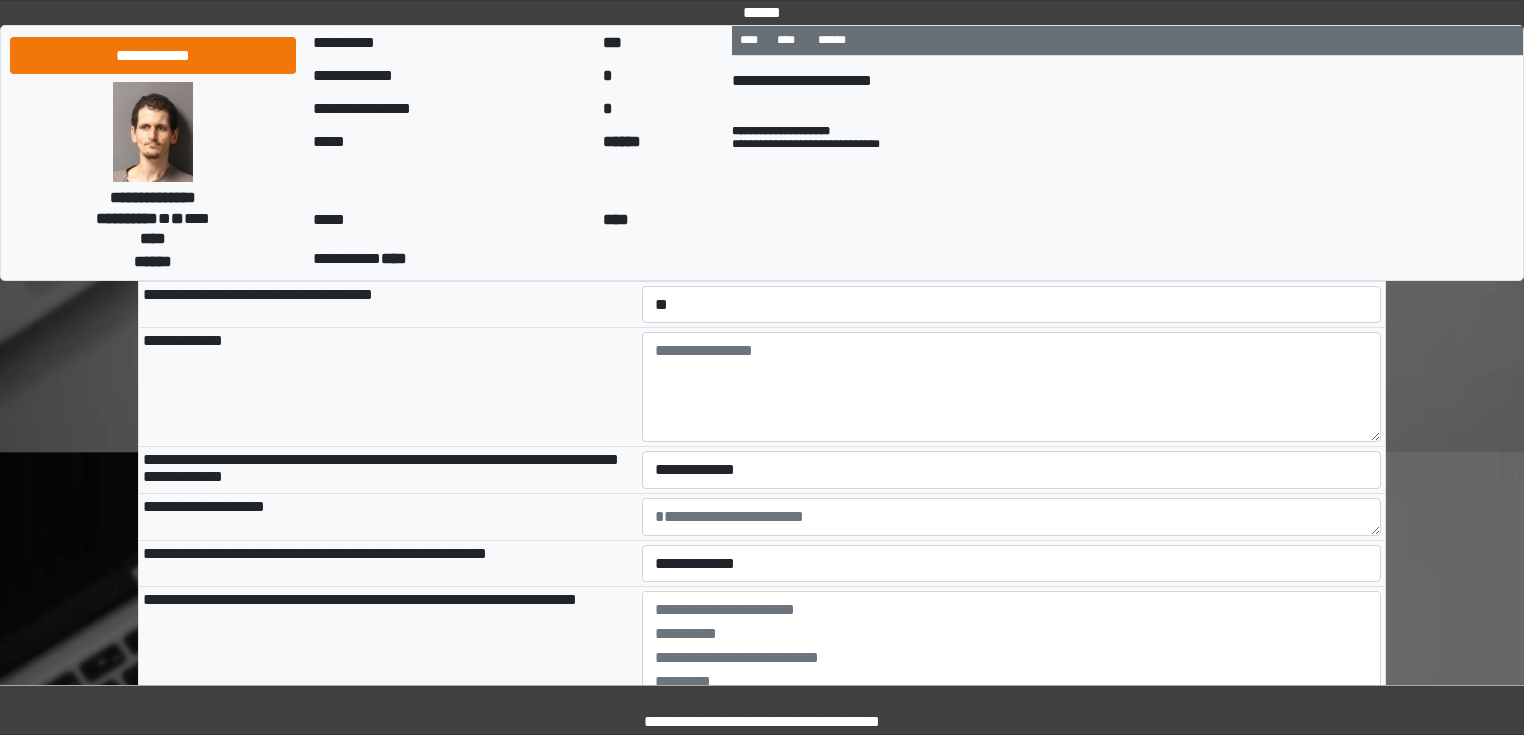 scroll, scrollTop: 1520, scrollLeft: 0, axis: vertical 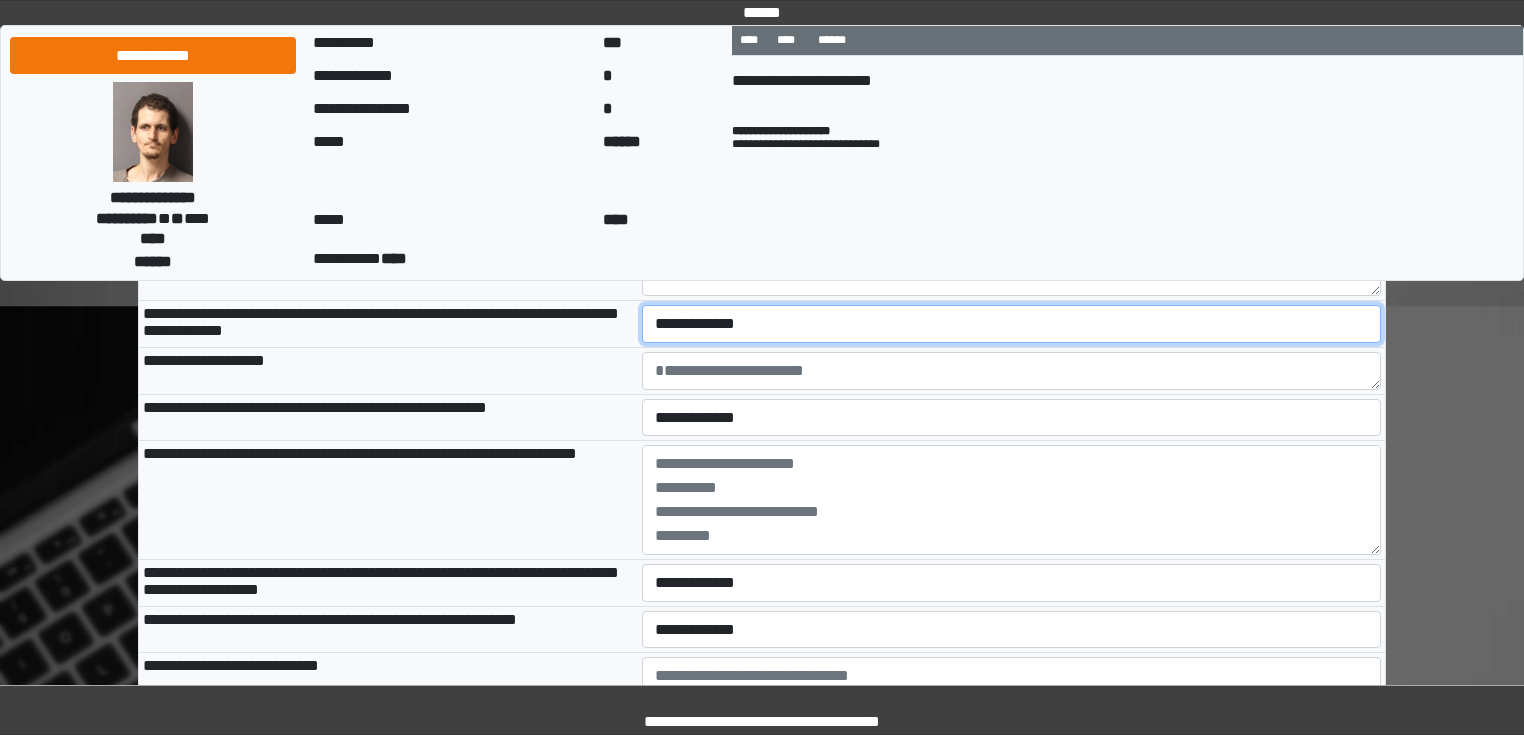 click on "**********" at bounding box center (1012, 324) 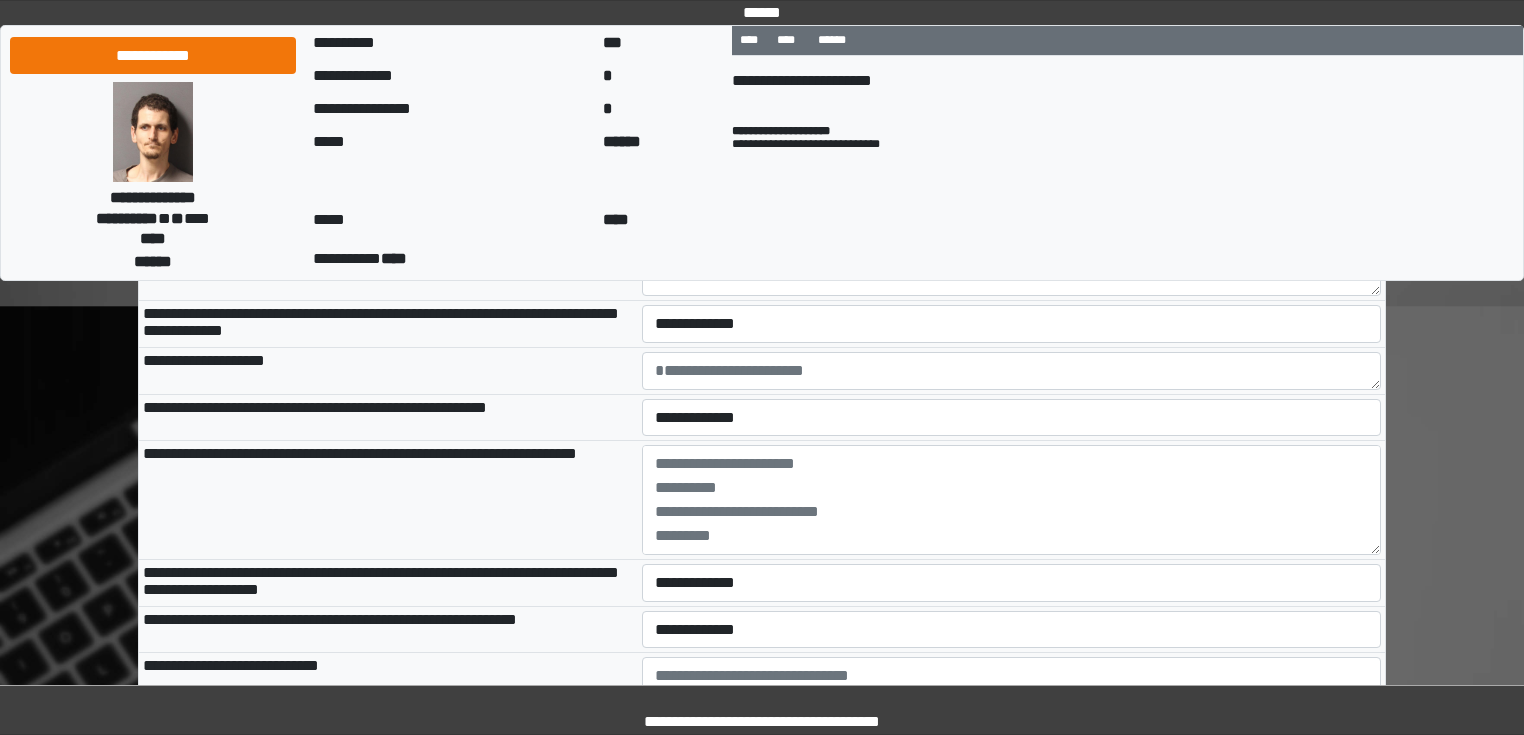 click on "**********" at bounding box center (388, 370) 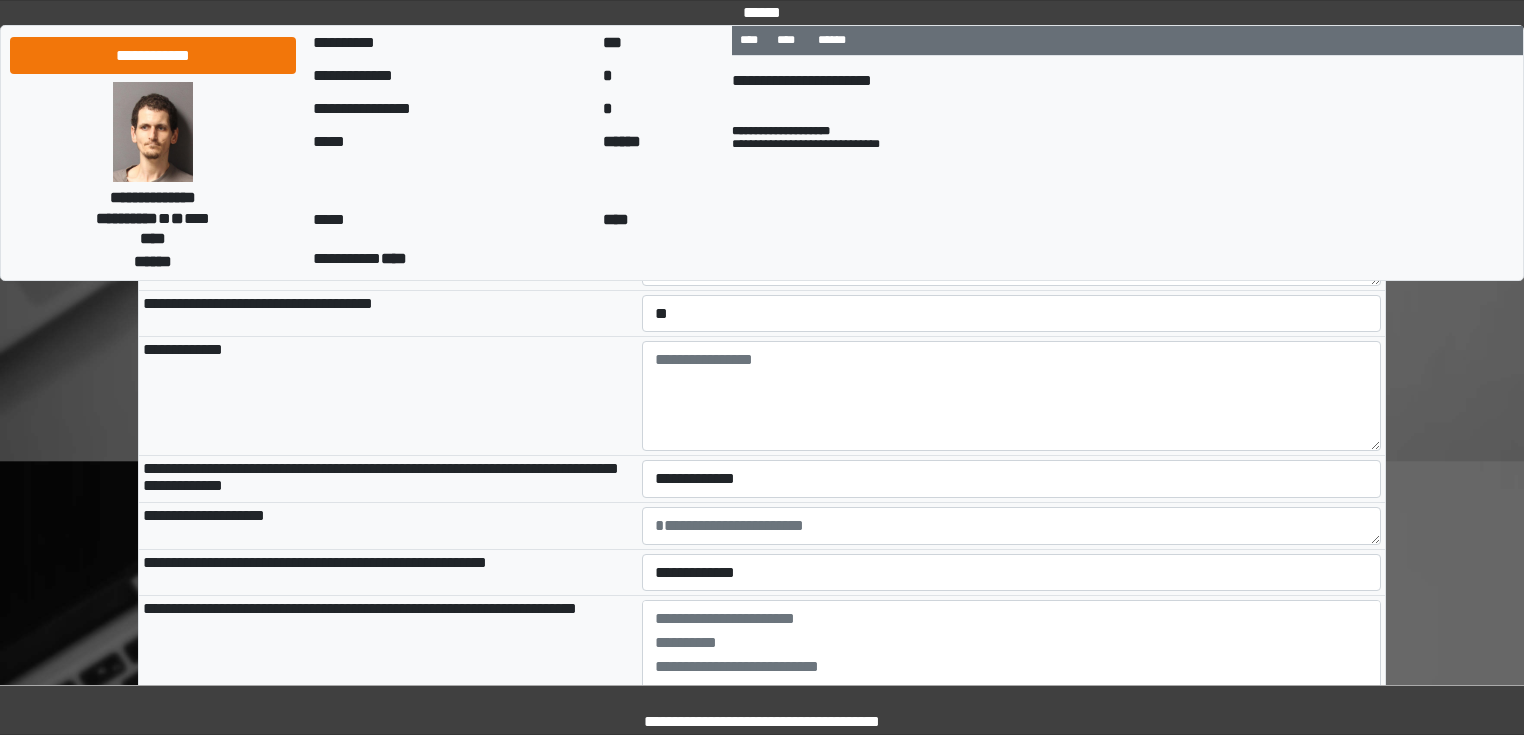 scroll, scrollTop: 1360, scrollLeft: 0, axis: vertical 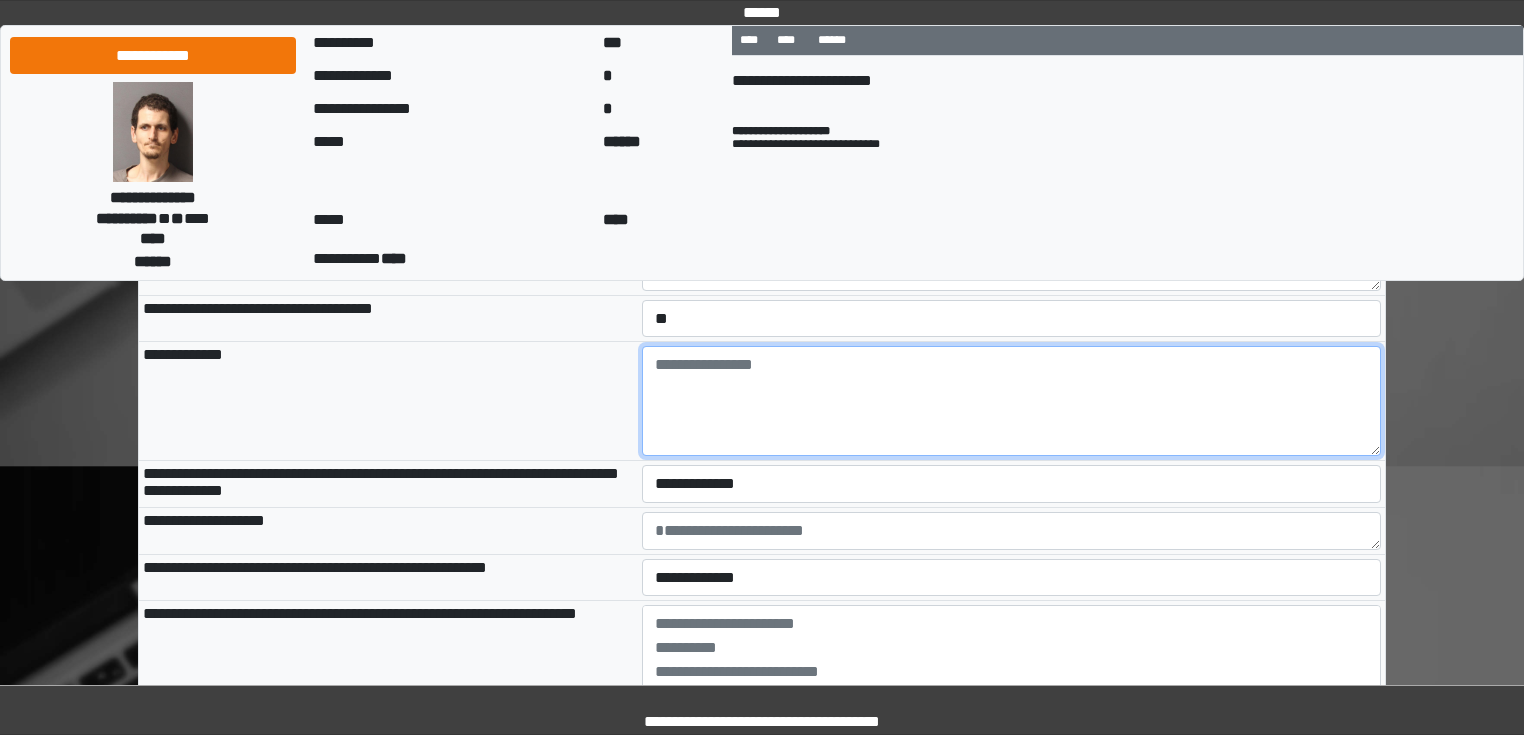 click at bounding box center (1012, 401) 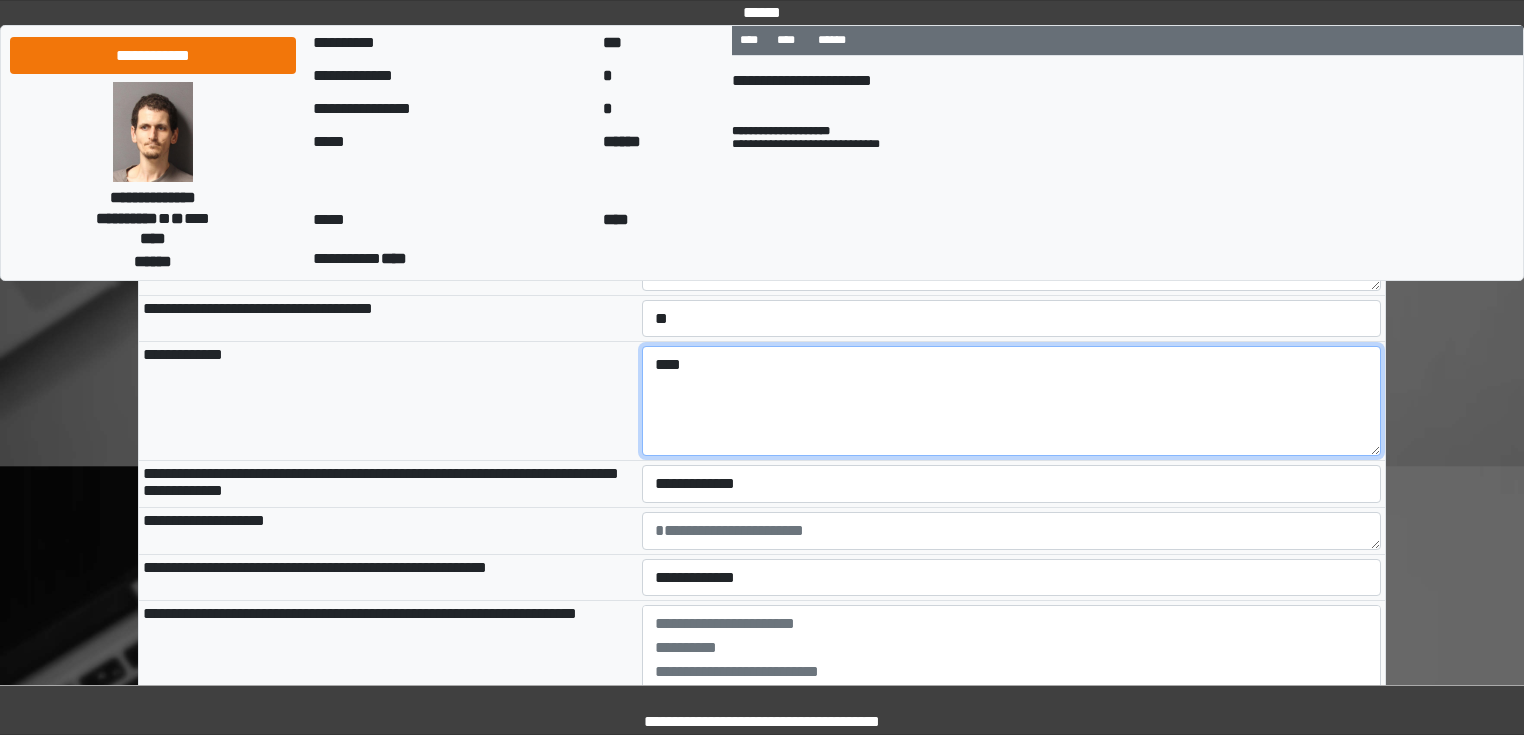 type on "***" 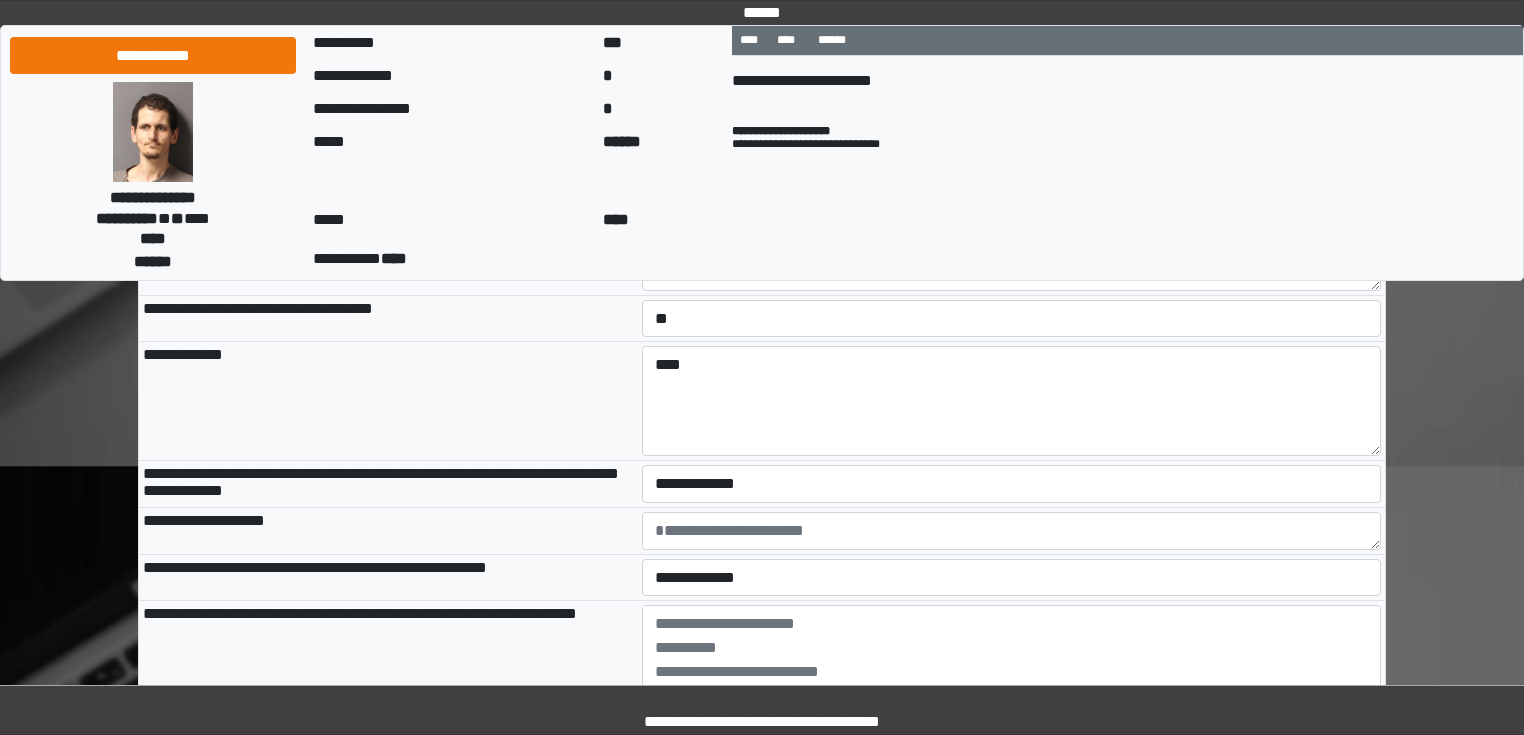 click on "**********" at bounding box center [388, 401] 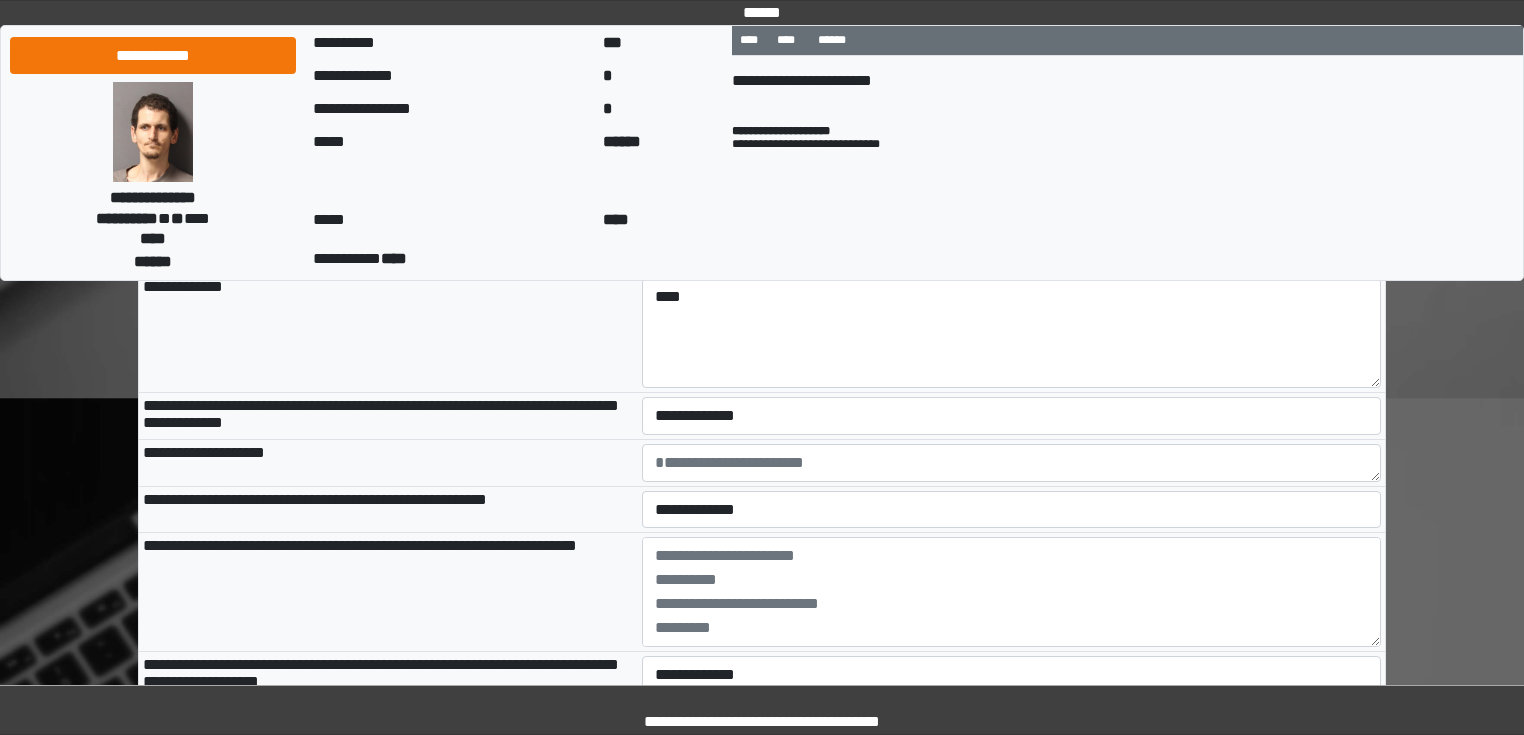 scroll, scrollTop: 1520, scrollLeft: 0, axis: vertical 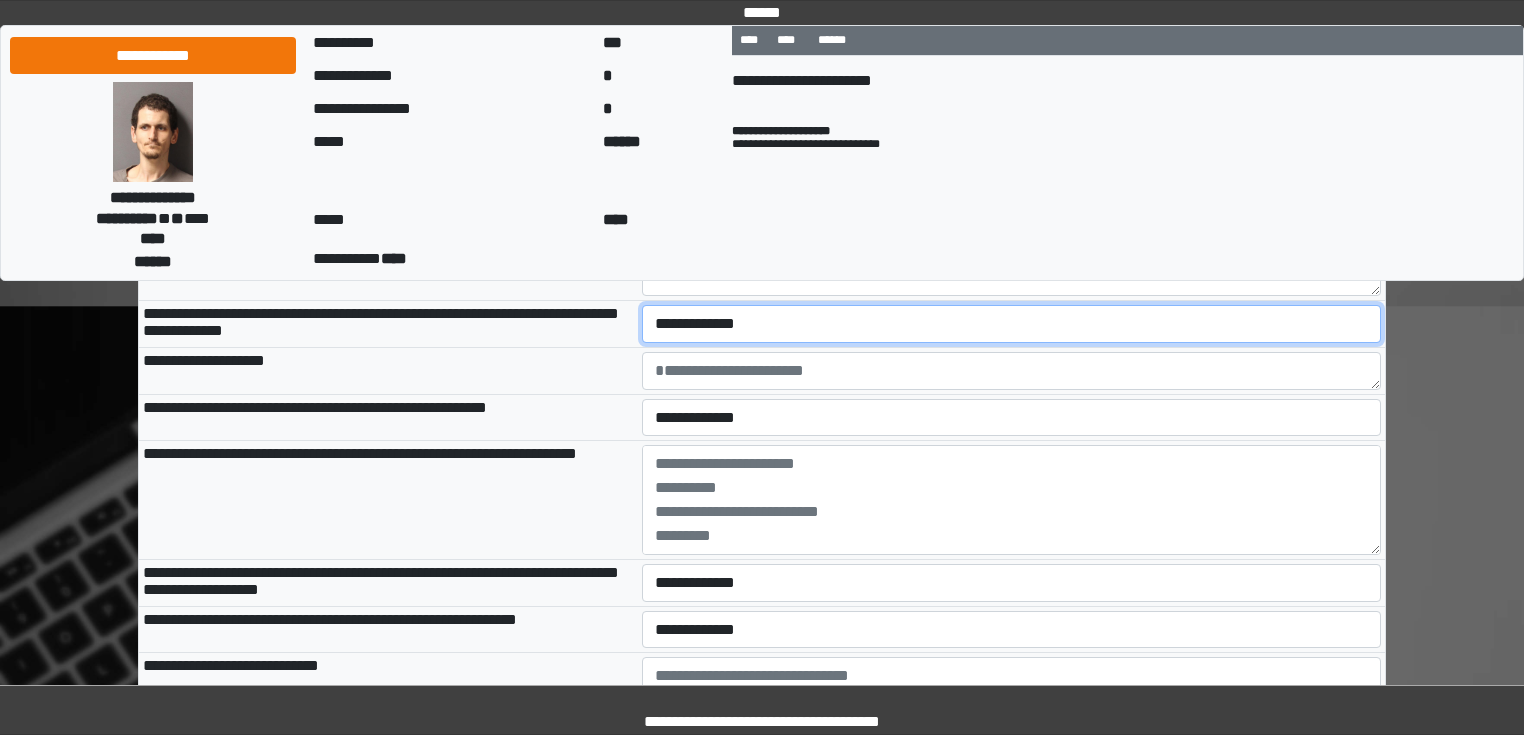 click on "**********" at bounding box center [1012, 324] 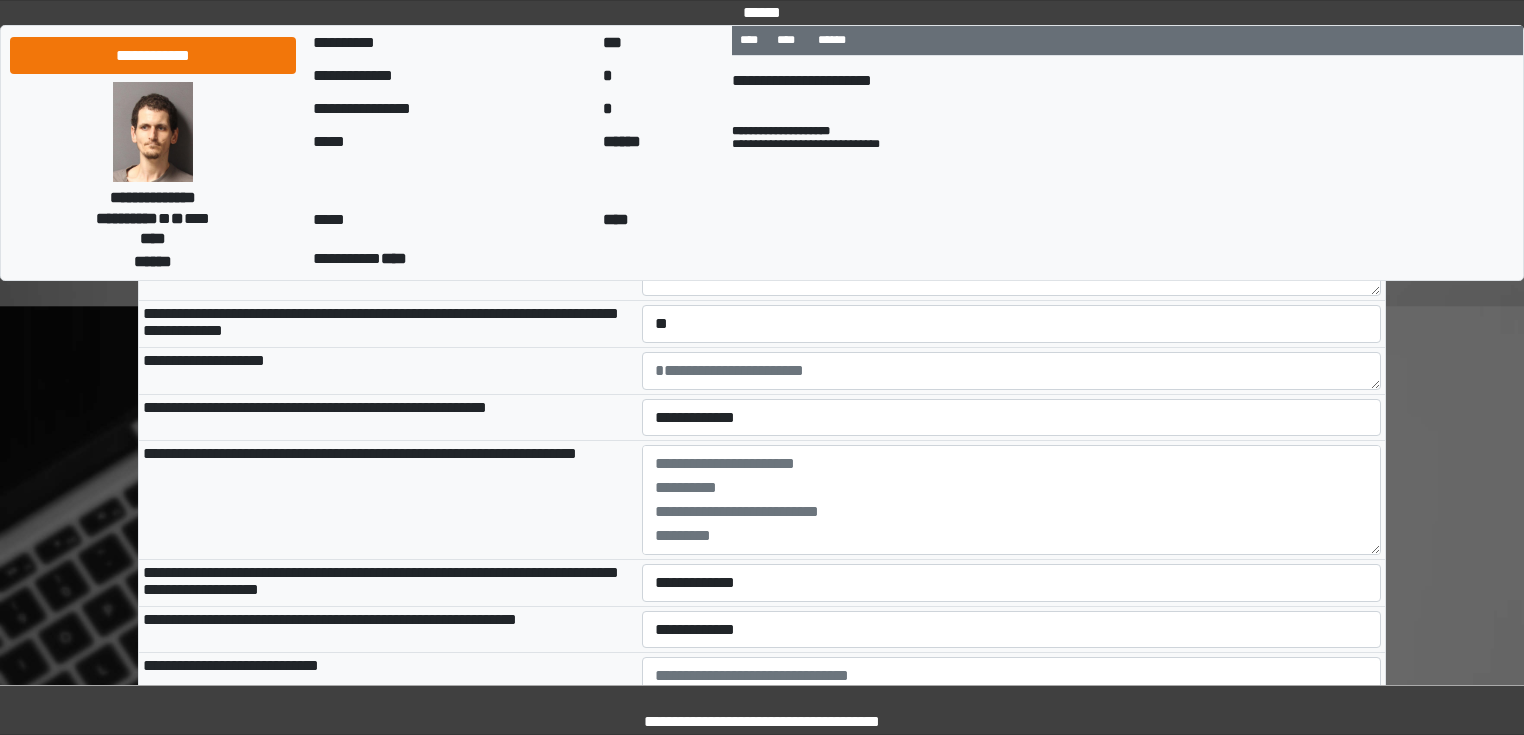 click on "**********" at bounding box center (388, 370) 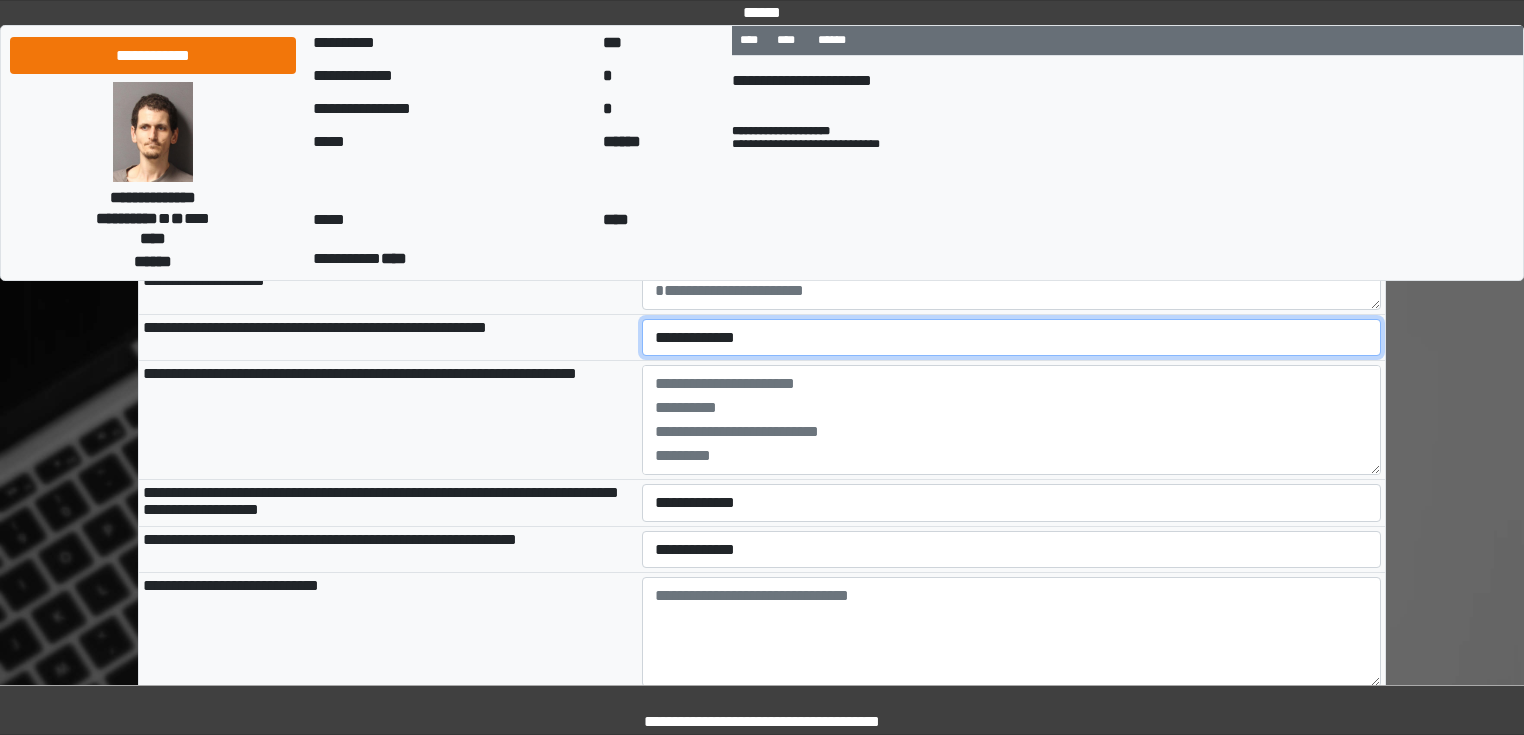 click on "**********" at bounding box center [1012, 338] 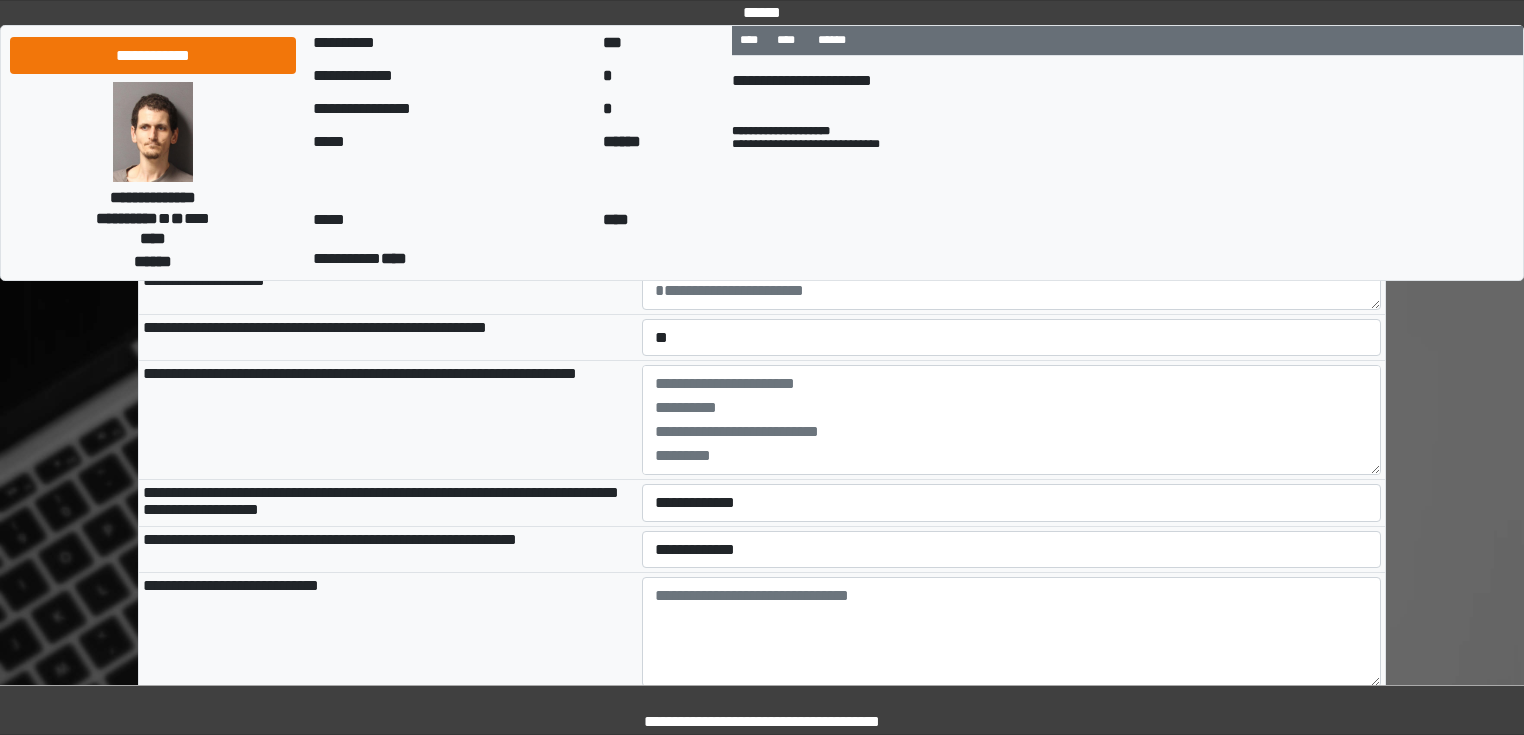 click on "**********" at bounding box center (388, 420) 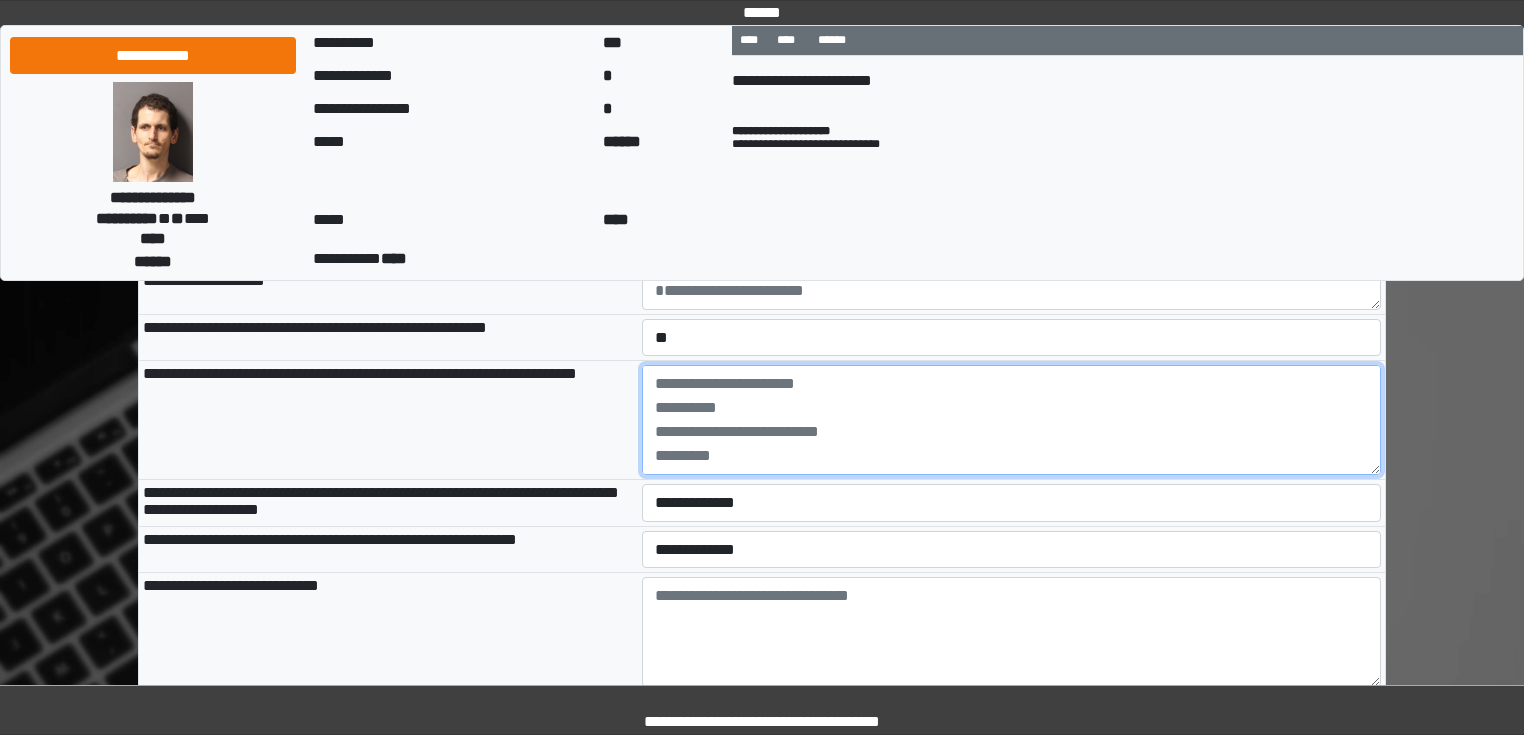 click at bounding box center [1012, 420] 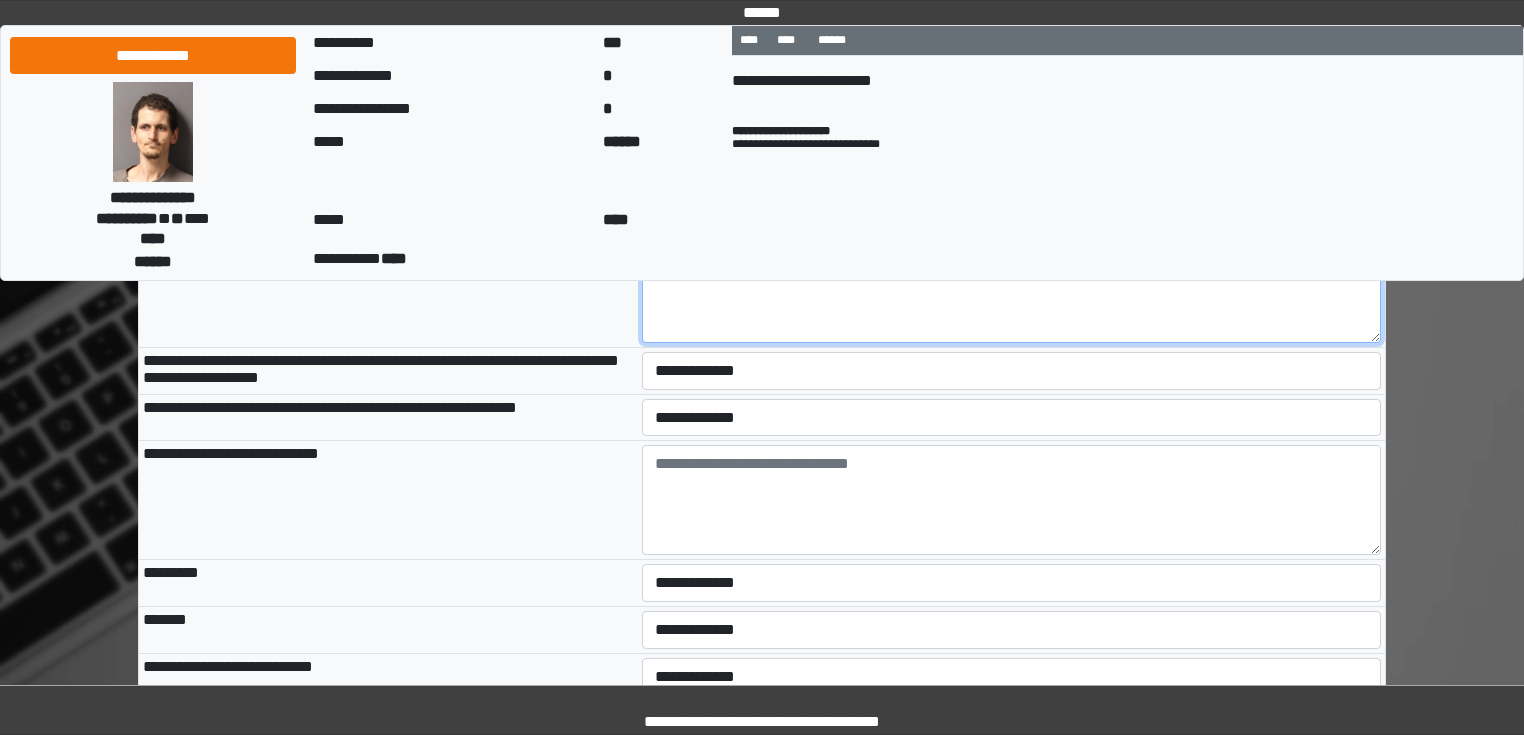 scroll, scrollTop: 1760, scrollLeft: 0, axis: vertical 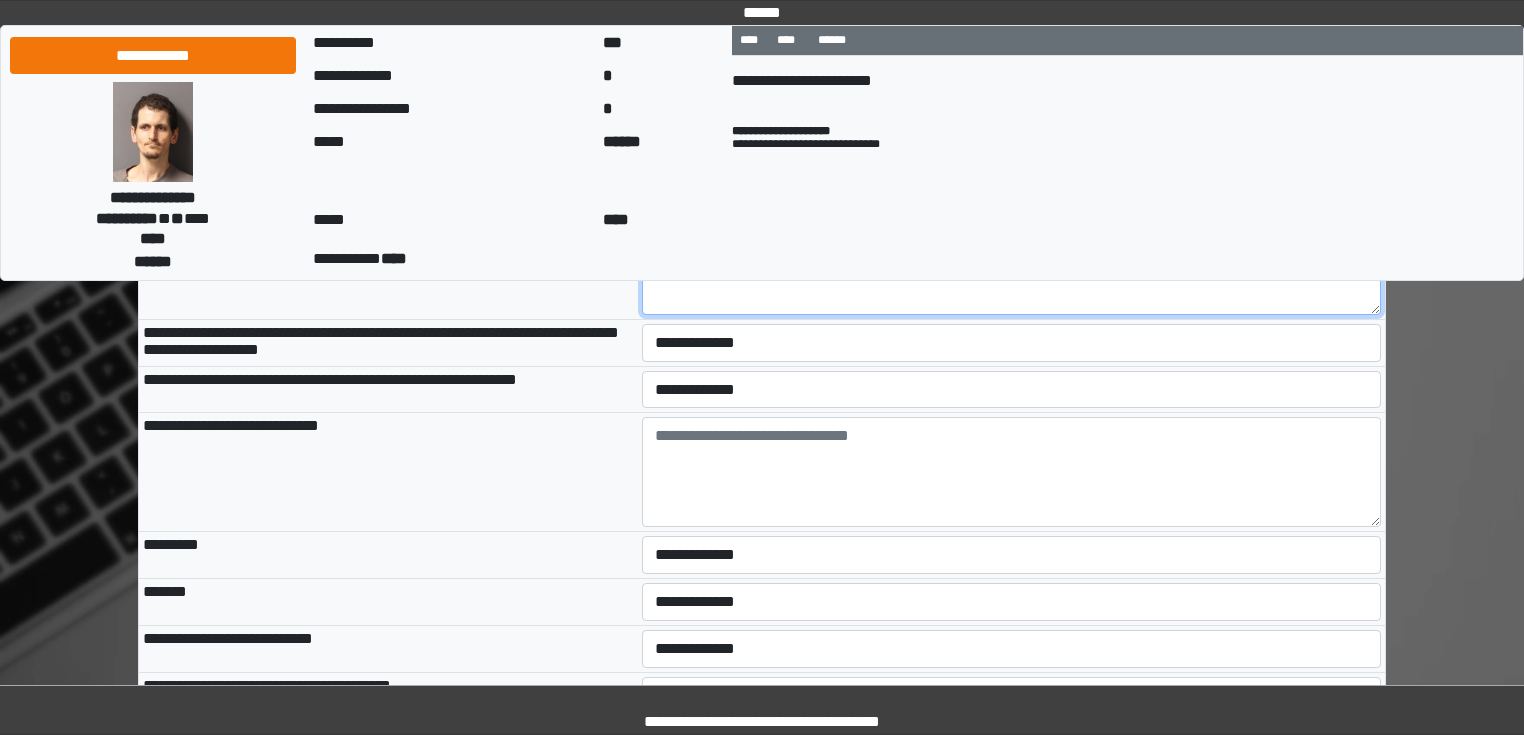 type on "**********" 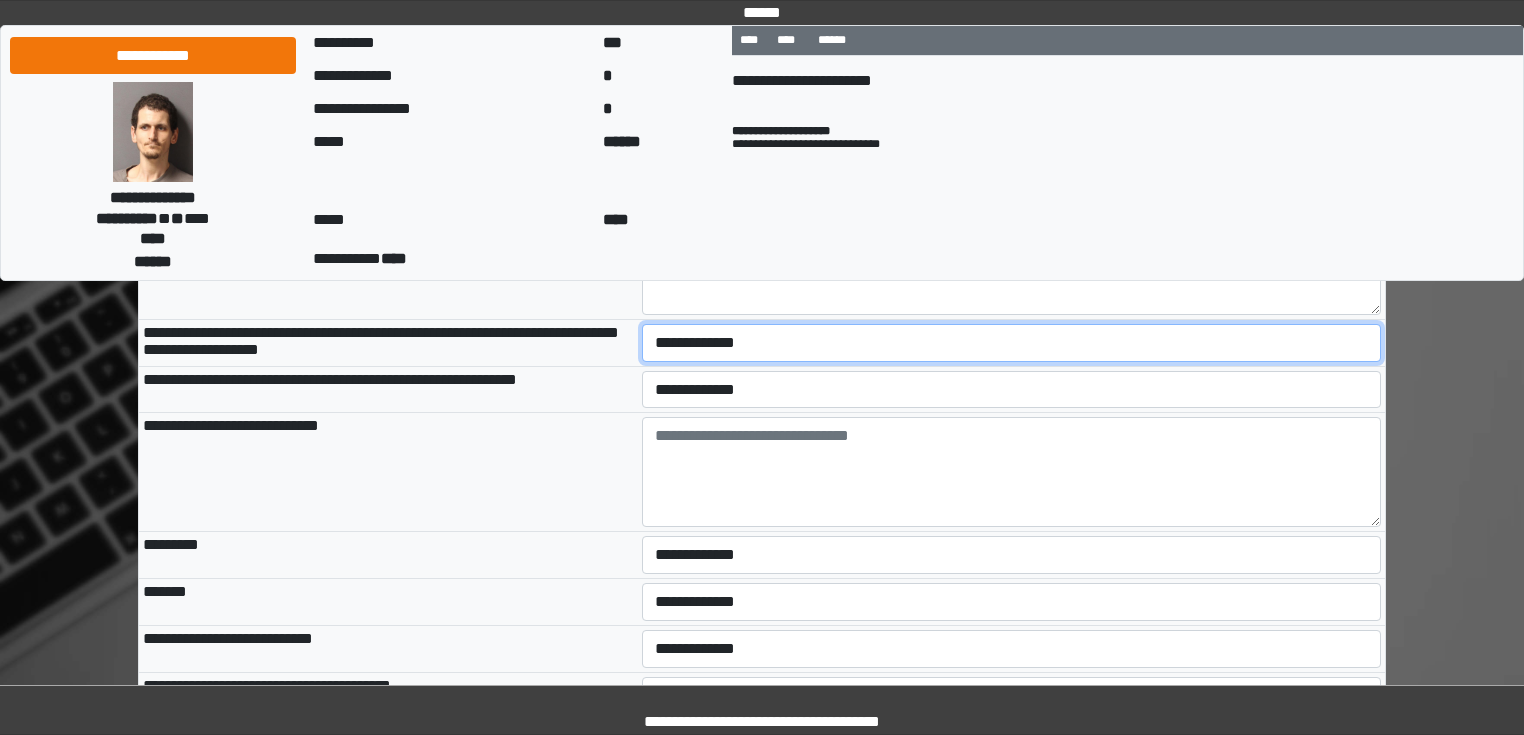 click on "**********" at bounding box center (1012, 343) 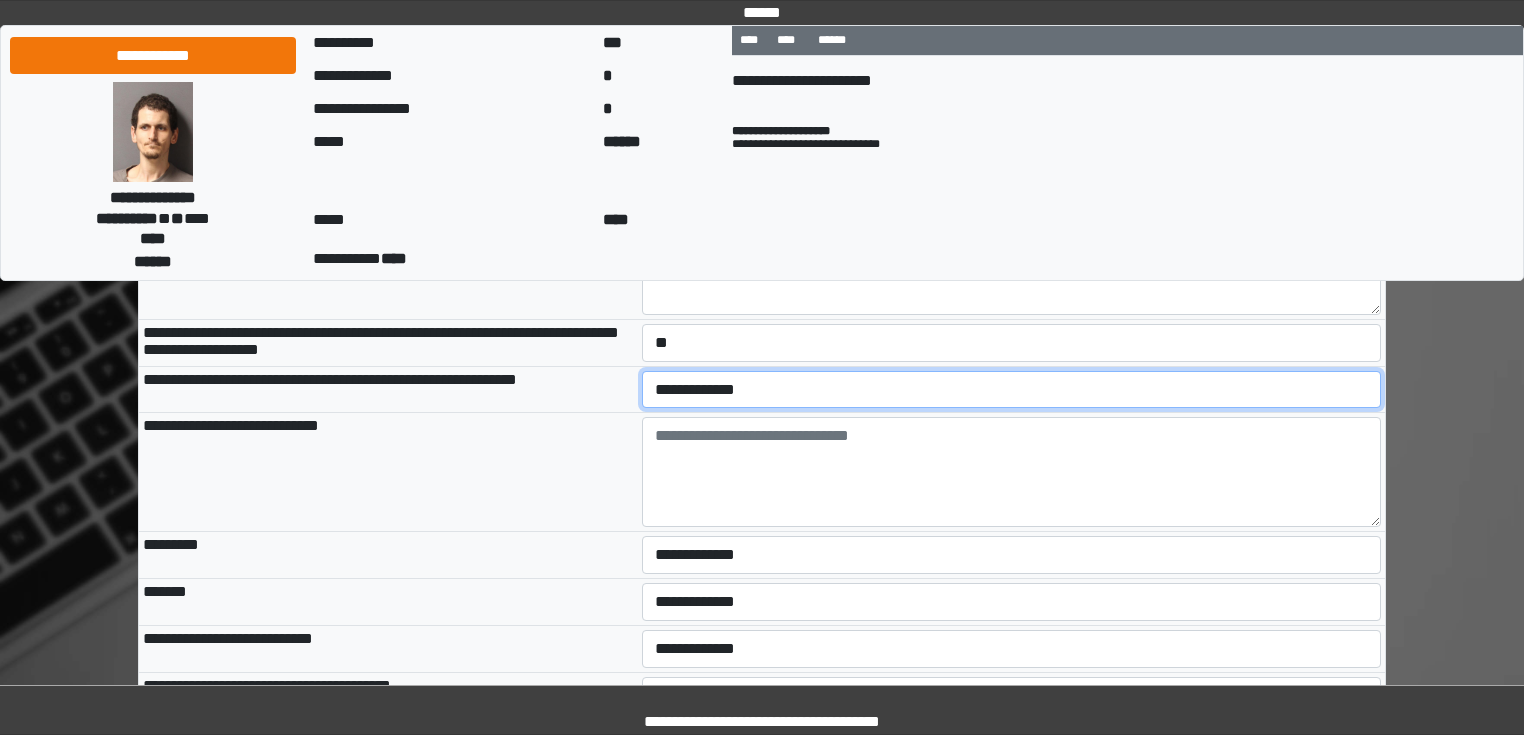 click on "**********" at bounding box center [1012, 390] 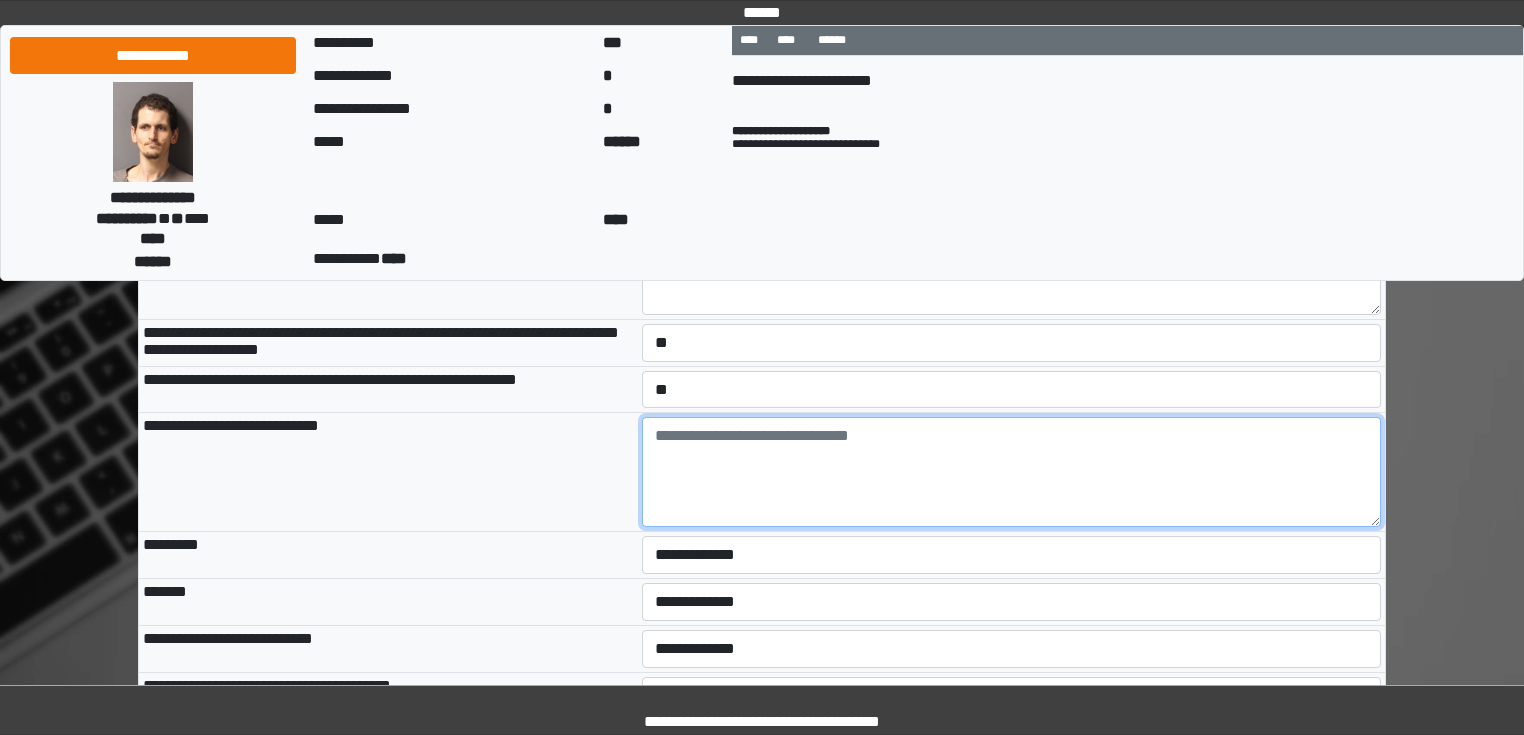 click at bounding box center [1012, 472] 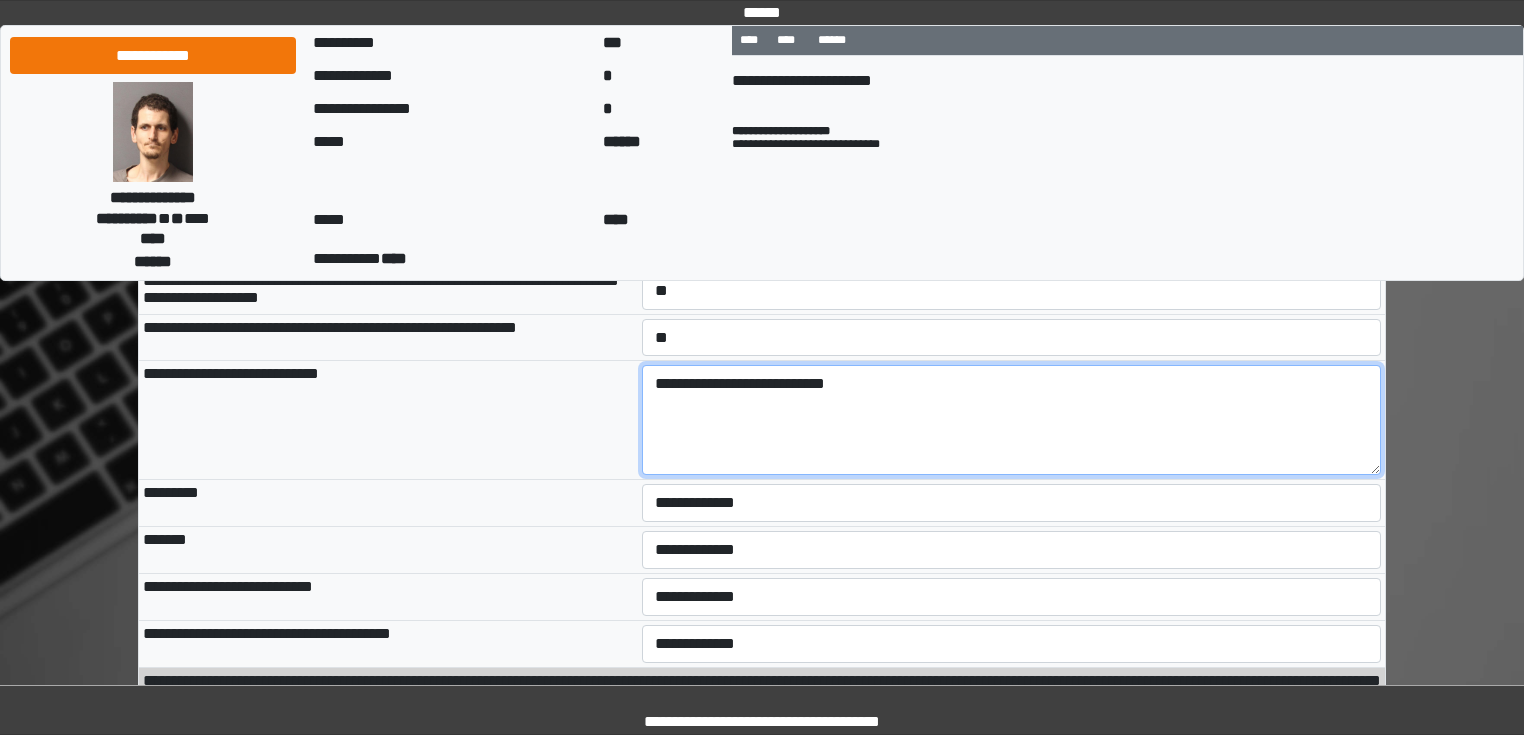 type on "**********" 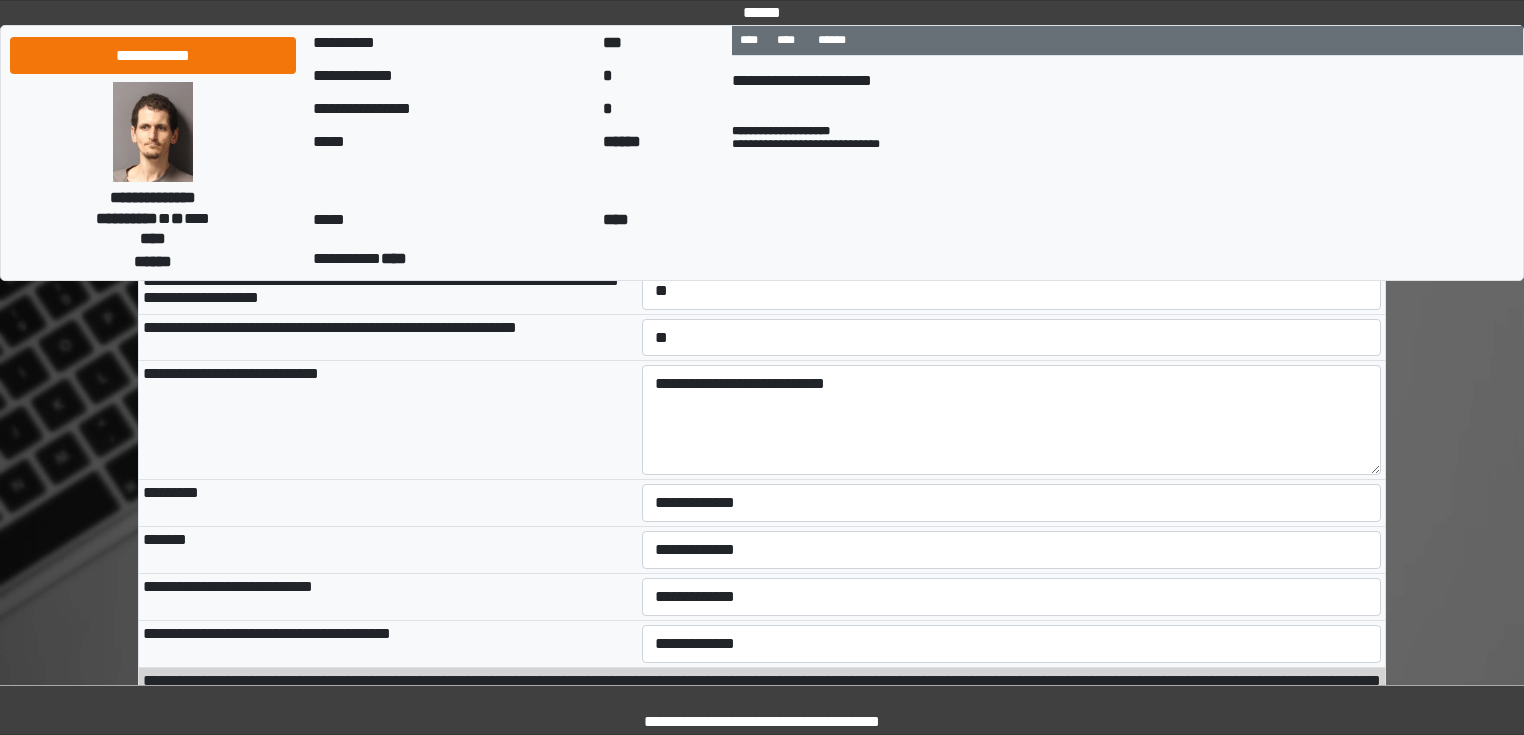 click on "**********" at bounding box center (762, 574) 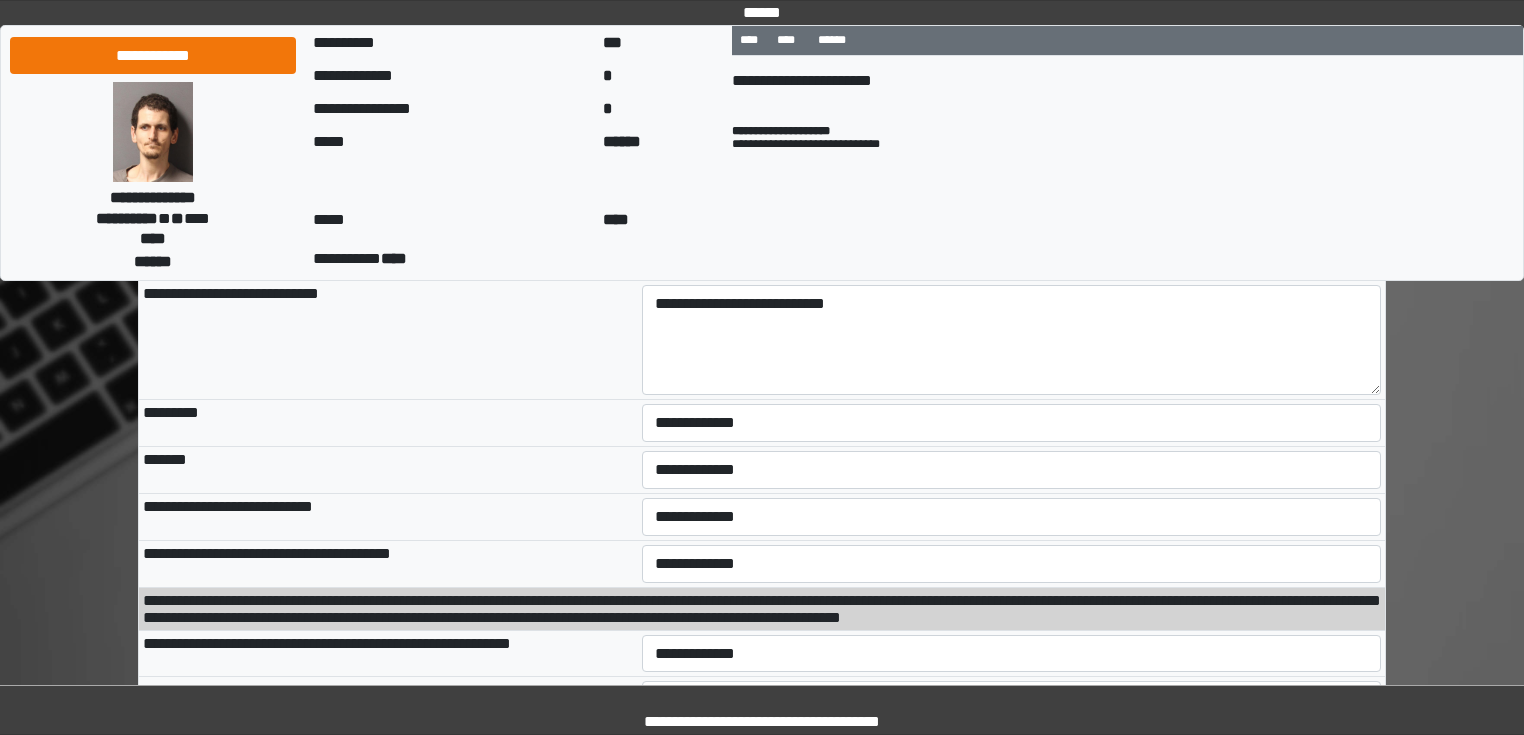 scroll, scrollTop: 1920, scrollLeft: 0, axis: vertical 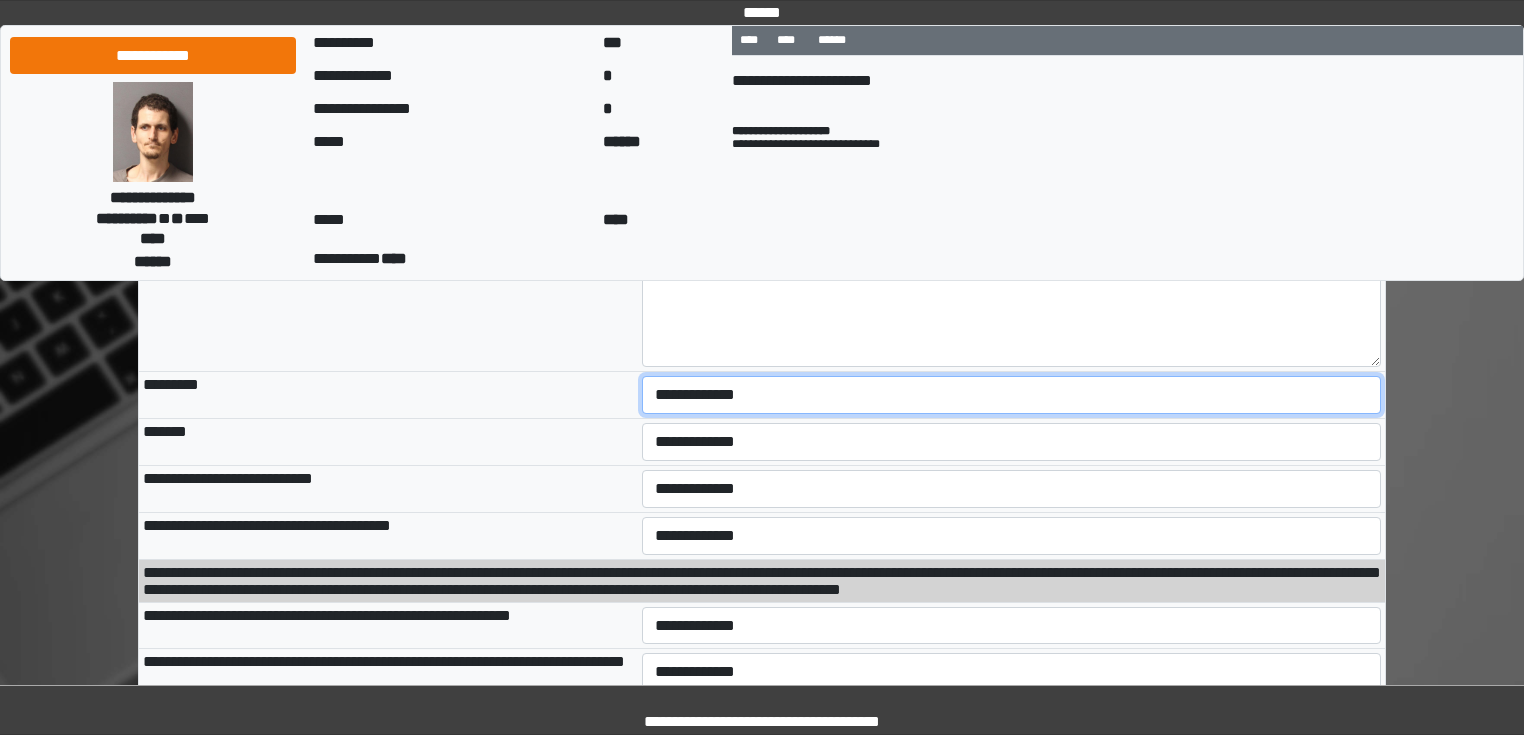 click on "**********" at bounding box center (1012, 395) 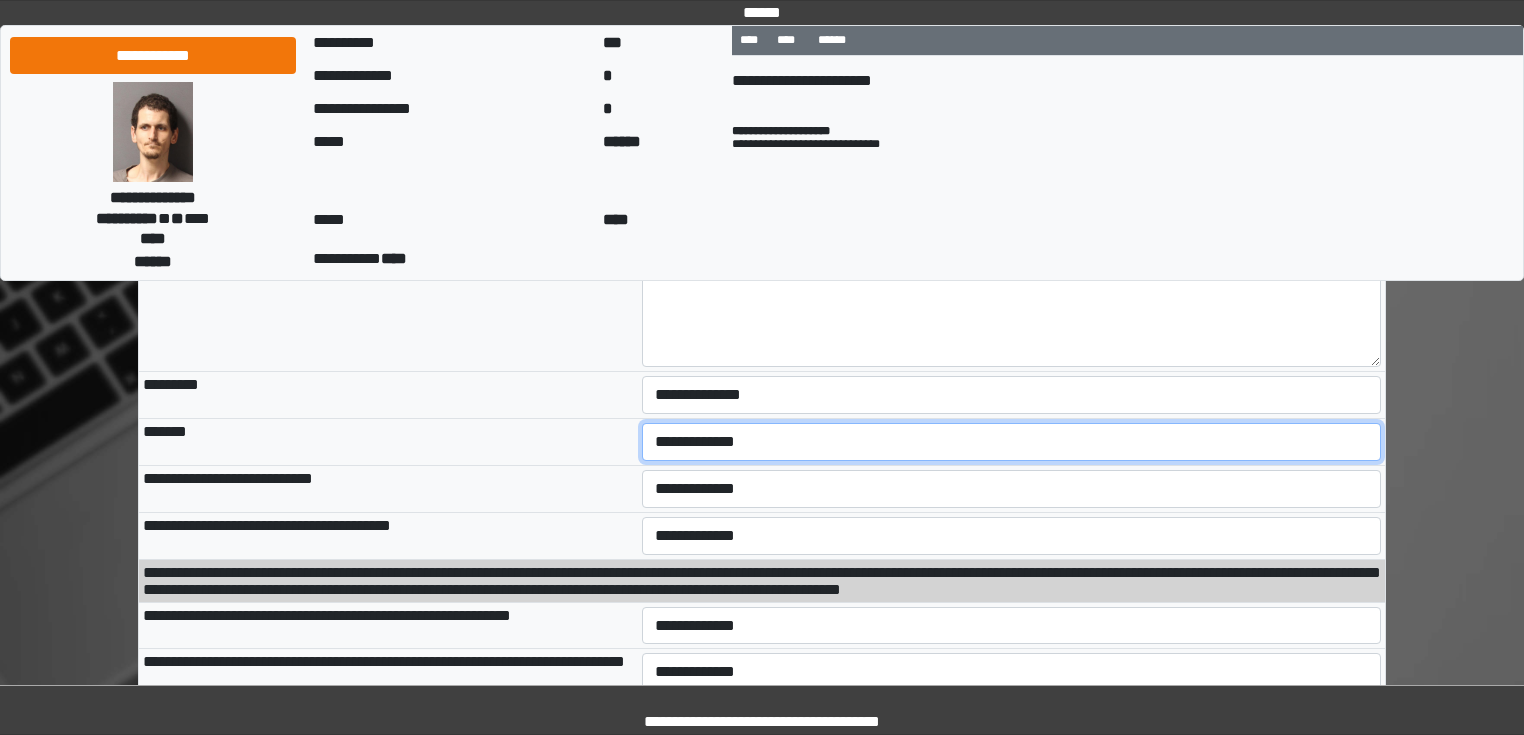 click on "**********" at bounding box center (1012, 442) 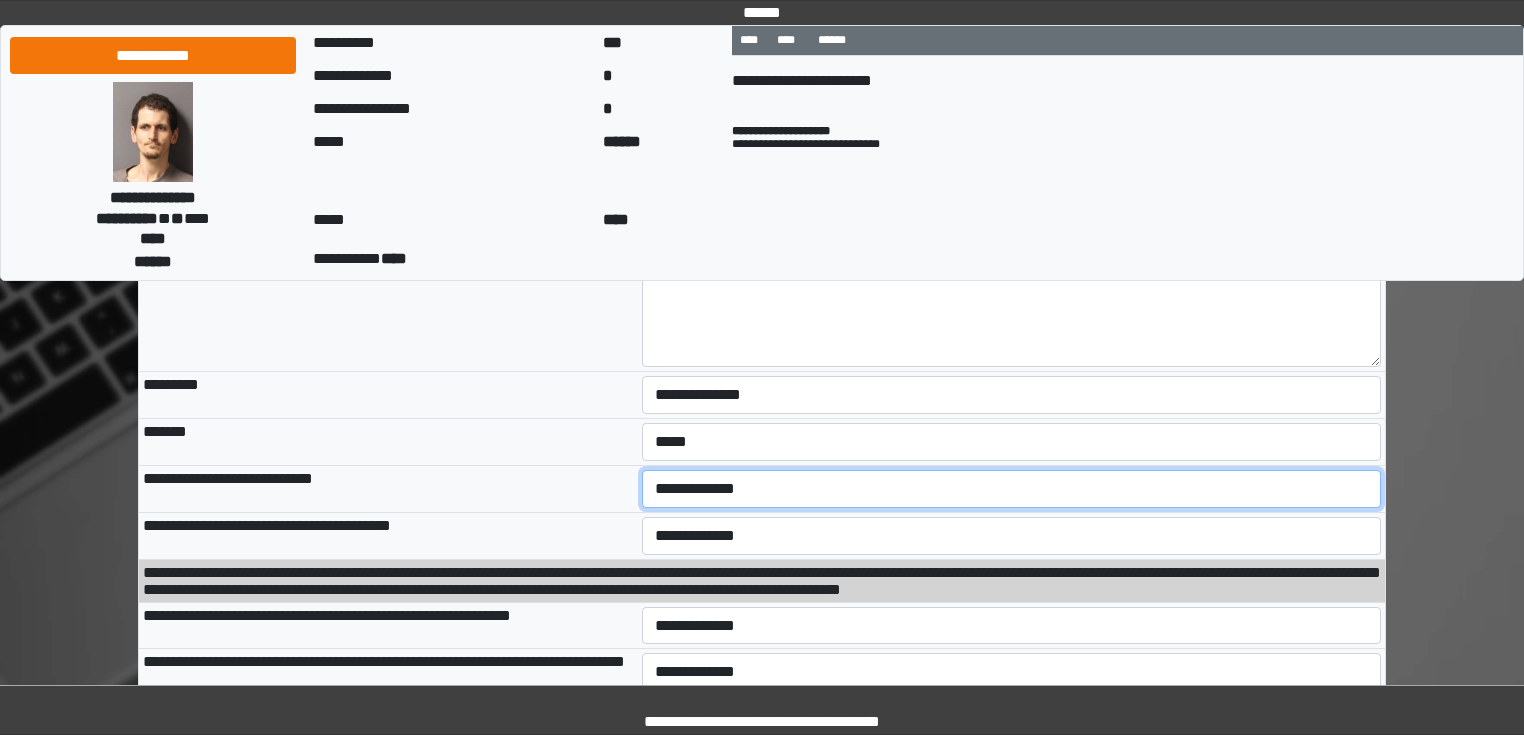 click on "**********" at bounding box center [1012, 489] 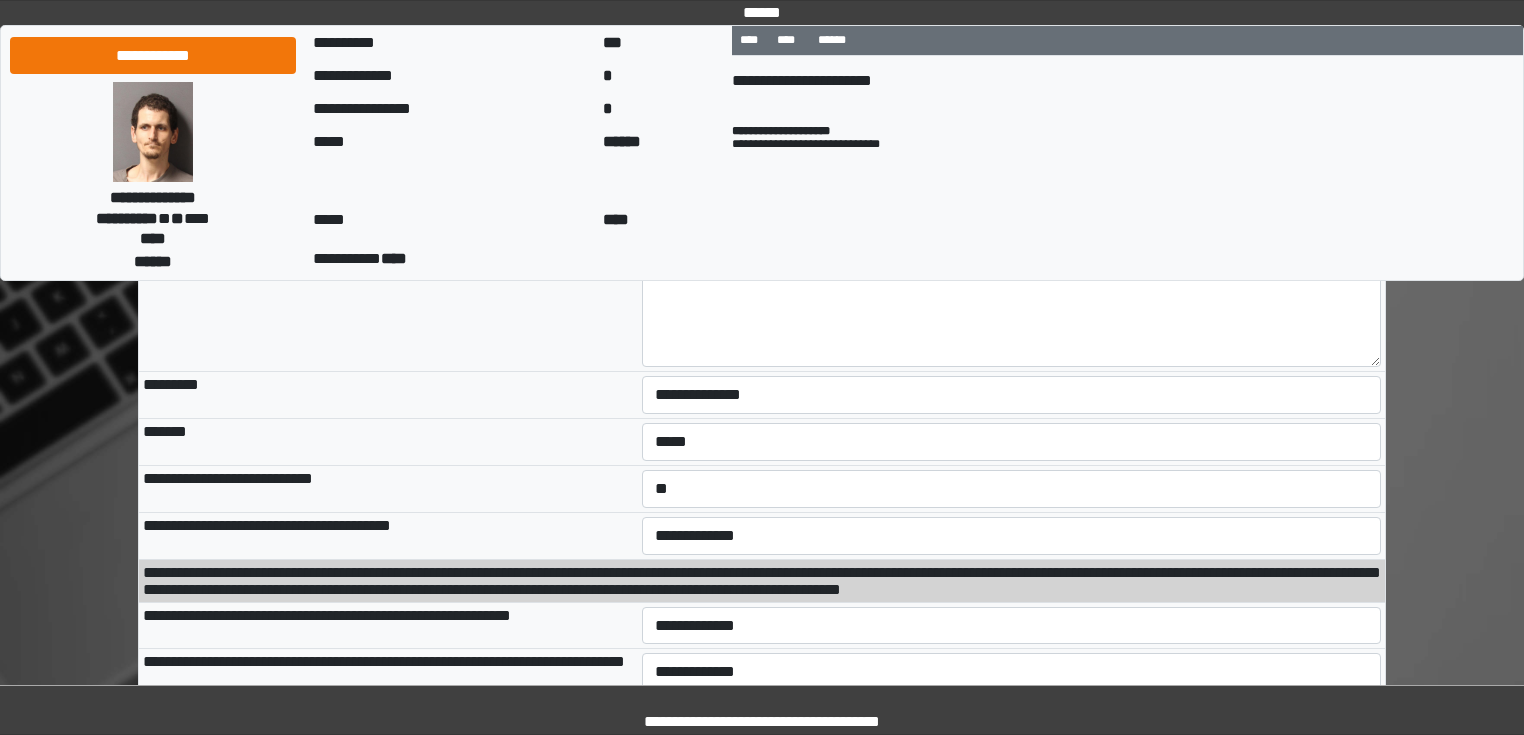 click on "**********" at bounding box center (388, 489) 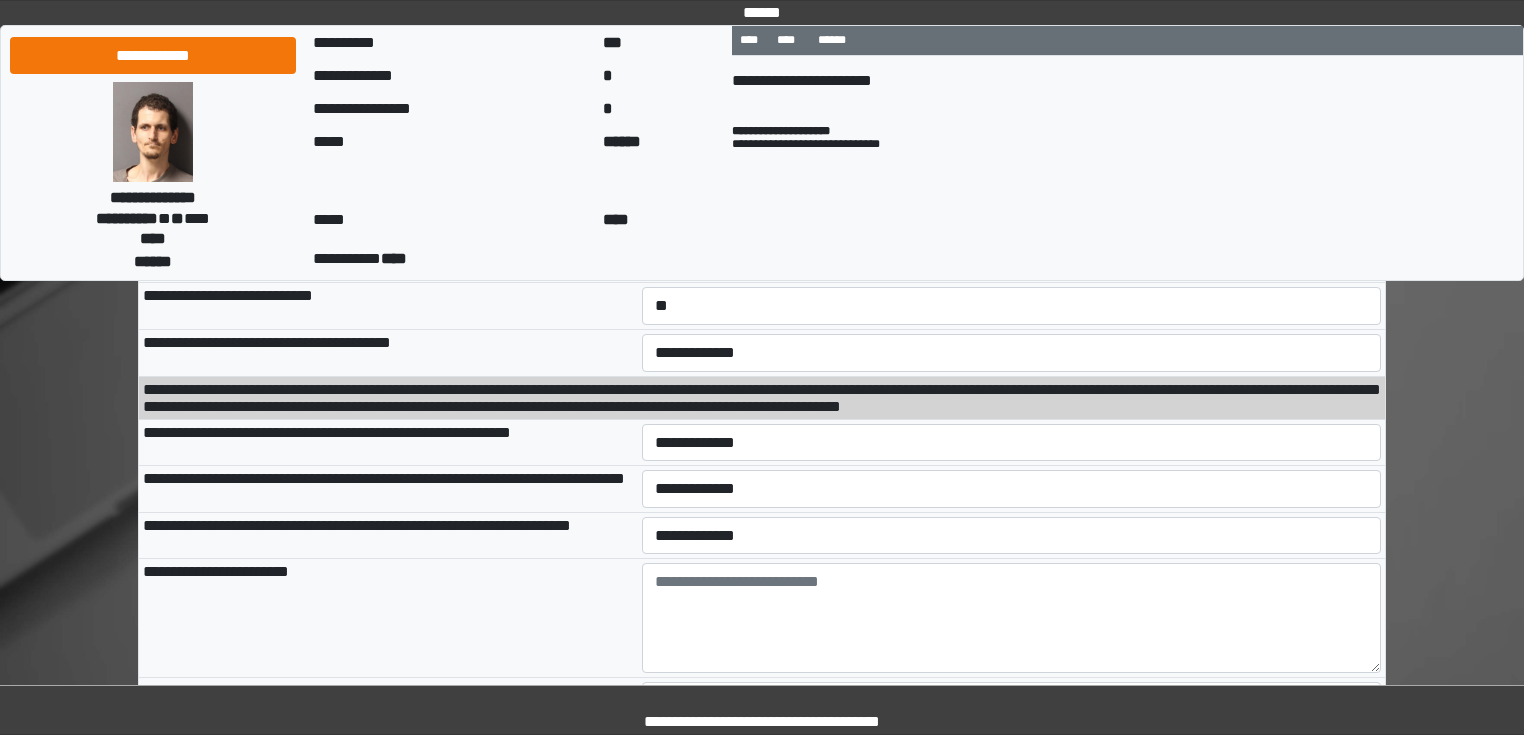 scroll, scrollTop: 2160, scrollLeft: 0, axis: vertical 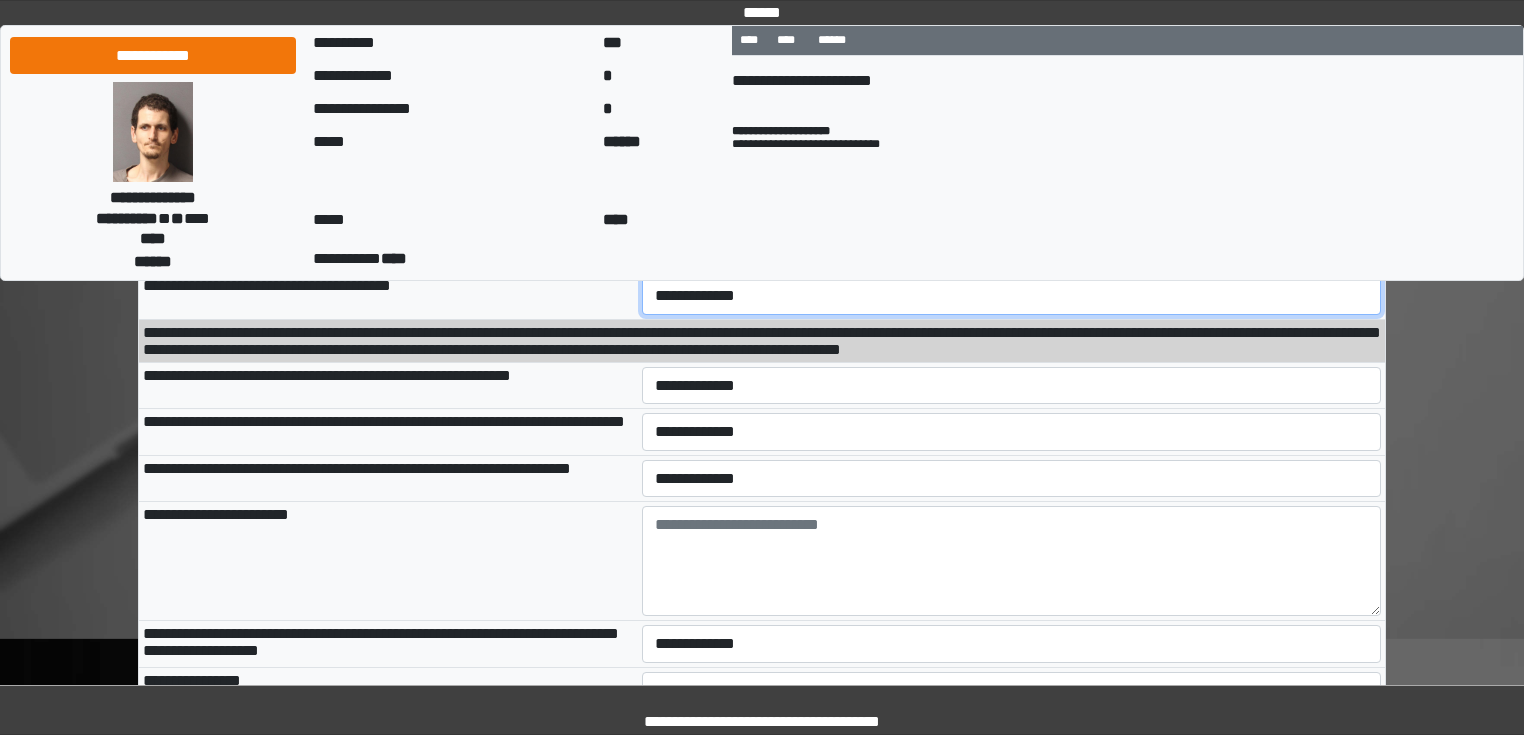 click on "**********" at bounding box center [1012, 296] 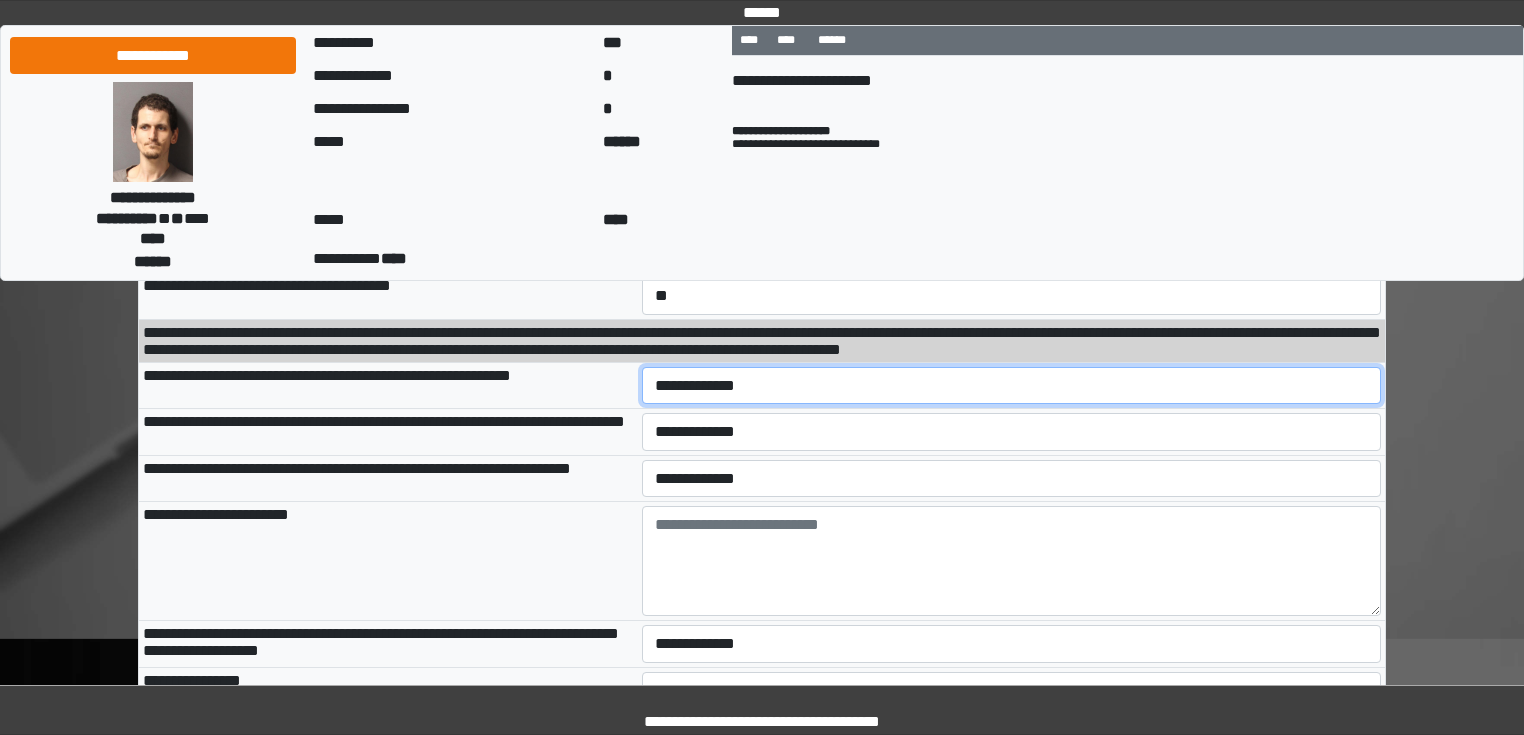 click on "**********" at bounding box center (1012, 386) 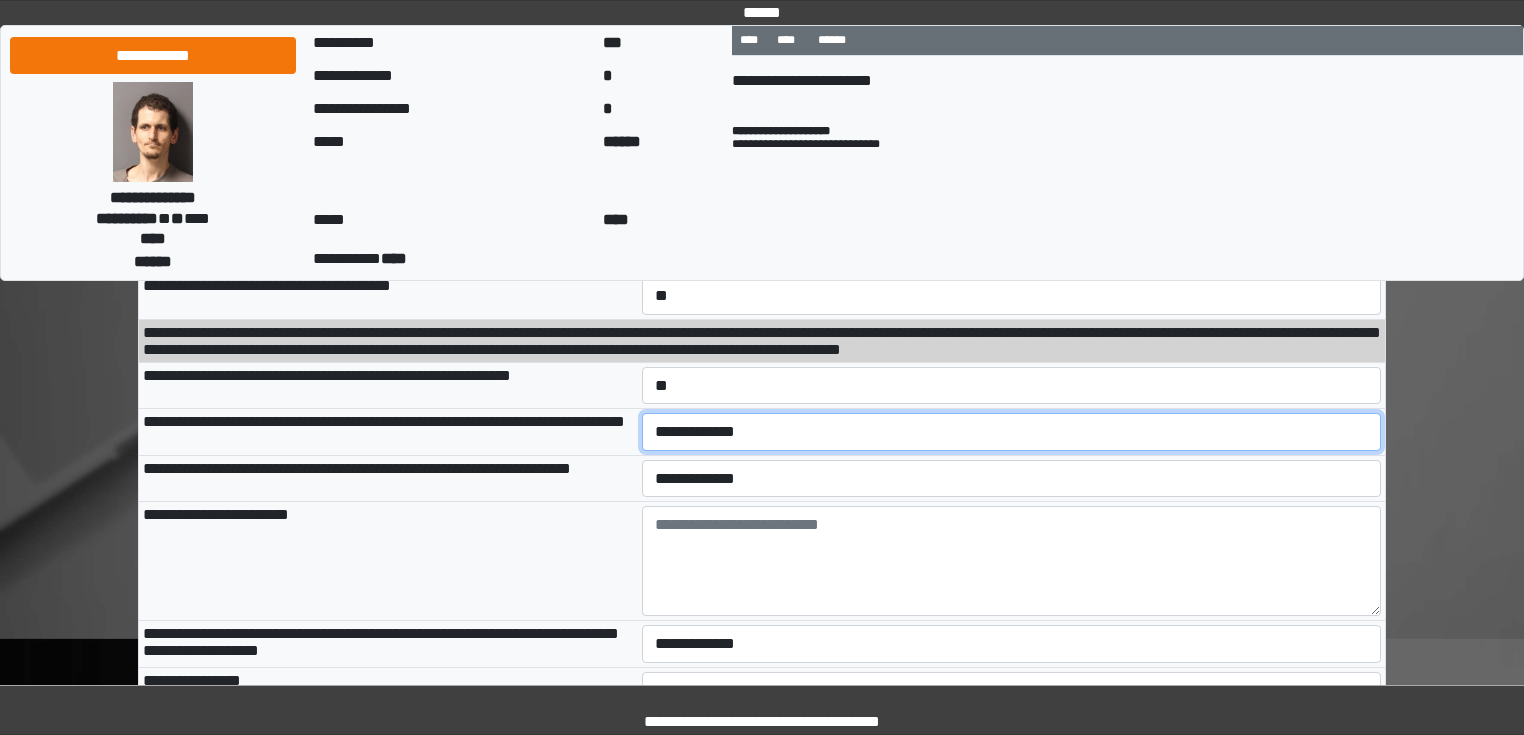 click on "**********" at bounding box center [1012, 432] 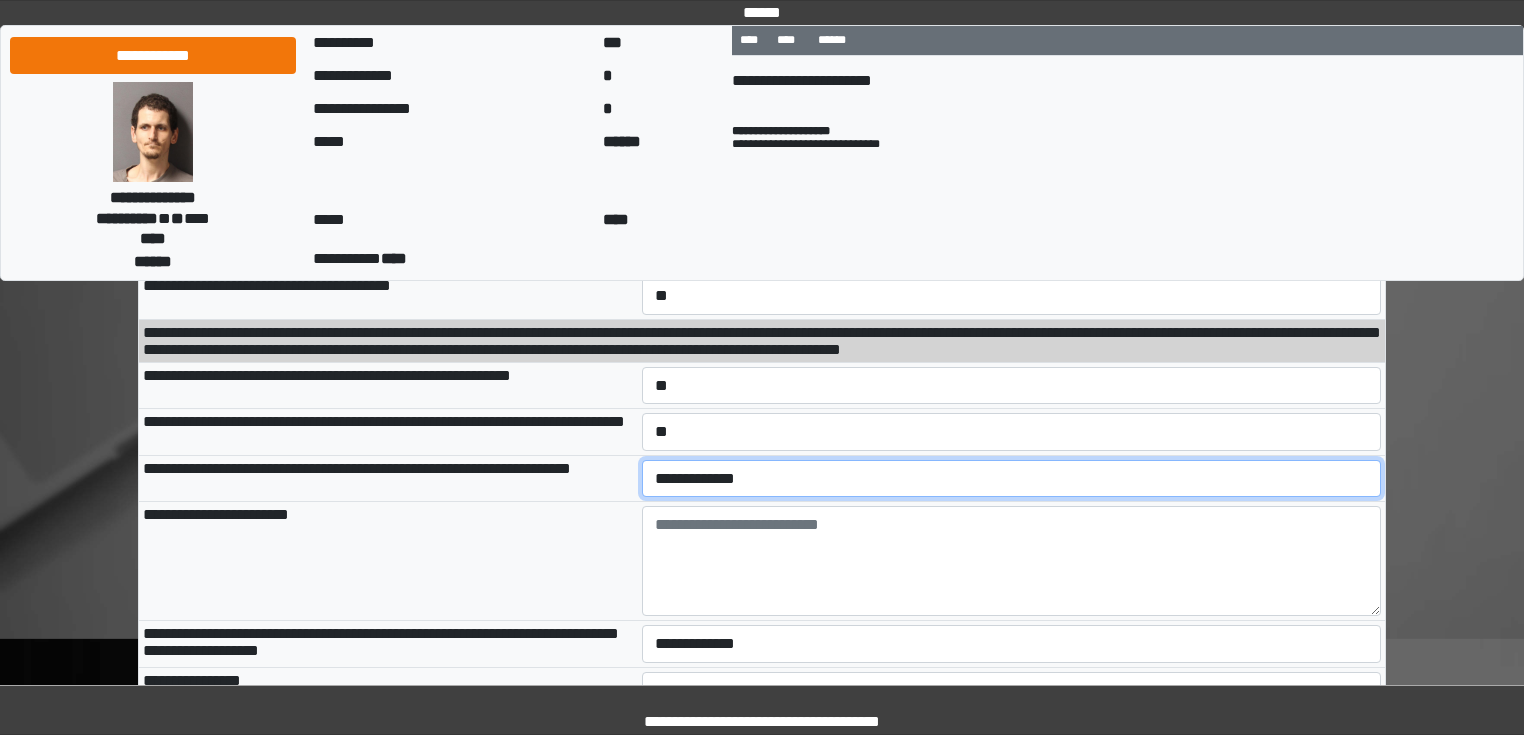 select on "*" 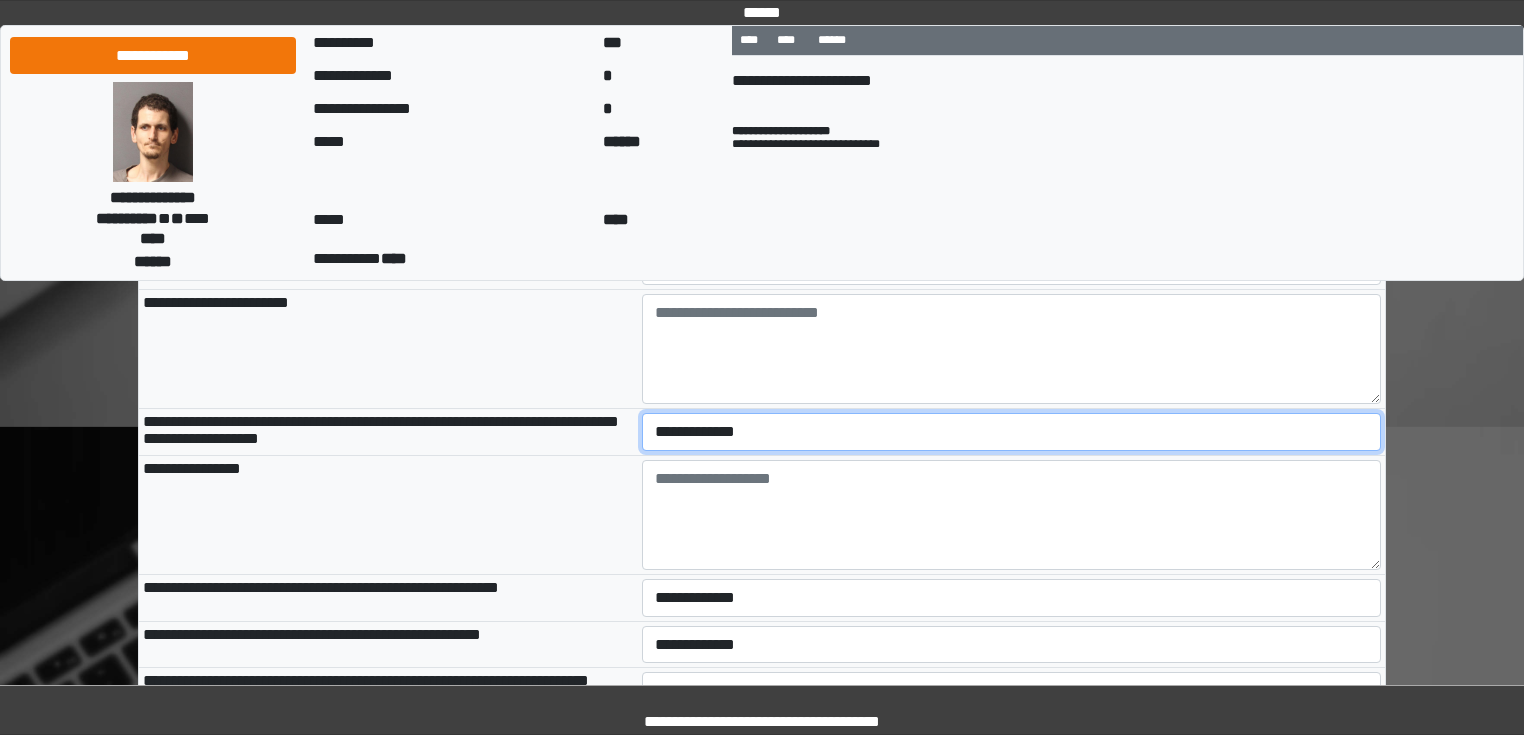 scroll, scrollTop: 2415, scrollLeft: 0, axis: vertical 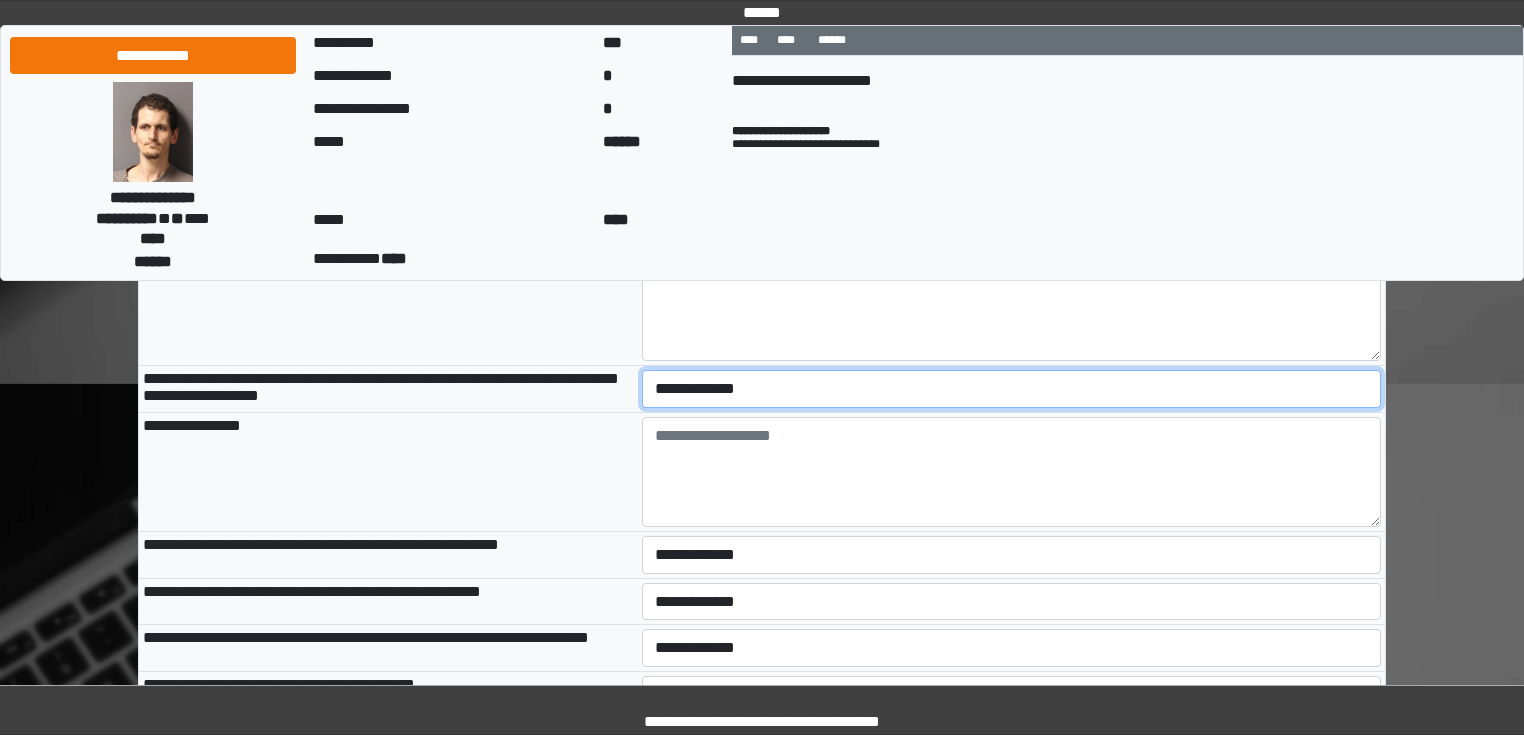 select on "*" 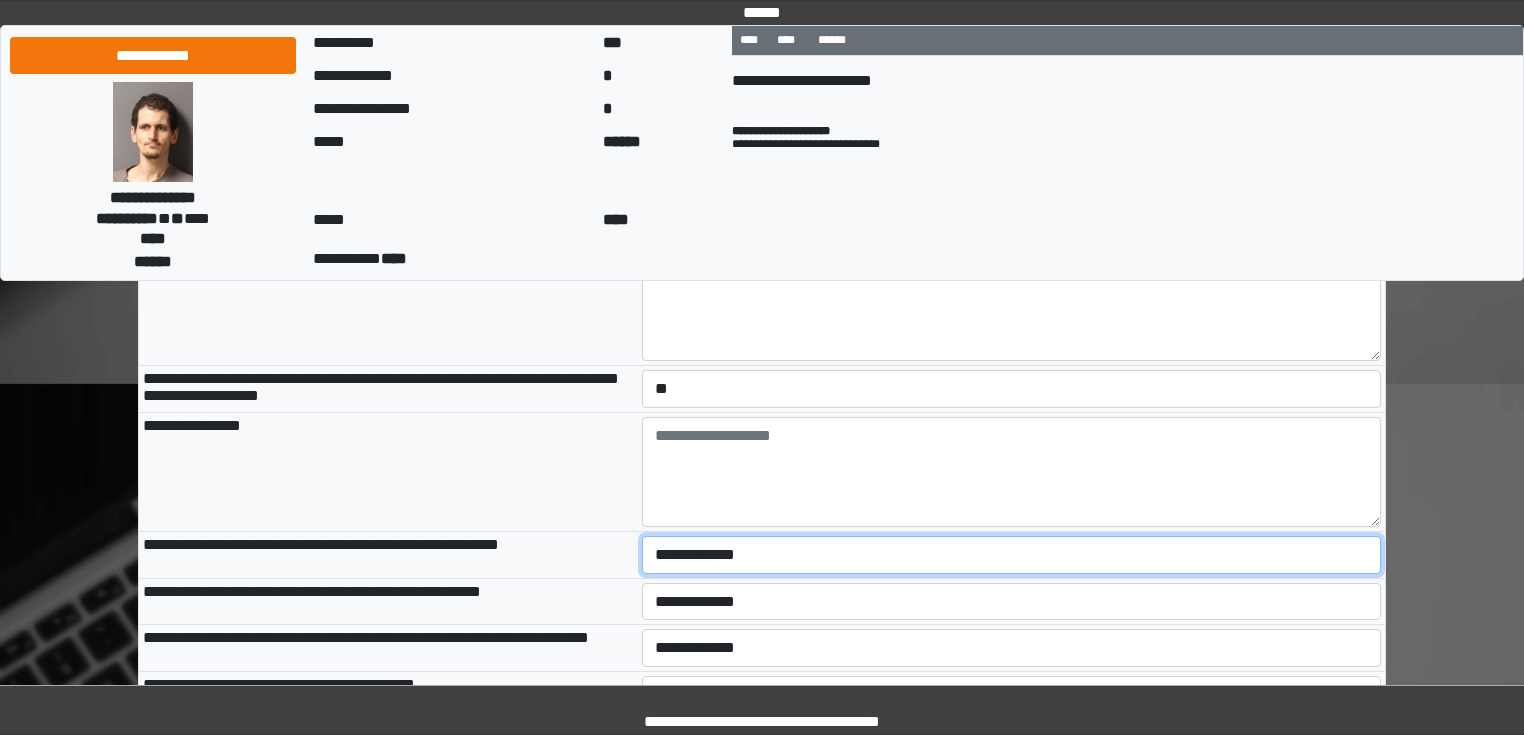 select on "*" 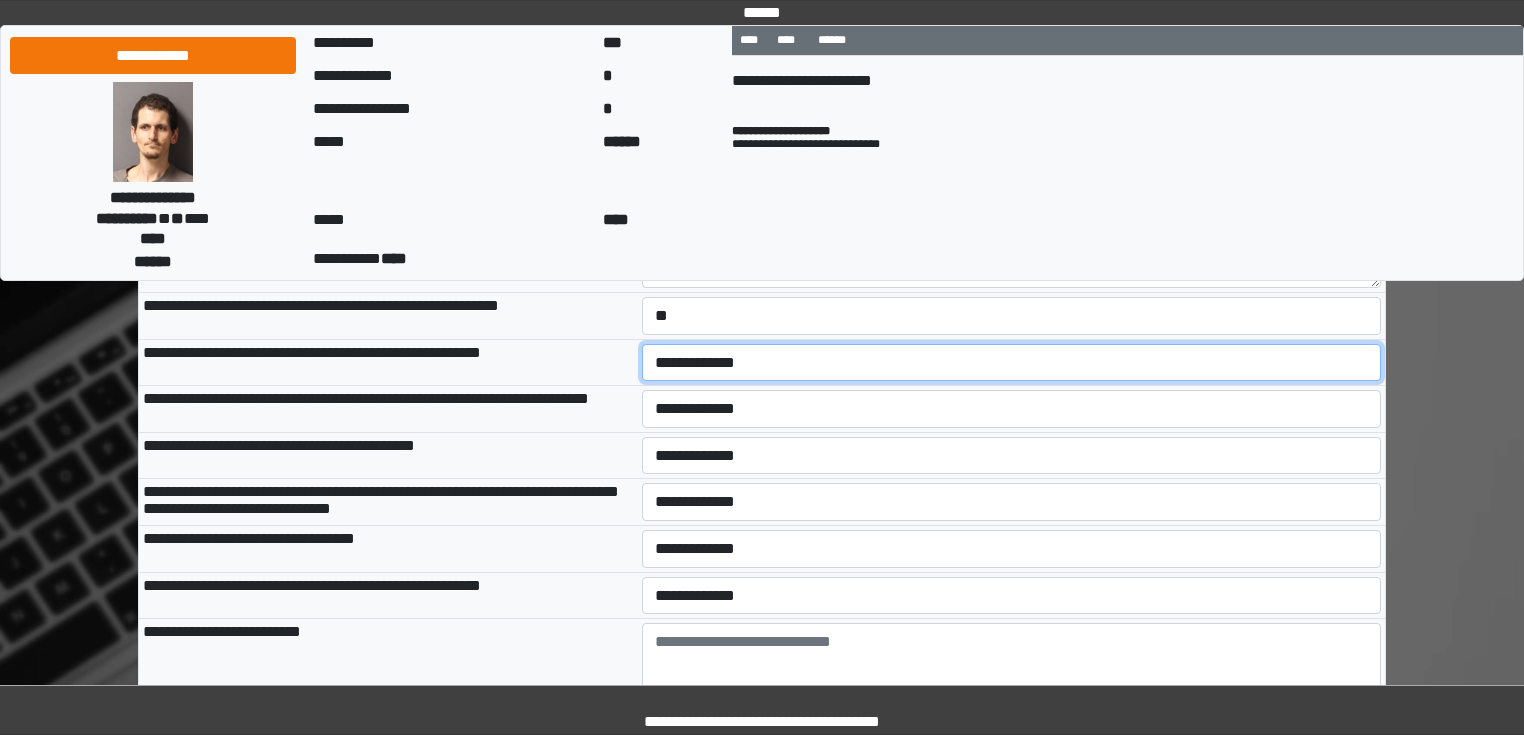 scroll, scrollTop: 2655, scrollLeft: 0, axis: vertical 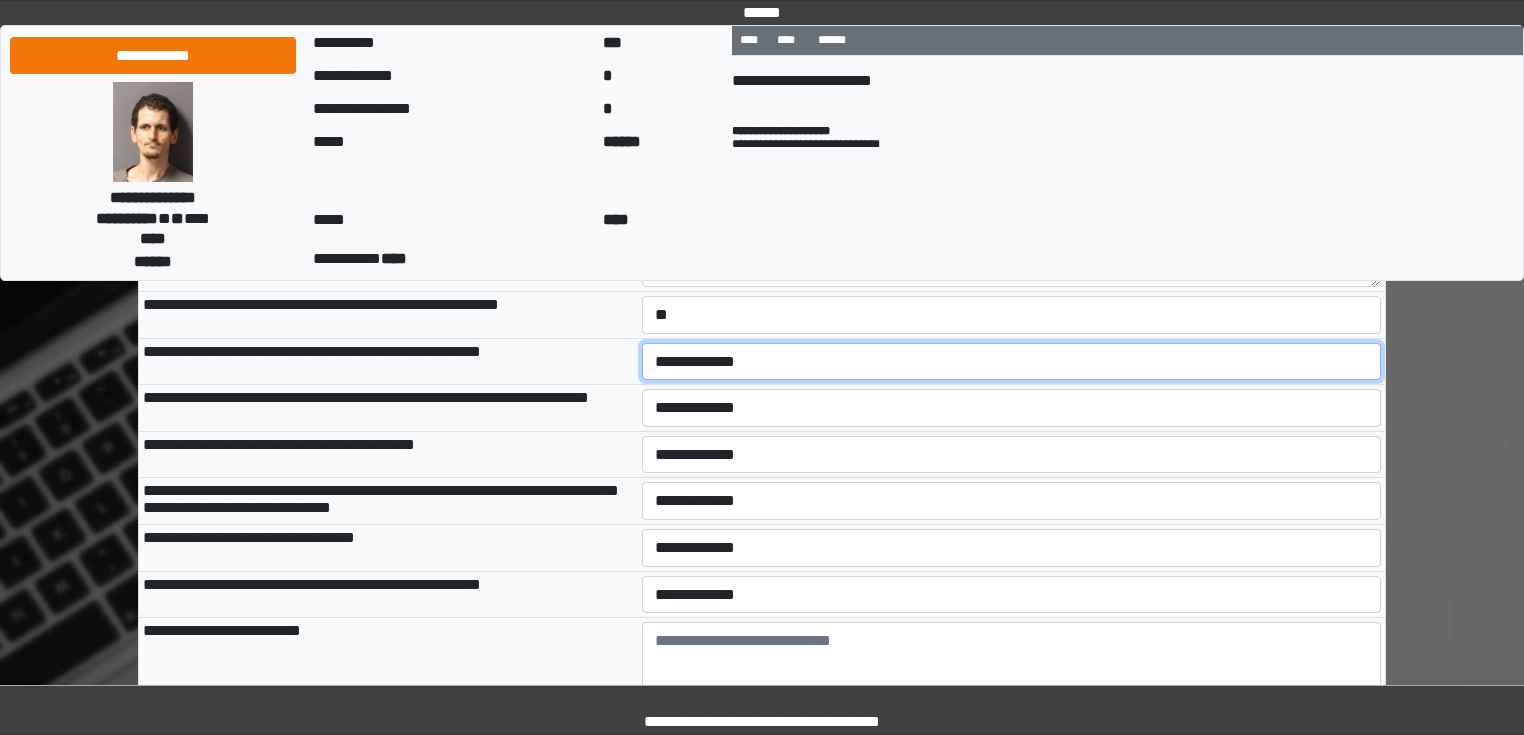 select on "*" 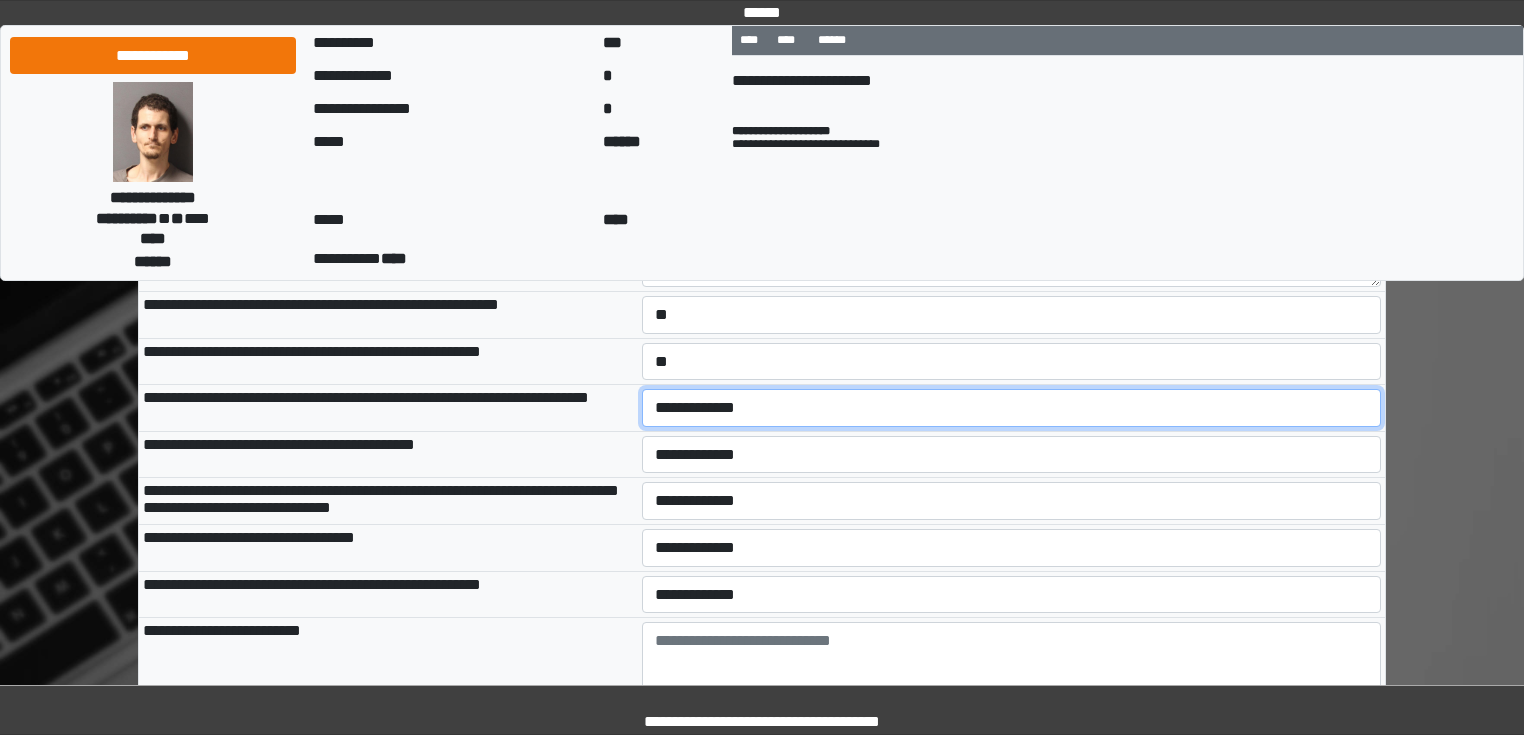 select on "*" 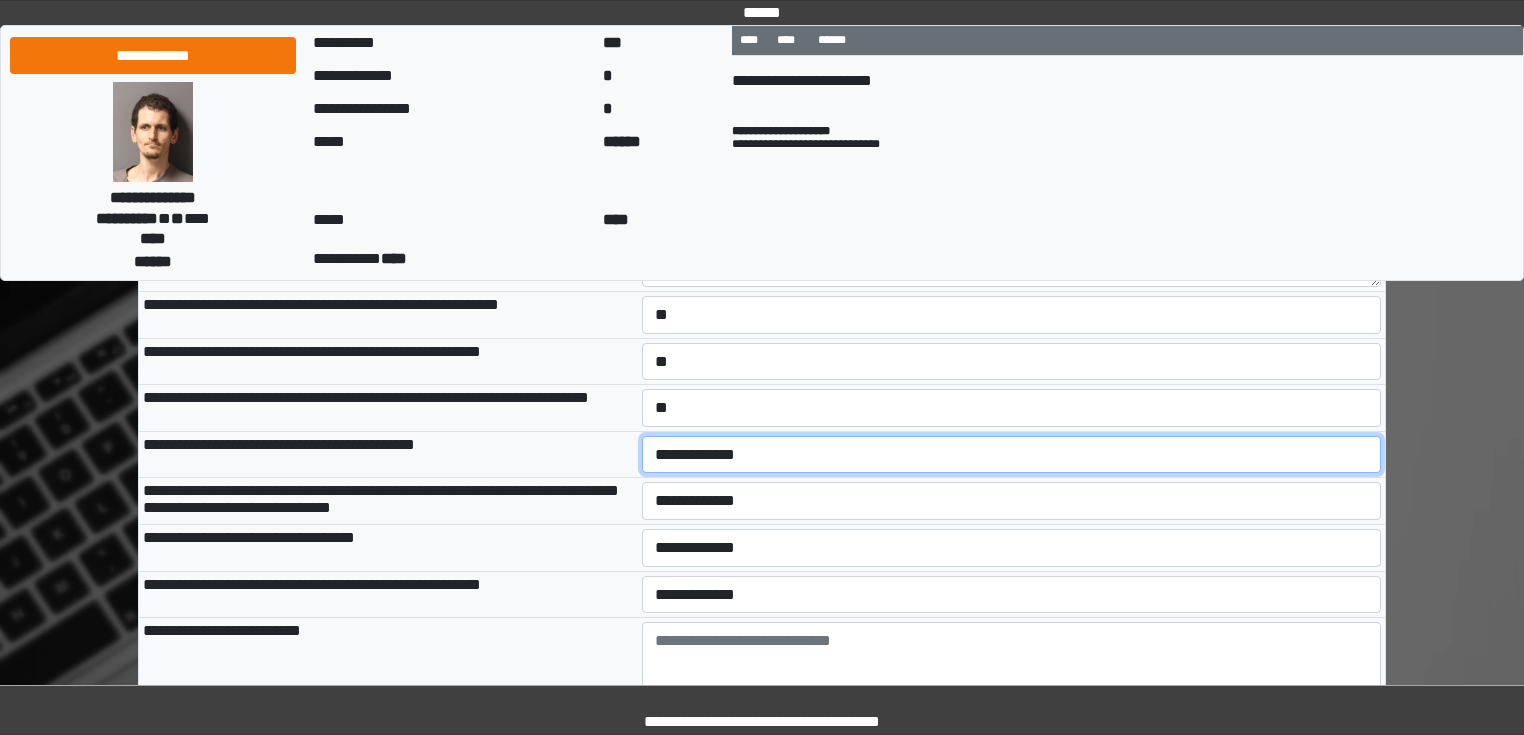 select on "*" 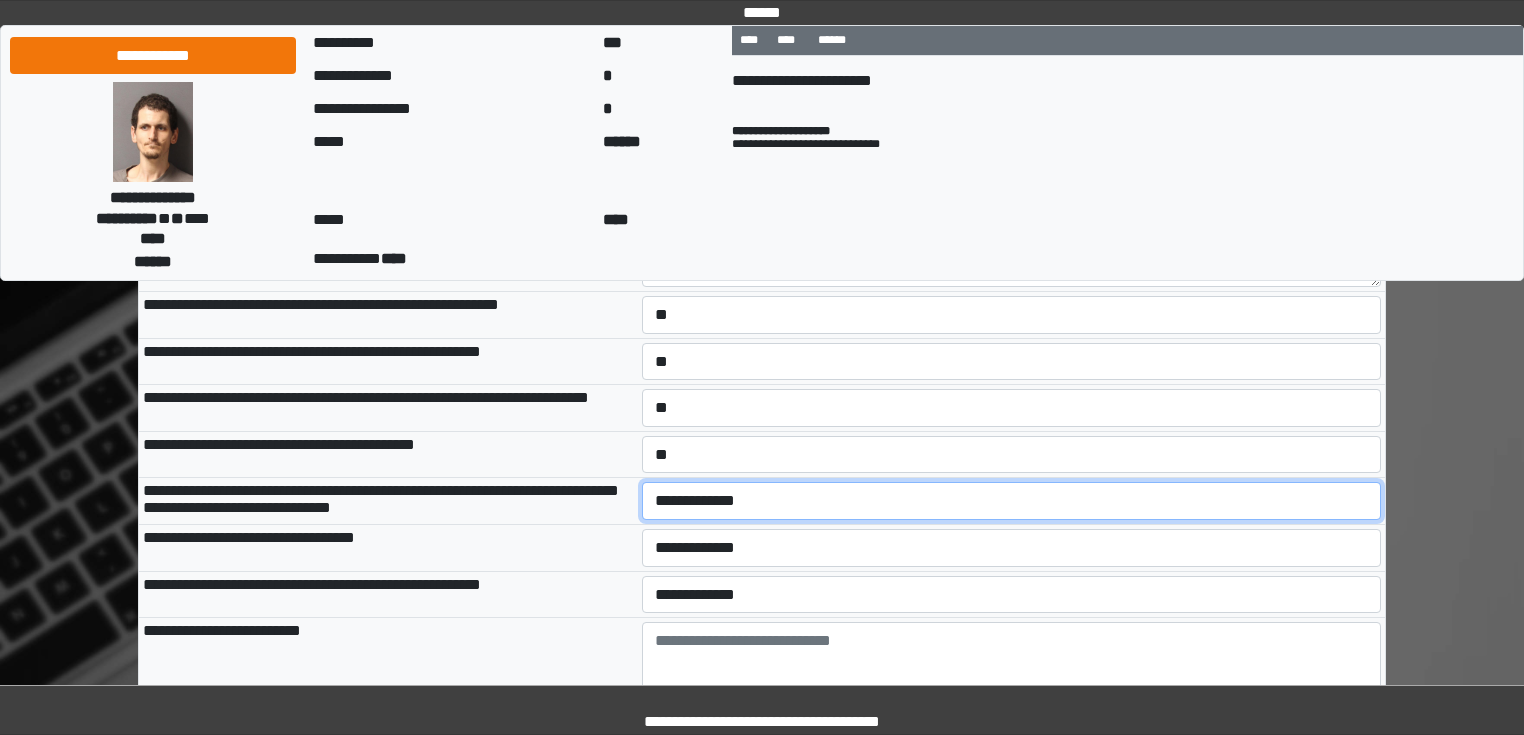 select on "*" 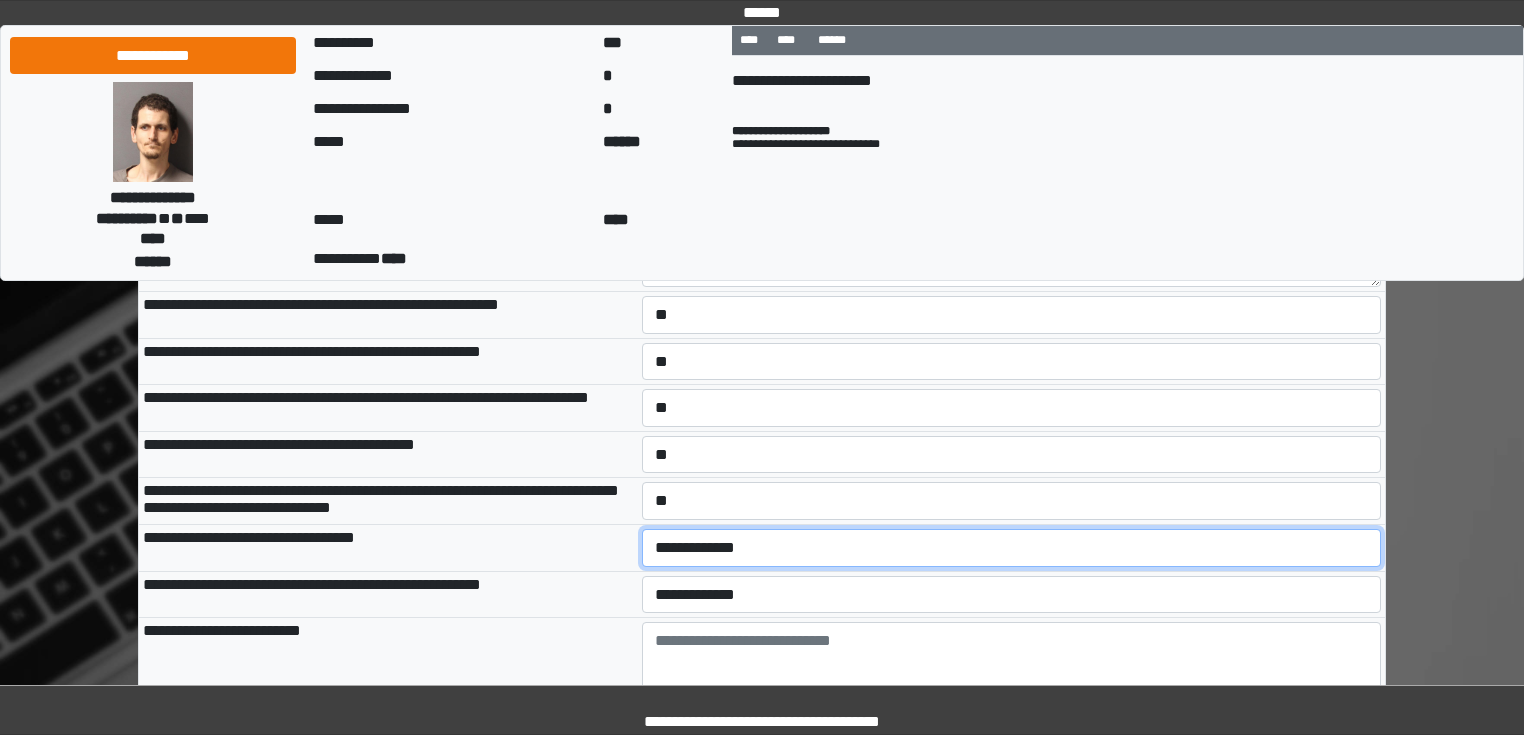 select on "*" 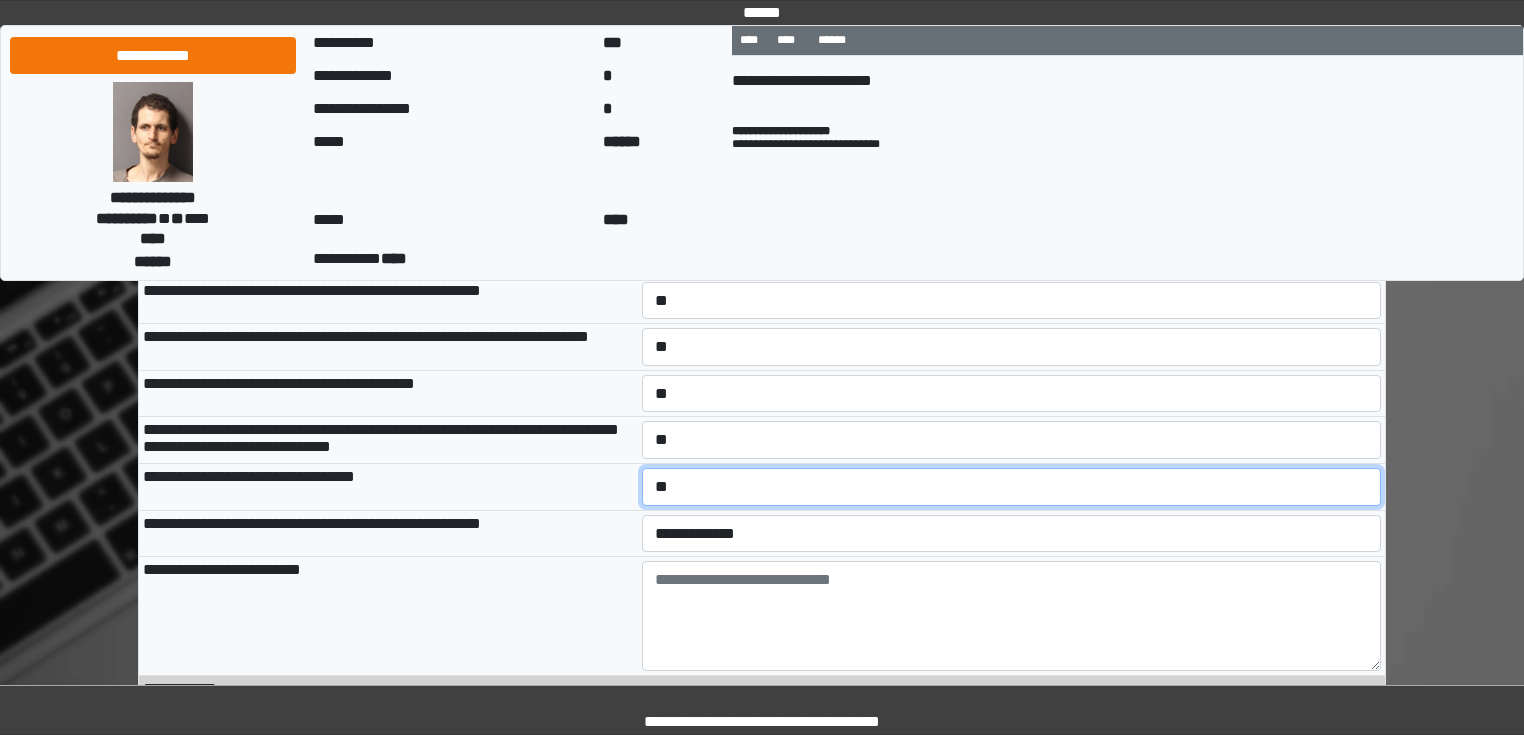 scroll, scrollTop: 2815, scrollLeft: 0, axis: vertical 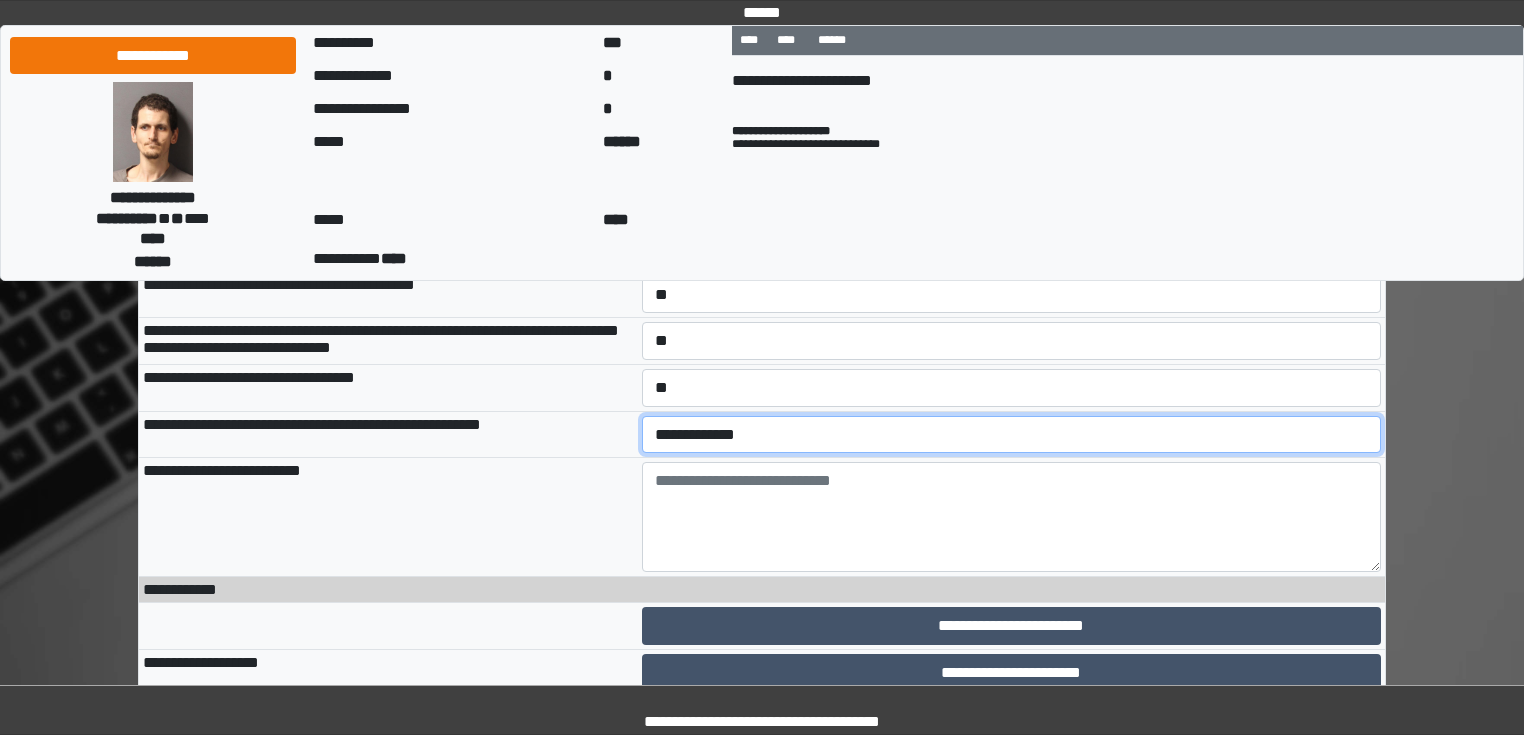 select on "*" 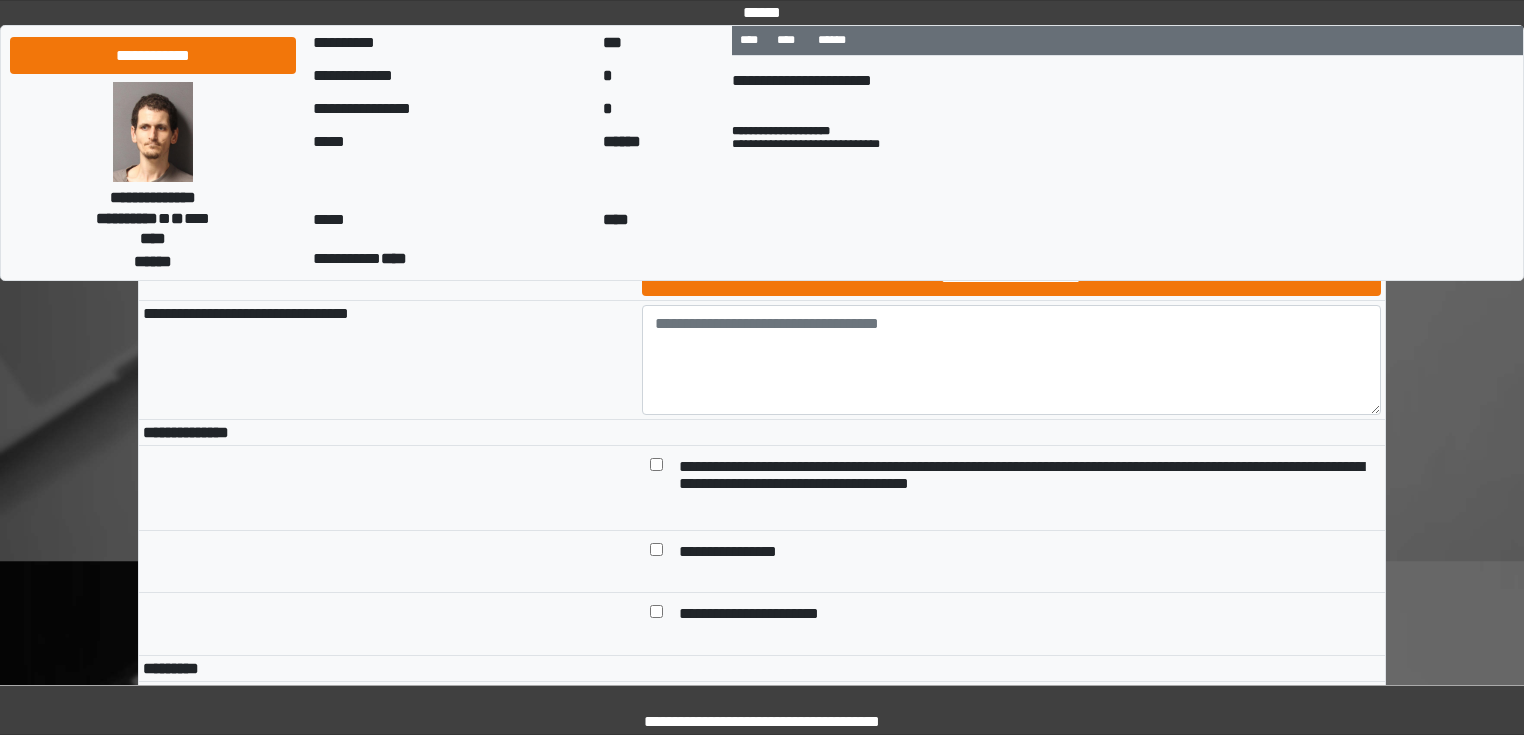 scroll, scrollTop: 3215, scrollLeft: 0, axis: vertical 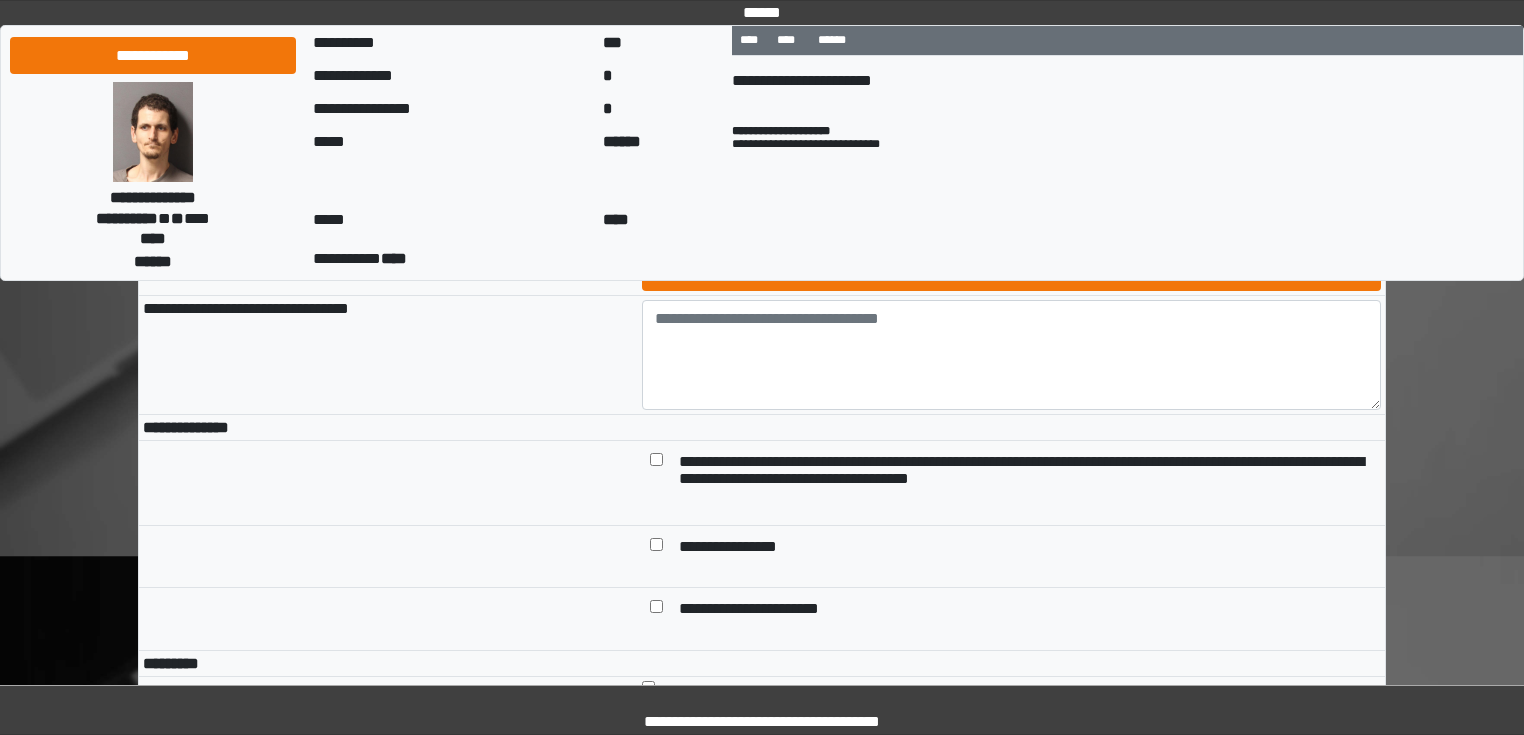 type on "***" 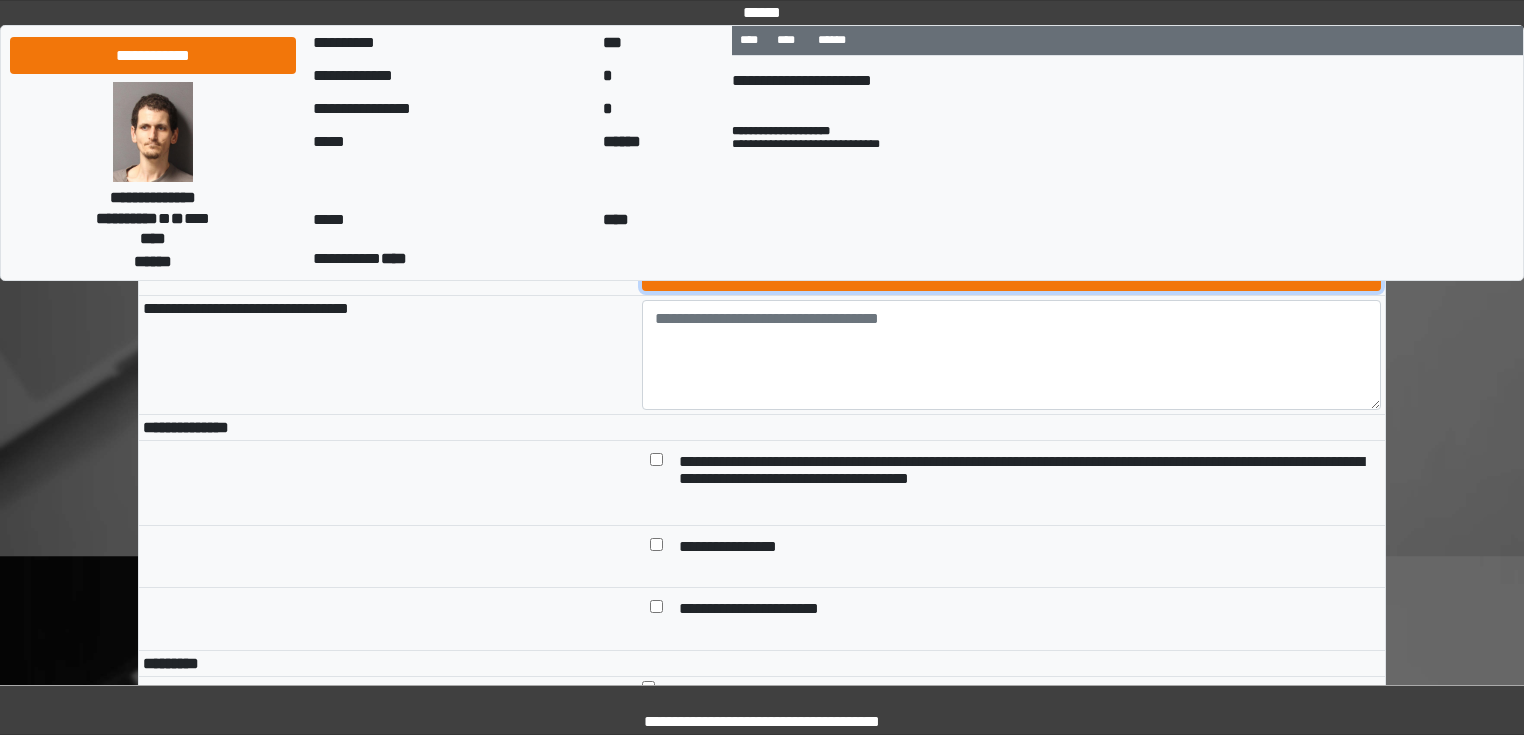 click on "**********" at bounding box center [1012, 273] 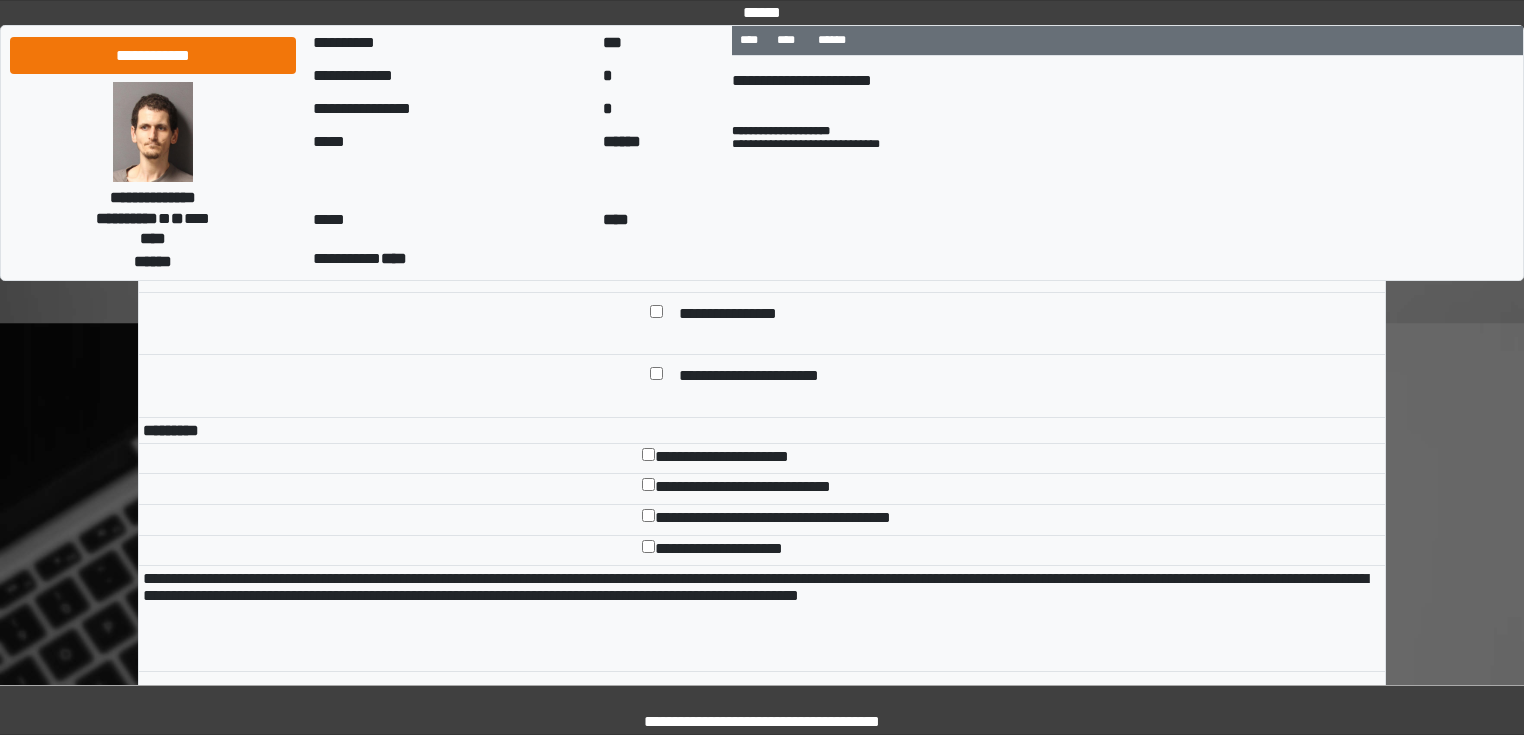 scroll, scrollTop: 3455, scrollLeft: 0, axis: vertical 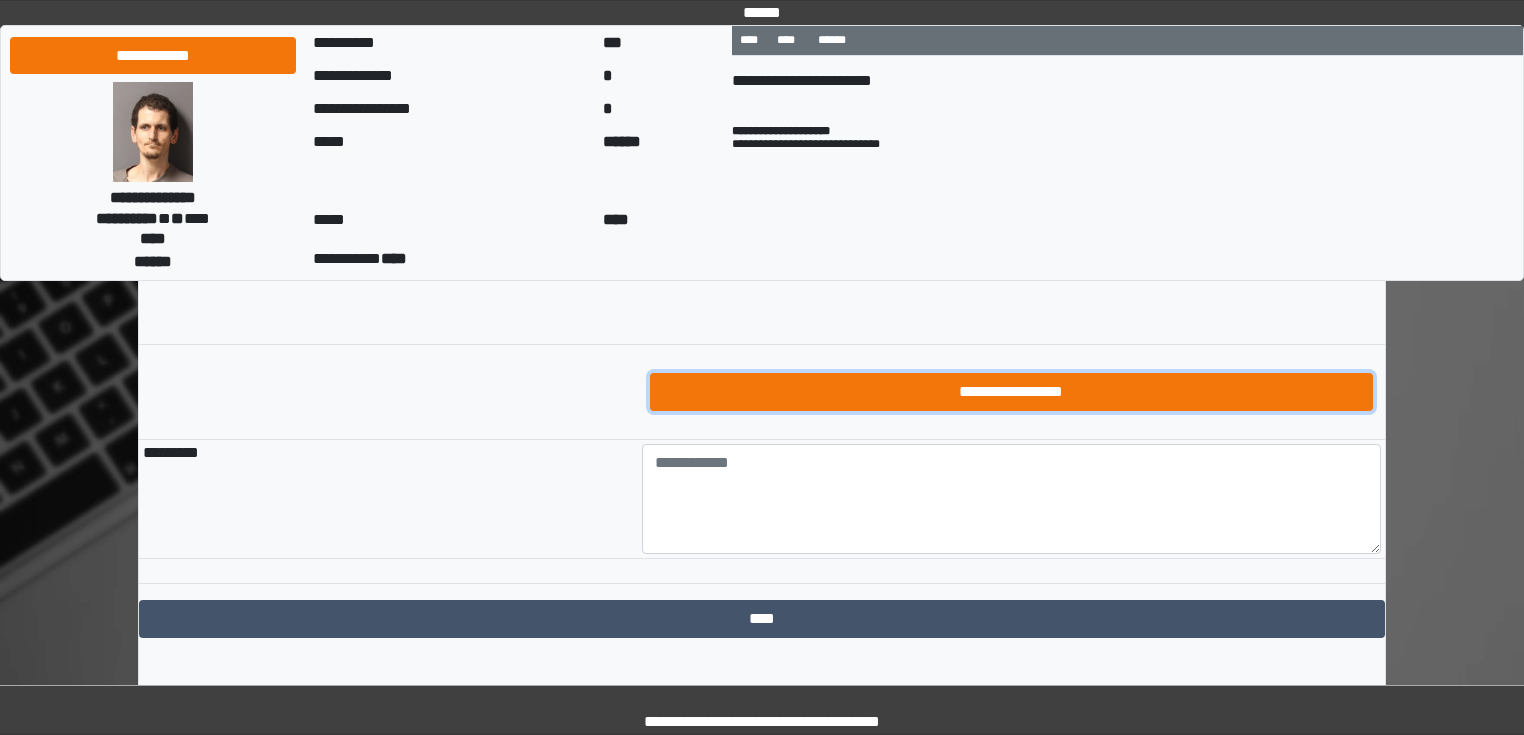click on "**********" at bounding box center (1012, 392) 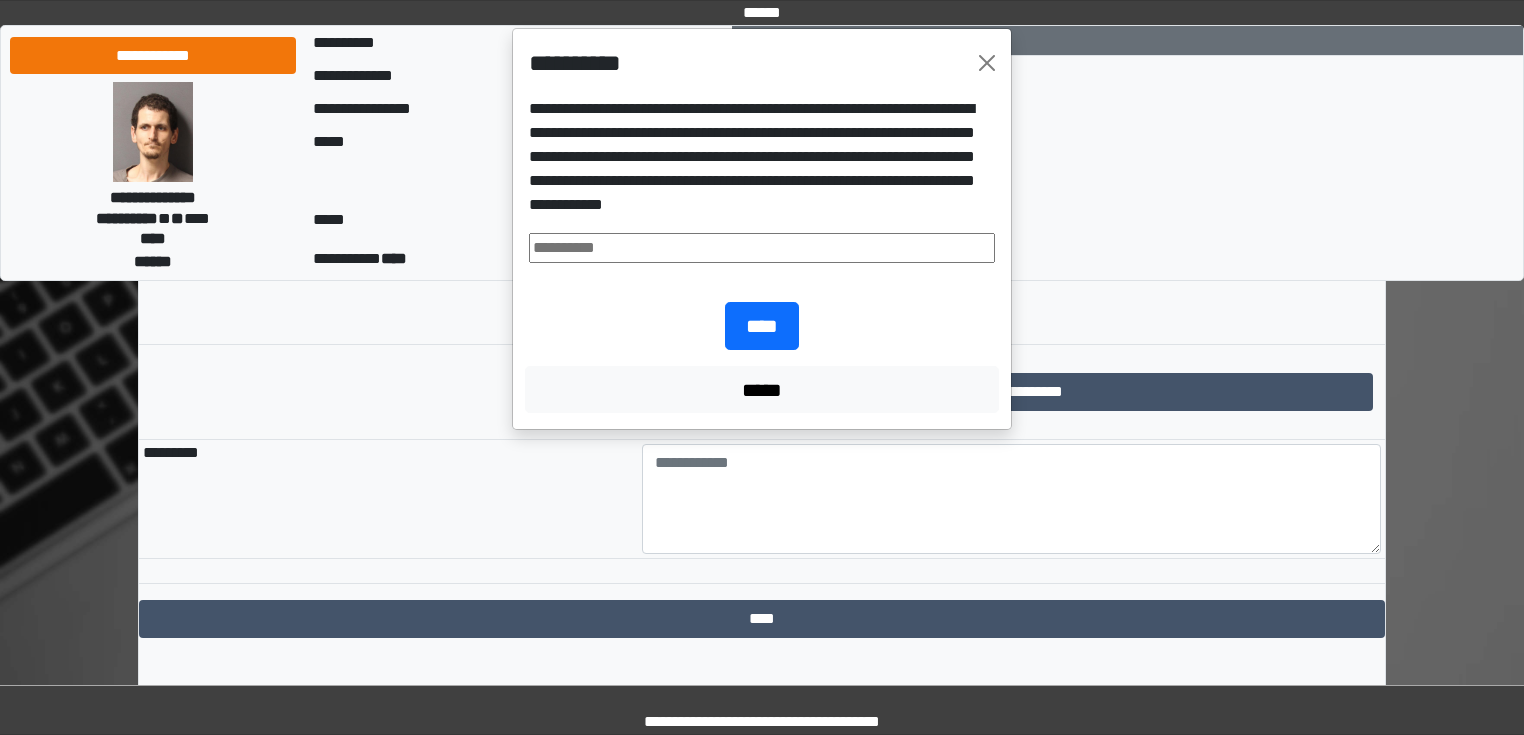 click at bounding box center (762, 248) 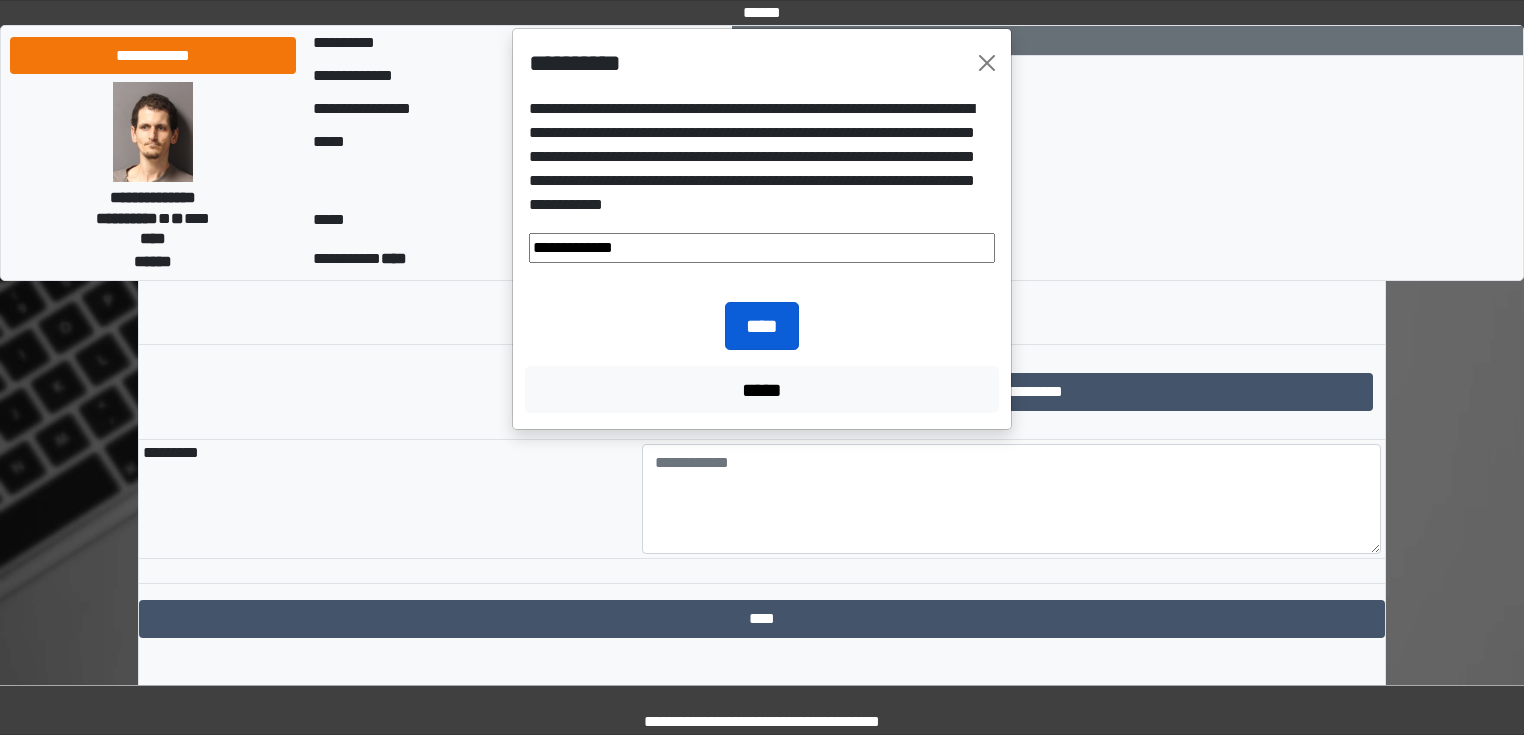 type on "**********" 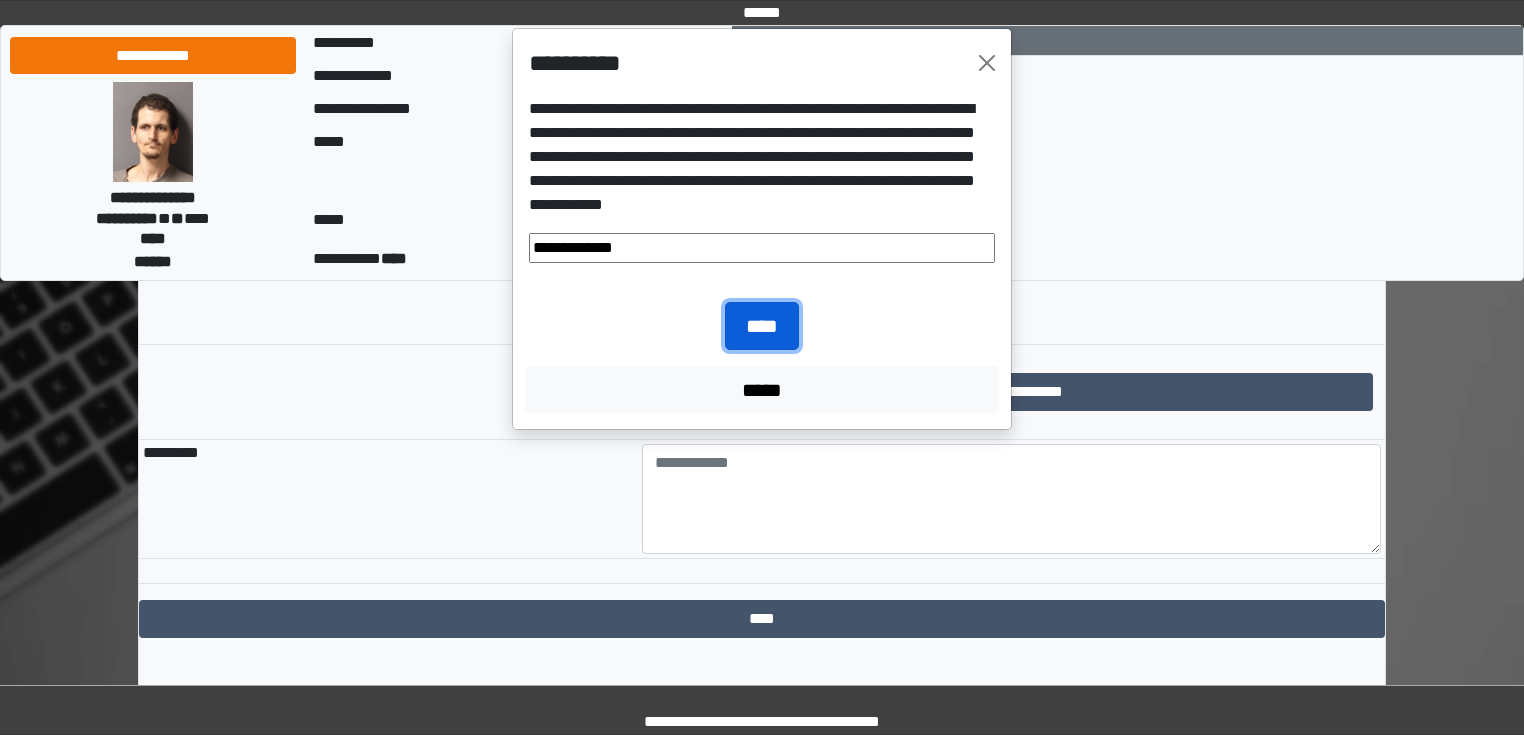 click on "****" at bounding box center (762, 326) 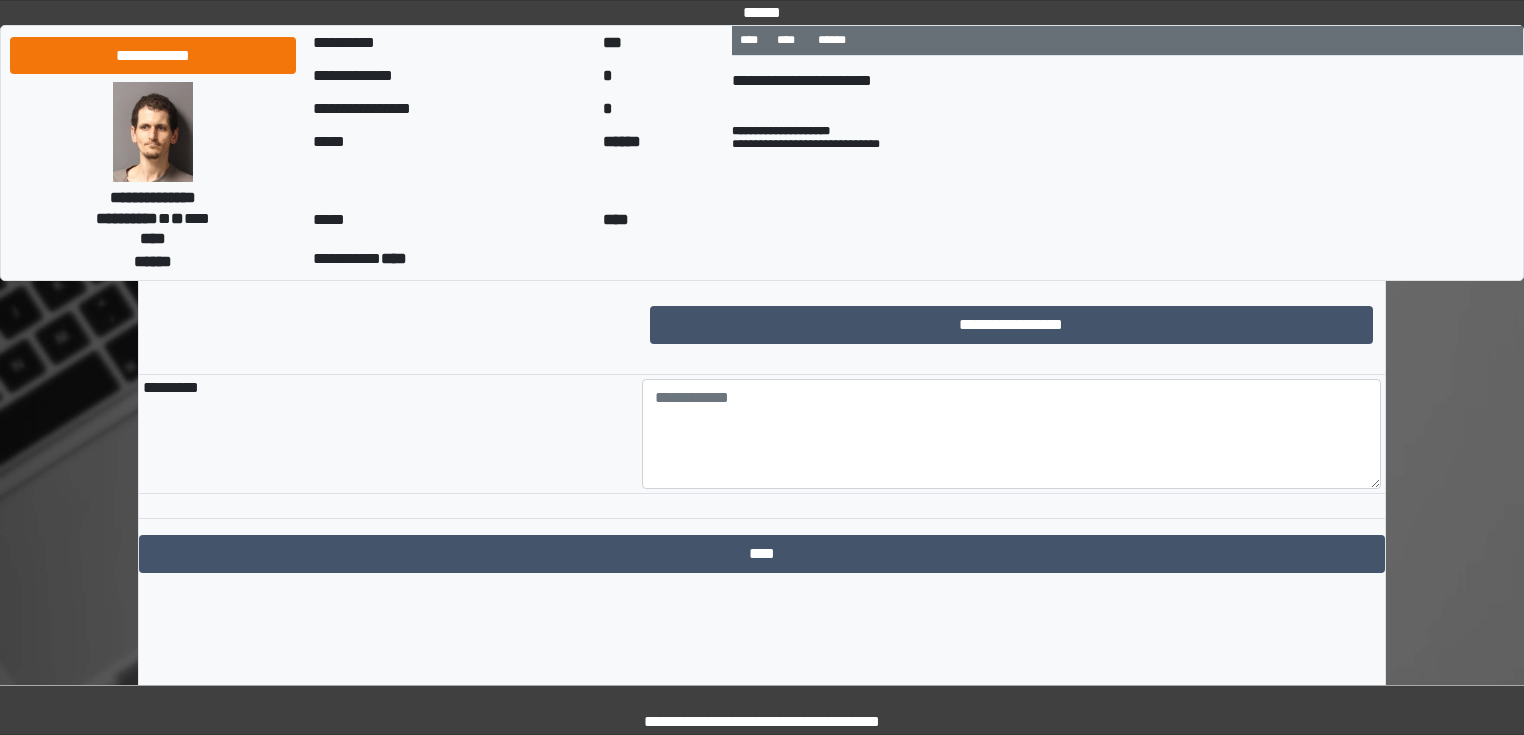 scroll, scrollTop: 3954, scrollLeft: 0, axis: vertical 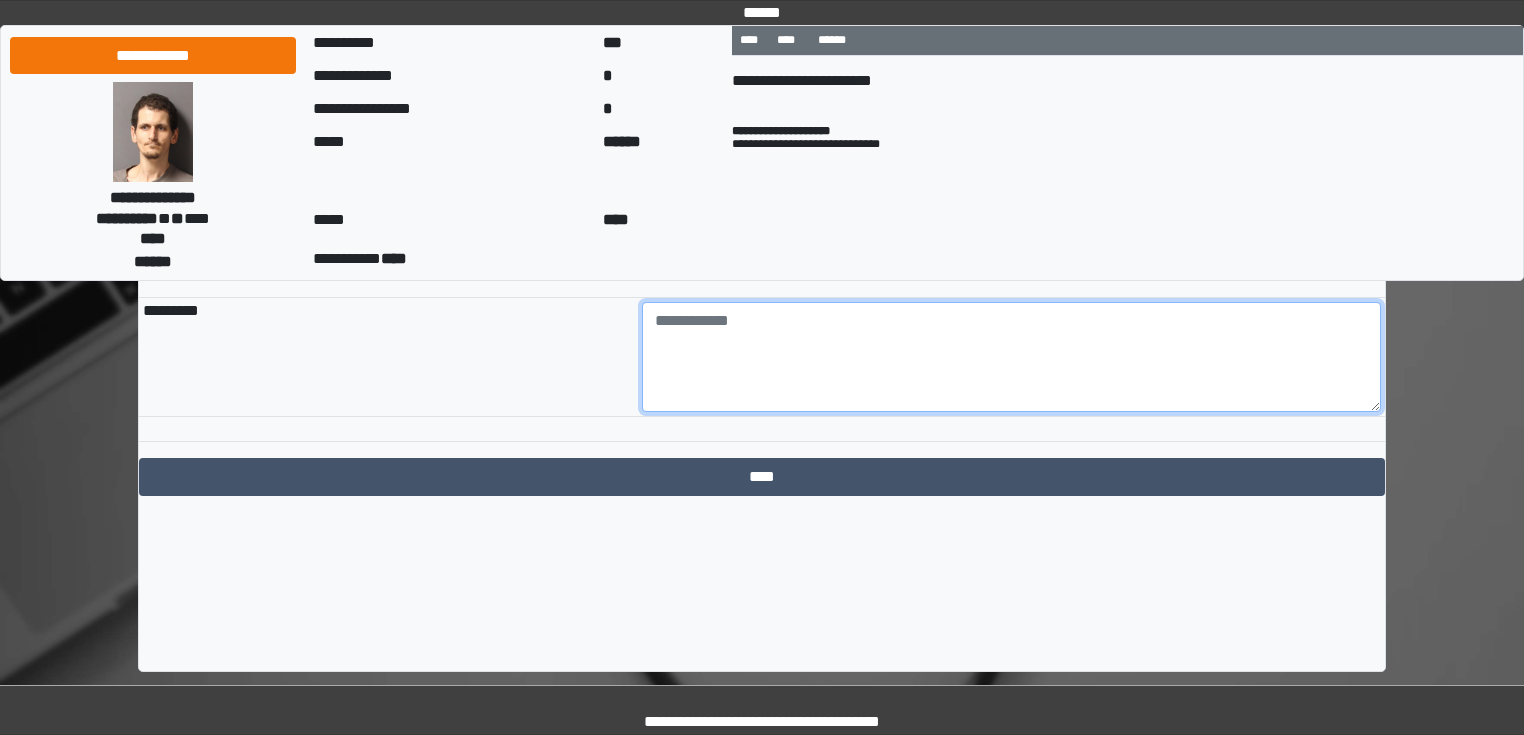 click at bounding box center (1012, 357) 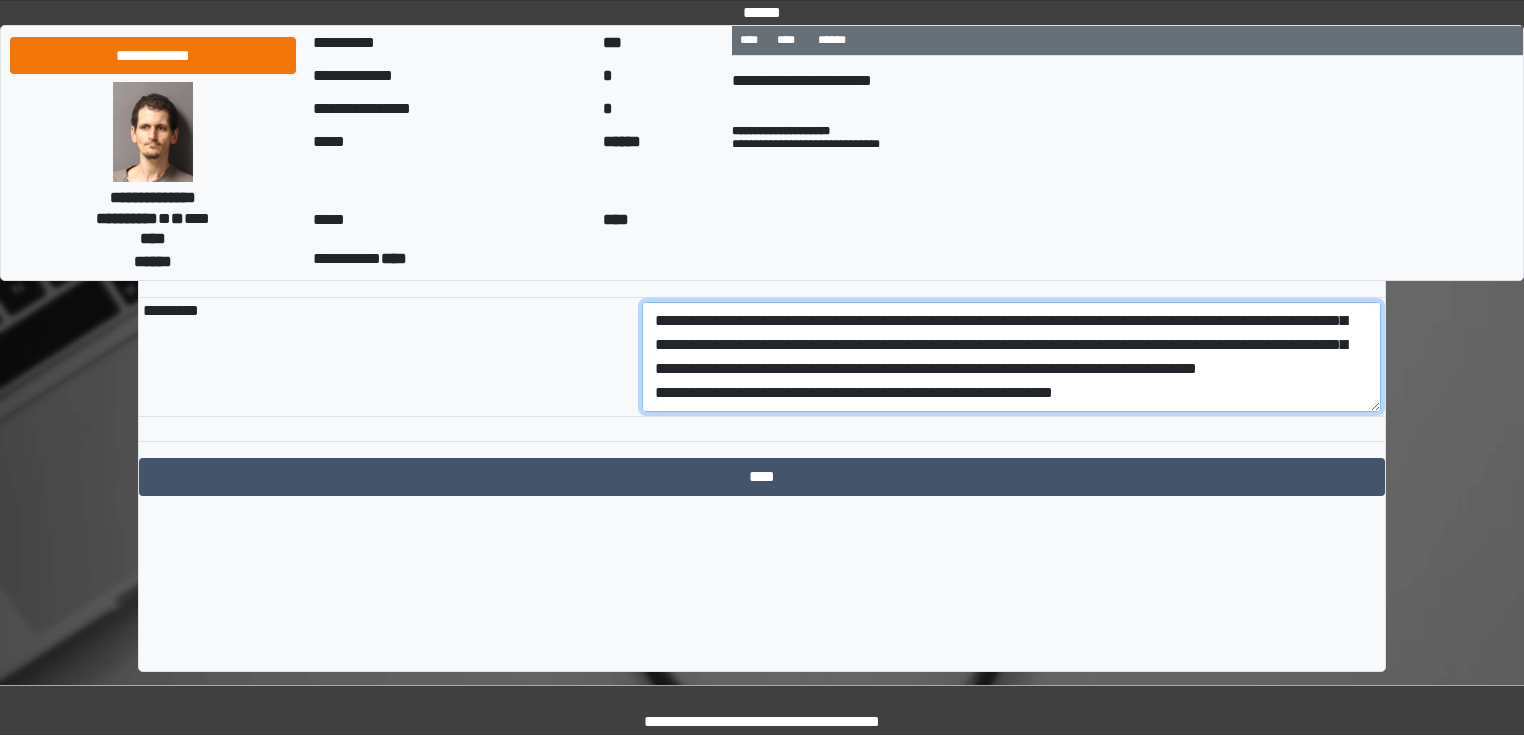 scroll, scrollTop: 0, scrollLeft: 0, axis: both 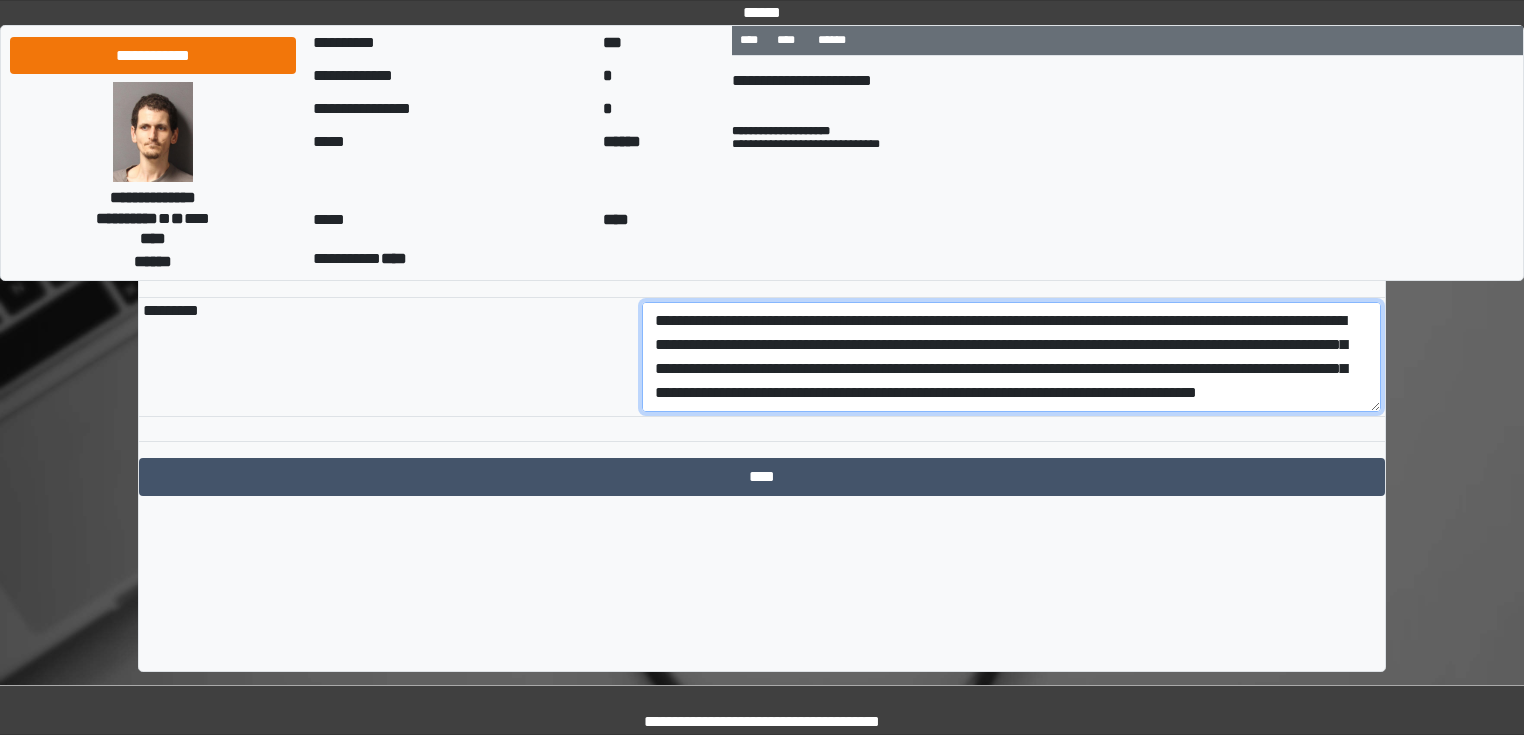 click on "**********" at bounding box center [1012, 357] 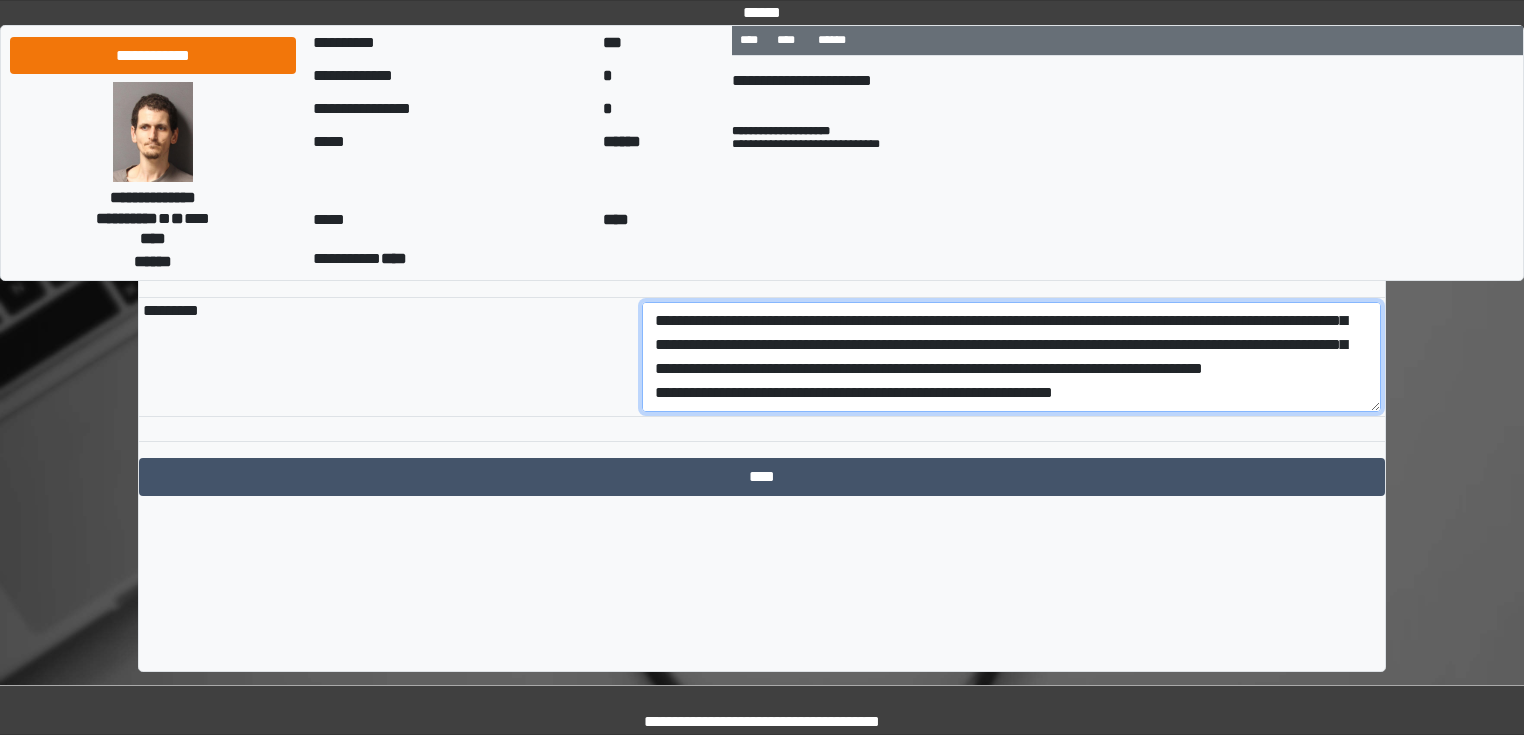 scroll, scrollTop: 48, scrollLeft: 0, axis: vertical 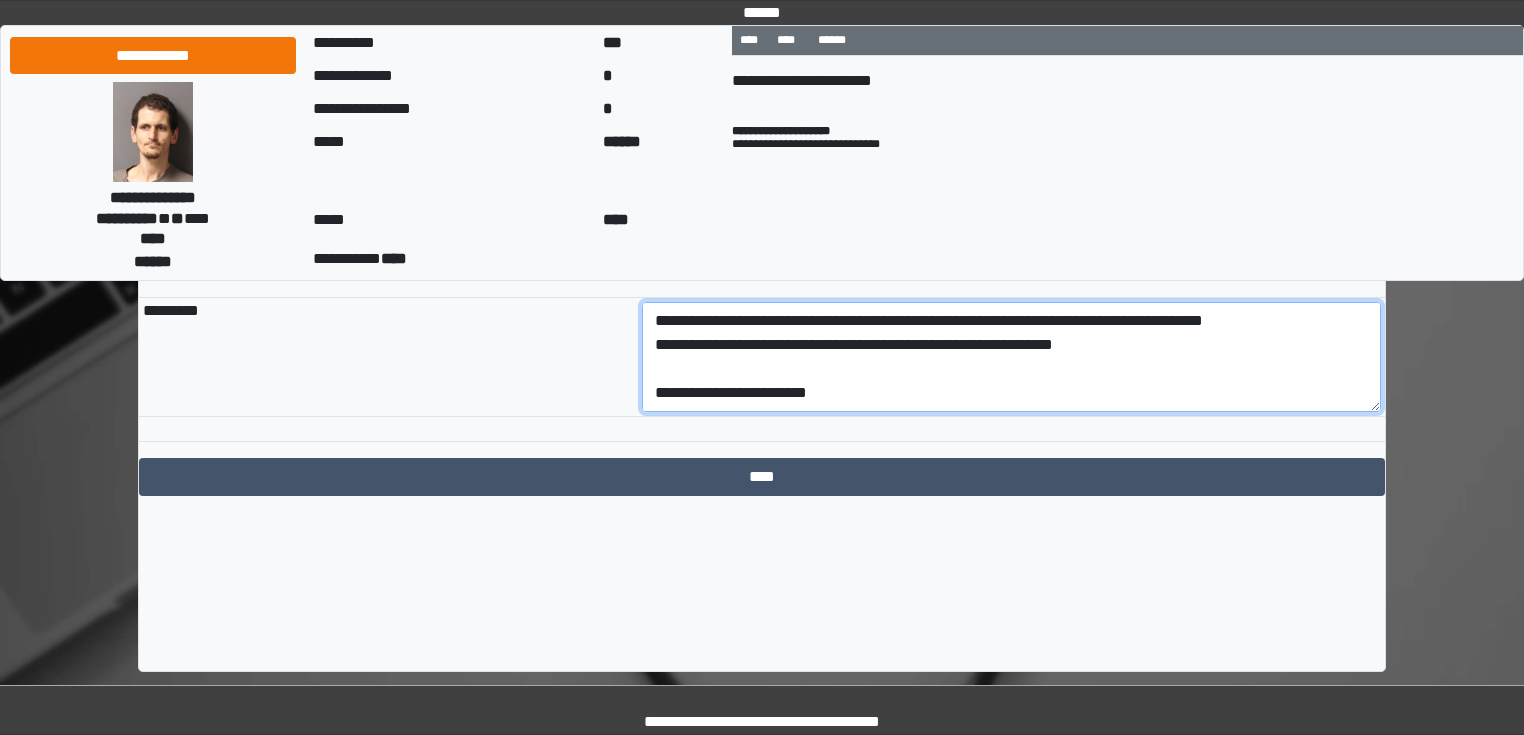 click on "**********" at bounding box center (1012, 357) 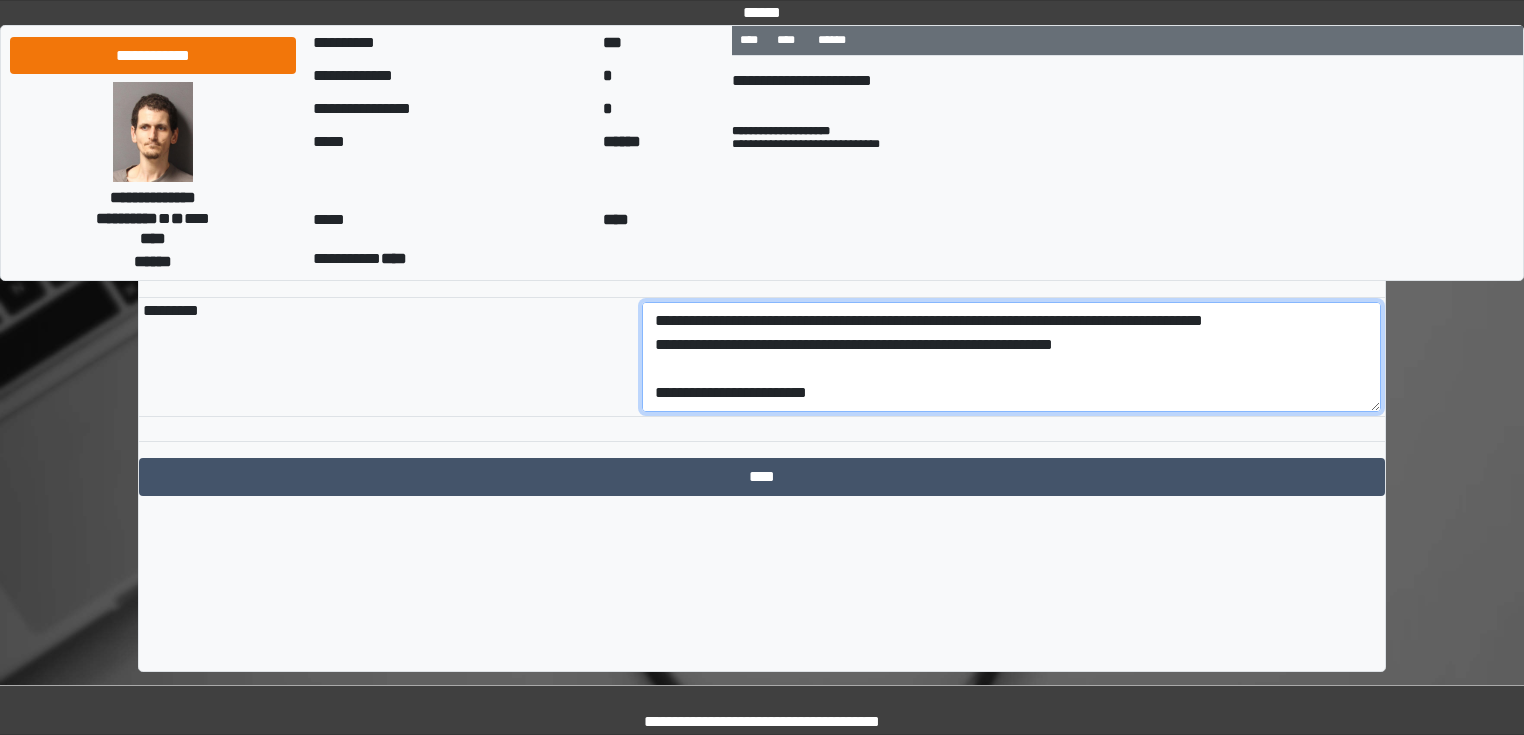 click on "**********" at bounding box center [1012, 357] 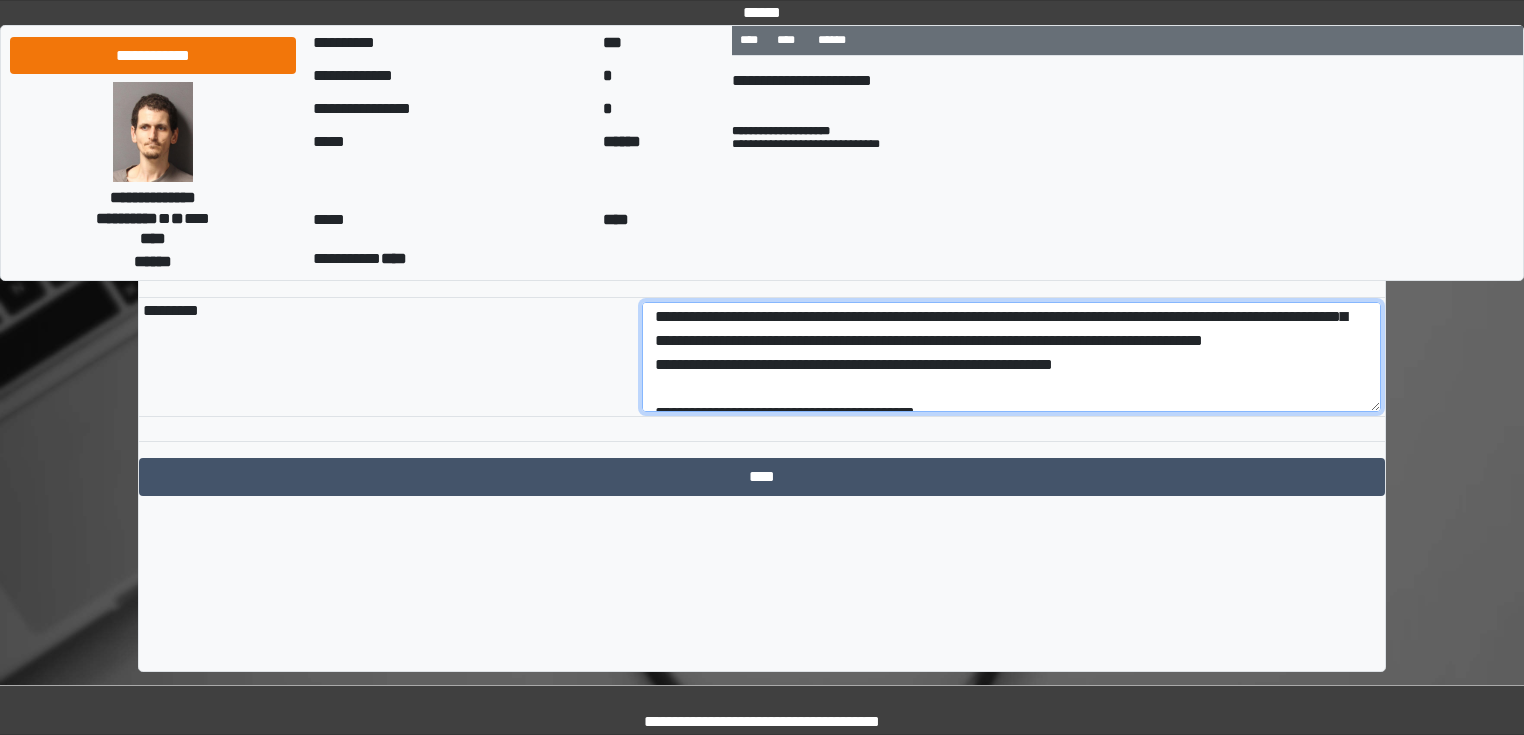scroll, scrollTop: 0, scrollLeft: 0, axis: both 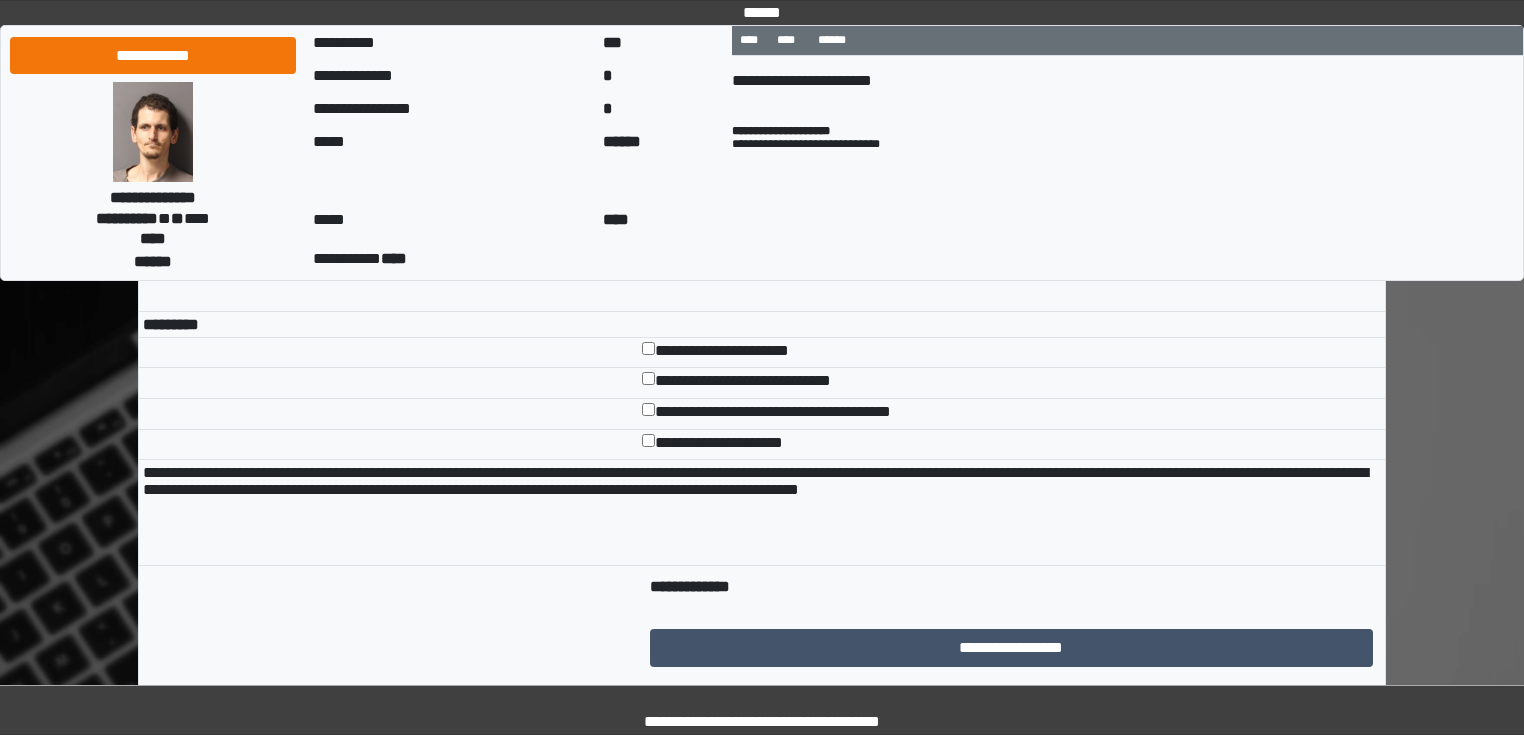 type on "**********" 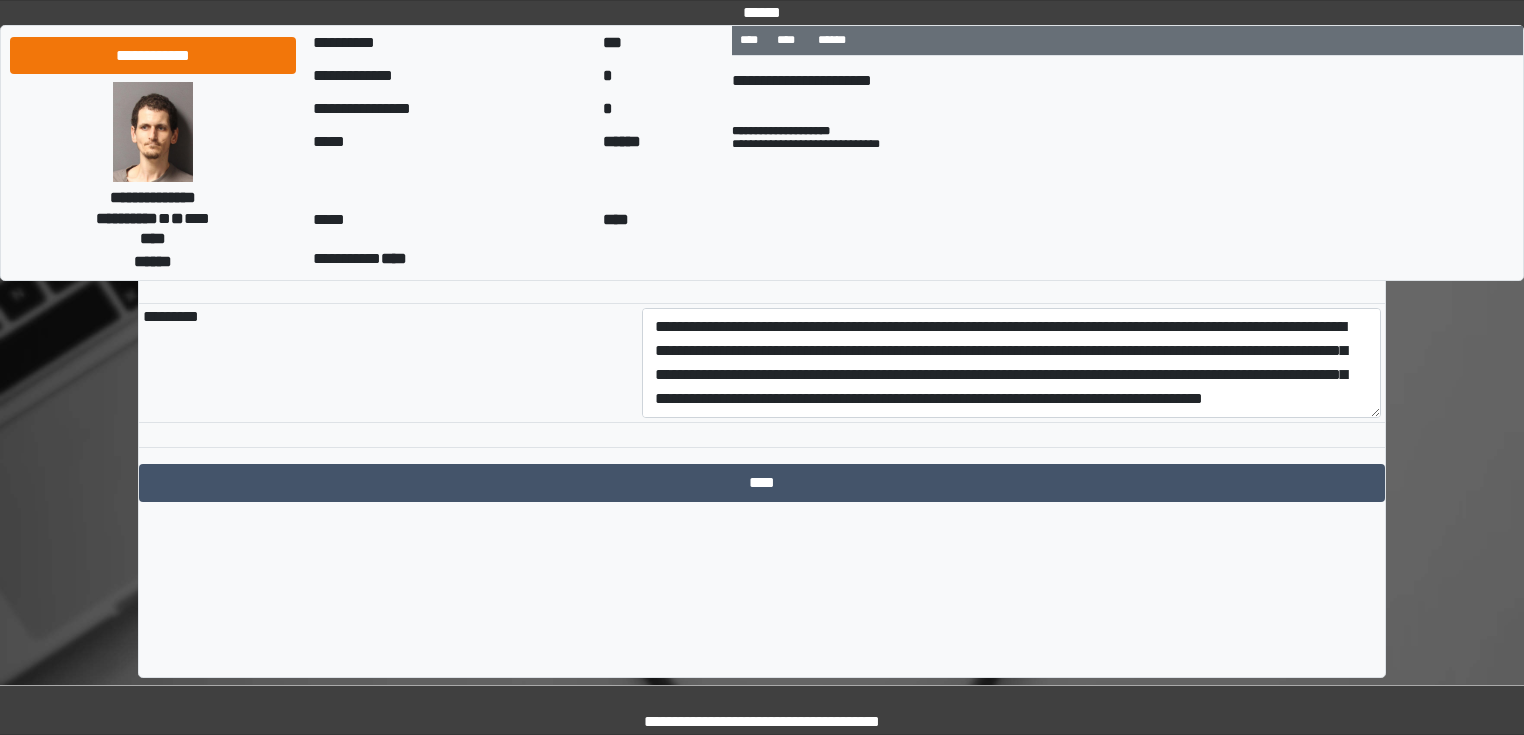 scroll, scrollTop: 3954, scrollLeft: 0, axis: vertical 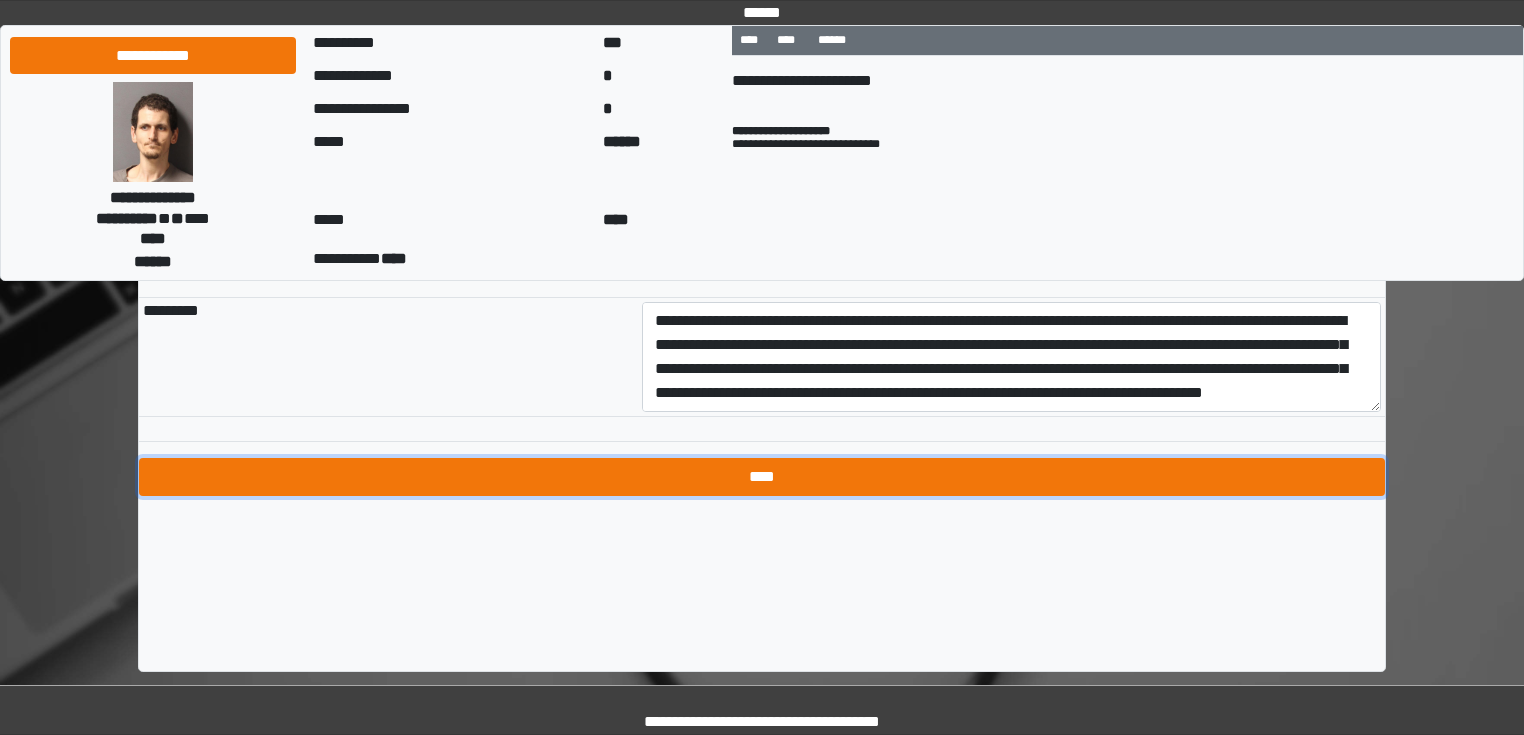 click on "****" at bounding box center (762, 477) 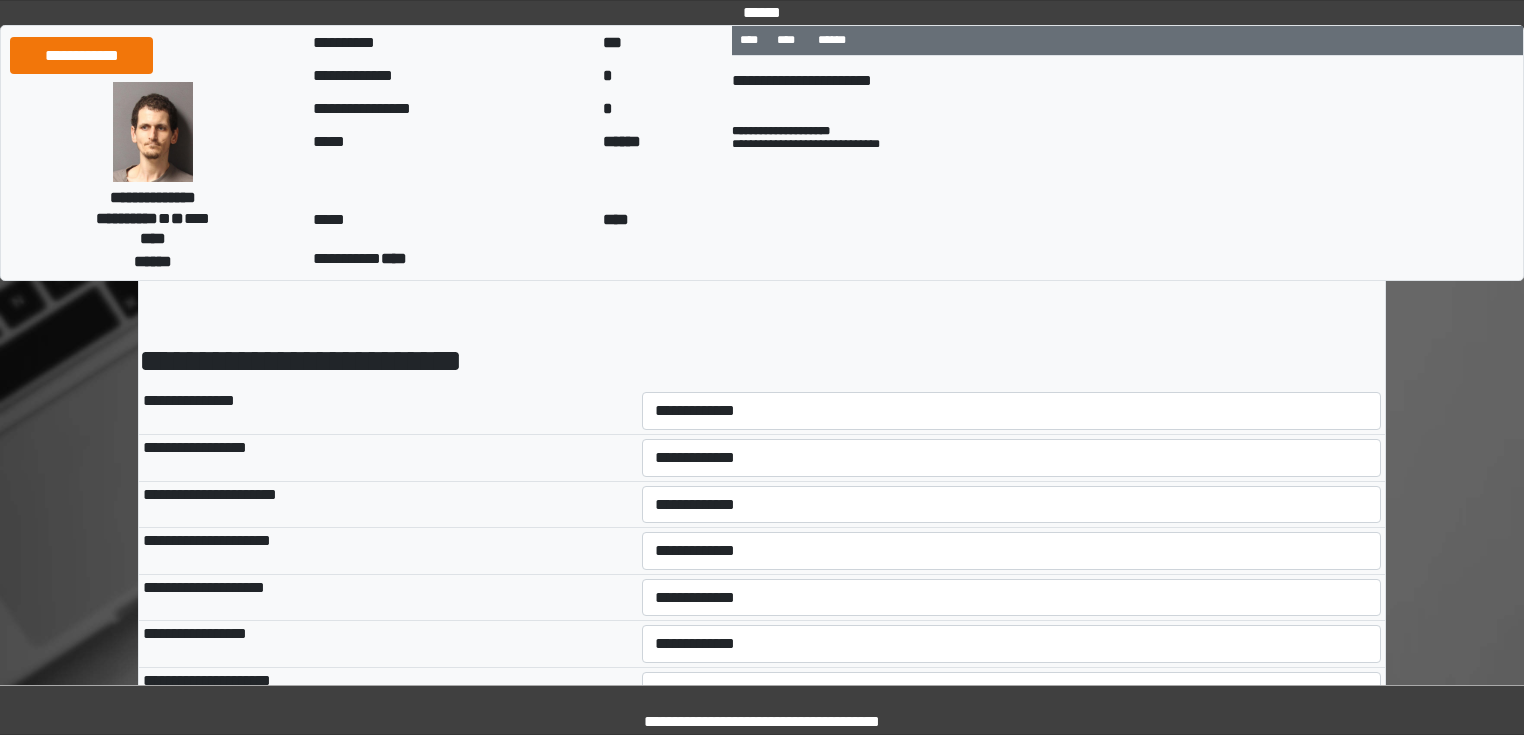 scroll, scrollTop: 80, scrollLeft: 0, axis: vertical 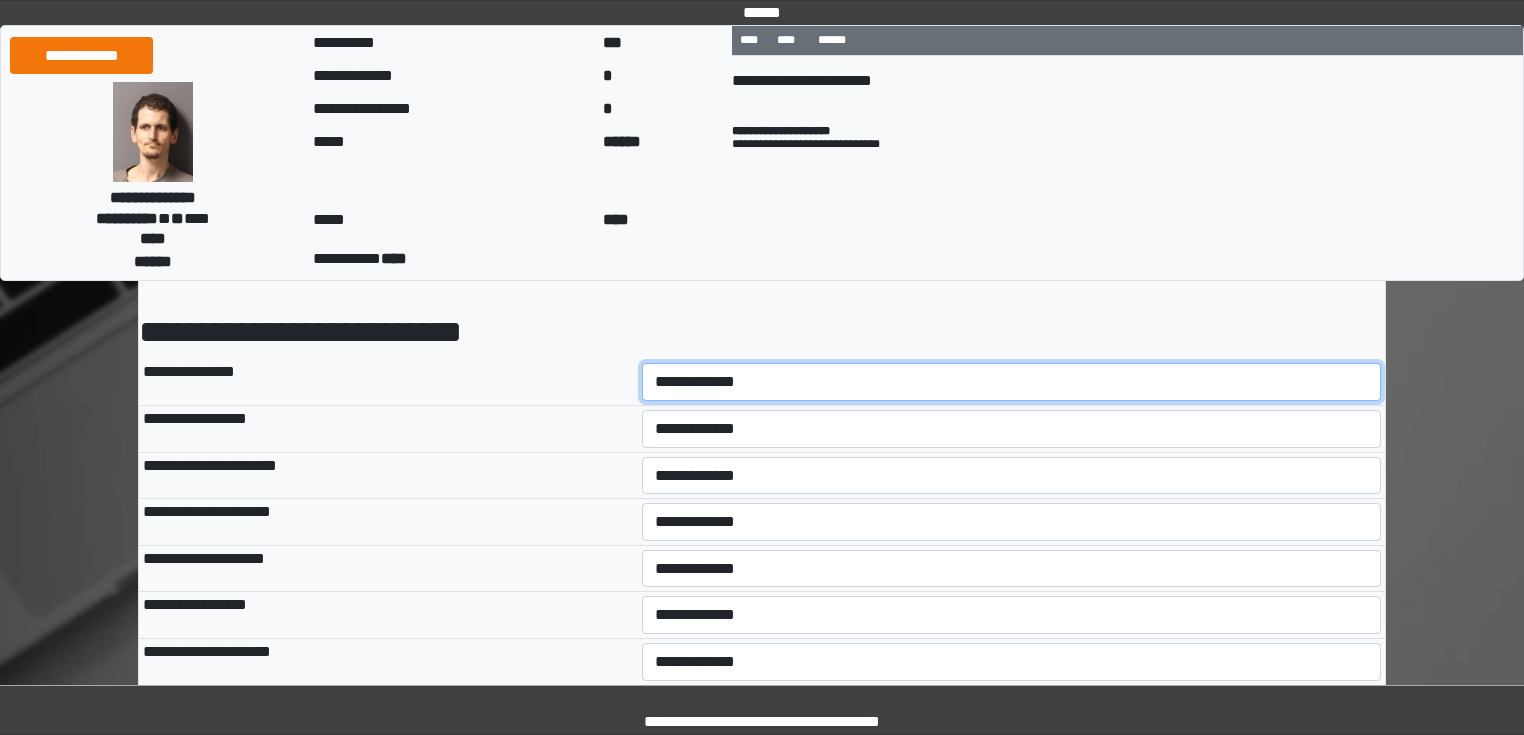 click on "**********" at bounding box center (1012, 382) 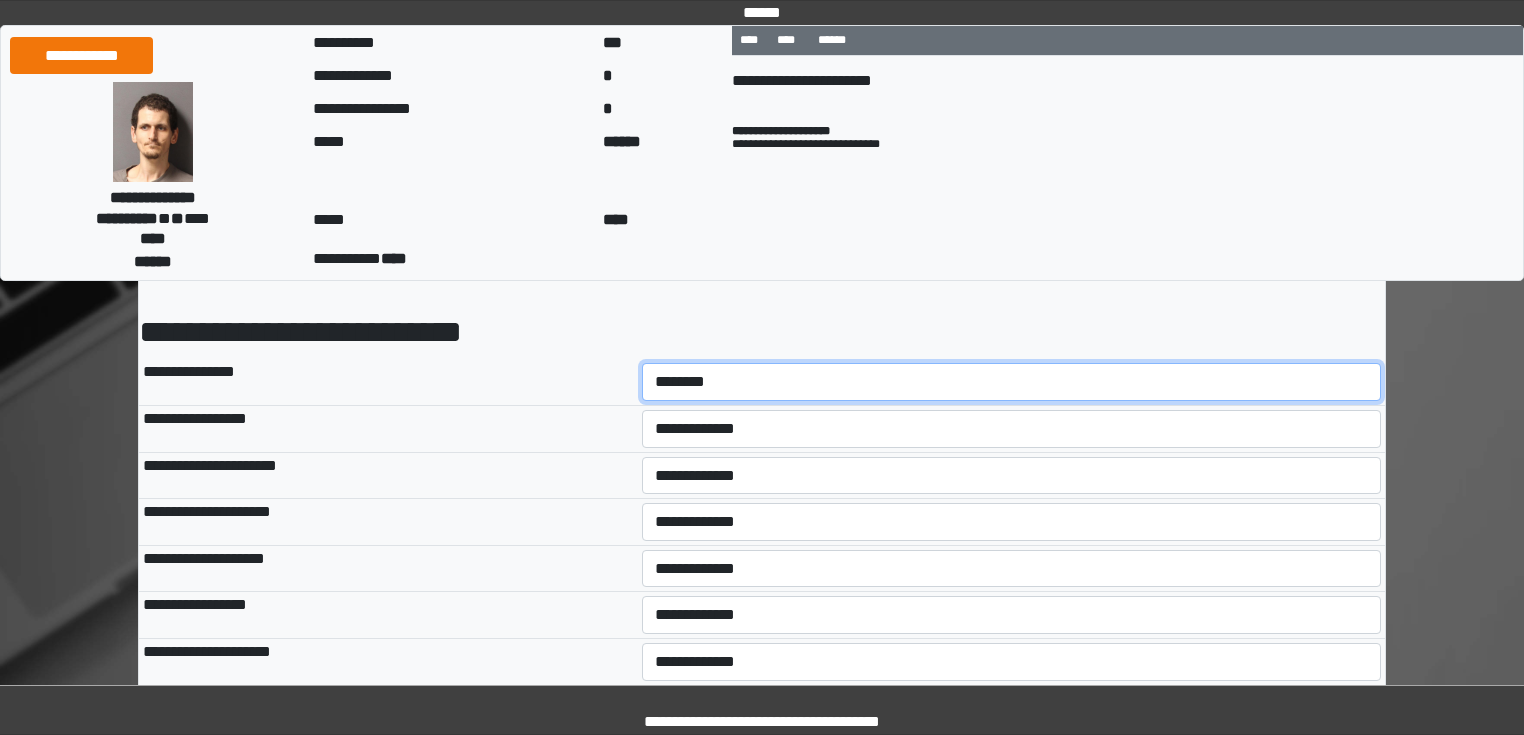 click on "**********" at bounding box center [1012, 382] 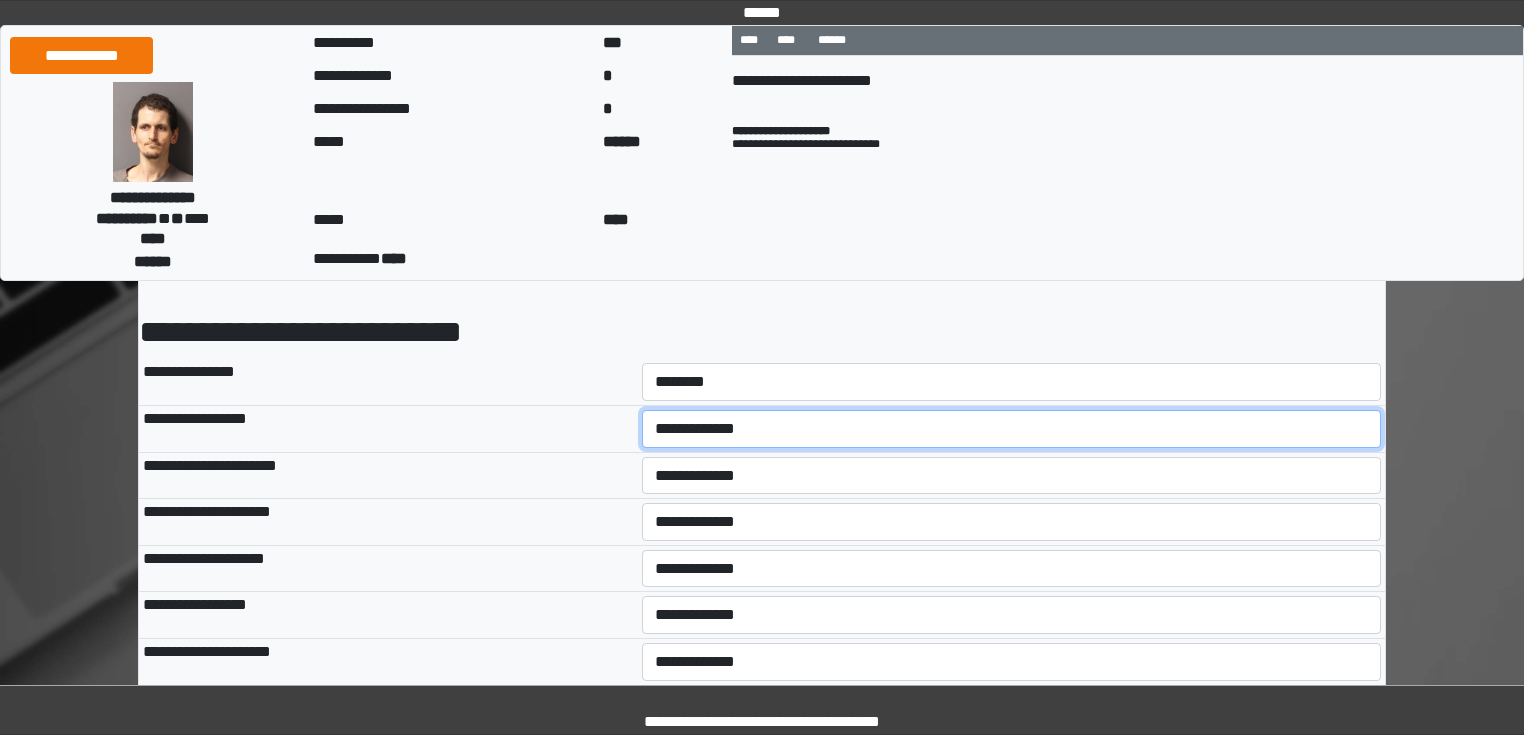 click on "**********" at bounding box center (1012, 429) 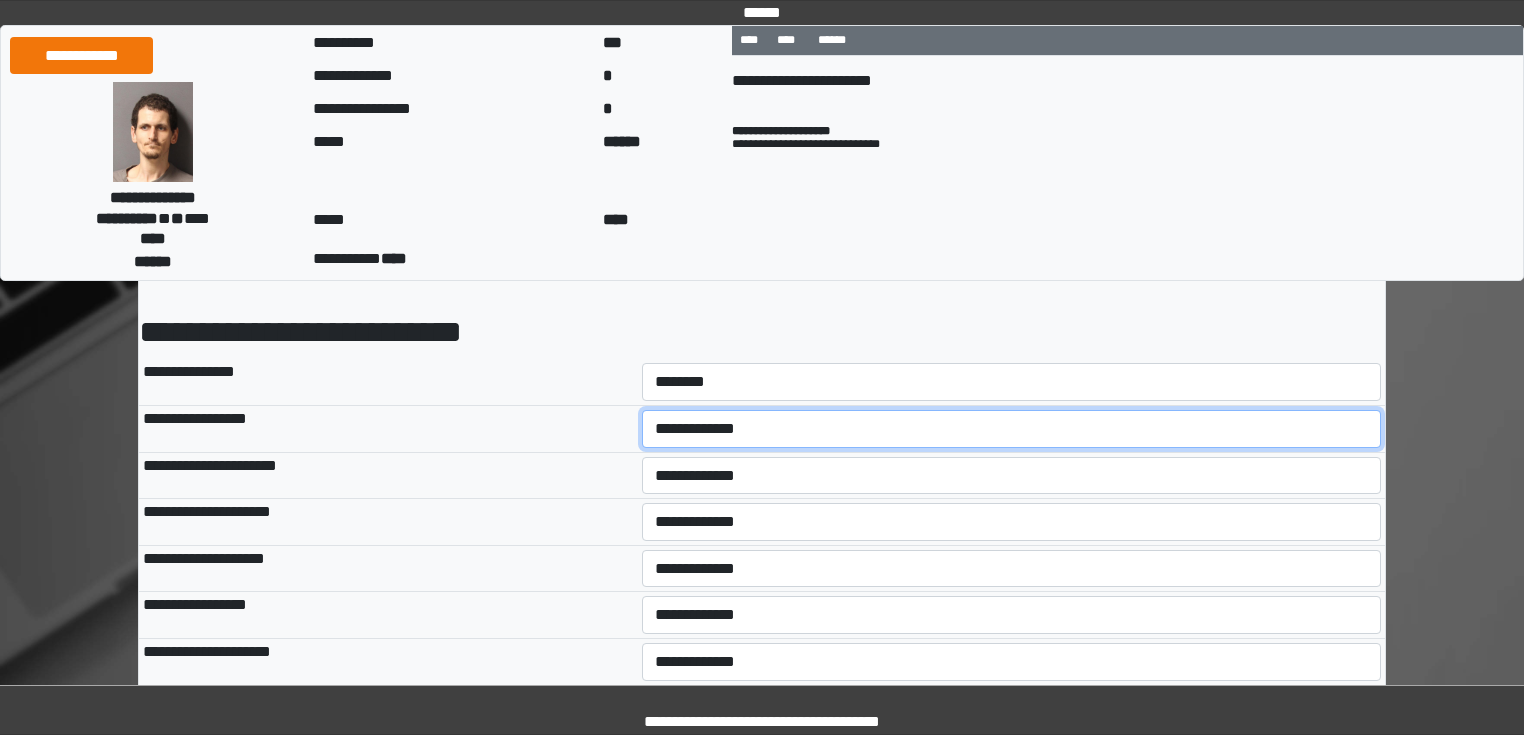 select on "*" 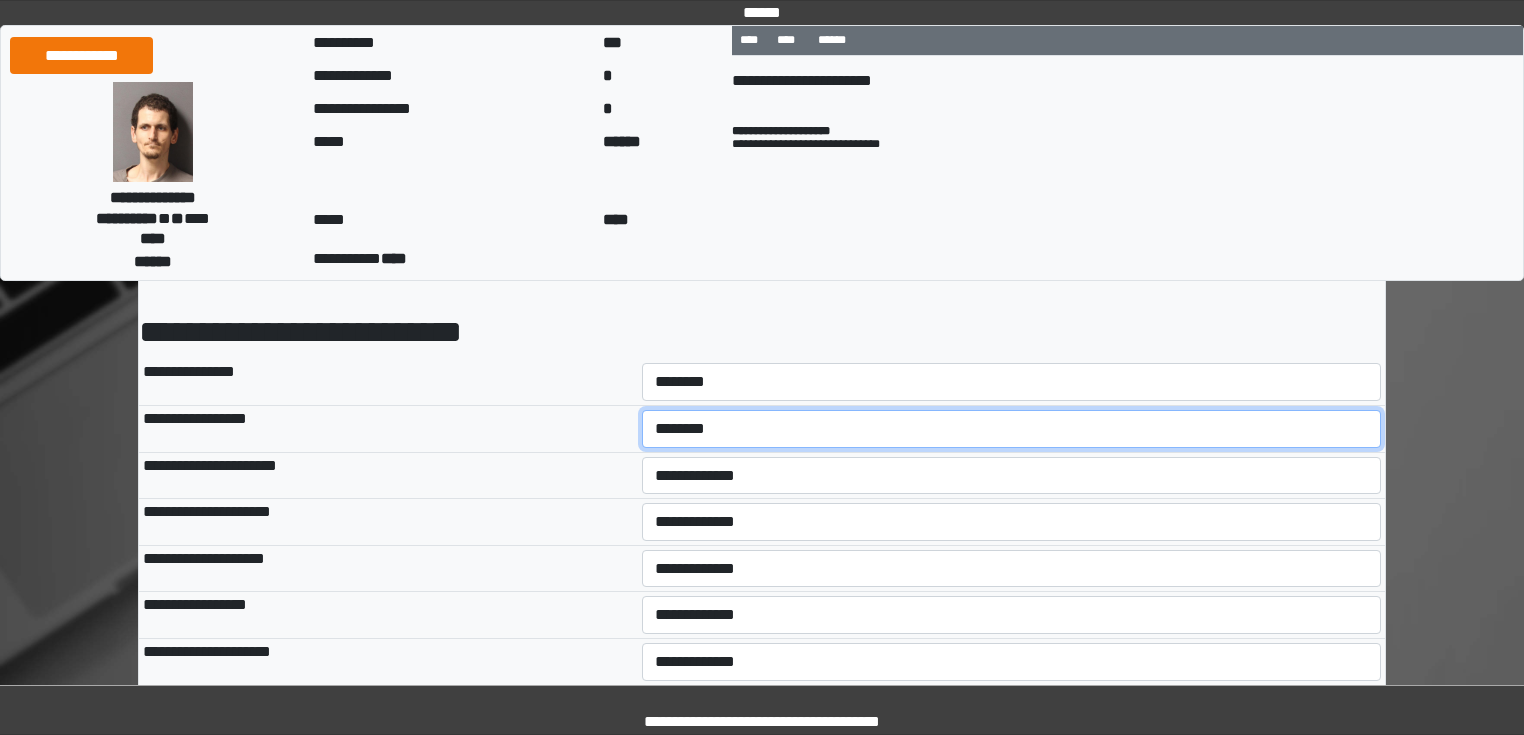 click on "**********" at bounding box center [1012, 429] 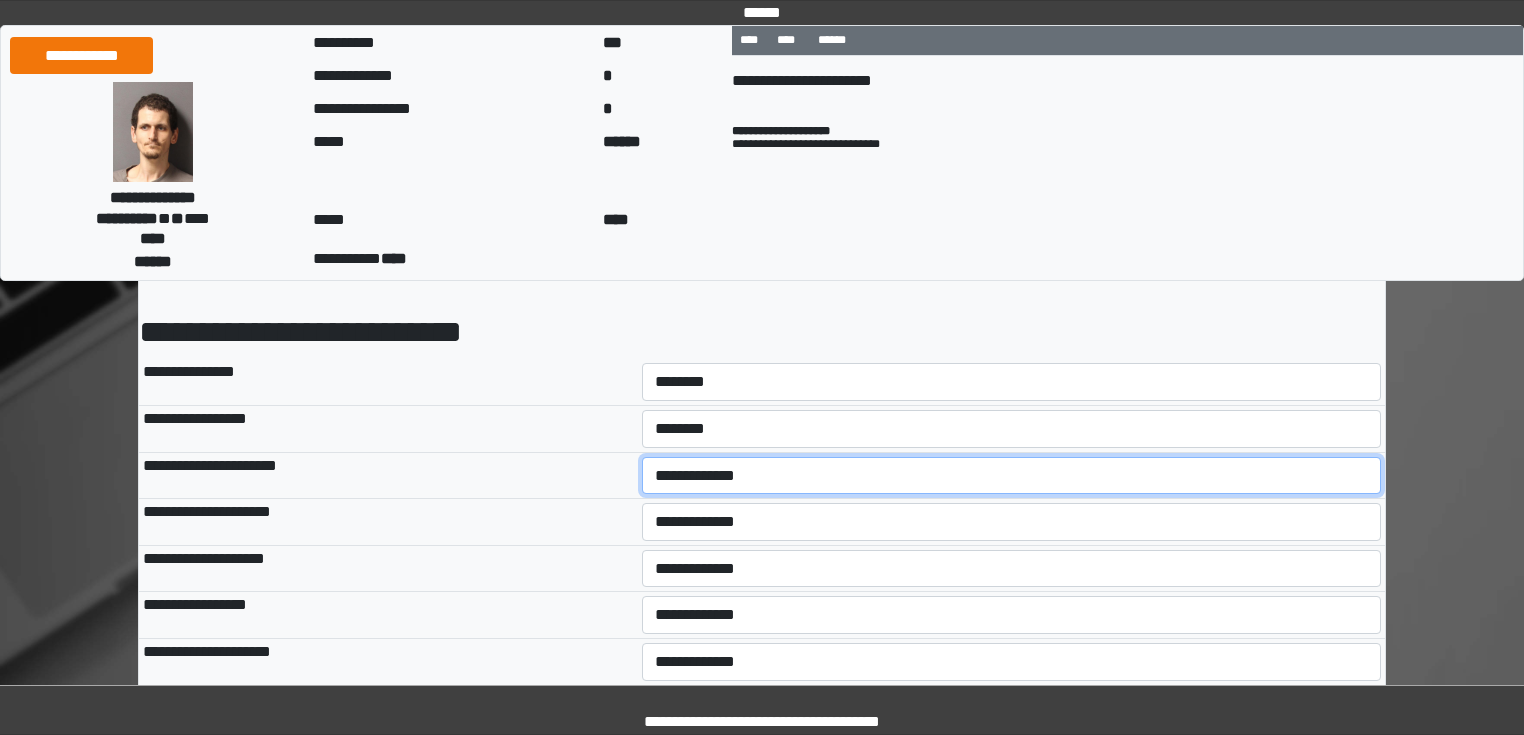 click on "**********" at bounding box center (1012, 476) 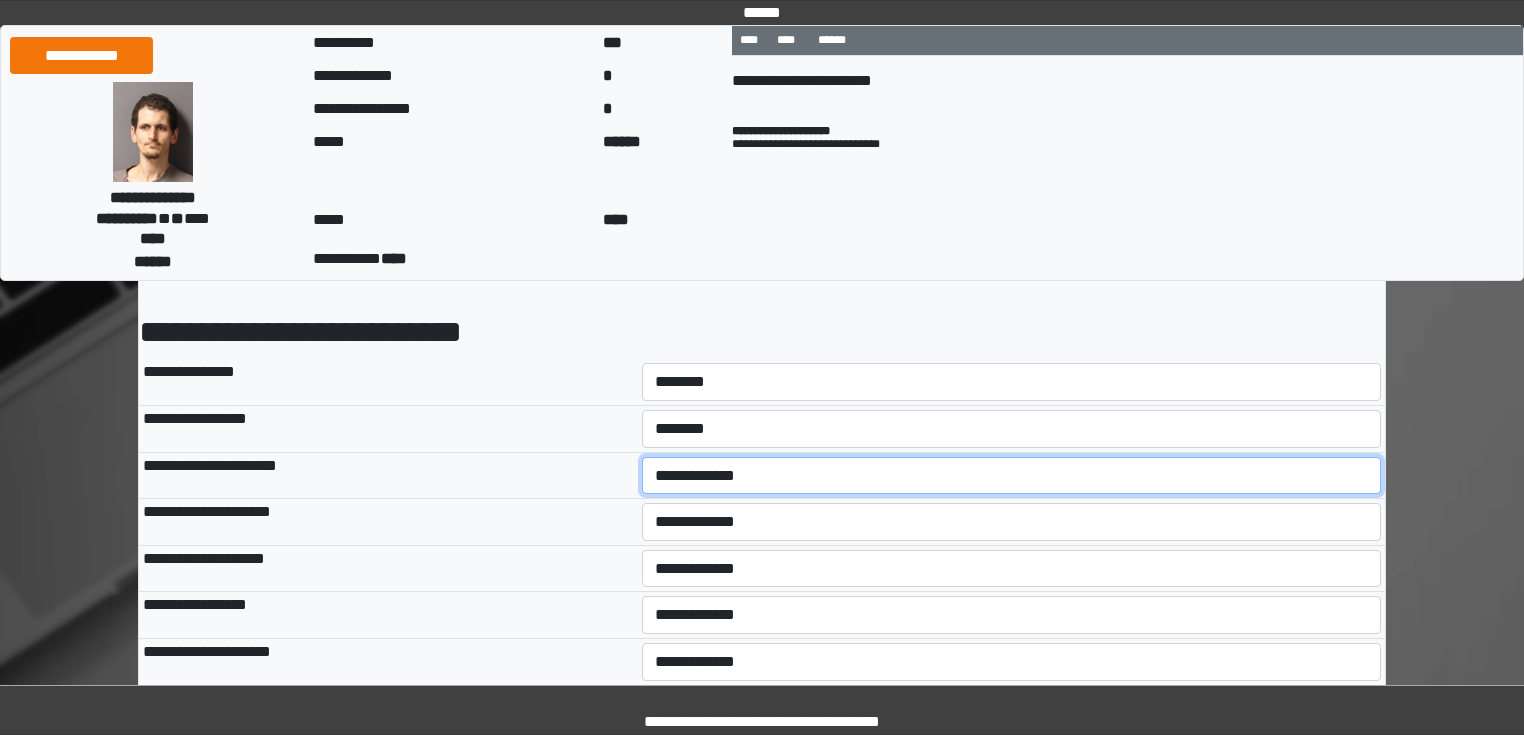 select on "*" 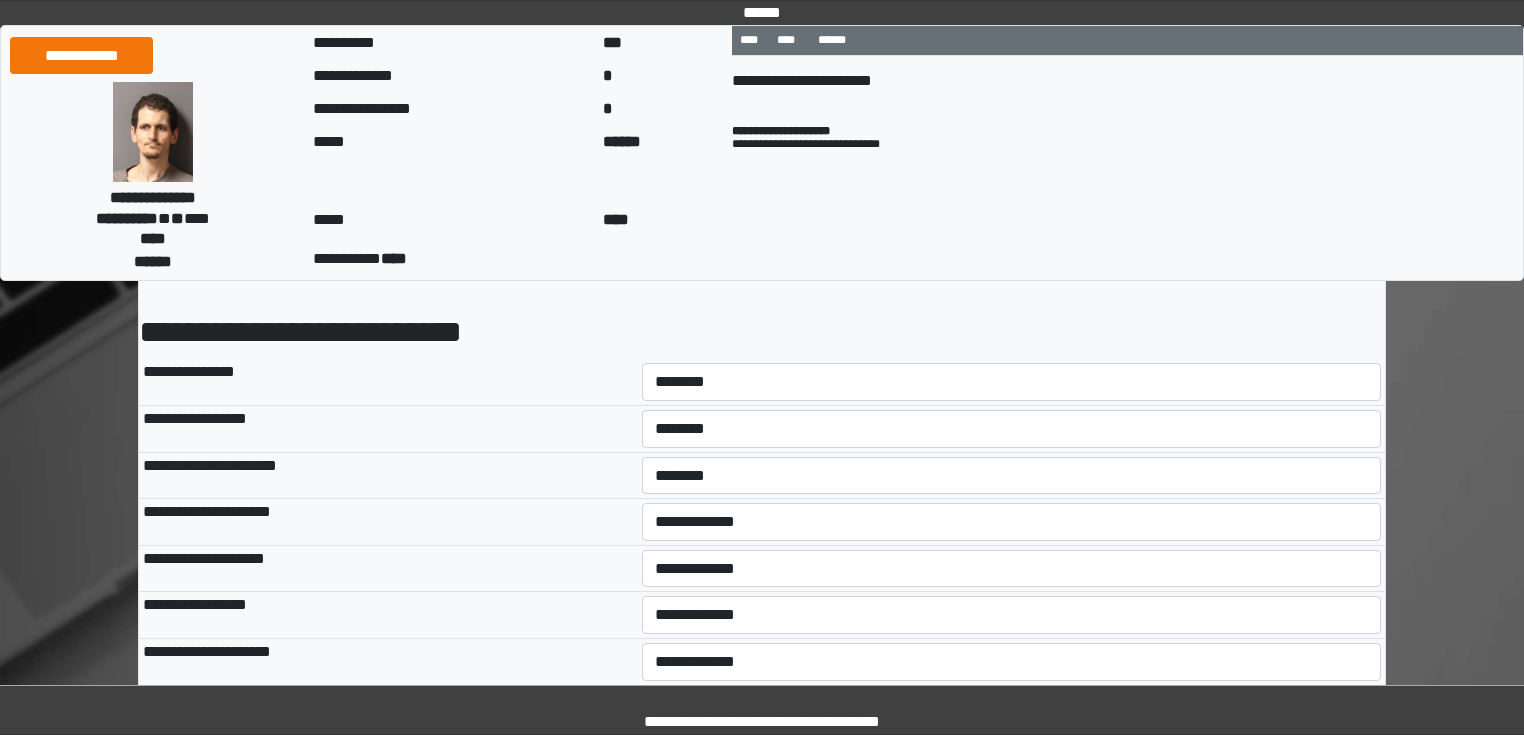 click on "**********" at bounding box center [388, 522] 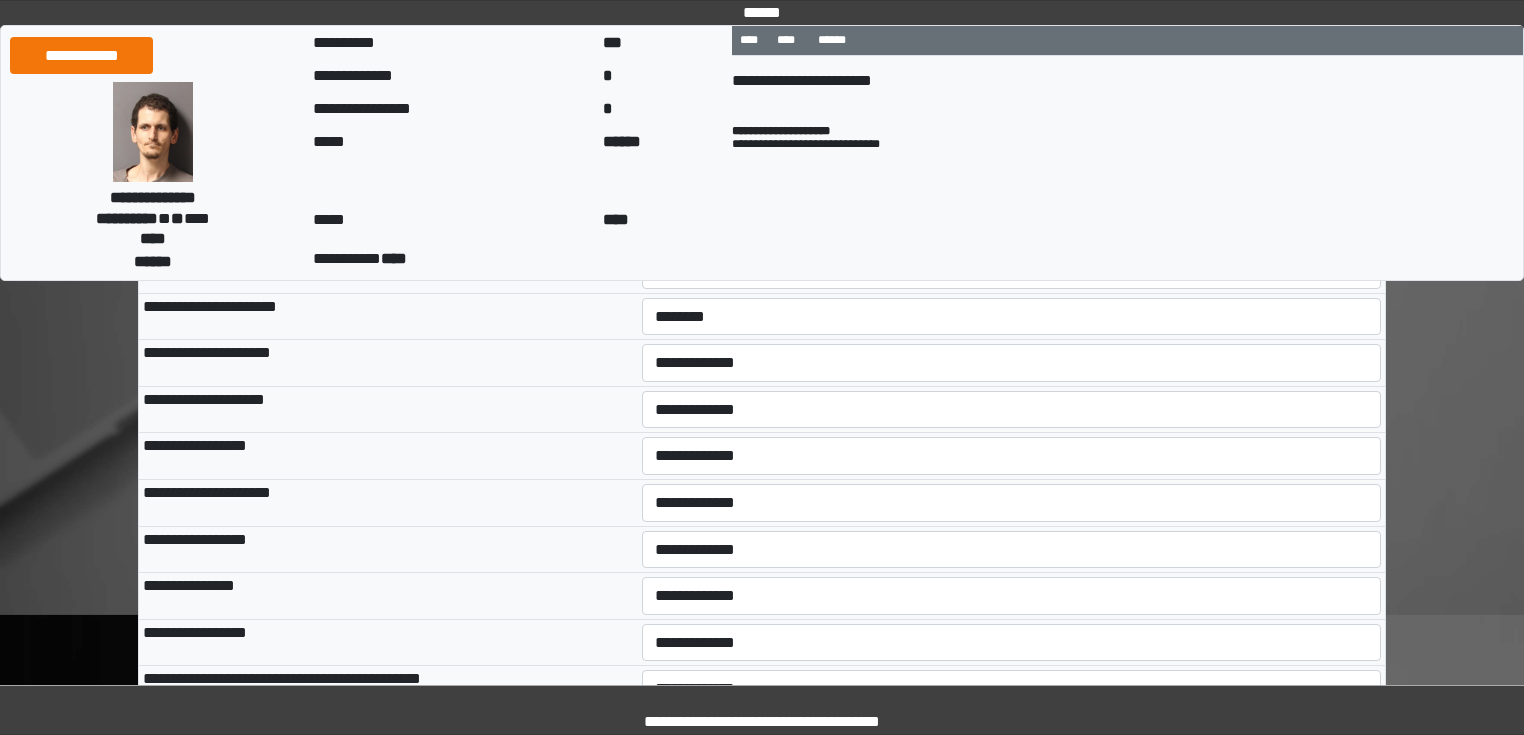 scroll, scrollTop: 240, scrollLeft: 0, axis: vertical 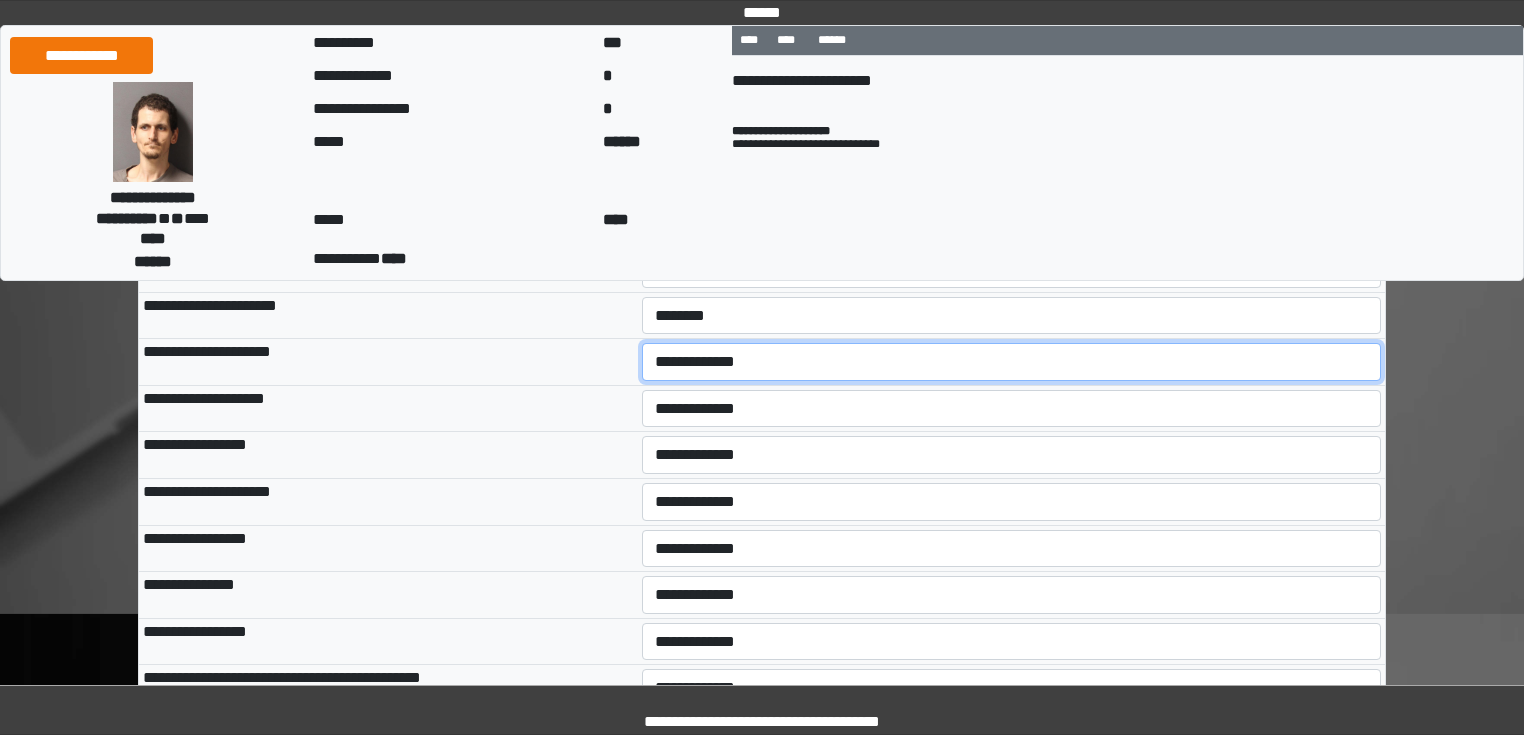 click on "**********" at bounding box center [1012, 362] 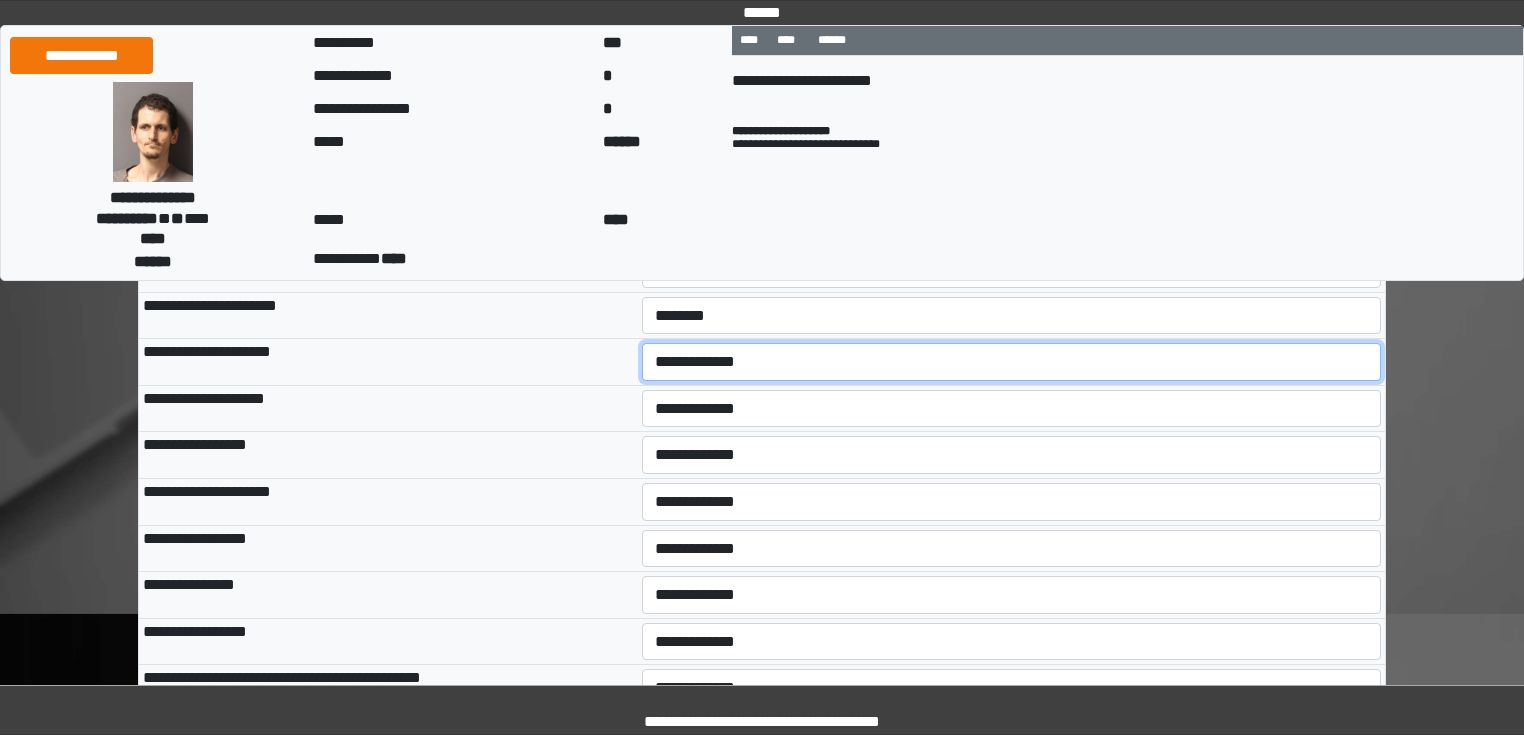 select on "*" 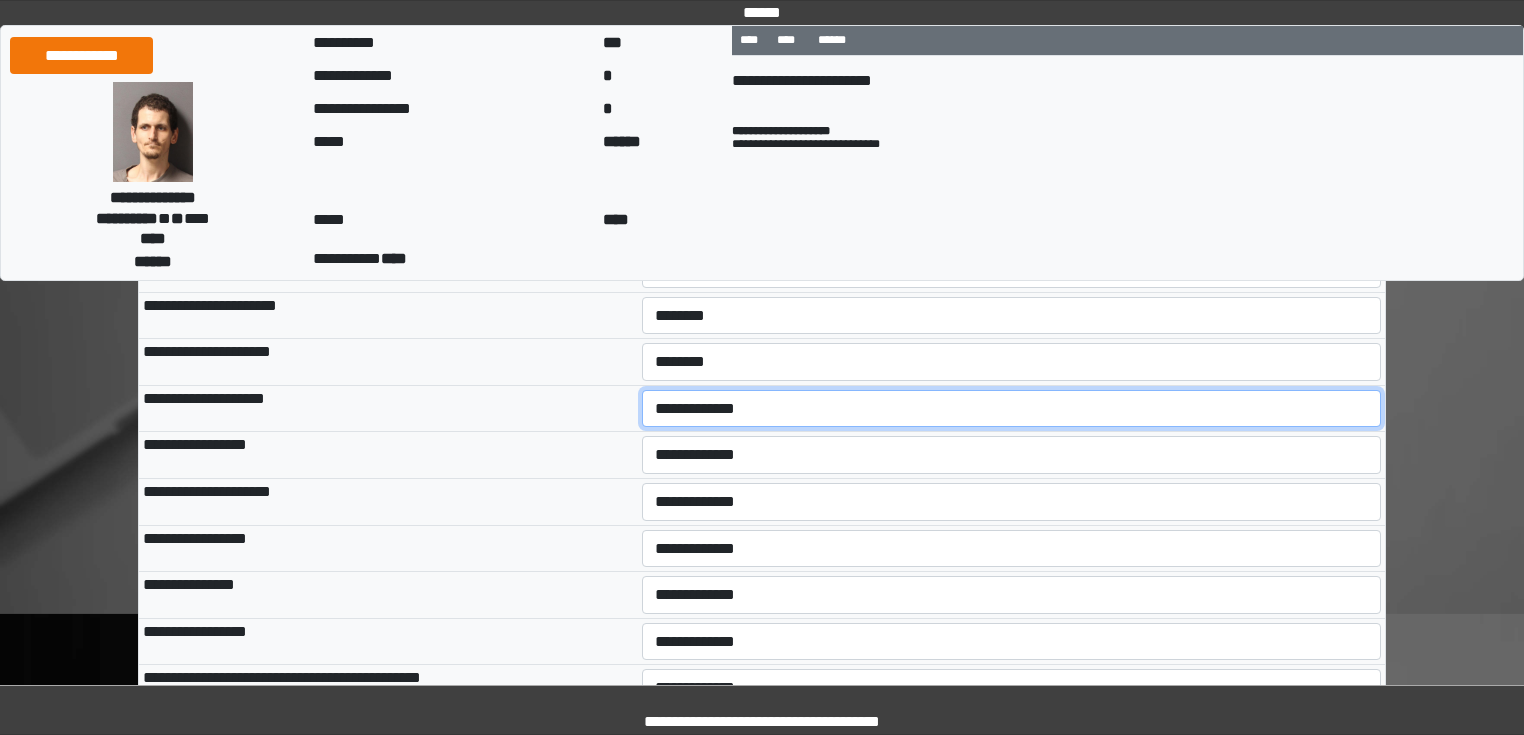 click on "**********" at bounding box center [1012, 409] 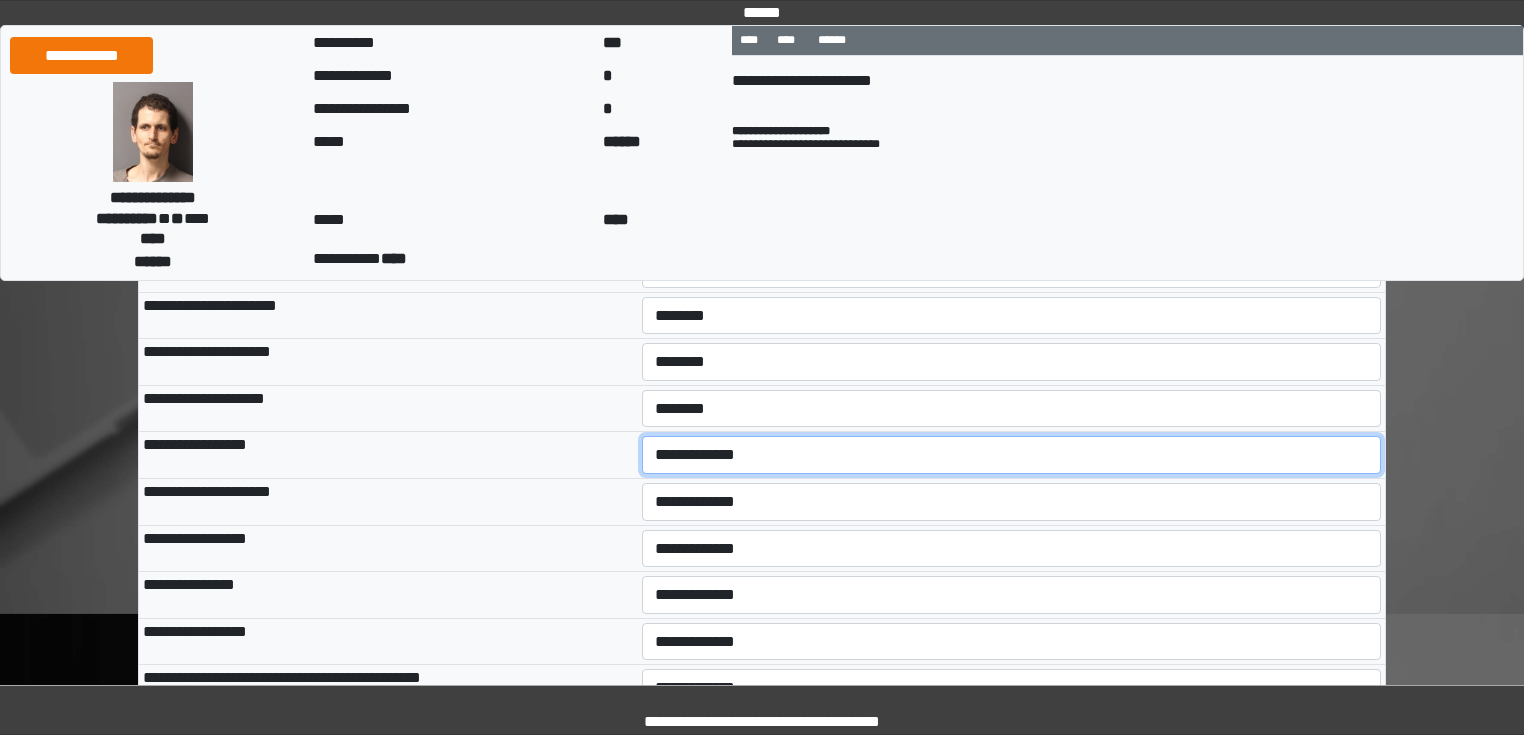 click on "**********" at bounding box center (1012, 455) 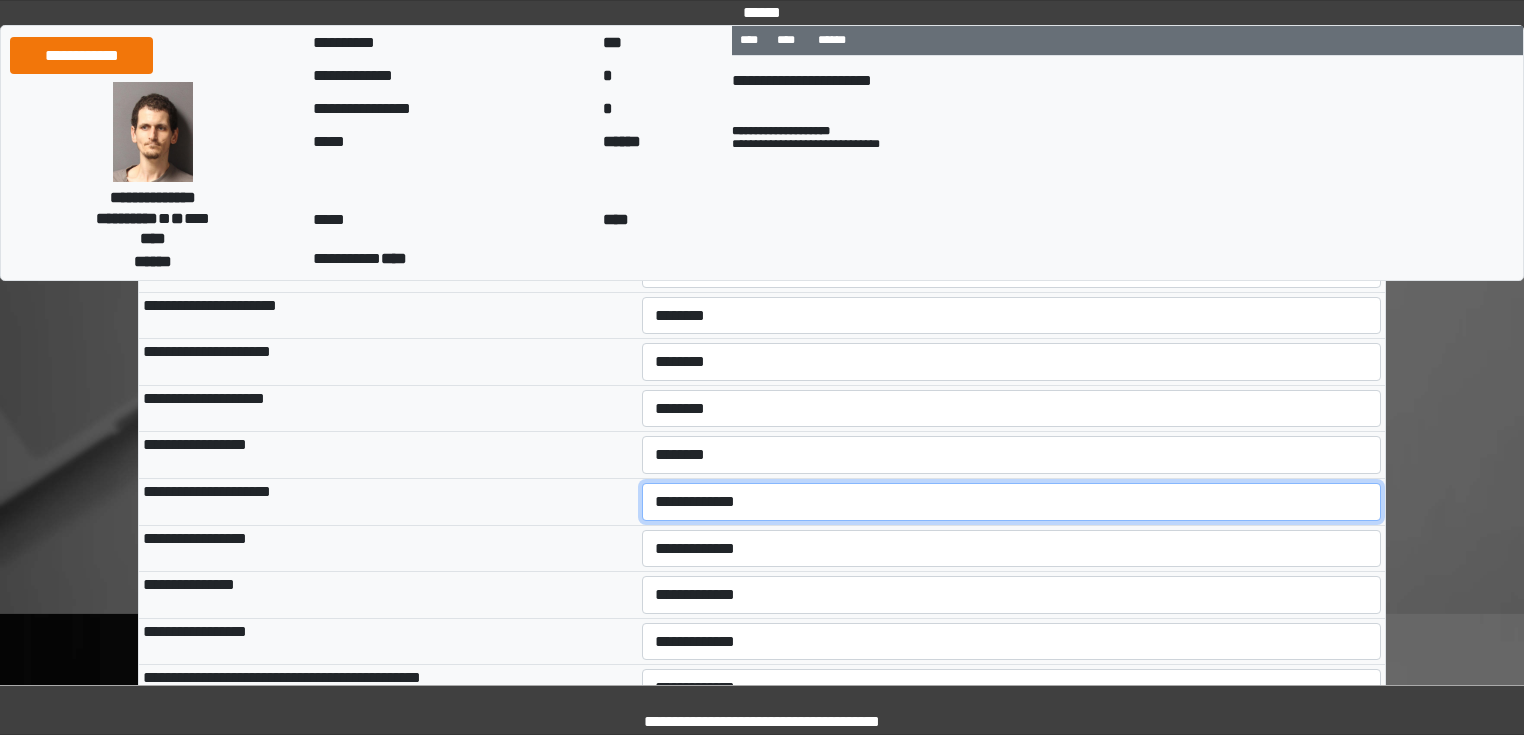 click on "**********" at bounding box center [1012, 502] 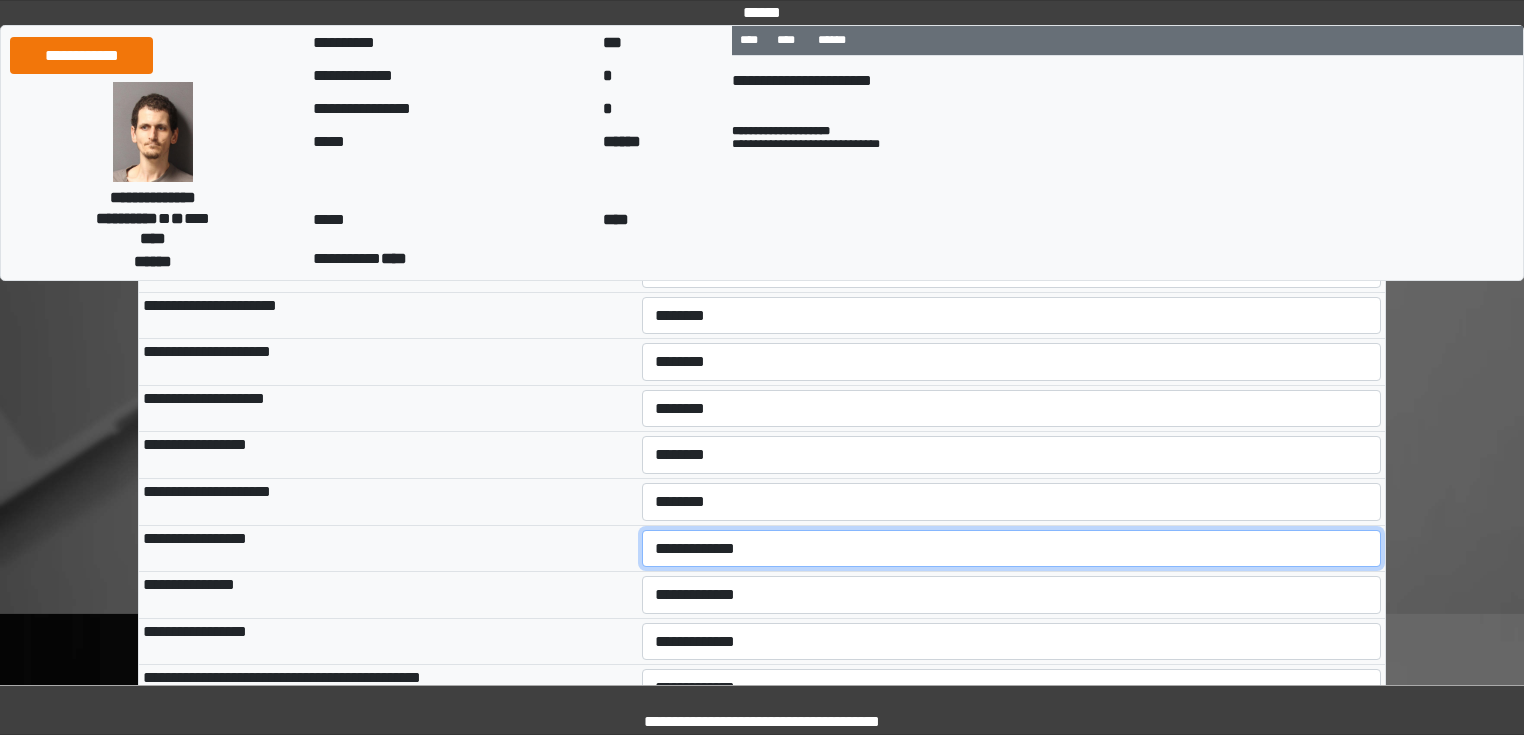 click on "**********" at bounding box center [1012, 549] 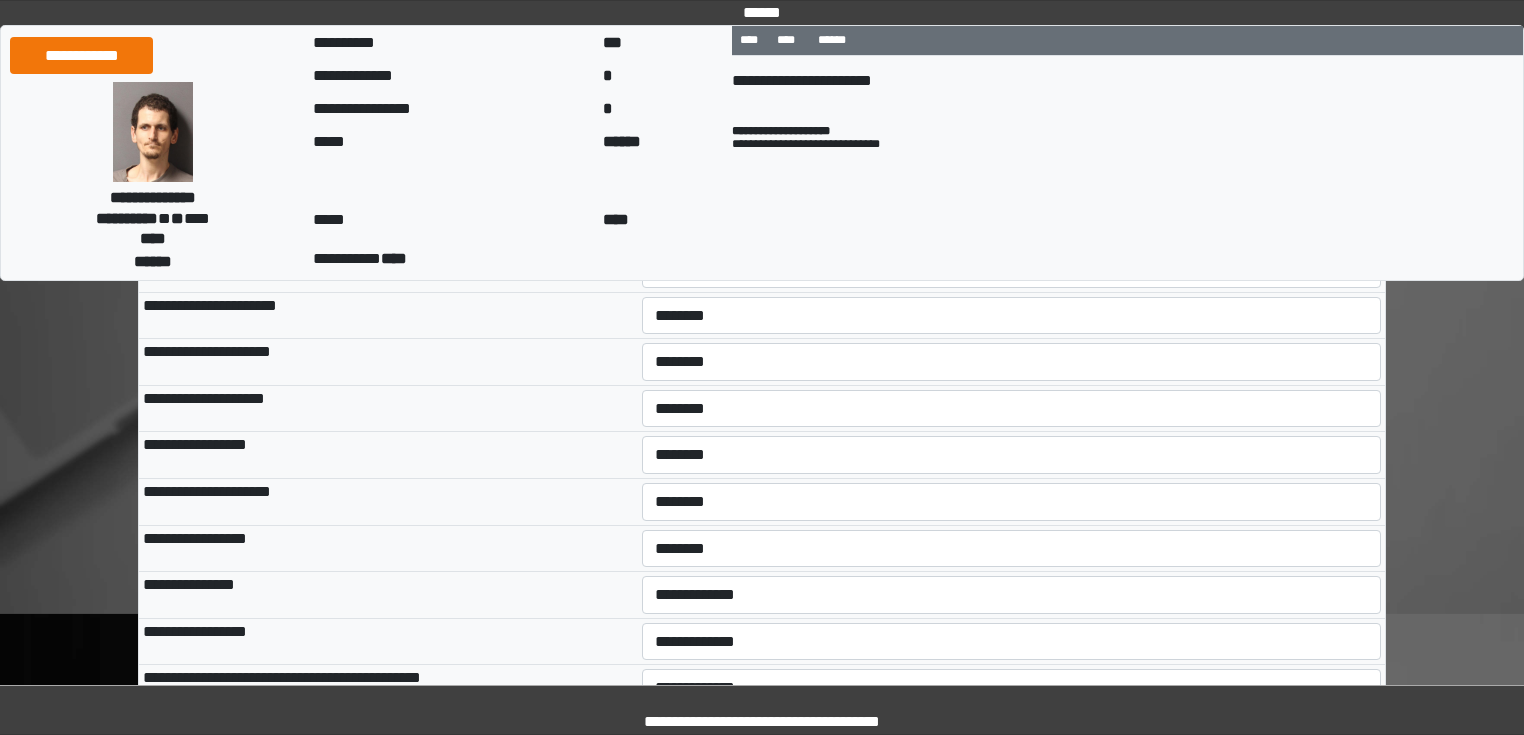 click on "**********" at bounding box center [388, 595] 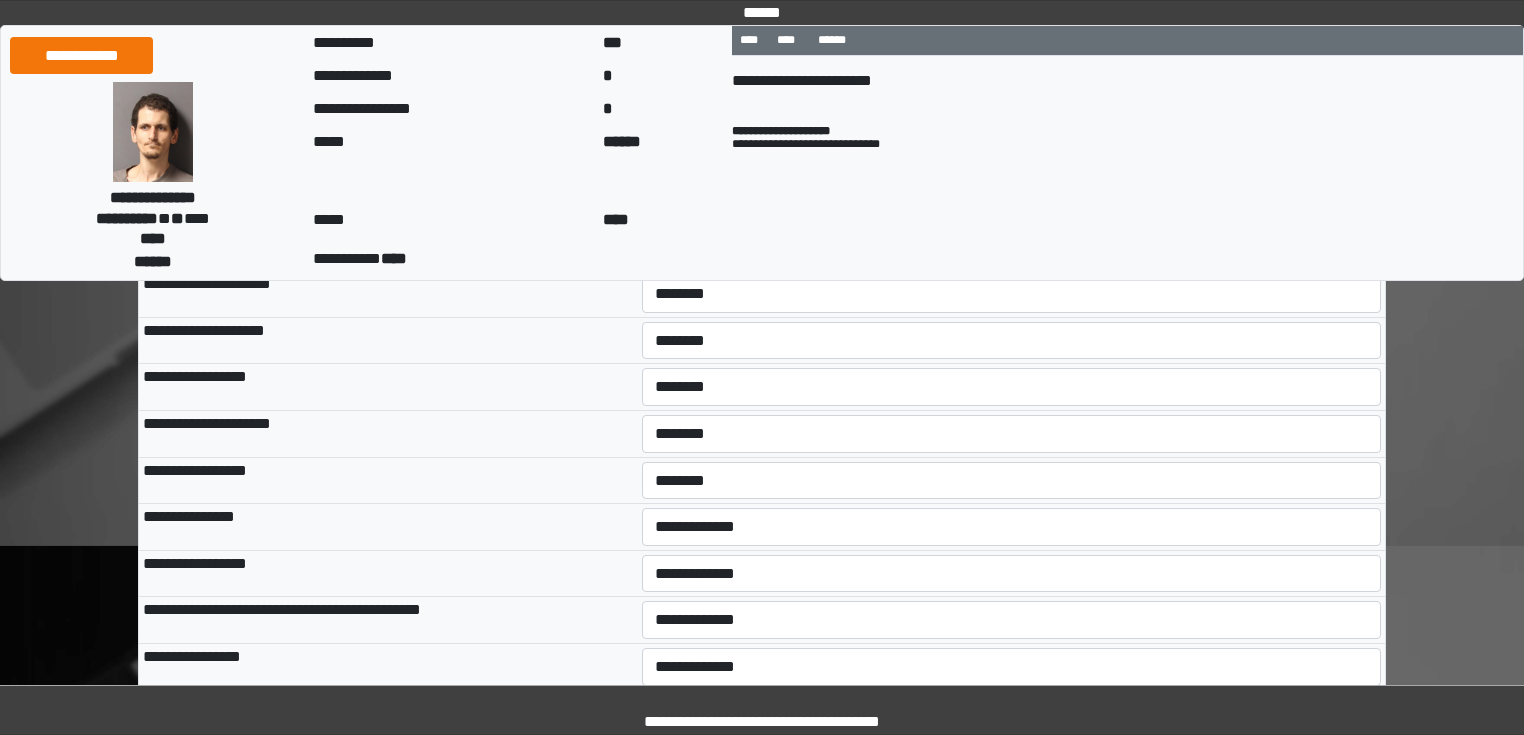 scroll, scrollTop: 400, scrollLeft: 0, axis: vertical 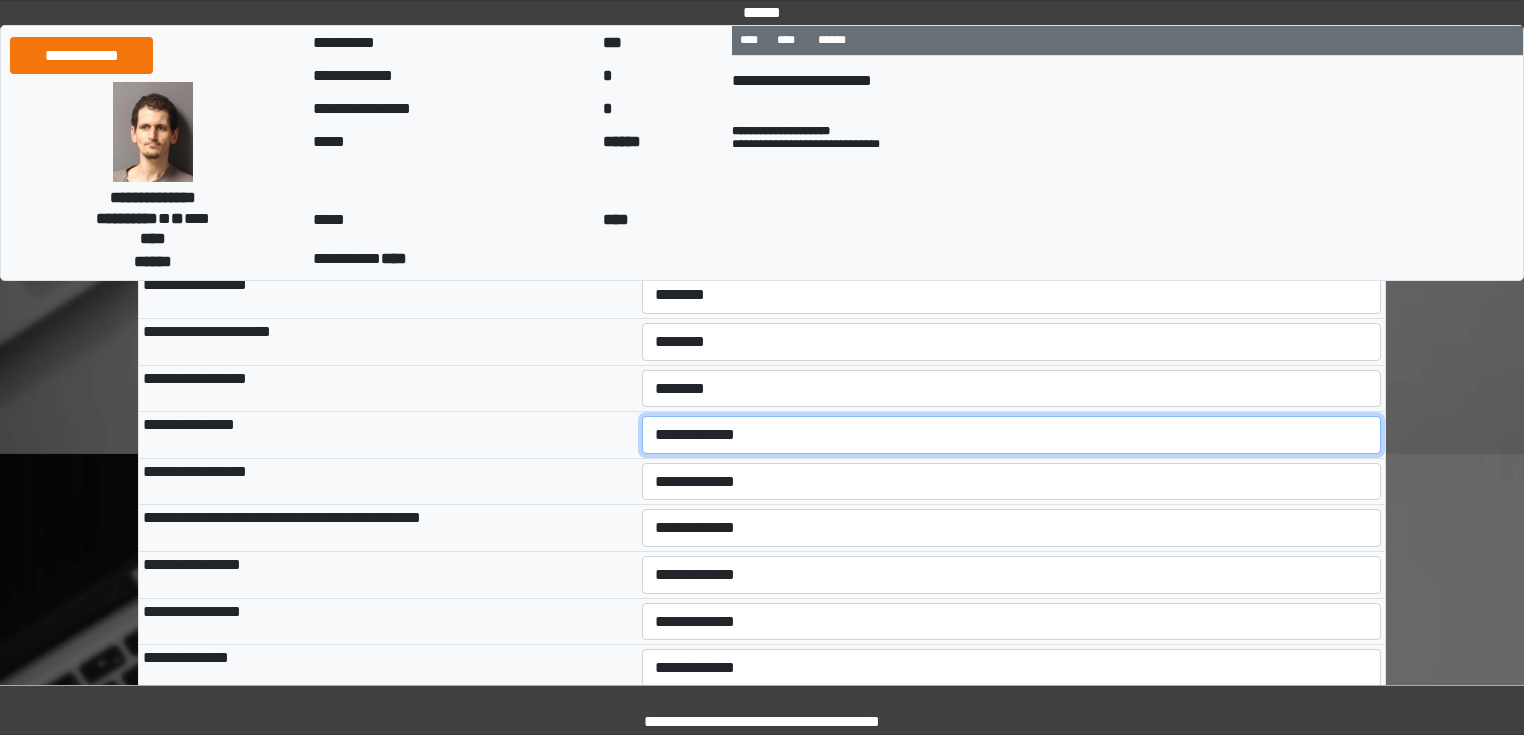click on "**********" at bounding box center [1012, 435] 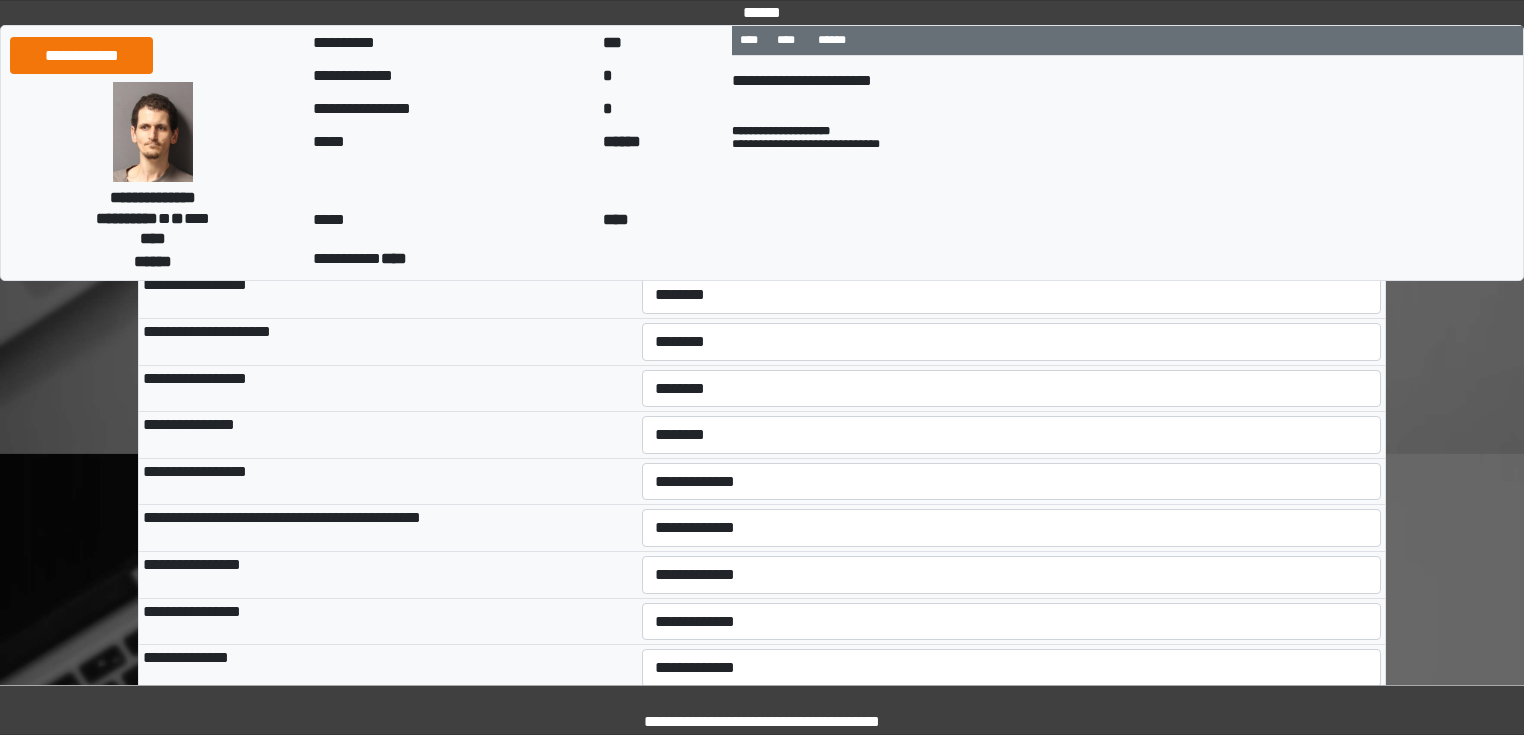 click on "**********" at bounding box center (388, 528) 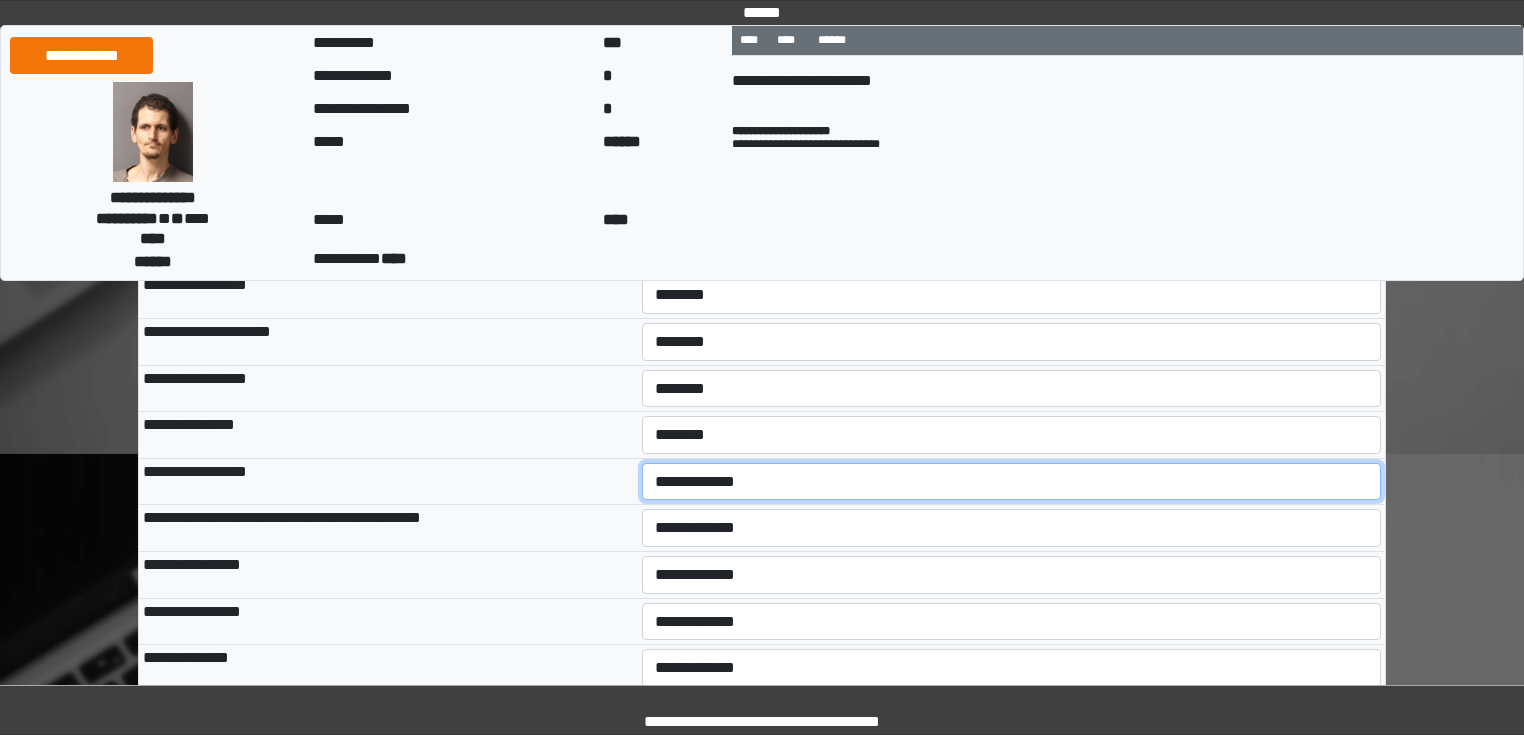 click on "**********" at bounding box center (1012, 482) 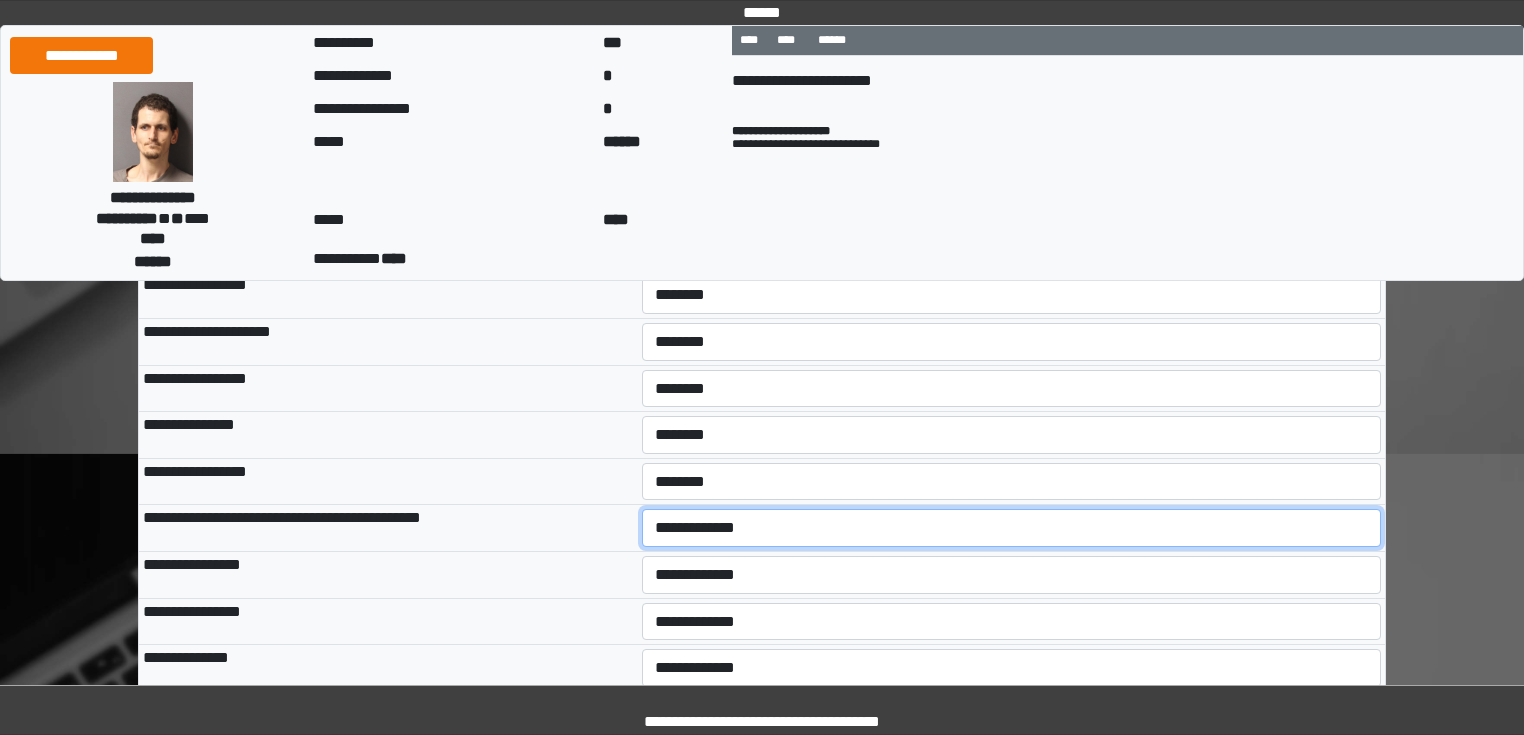 click on "**********" at bounding box center (1012, 528) 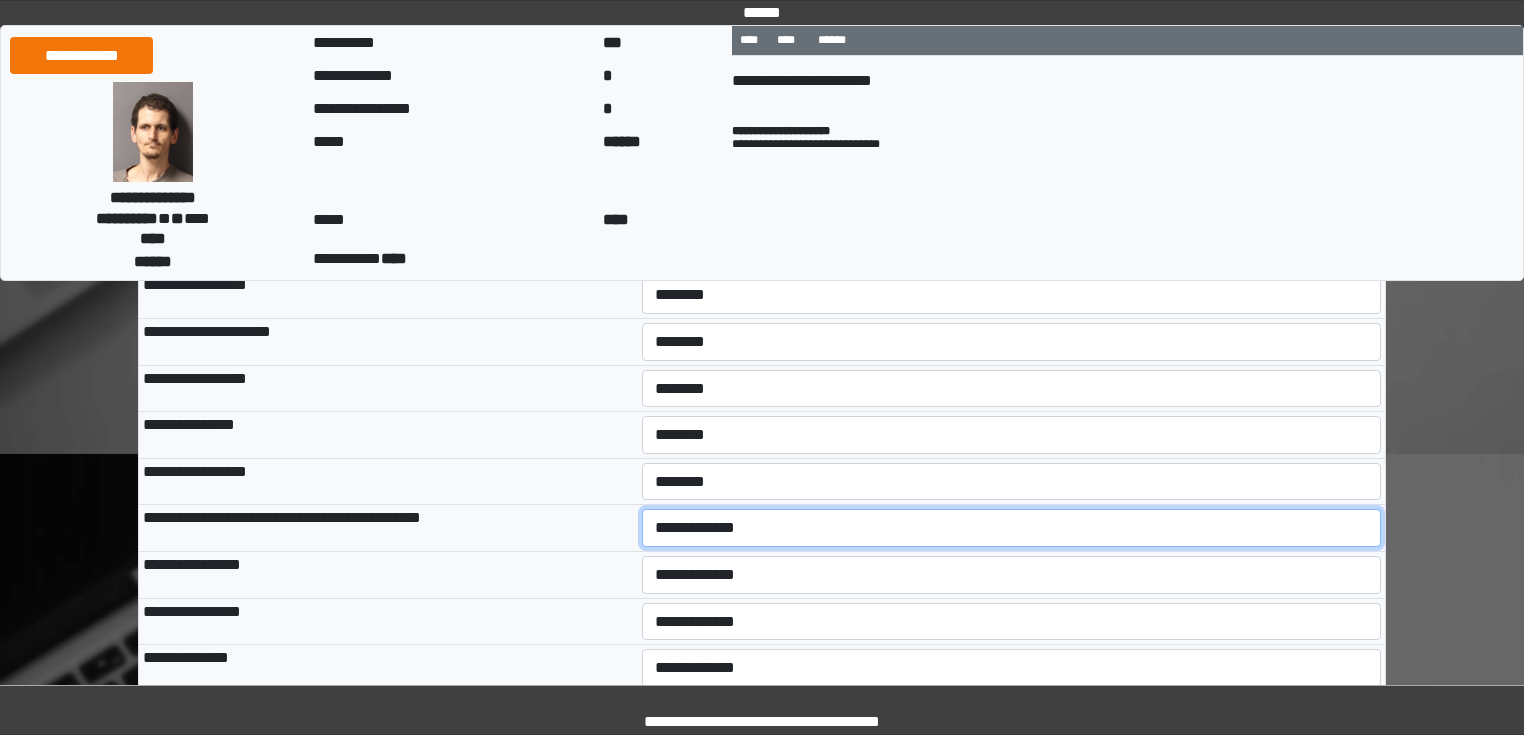 select on "*" 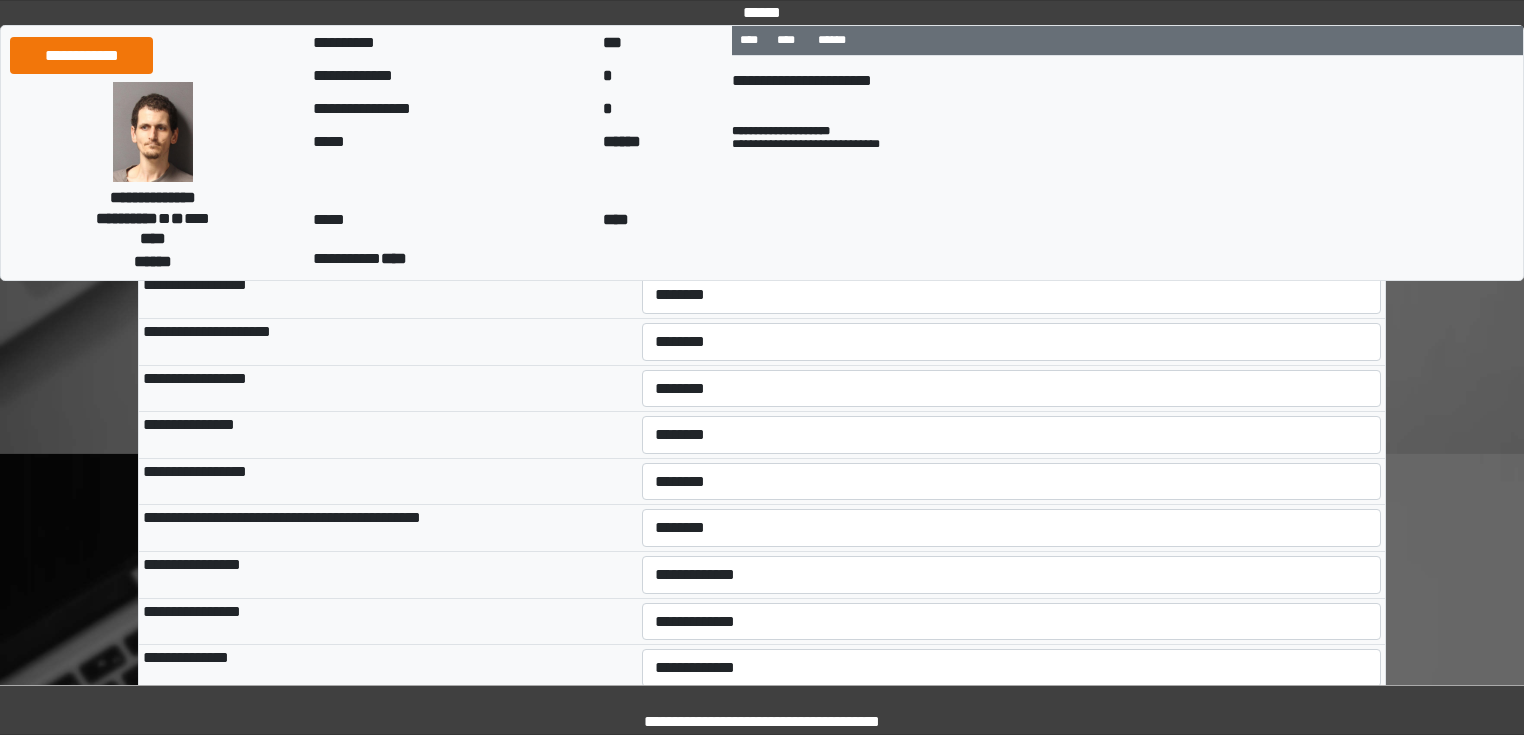 click on "**********" at bounding box center (388, 574) 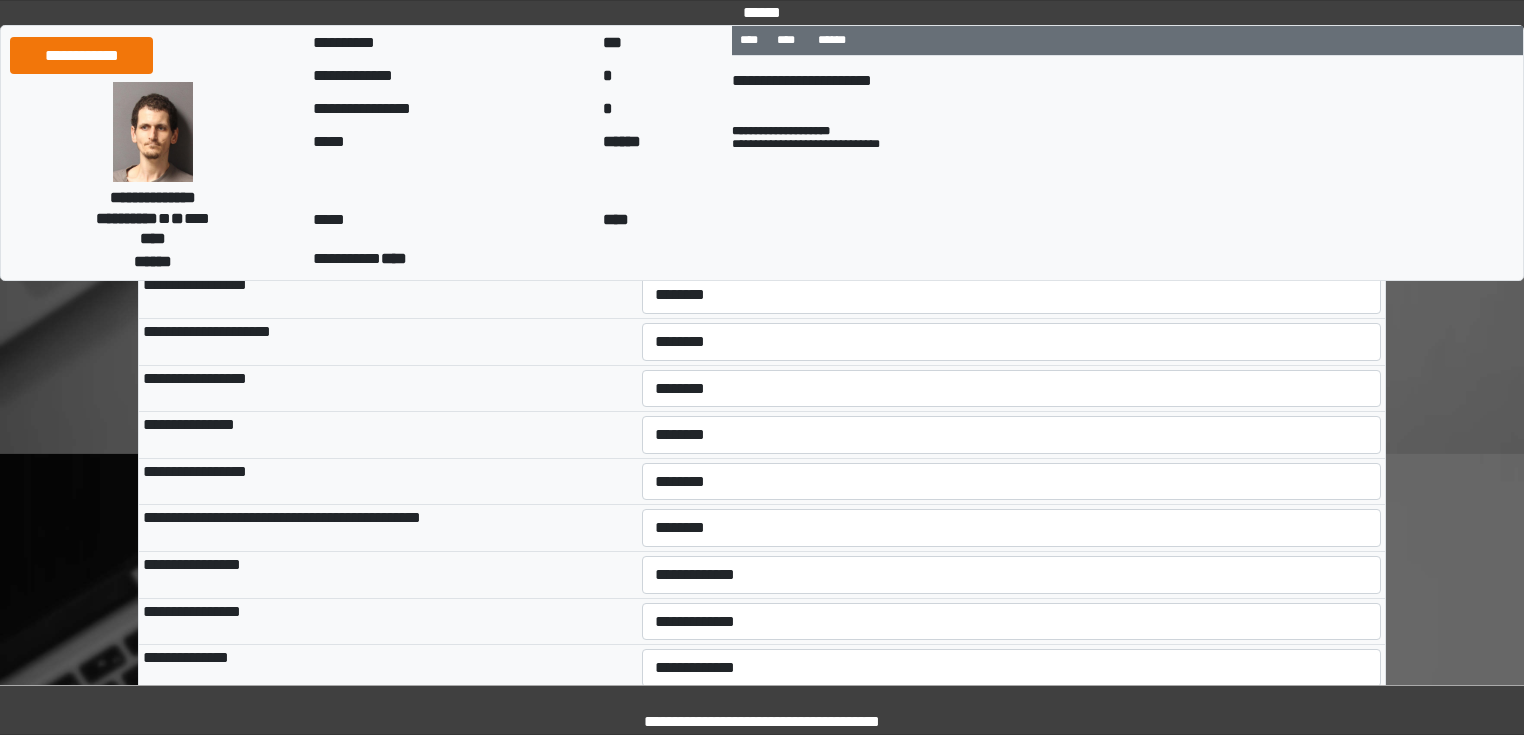 scroll, scrollTop: 480, scrollLeft: 0, axis: vertical 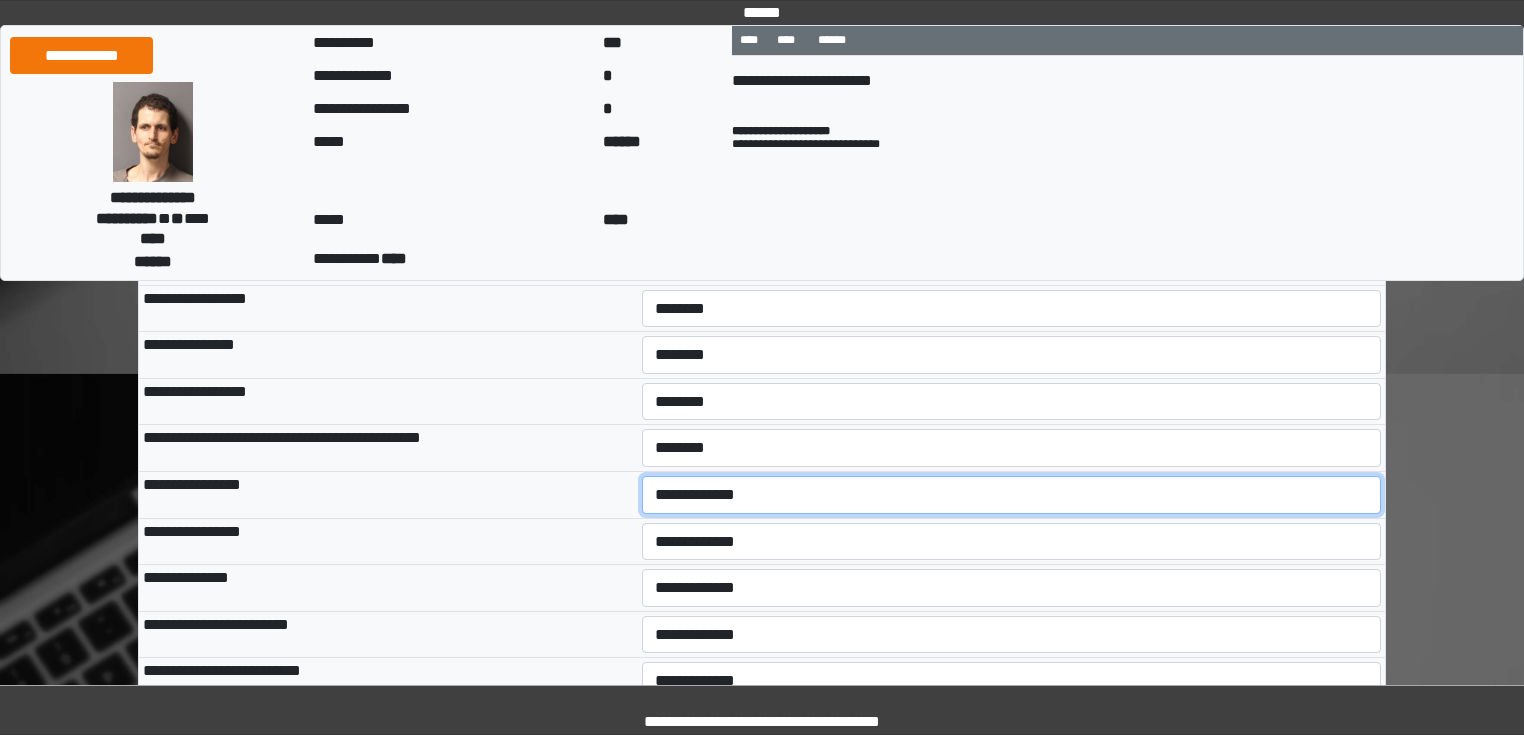 click on "**********" at bounding box center [1012, 495] 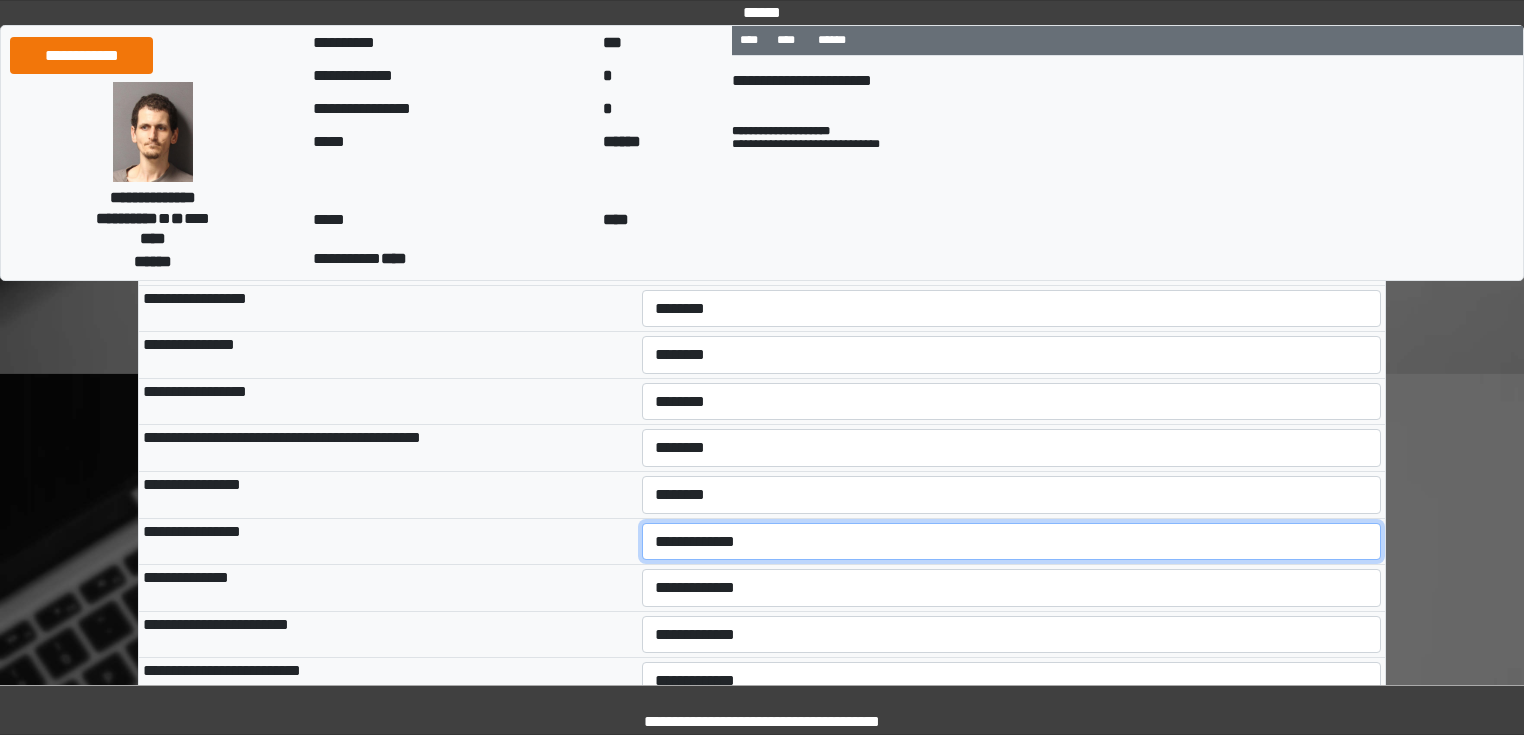 click on "**********" at bounding box center (1012, 542) 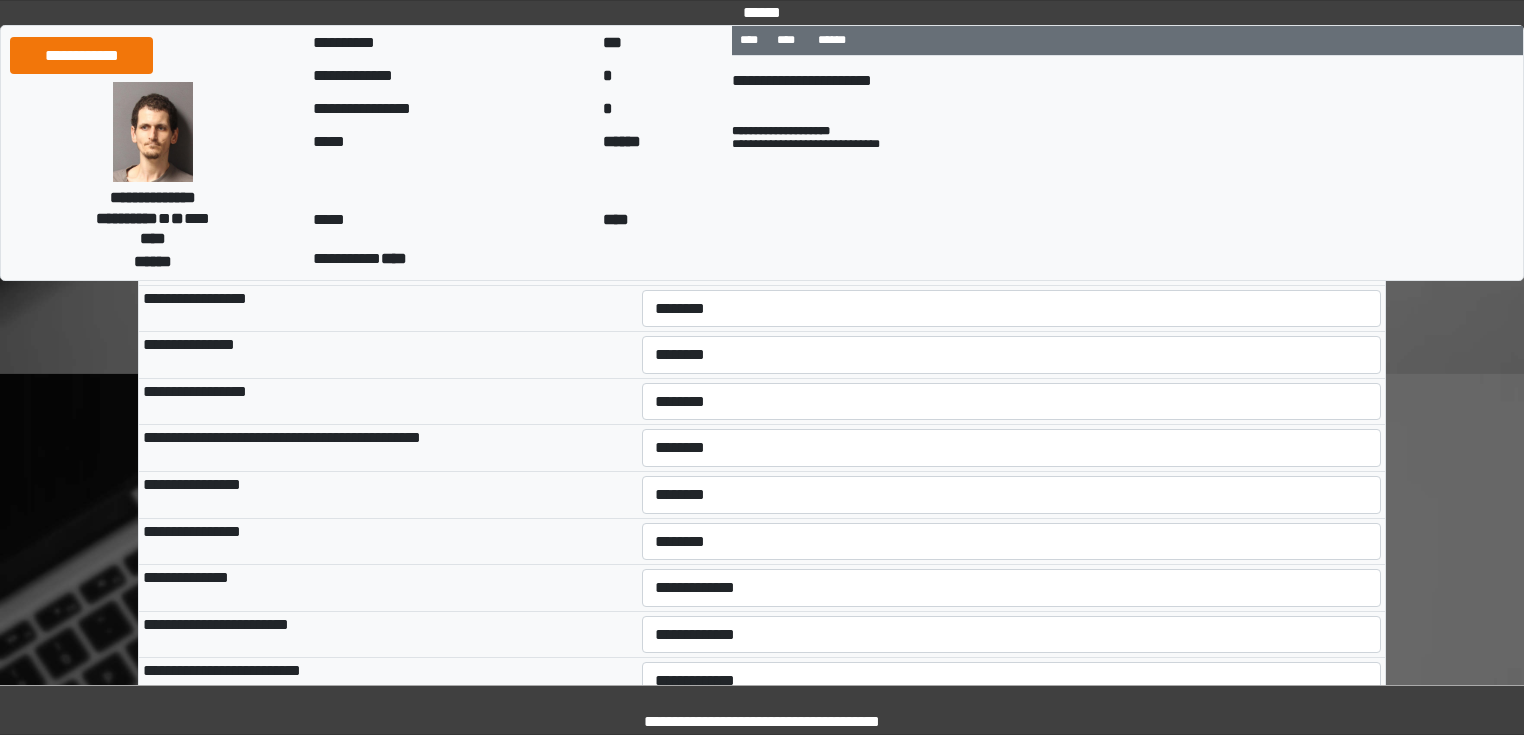 drag, startPoint x: 463, startPoint y: 566, endPoint x: 471, endPoint y: 548, distance: 19.697716 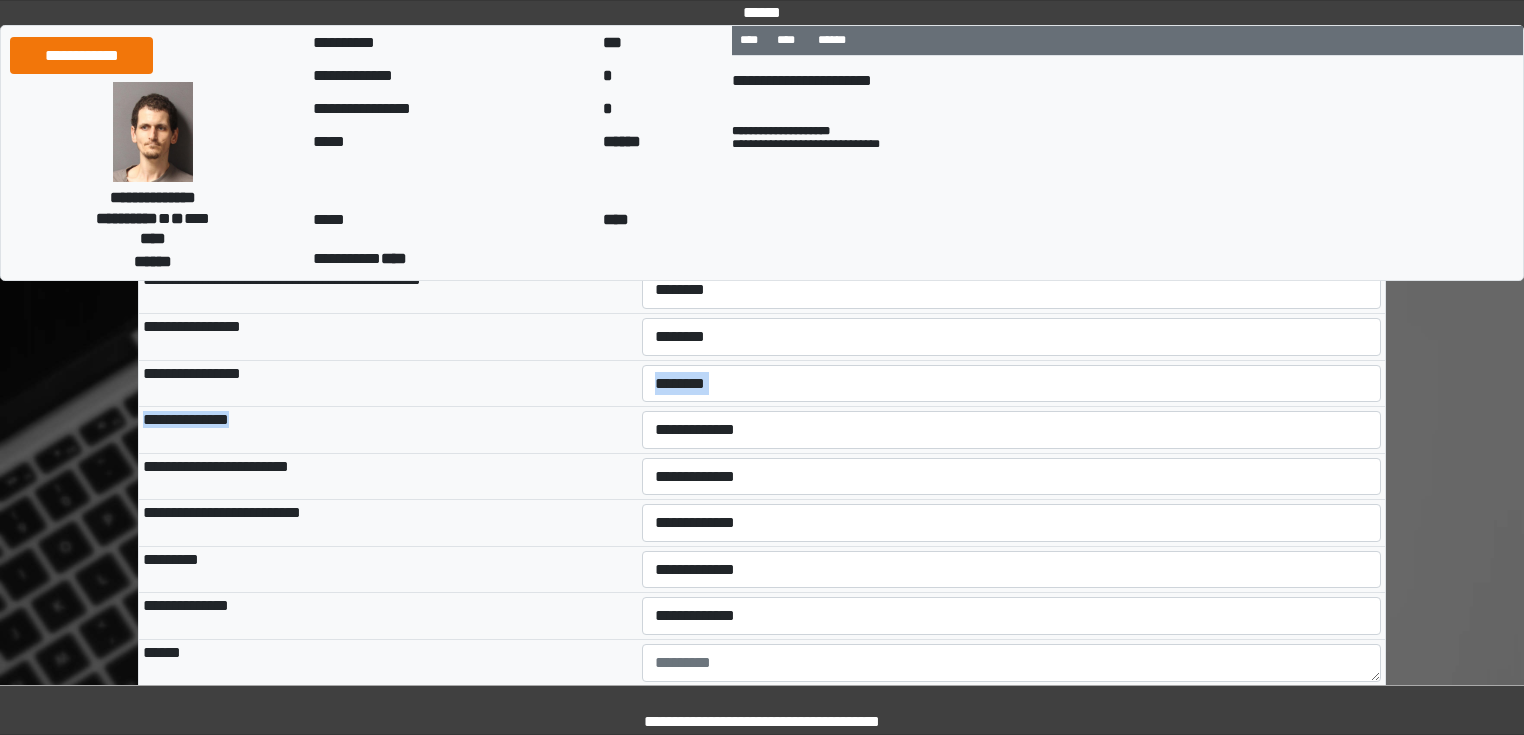 scroll, scrollTop: 640, scrollLeft: 0, axis: vertical 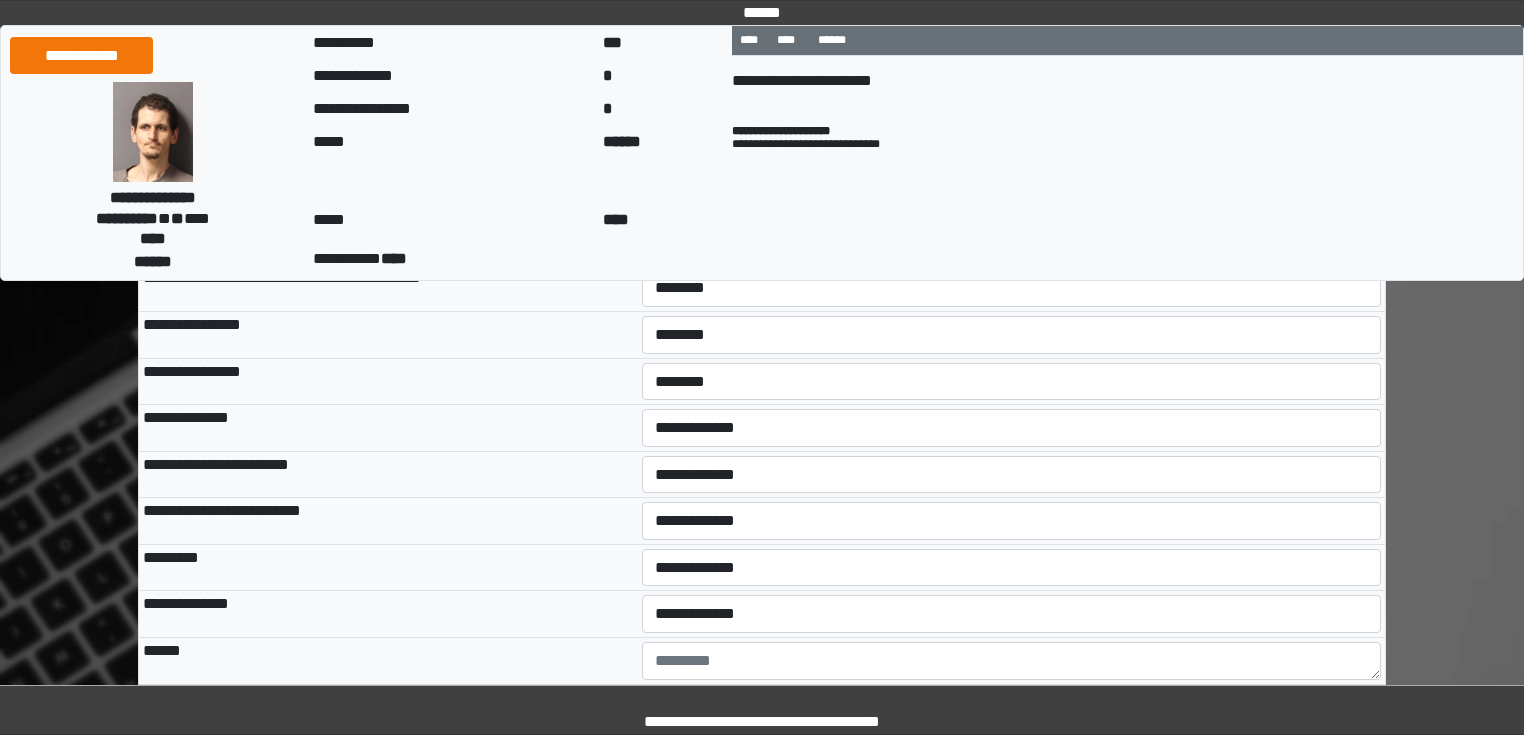drag, startPoint x: 530, startPoint y: 481, endPoint x: 578, endPoint y: 449, distance: 57.68882 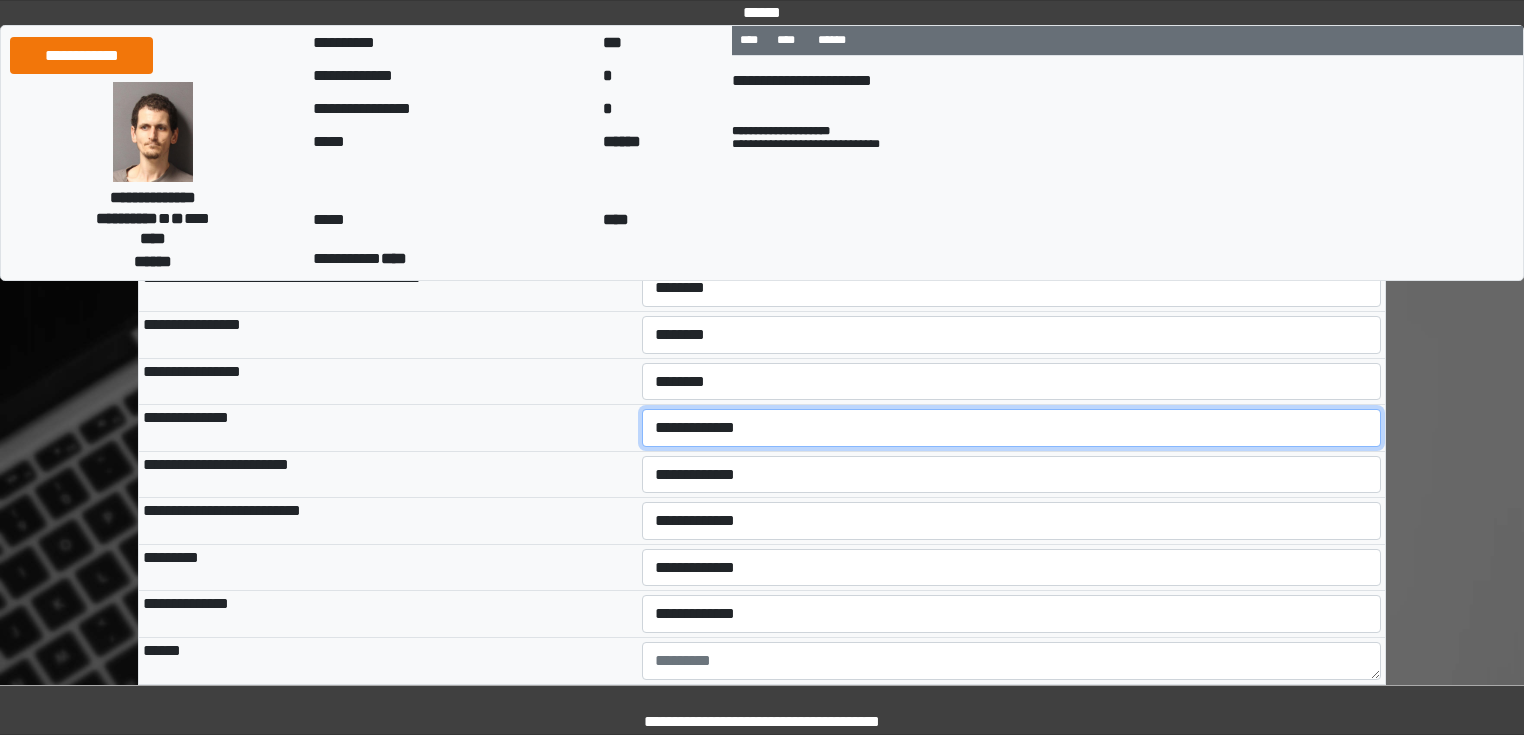 click on "**********" at bounding box center (1012, 428) 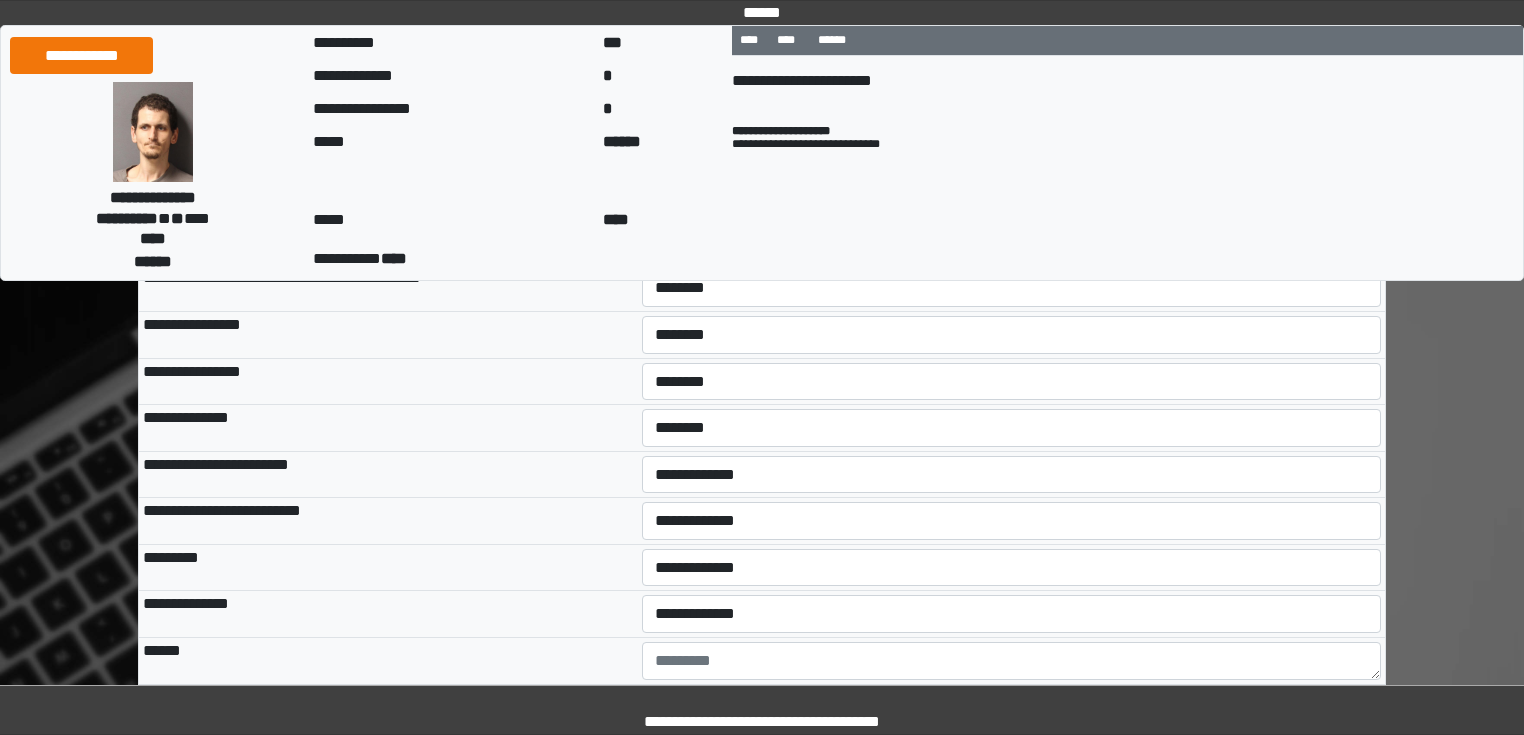 click on "**********" at bounding box center [388, 521] 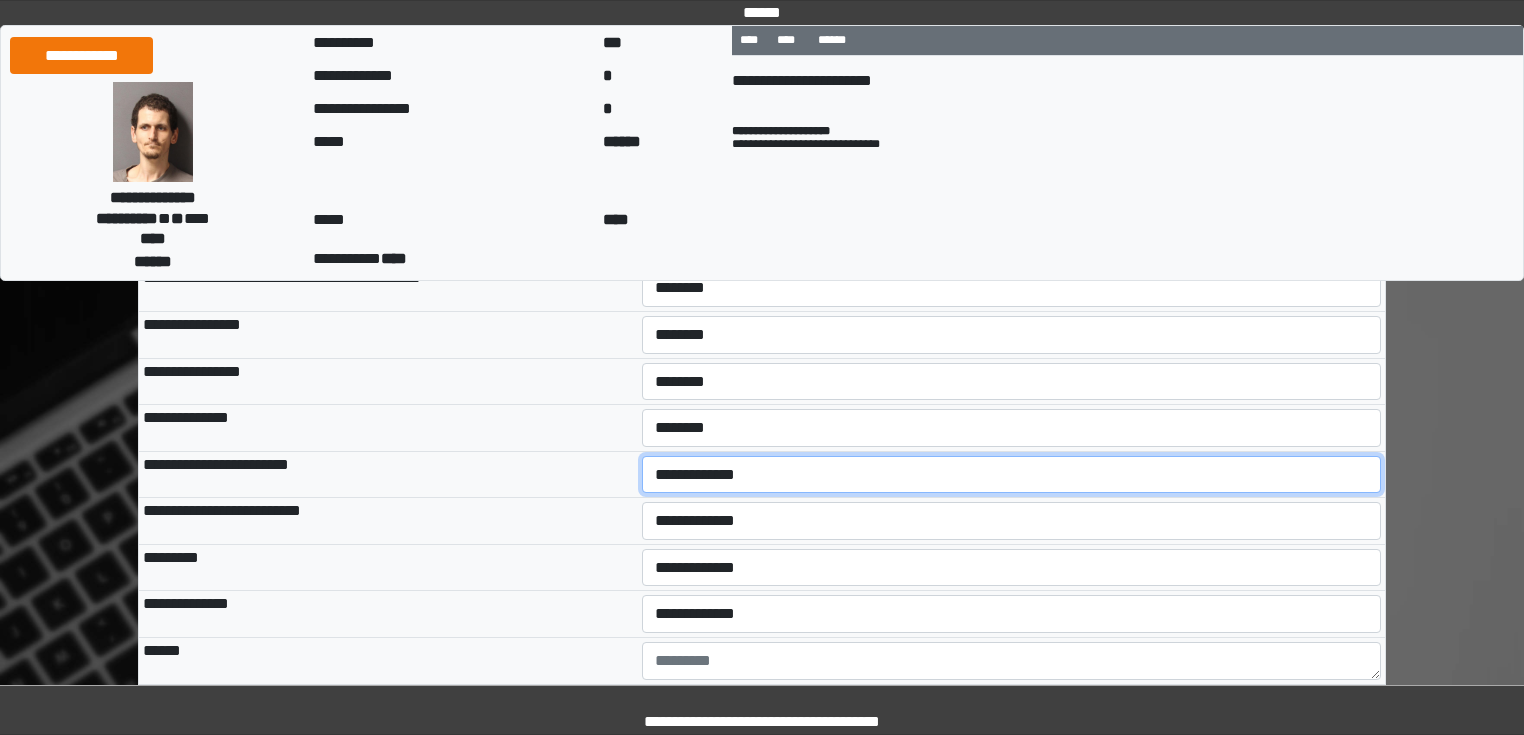 click on "**********" at bounding box center [1012, 475] 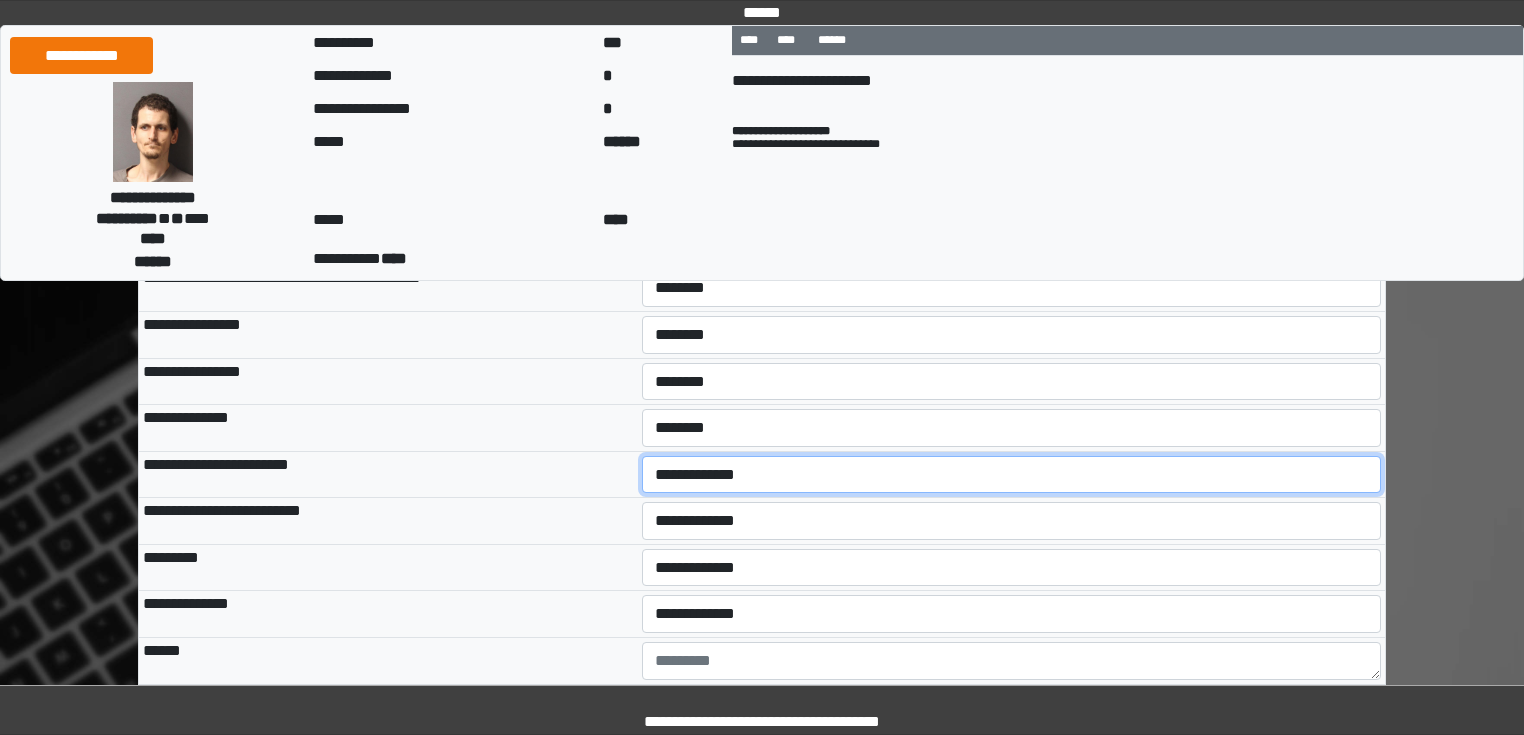 select on "*" 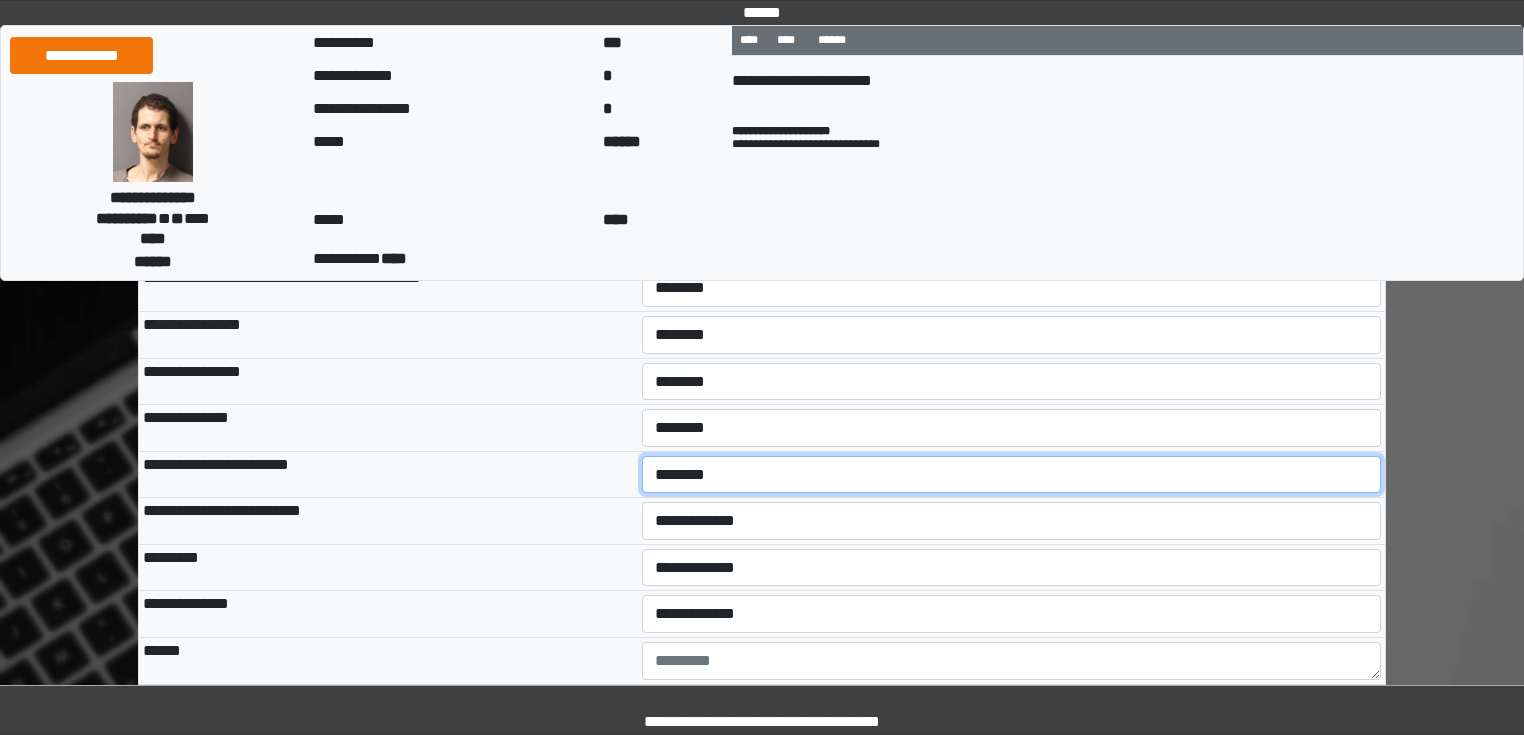 click on "**********" at bounding box center (1012, 475) 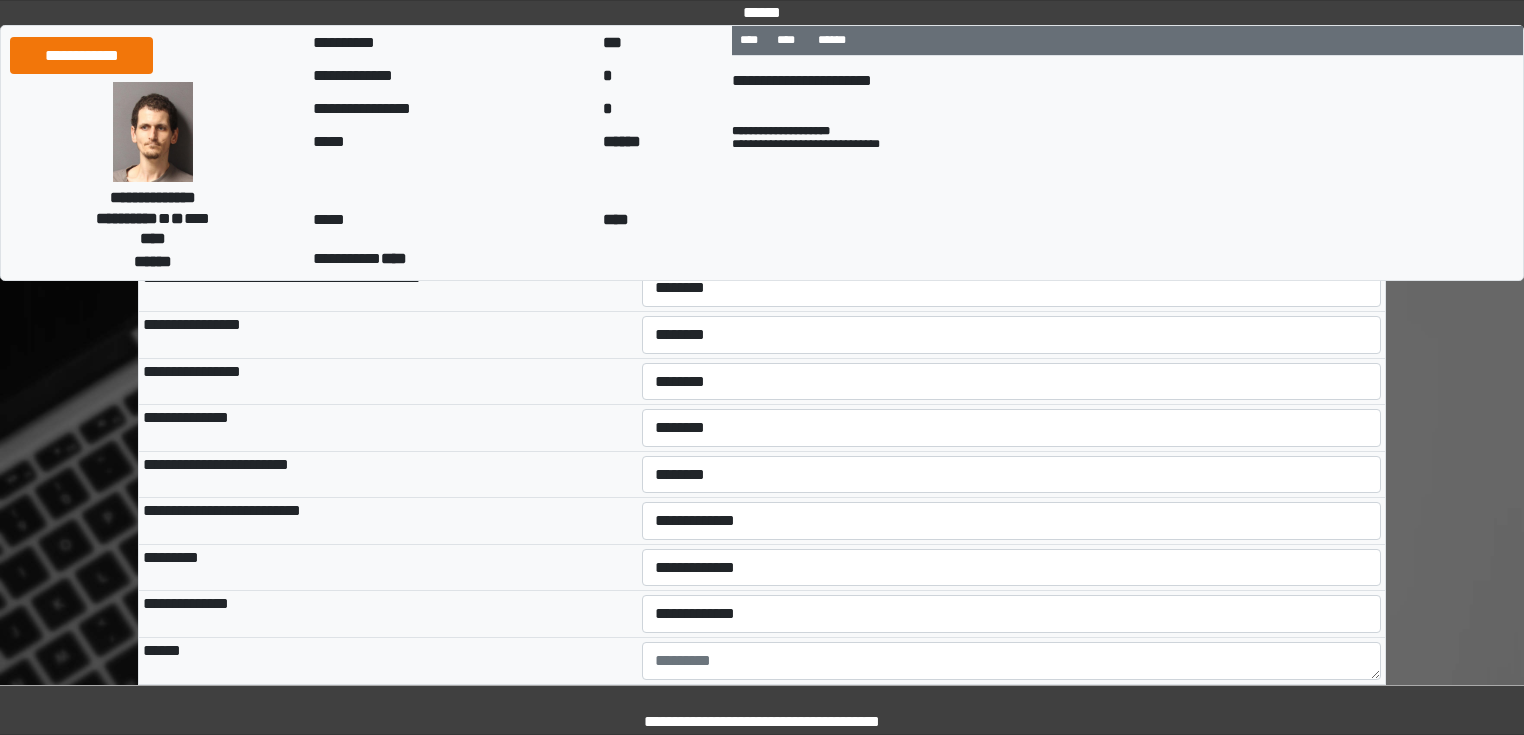 click on "*********" at bounding box center (388, 567) 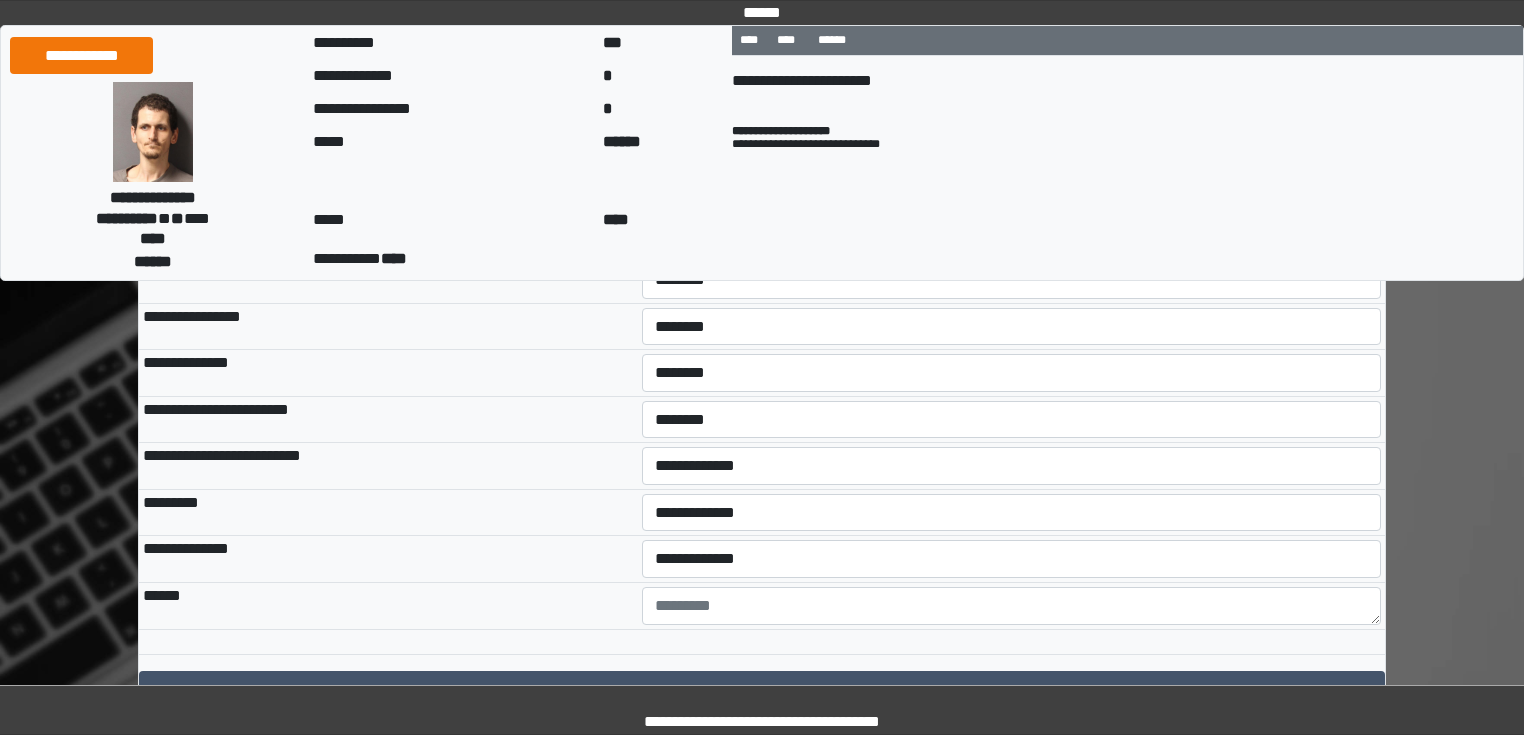 scroll, scrollTop: 720, scrollLeft: 0, axis: vertical 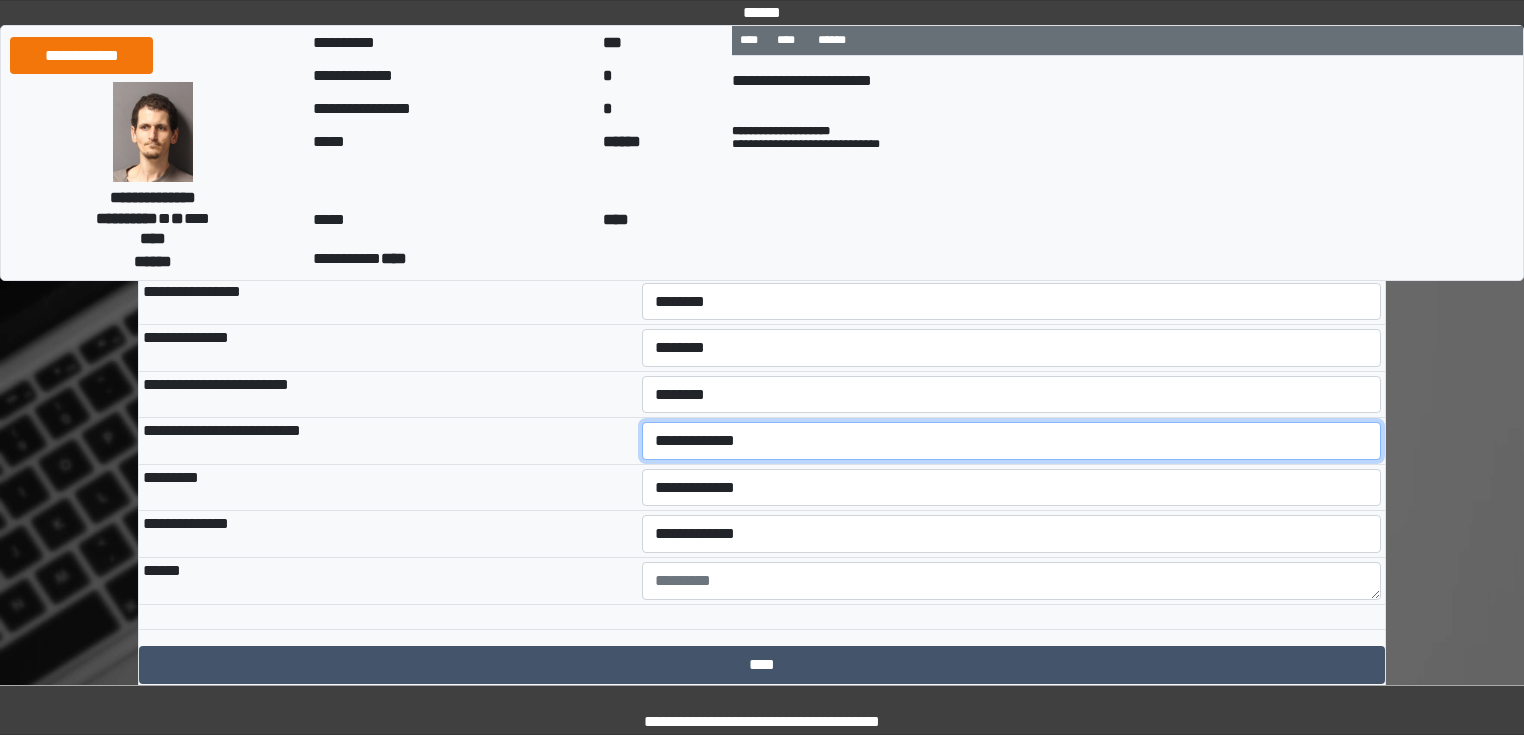 click on "**********" at bounding box center (1012, 441) 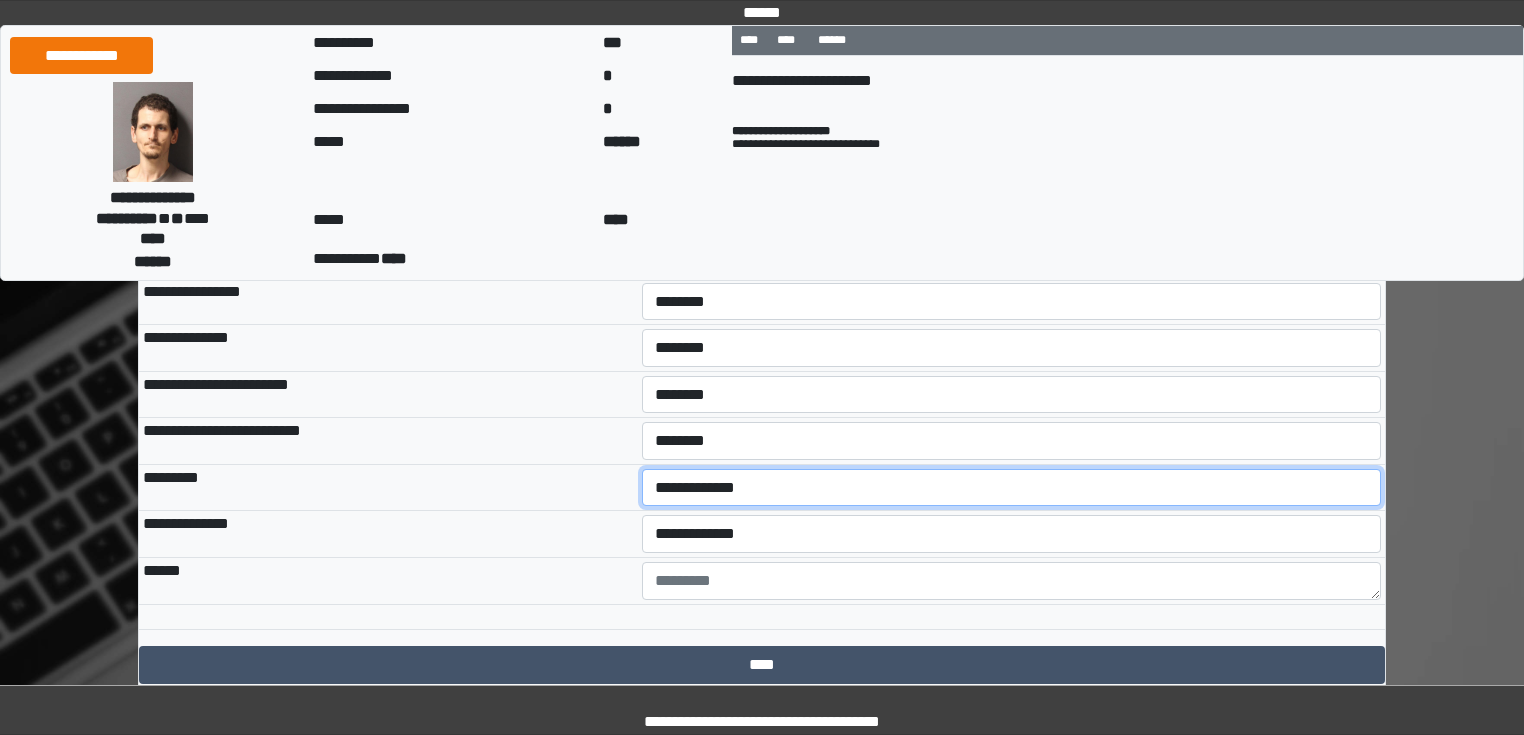 click on "**********" at bounding box center [1012, 488] 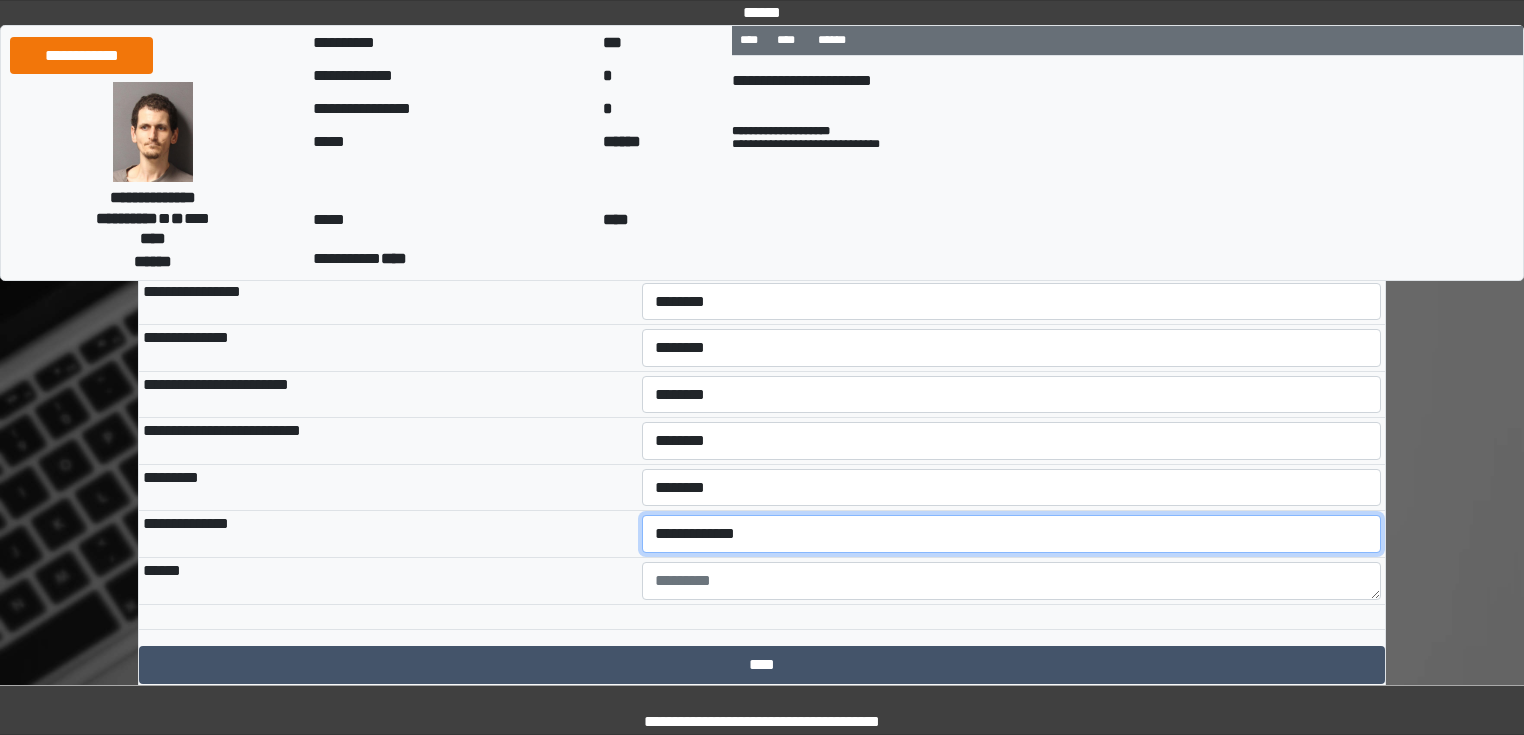 click on "**********" at bounding box center (1012, 534) 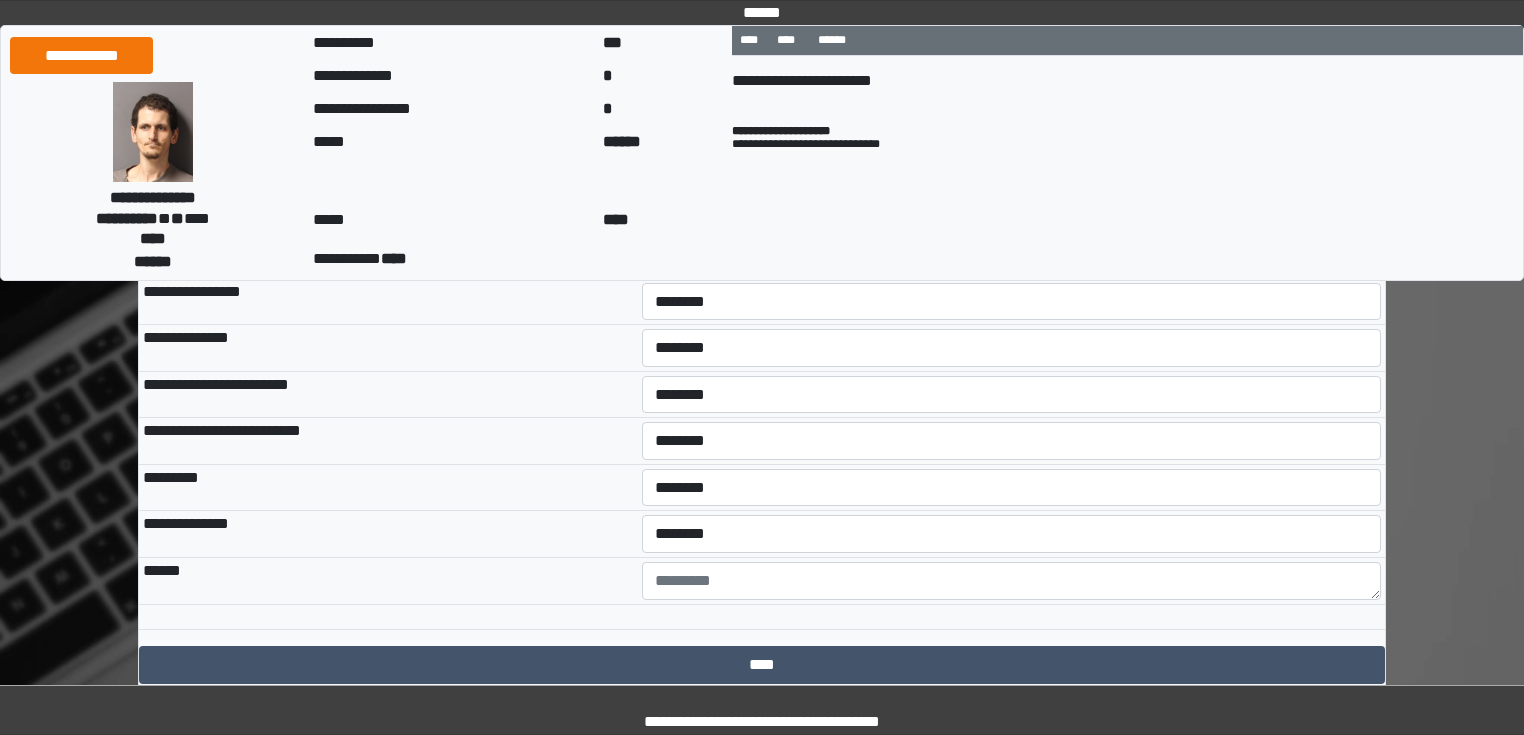 click on "**********" at bounding box center [388, 534] 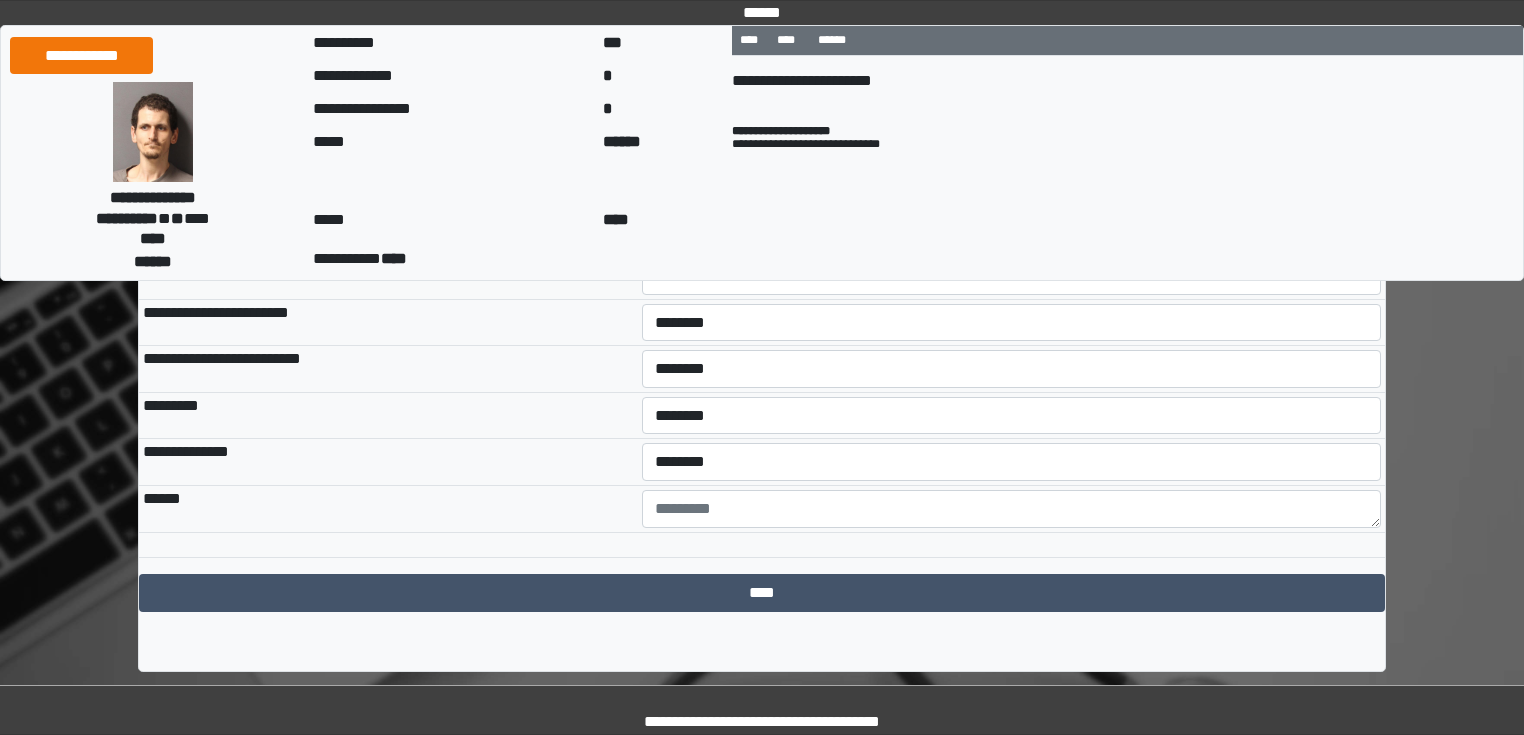 scroll, scrollTop: 793, scrollLeft: 0, axis: vertical 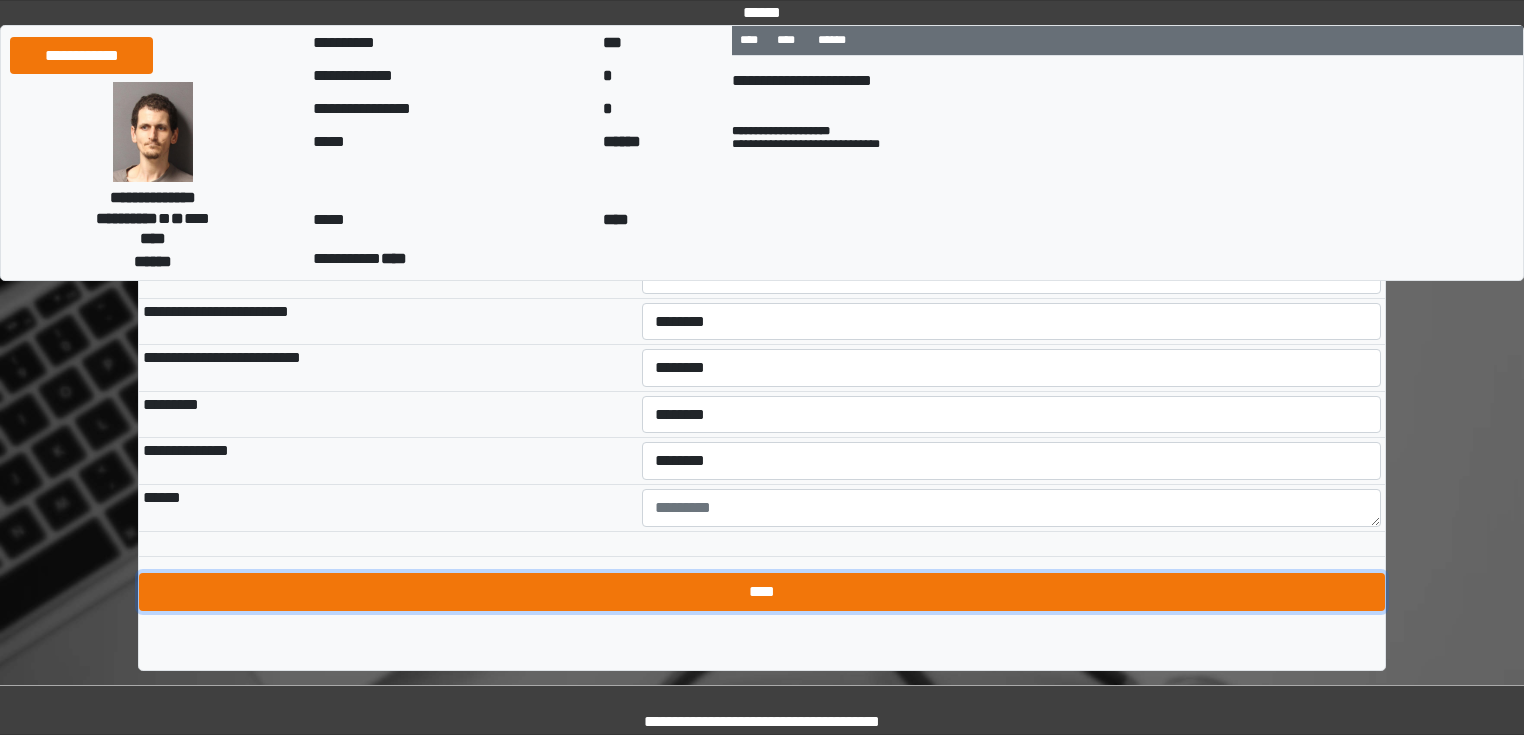 click on "****" at bounding box center (762, 592) 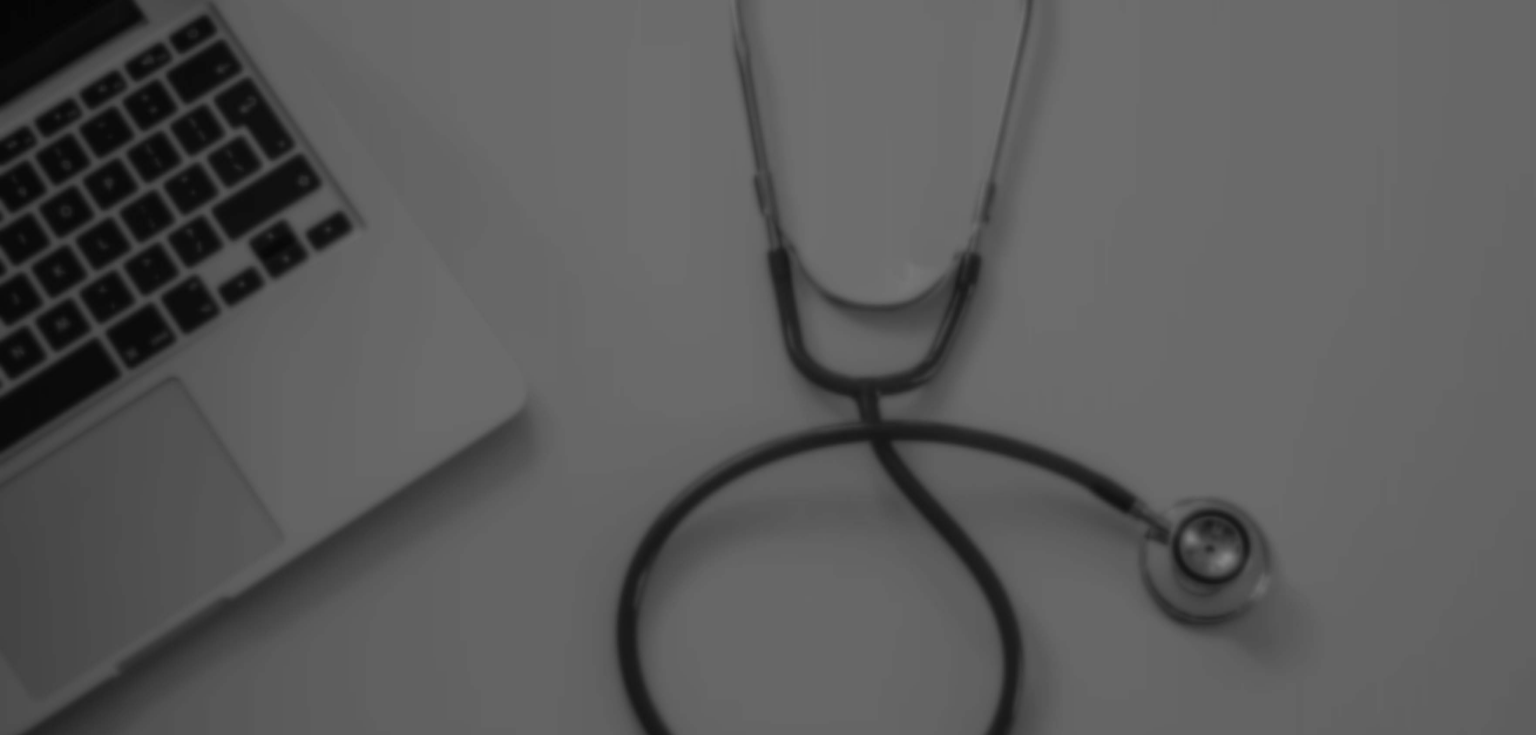 scroll, scrollTop: 0, scrollLeft: 0, axis: both 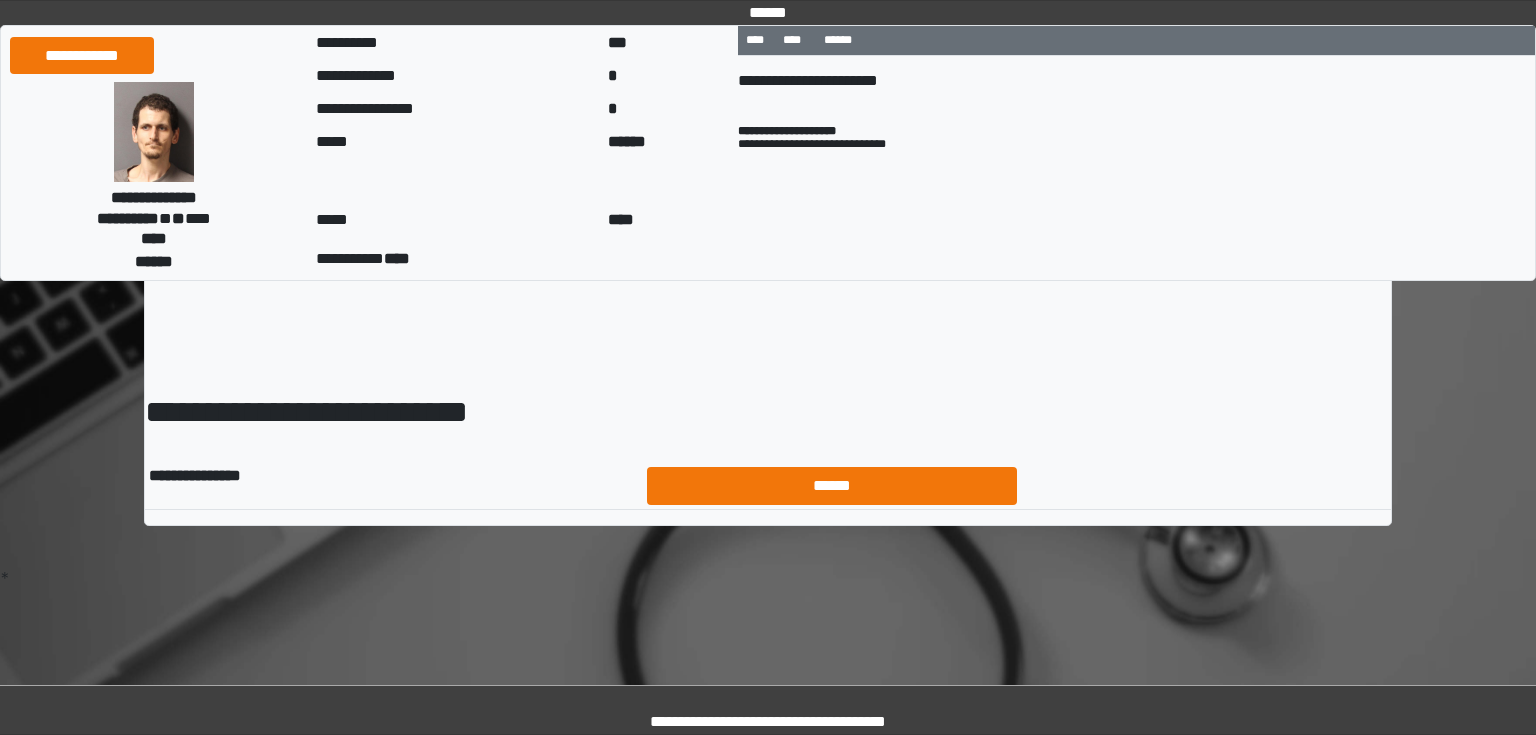 click on "******" at bounding box center (832, 486) 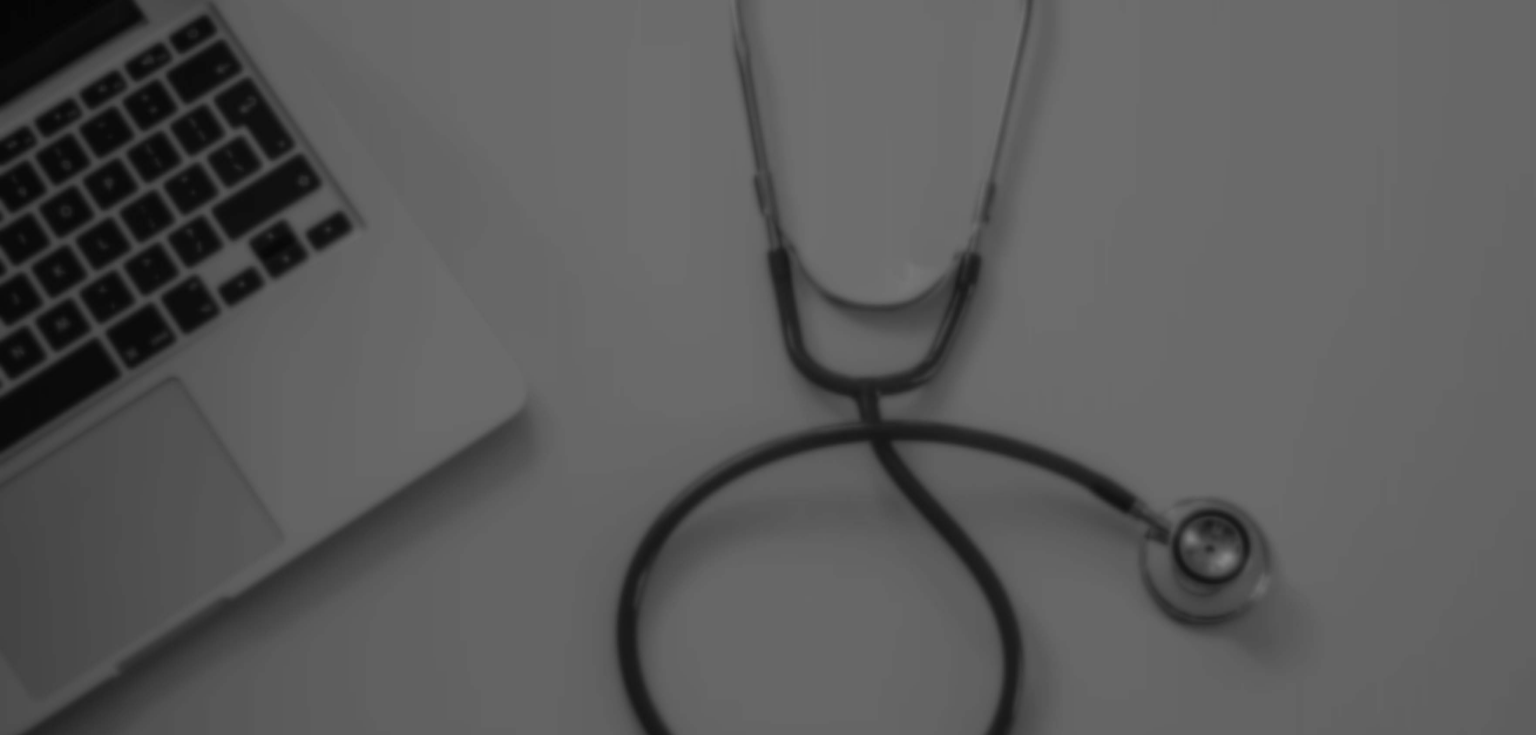 scroll, scrollTop: 0, scrollLeft: 0, axis: both 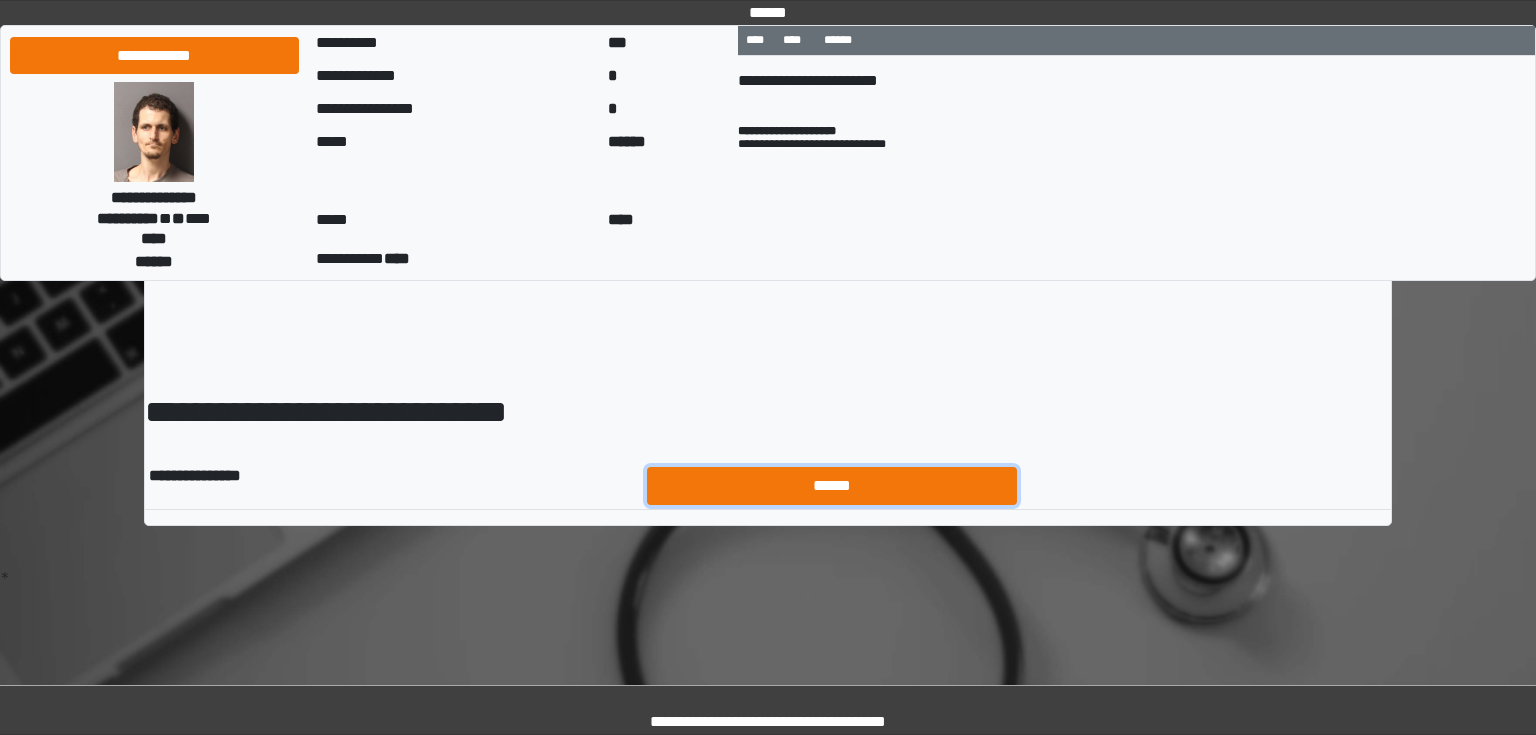click on "******" at bounding box center (832, 486) 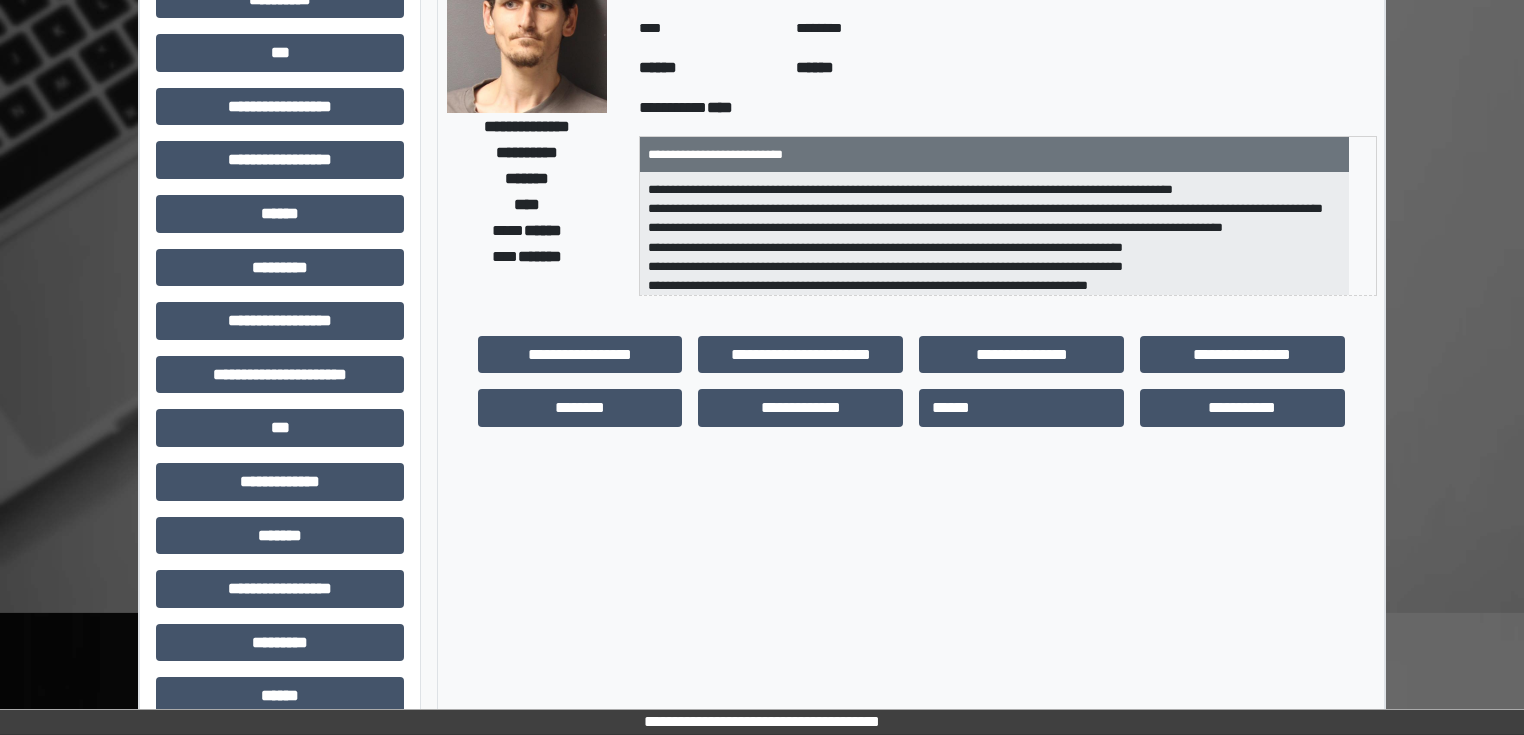 scroll, scrollTop: 240, scrollLeft: 0, axis: vertical 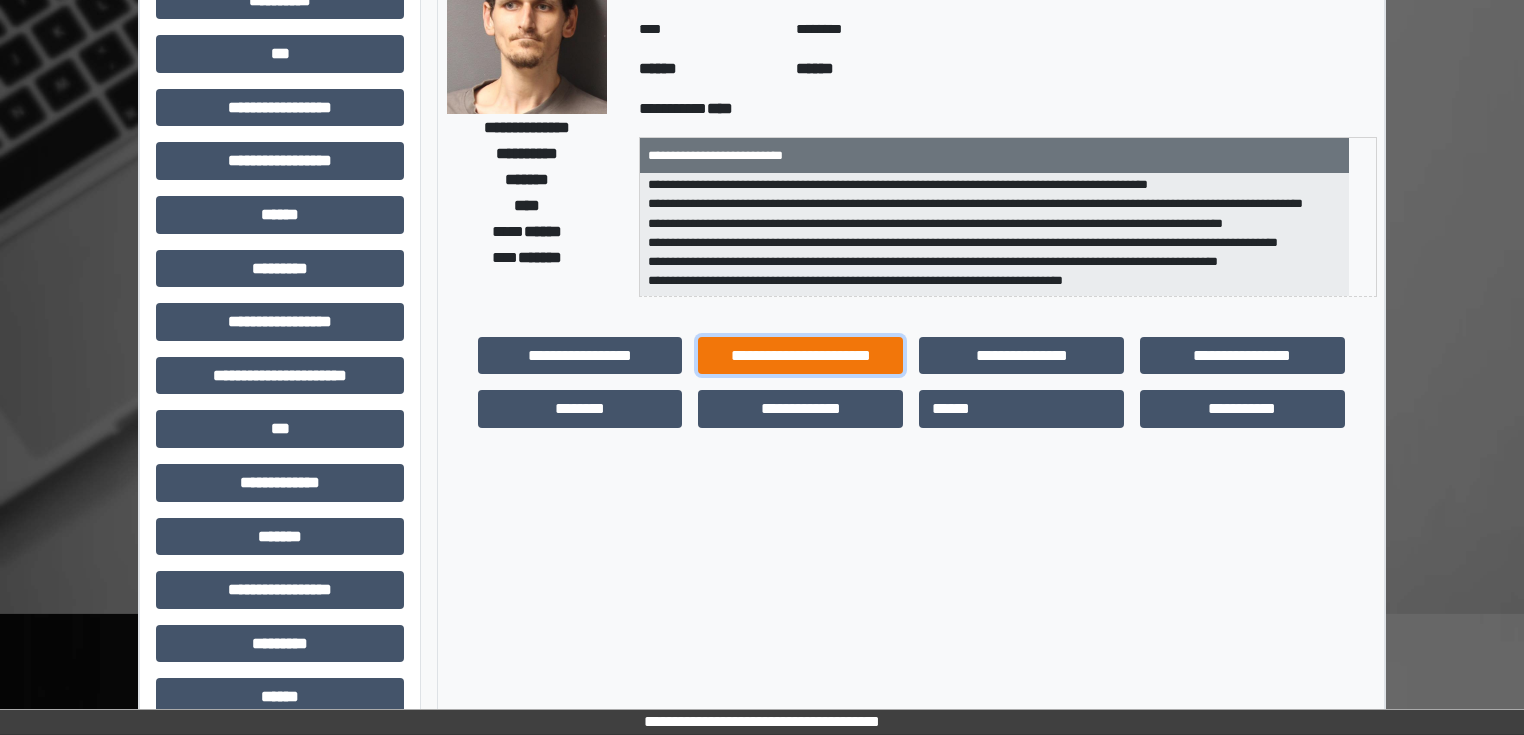 click on "**********" at bounding box center (800, 356) 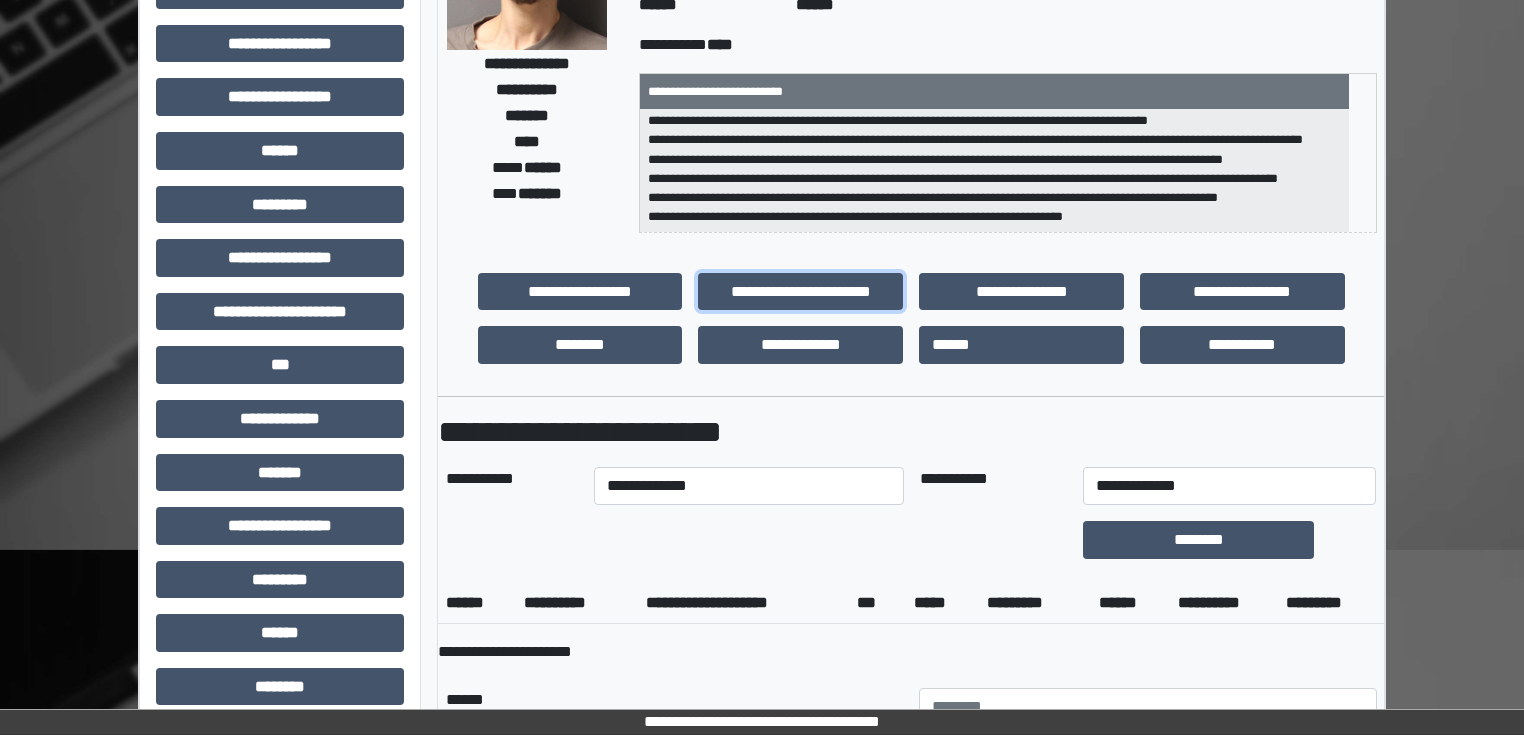 scroll, scrollTop: 400, scrollLeft: 0, axis: vertical 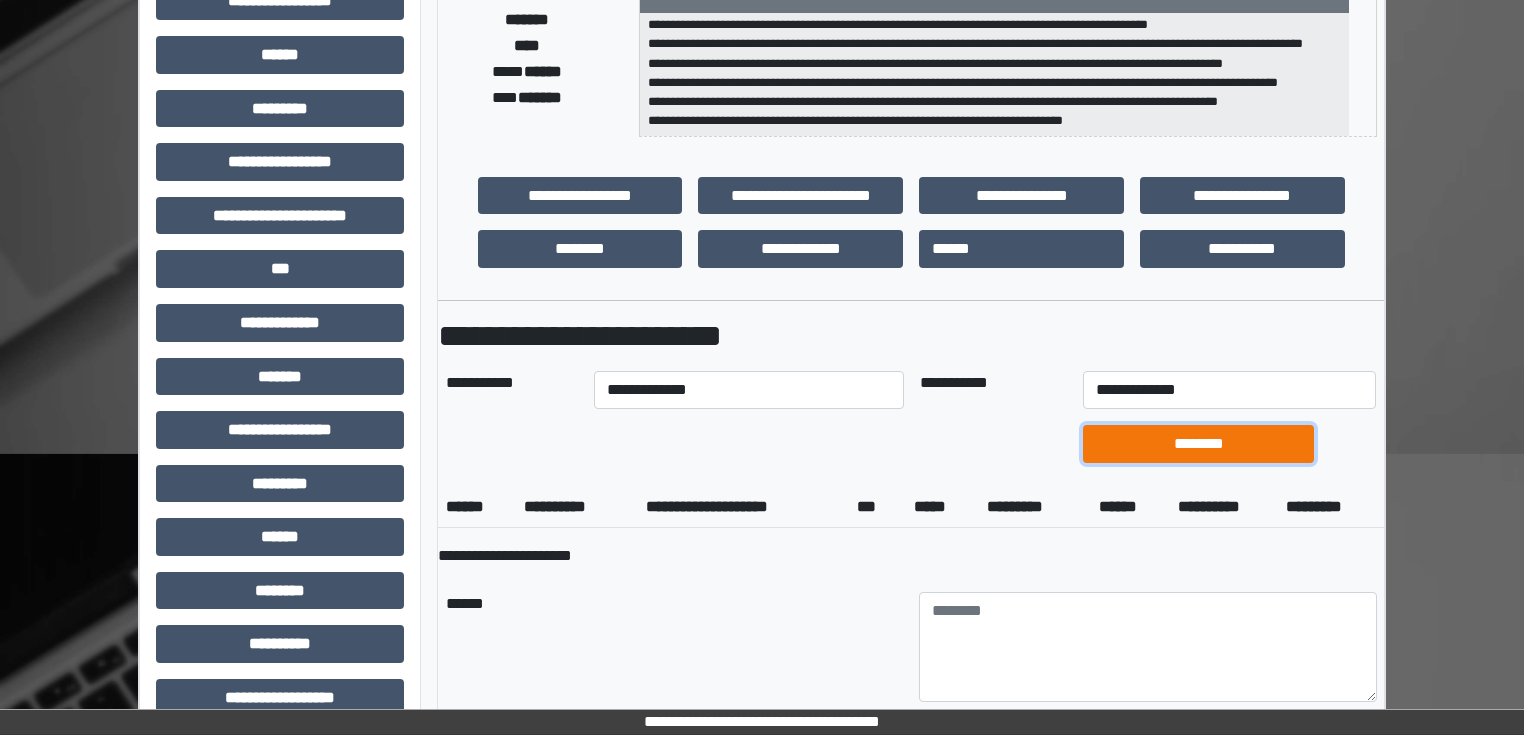 click on "********" at bounding box center (1198, 444) 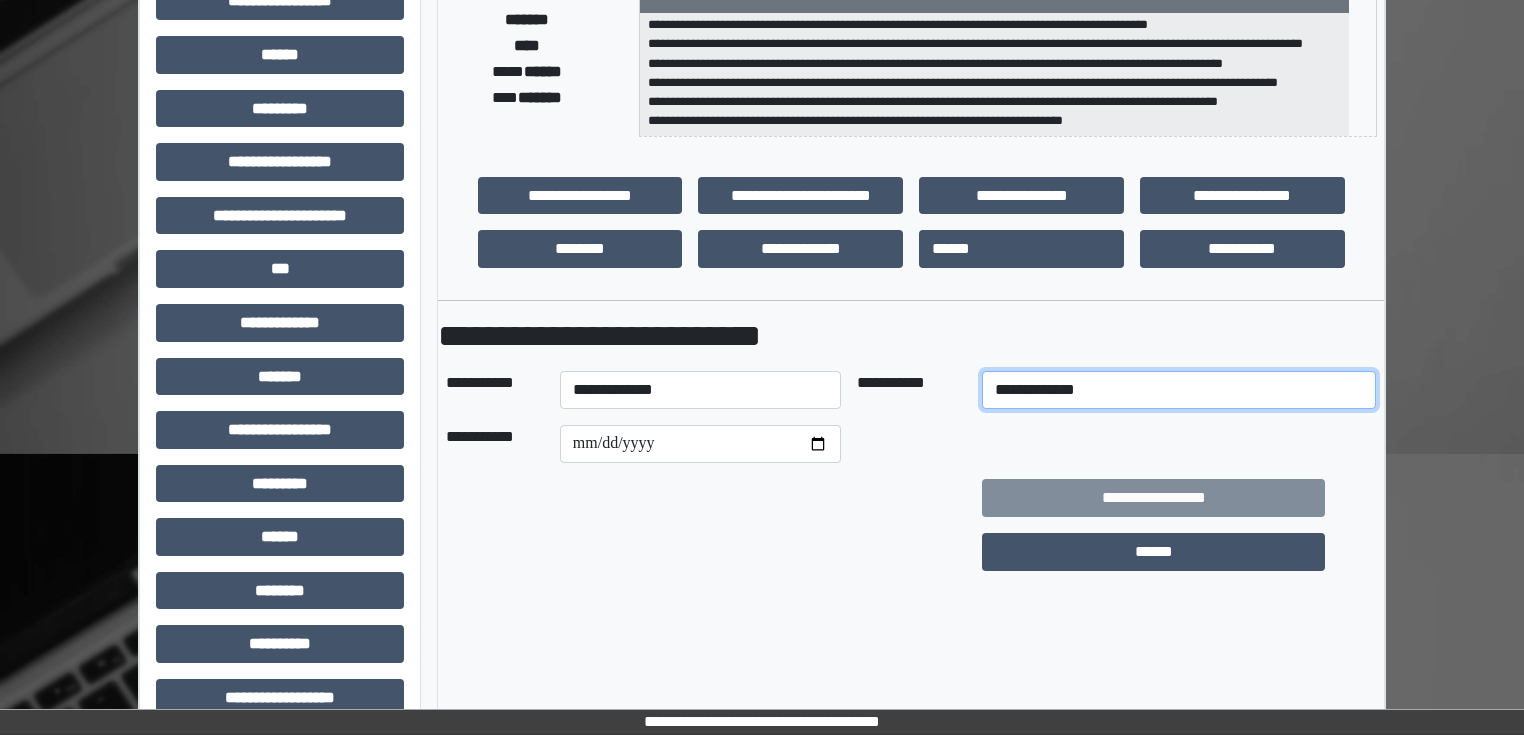 click on "**********" at bounding box center (1179, 390) 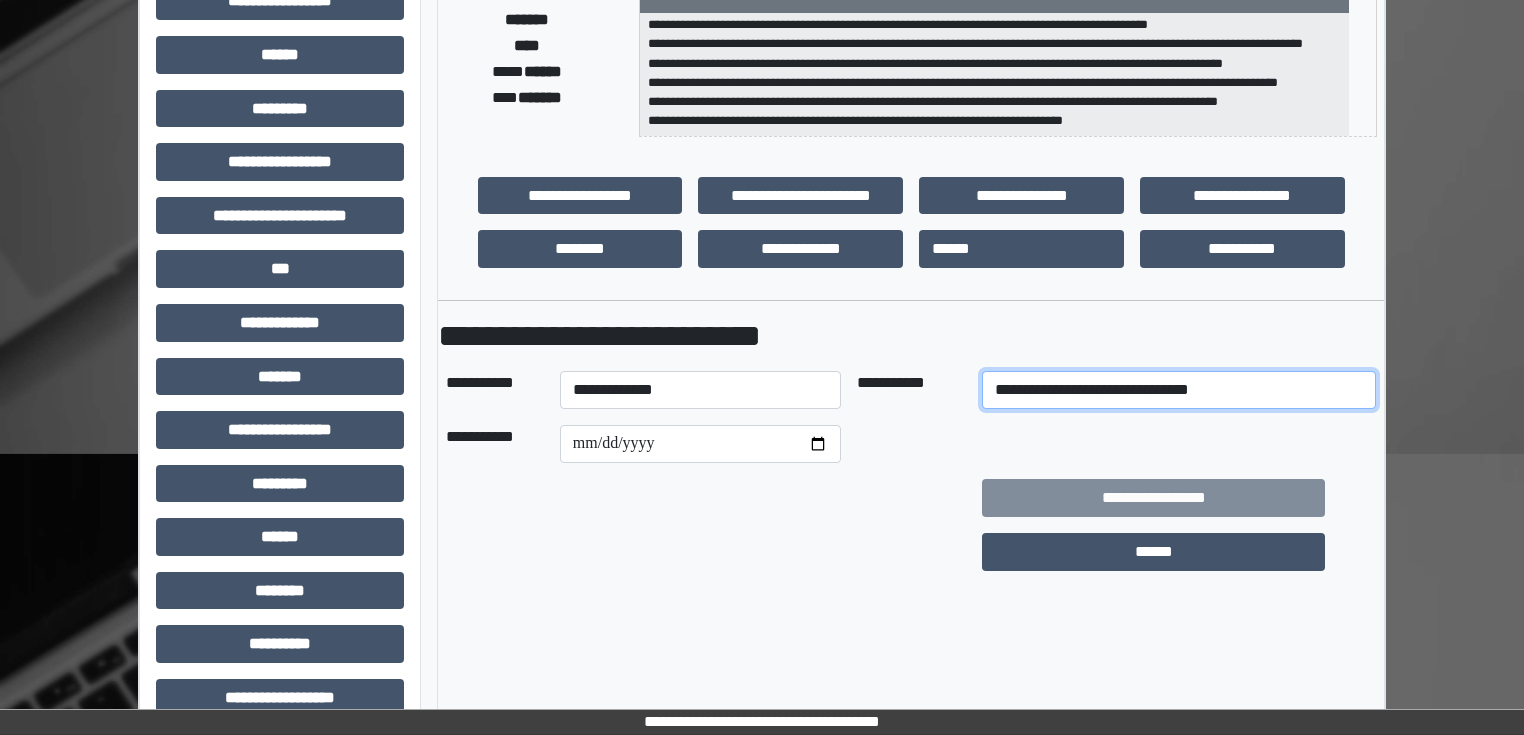 click on "**********" at bounding box center (1179, 390) 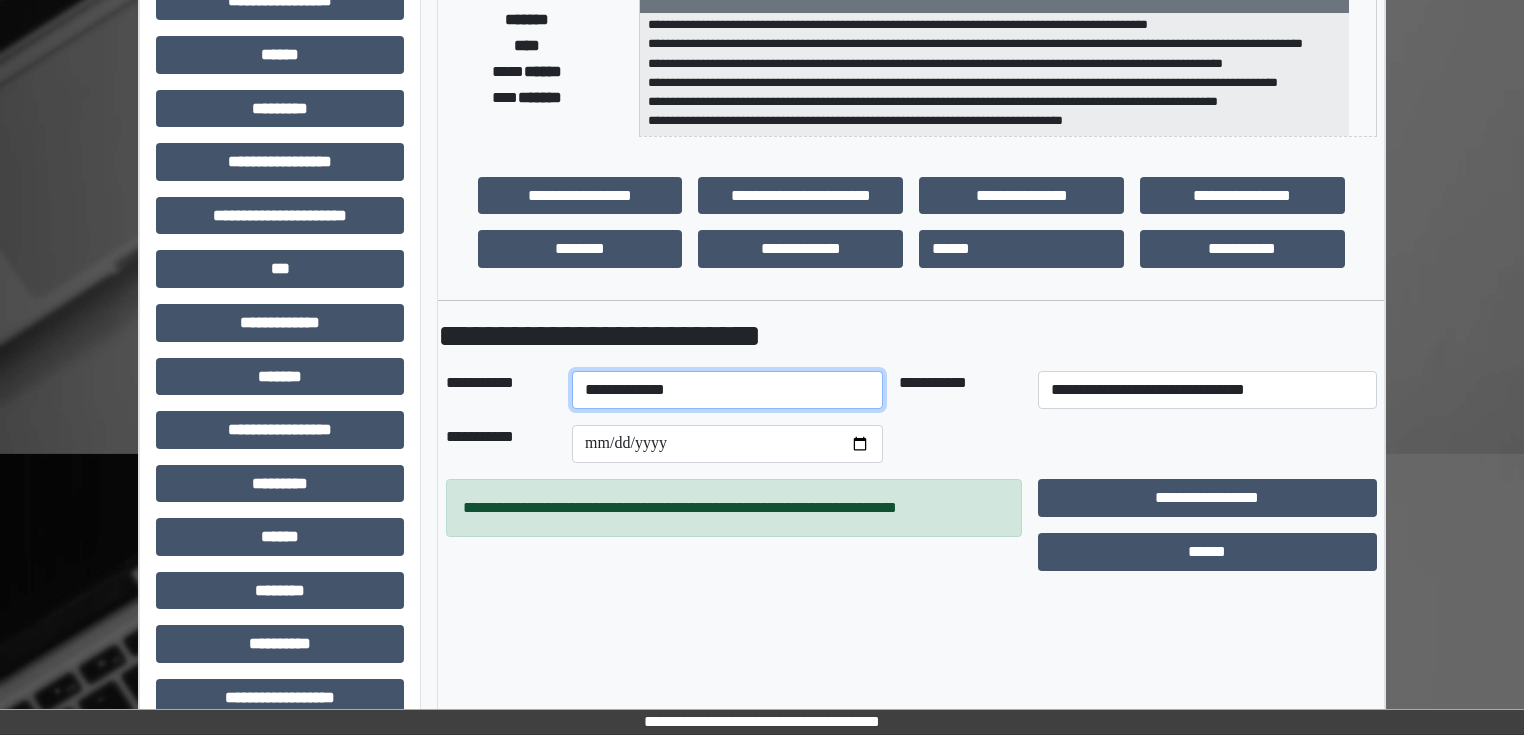 click on "**********" at bounding box center [727, 390] 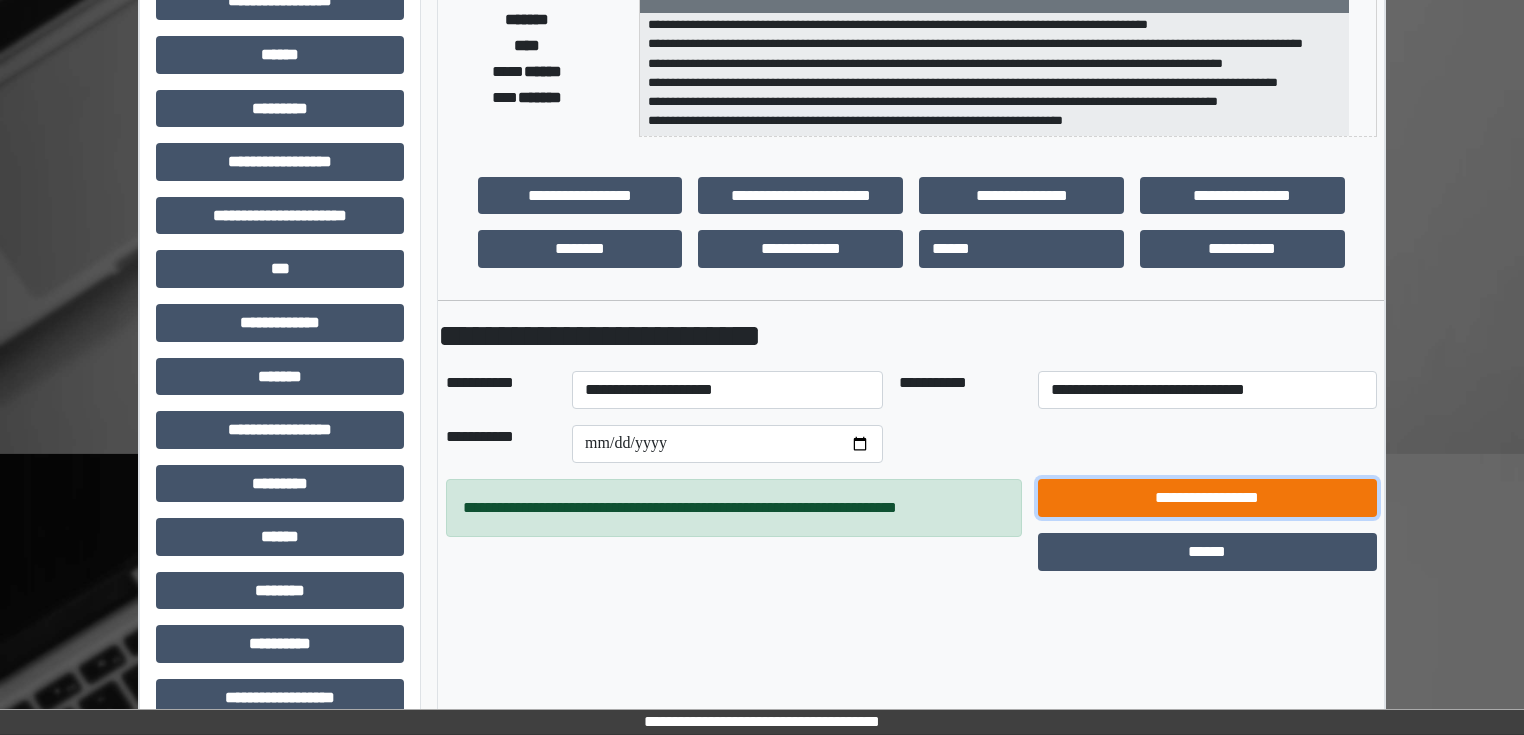 click on "**********" at bounding box center (1207, 498) 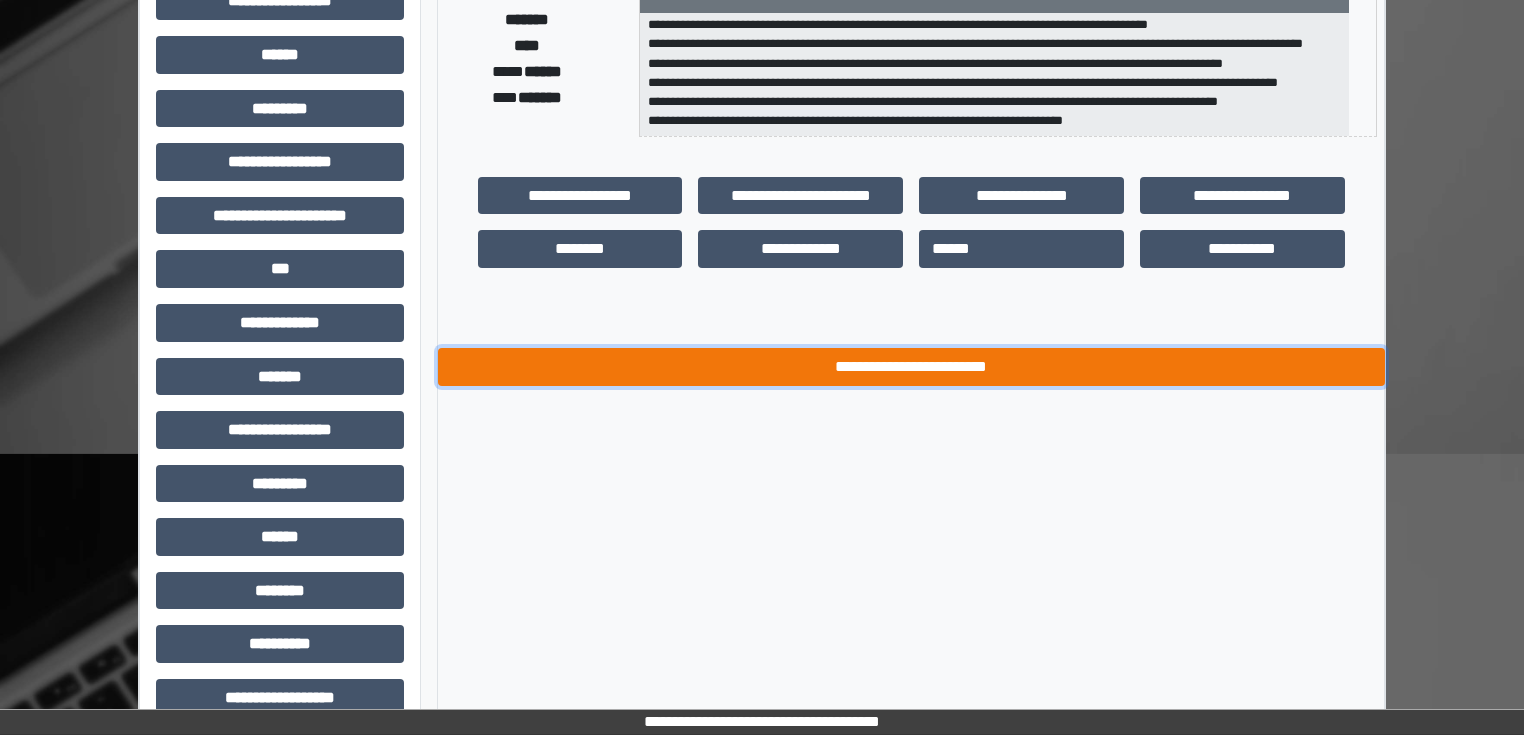 click on "**********" at bounding box center (911, 367) 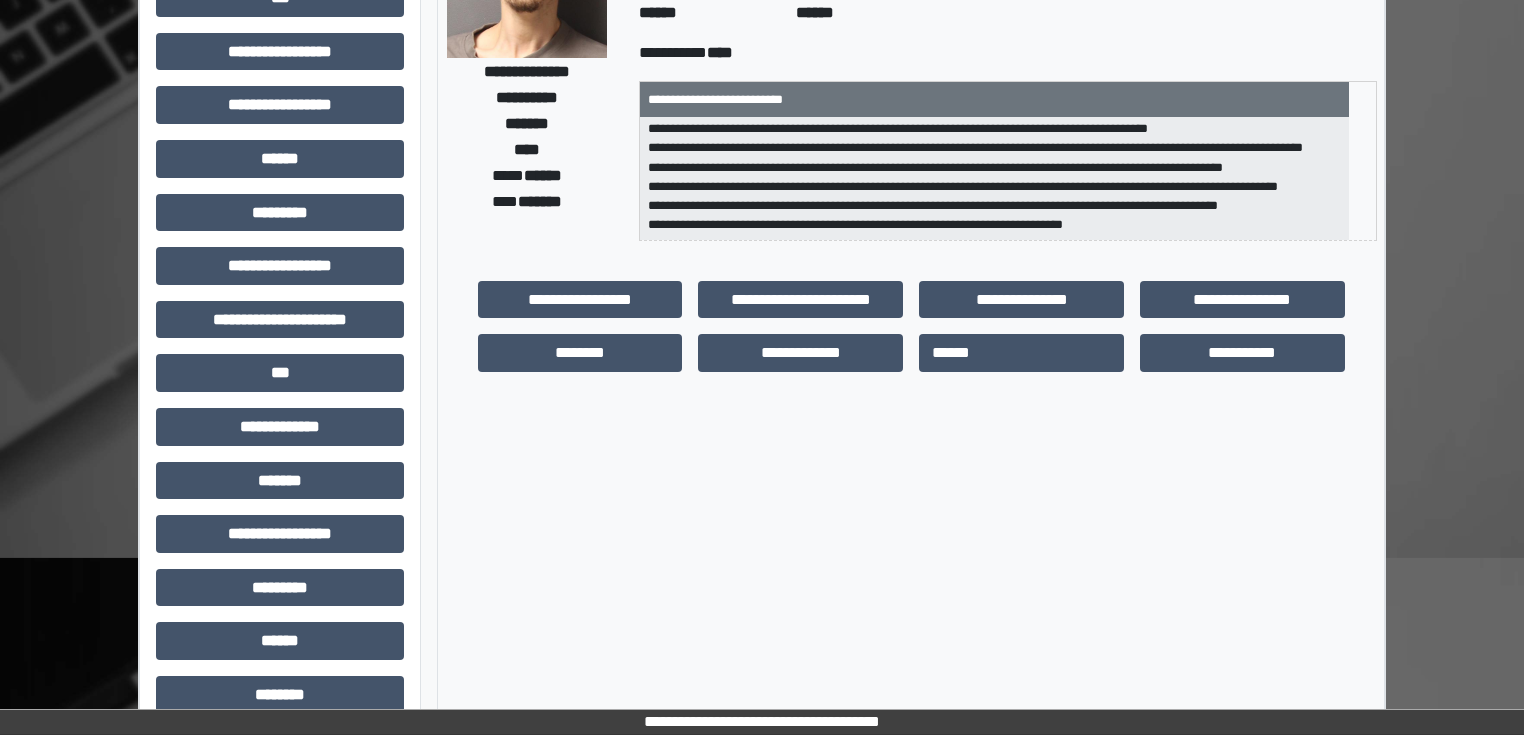 scroll, scrollTop: 240, scrollLeft: 0, axis: vertical 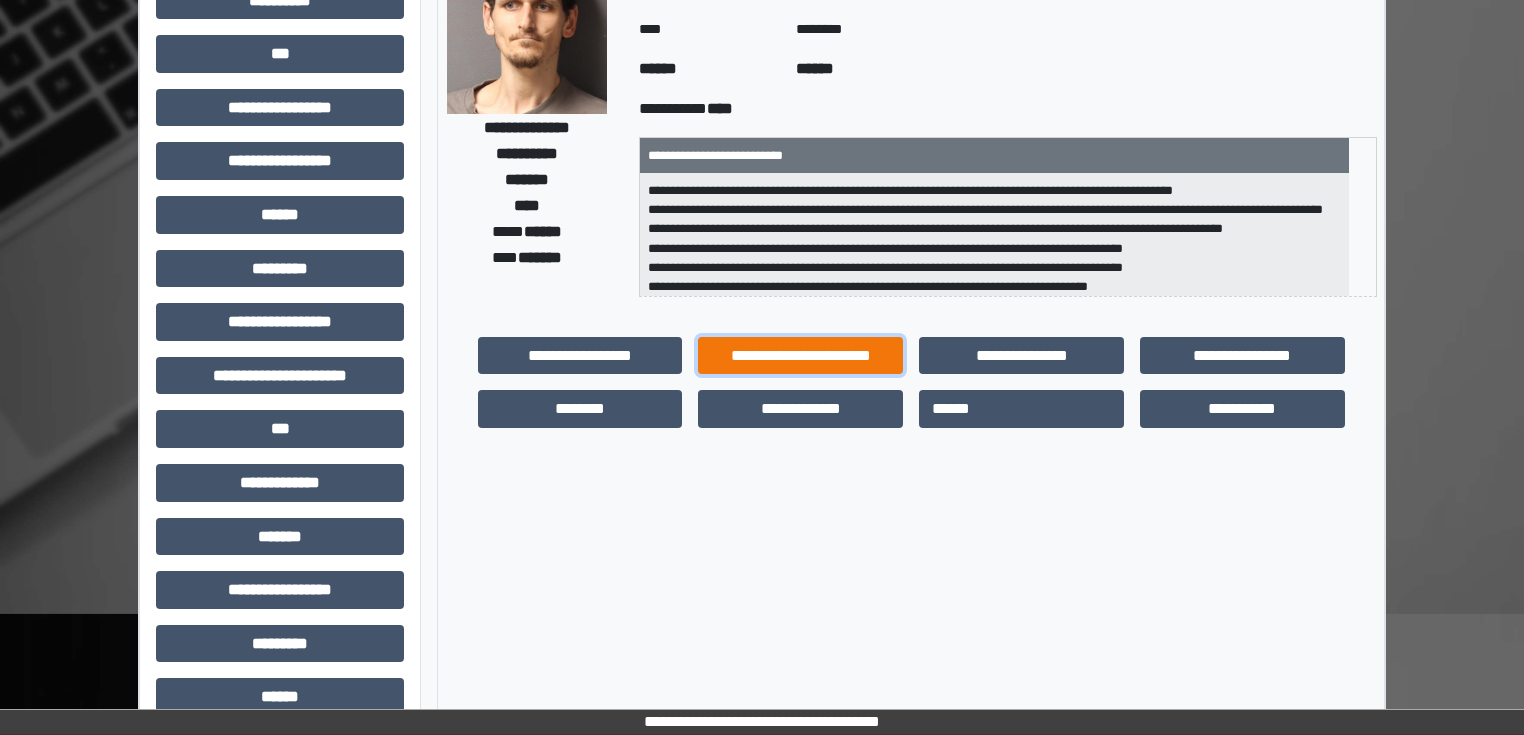 click on "**********" at bounding box center [800, 356] 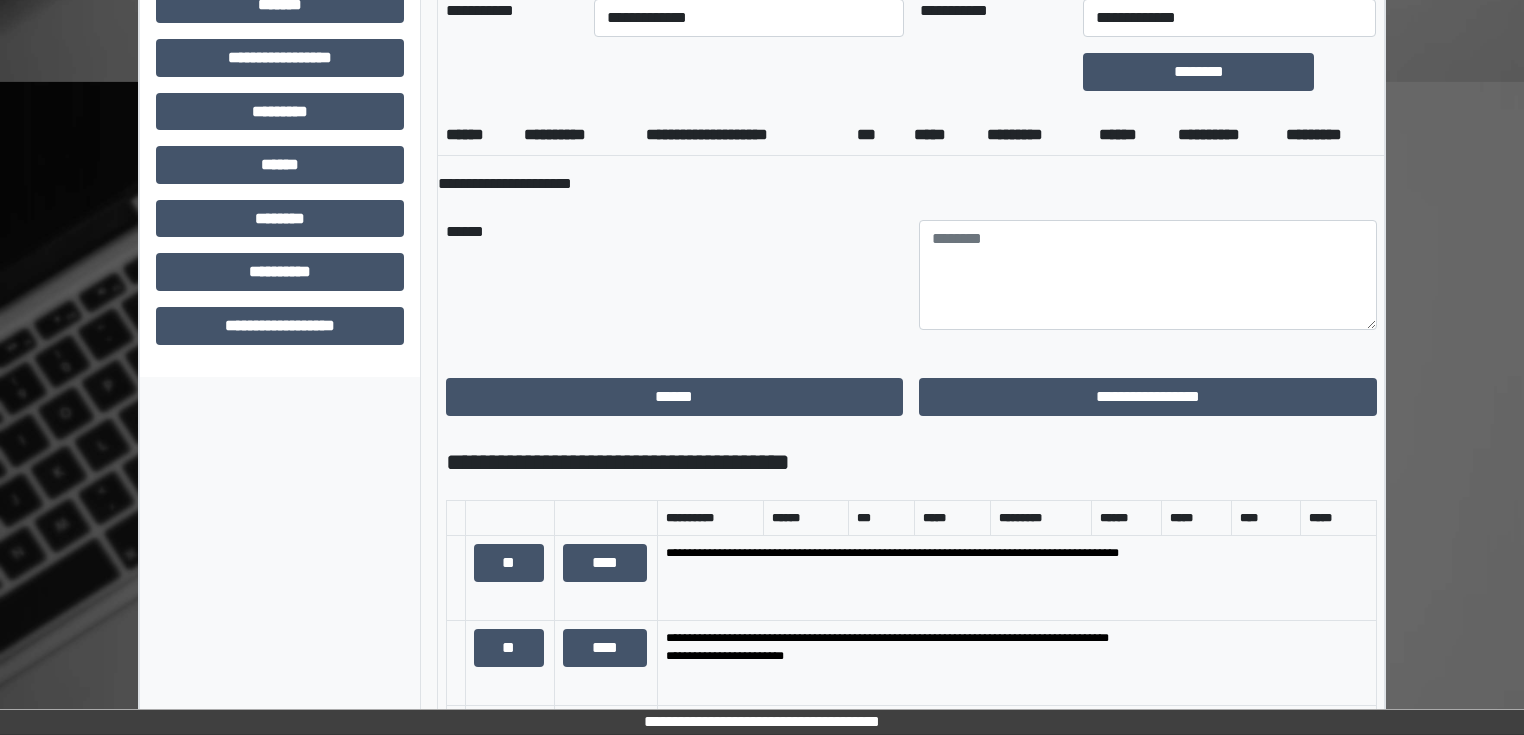 scroll, scrollTop: 400, scrollLeft: 0, axis: vertical 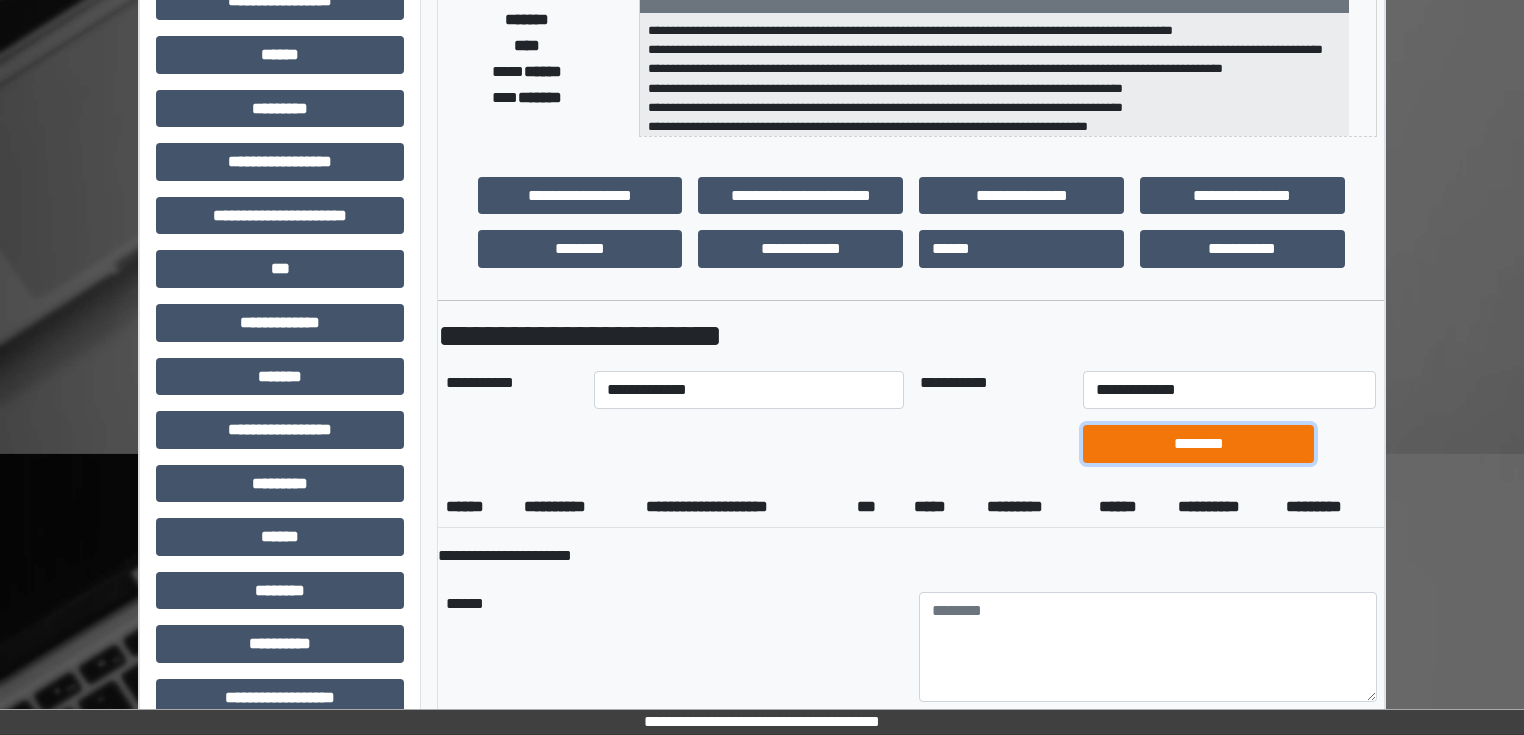 click on "********" at bounding box center [1198, 444] 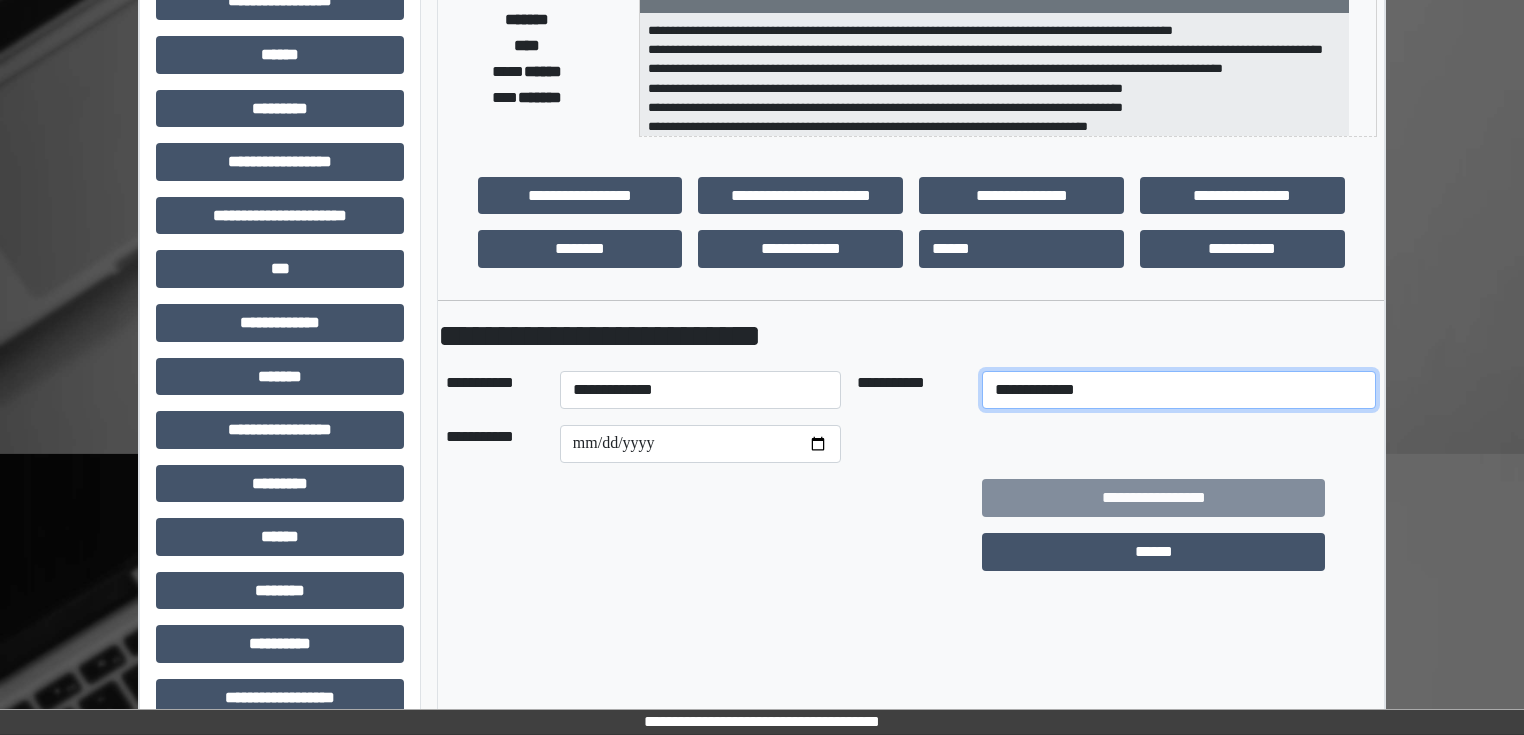 click on "**********" at bounding box center (1179, 390) 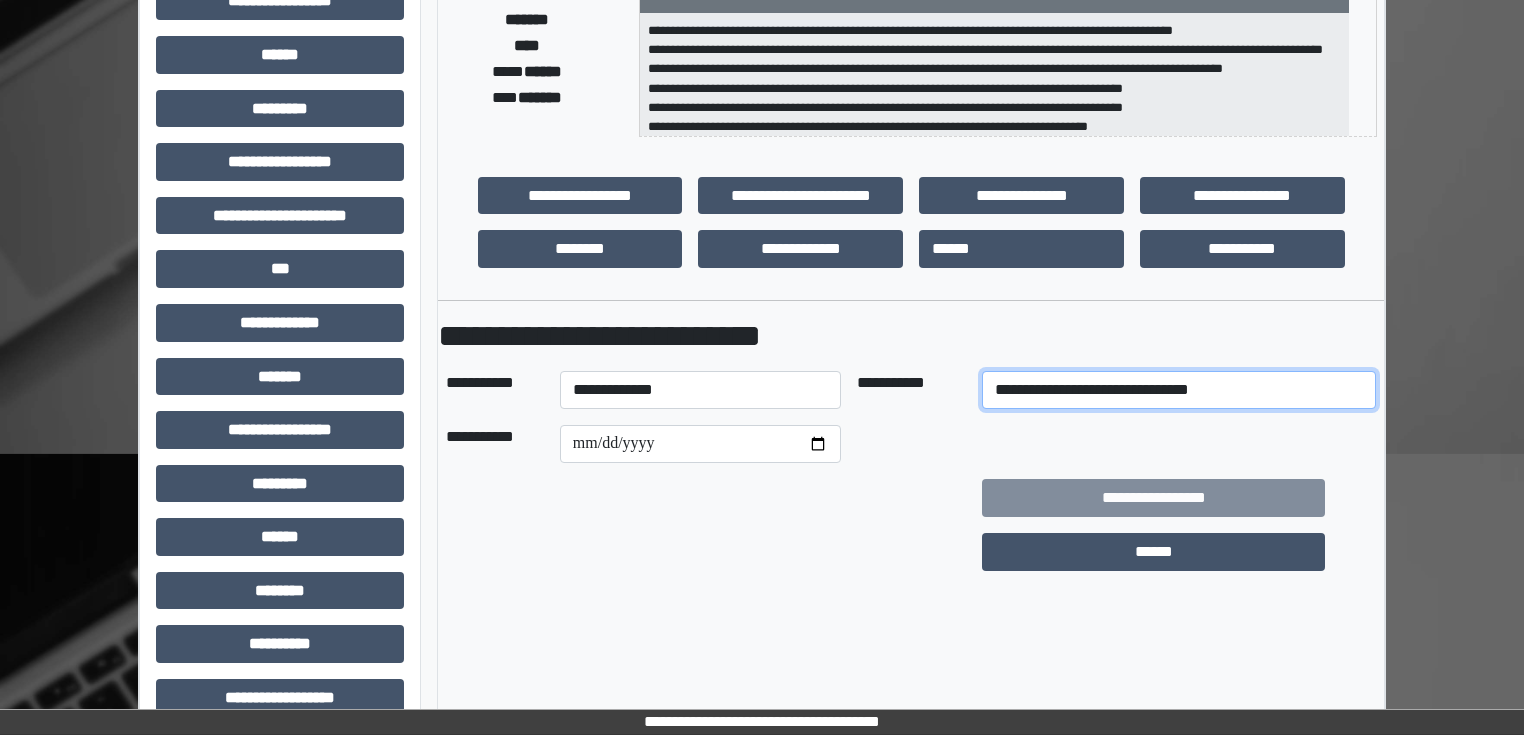 click on "**********" at bounding box center (1179, 390) 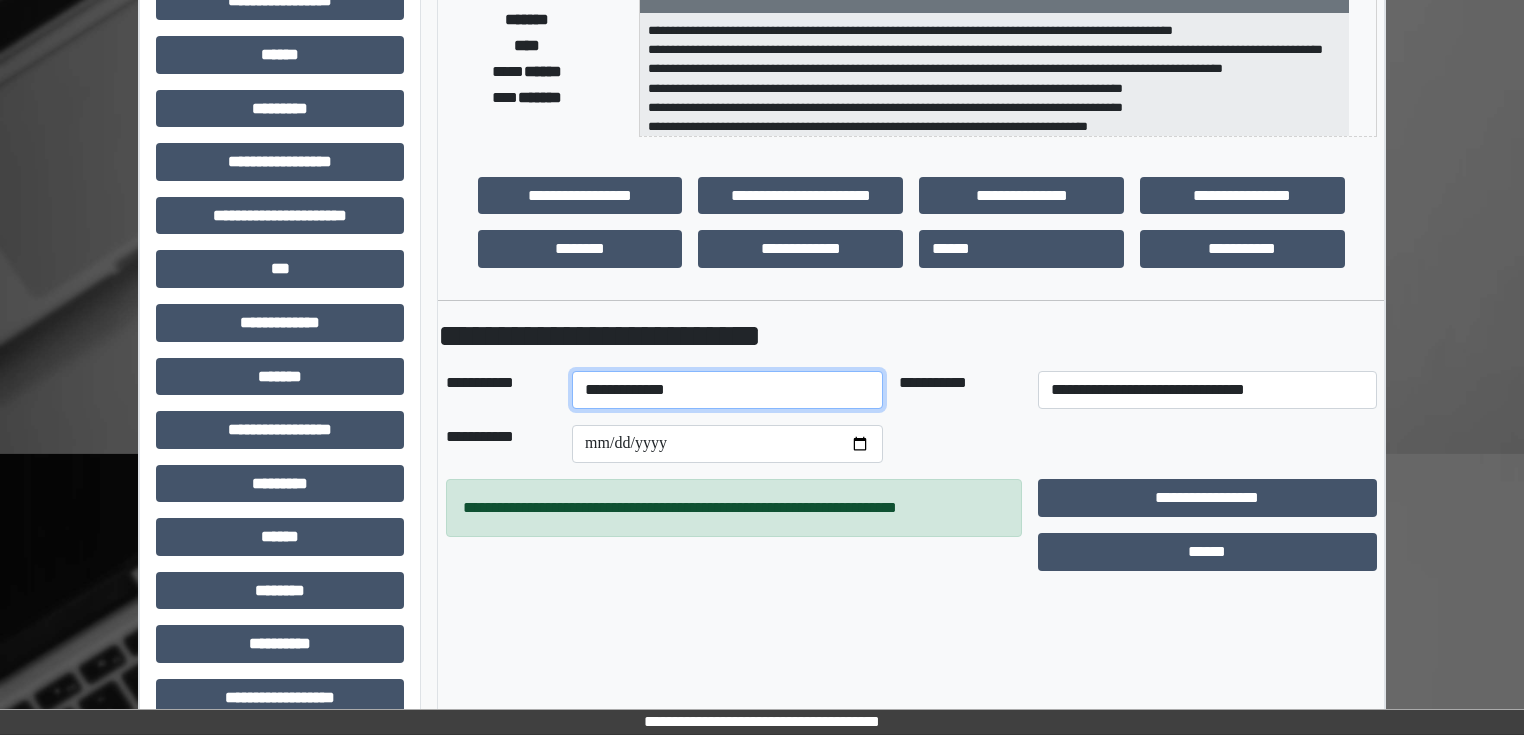 click on "**********" at bounding box center [727, 390] 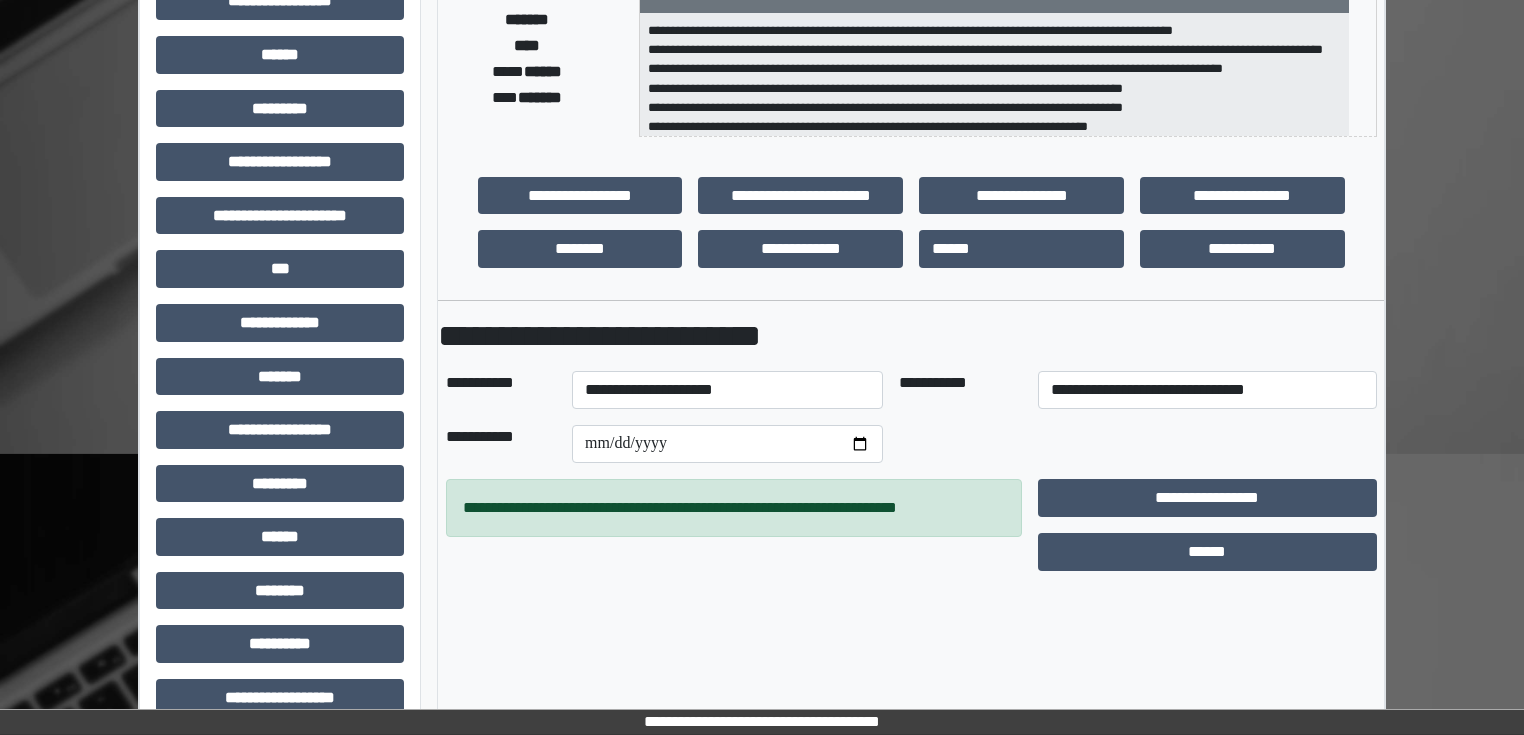 drag, startPoint x: 715, startPoint y: 635, endPoint x: 626, endPoint y: 545, distance: 126.57409 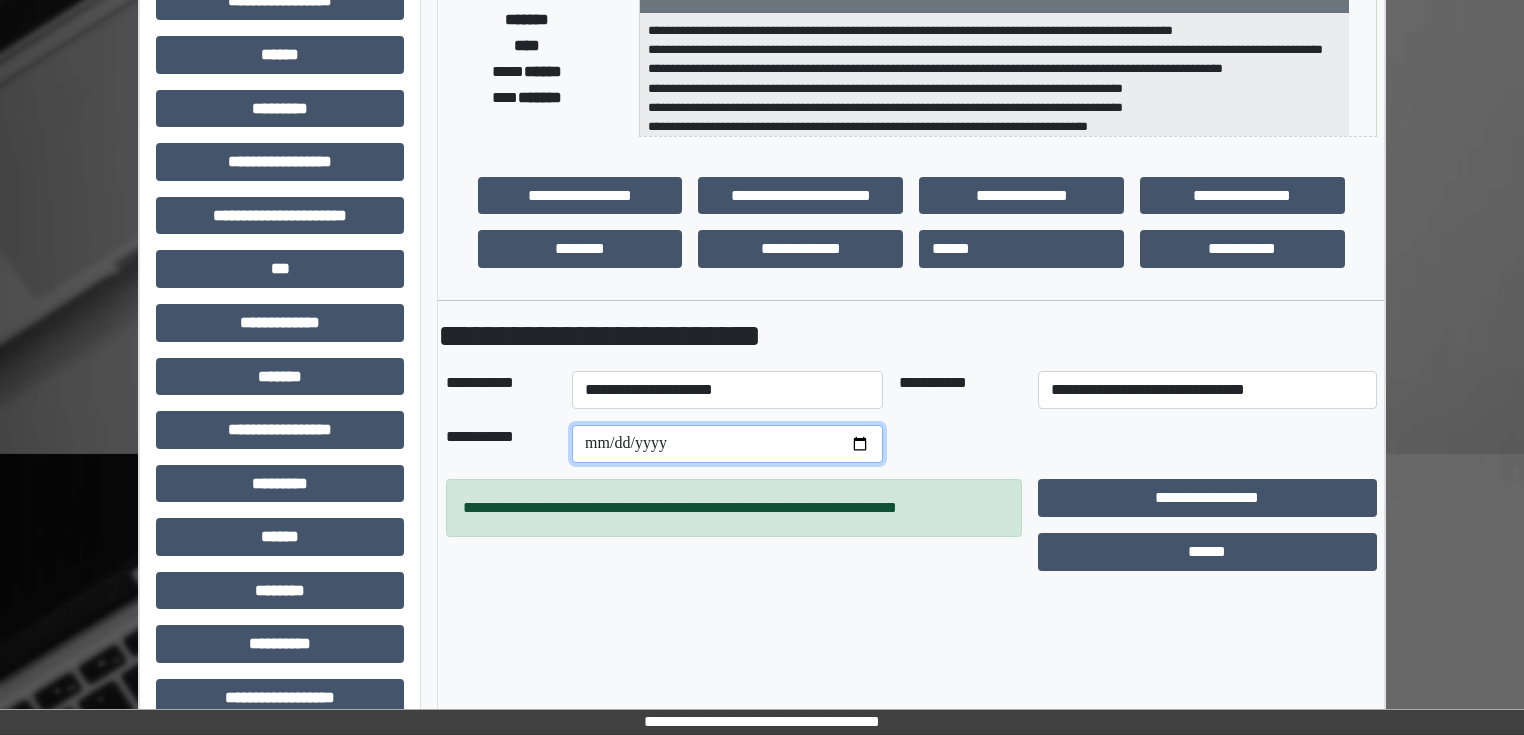 click on "**********" at bounding box center [727, 444] 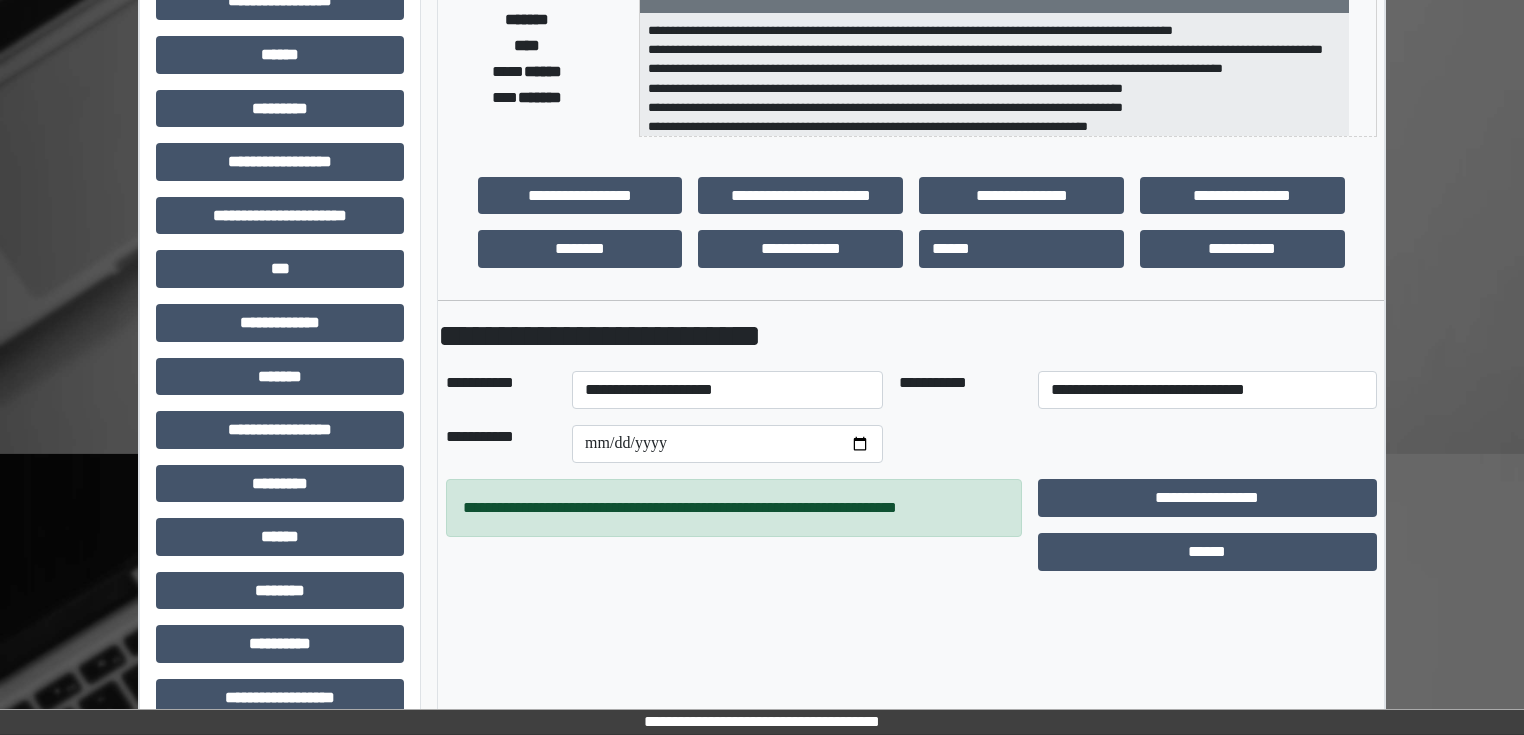 drag, startPoint x: 639, startPoint y: 508, endPoint x: 636, endPoint y: 568, distance: 60.074955 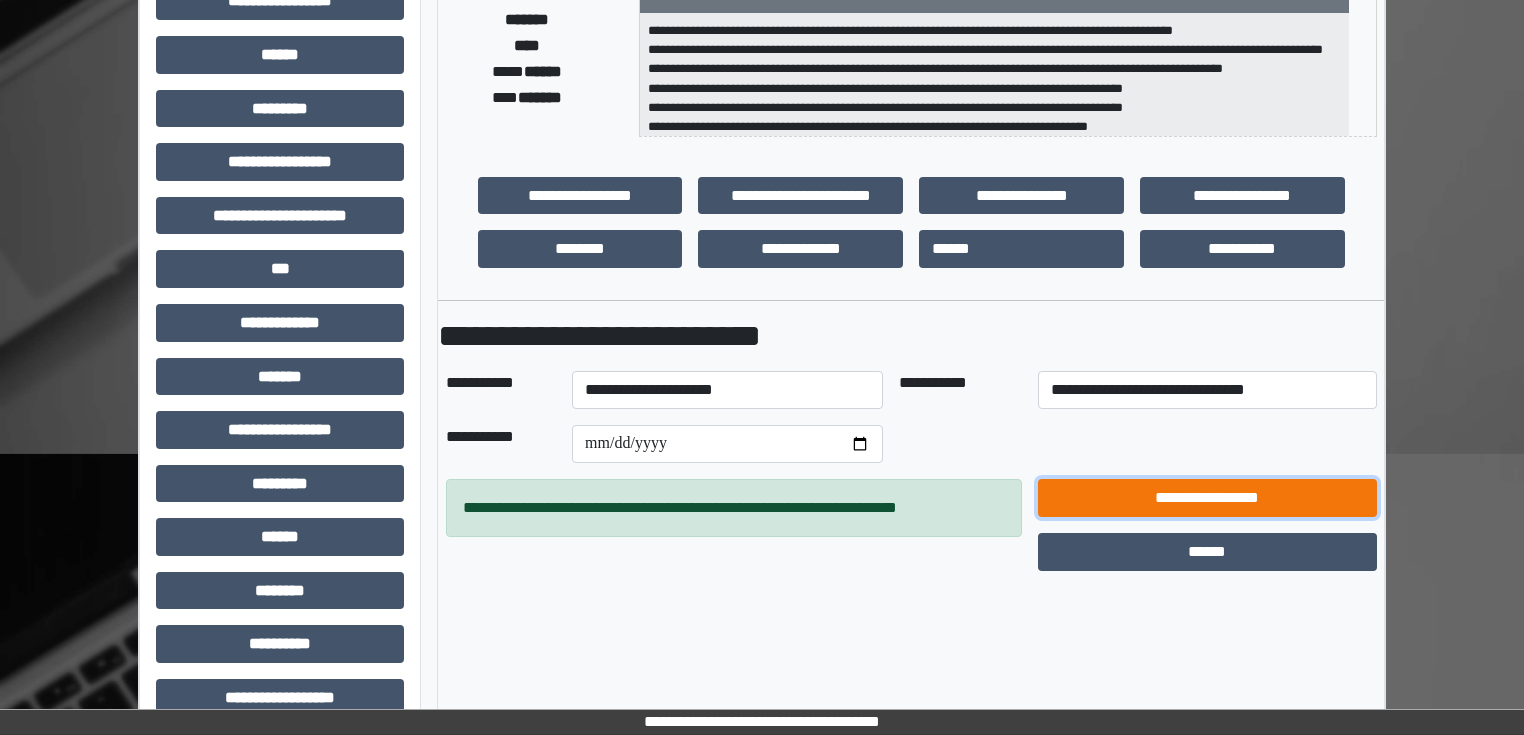 click on "**********" at bounding box center (1207, 498) 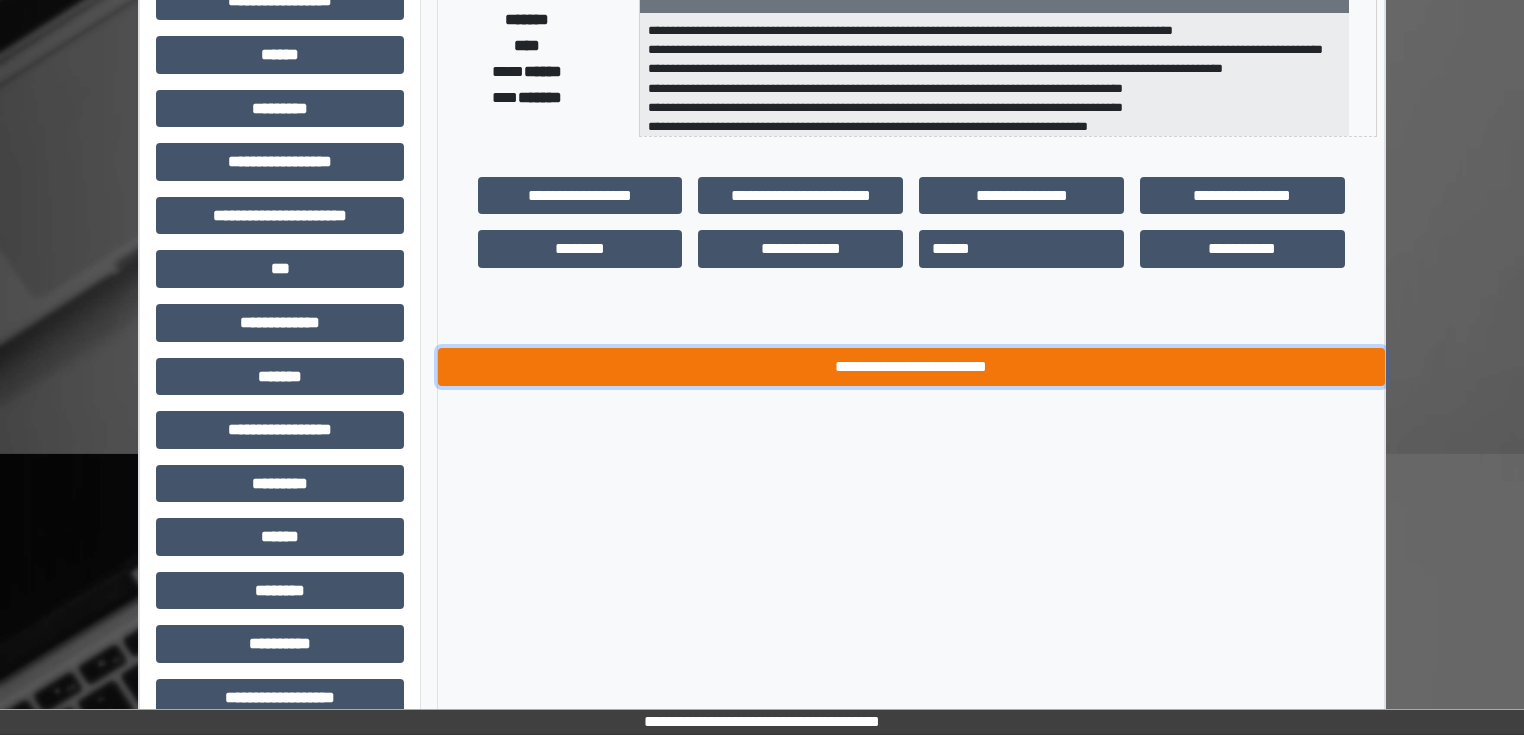 click on "**********" at bounding box center [911, 367] 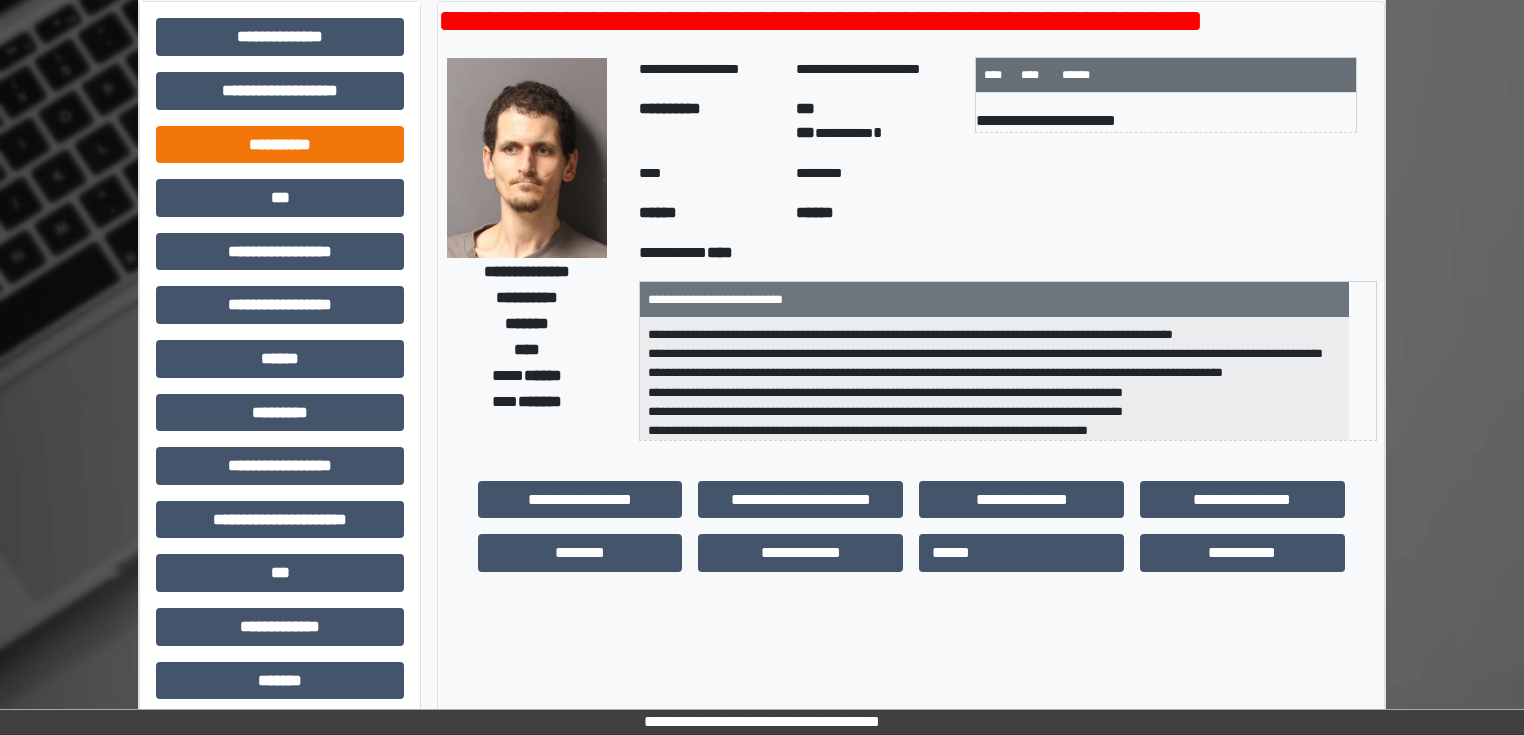 scroll, scrollTop: 80, scrollLeft: 0, axis: vertical 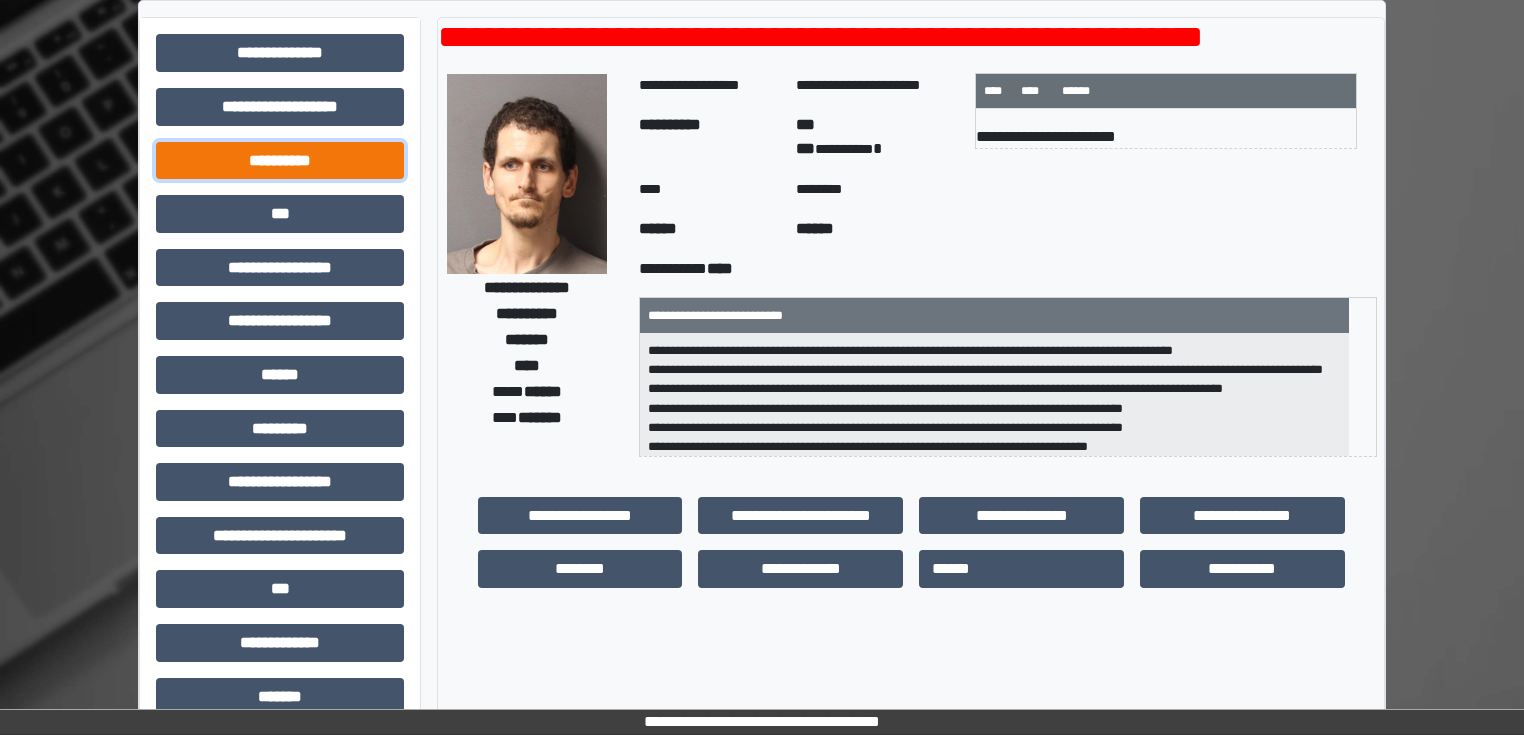 click on "**********" at bounding box center (280, 161) 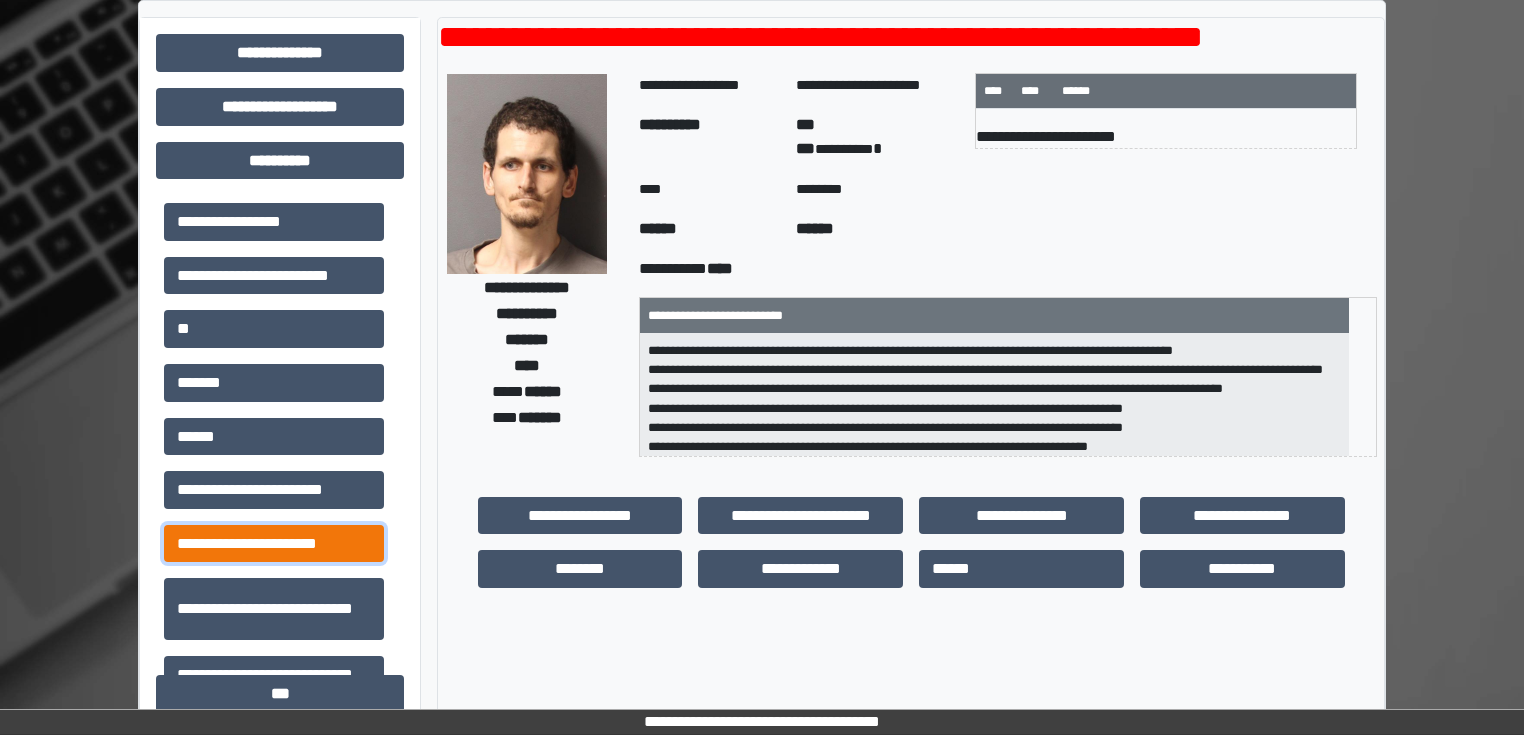 click on "**********" at bounding box center (274, 544) 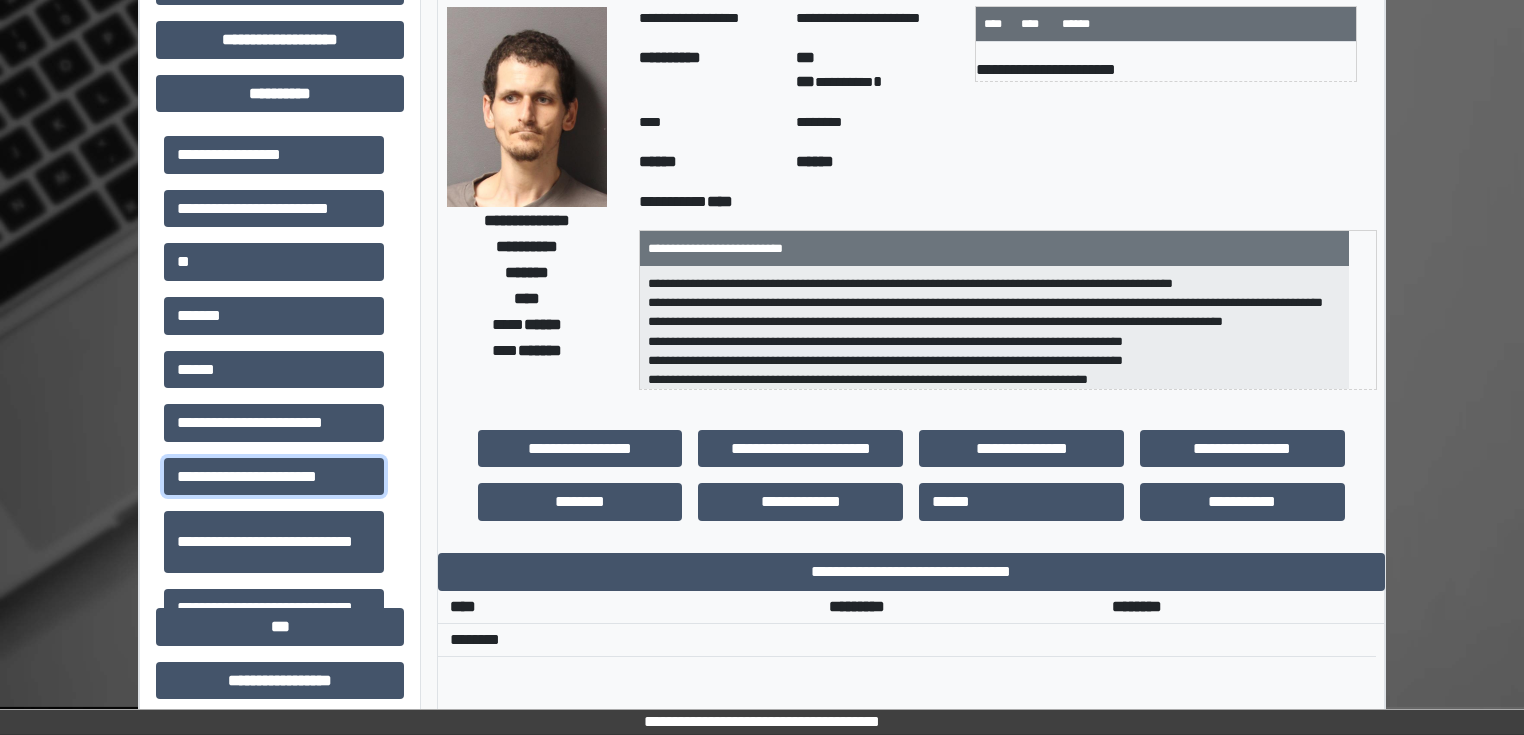 scroll, scrollTop: 240, scrollLeft: 0, axis: vertical 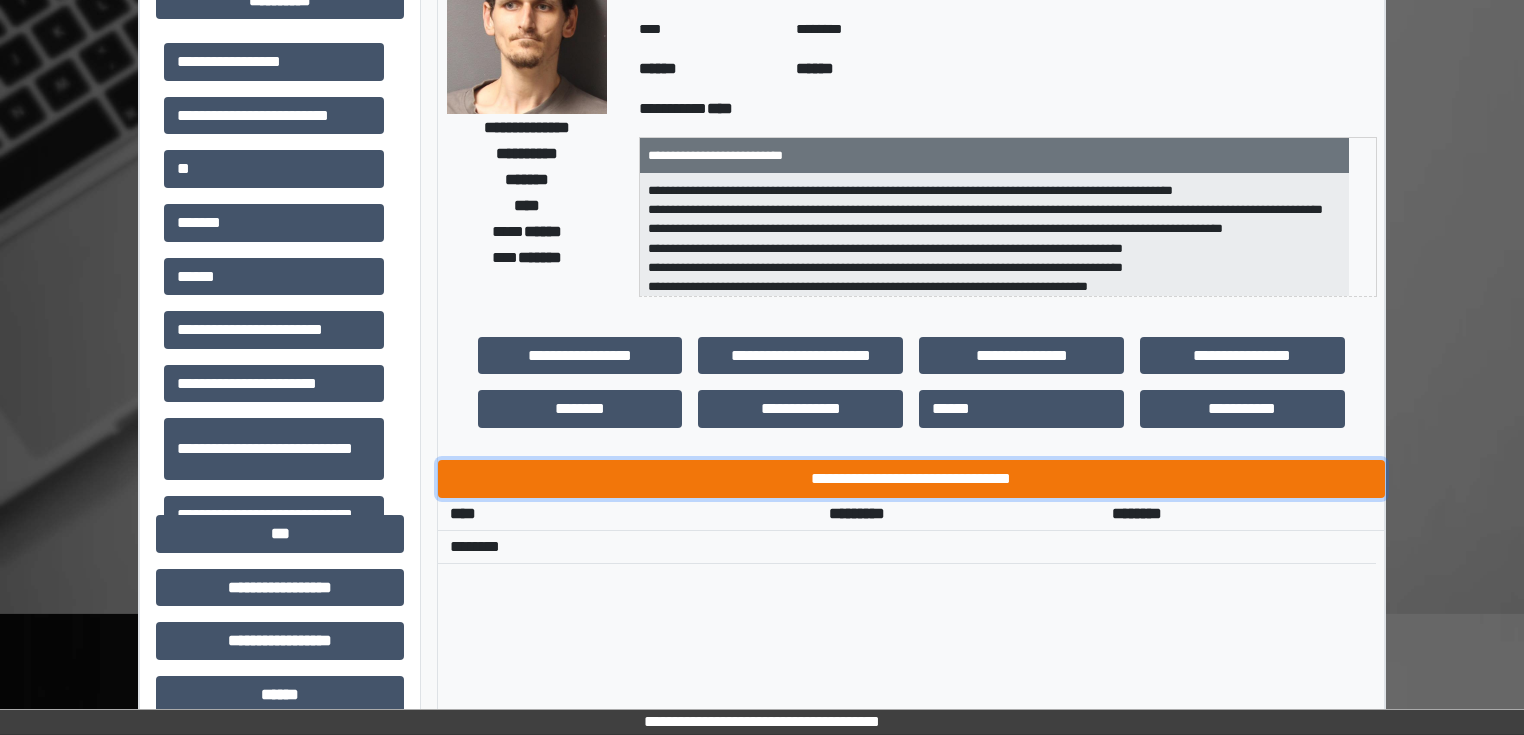 click on "**********" at bounding box center (911, 479) 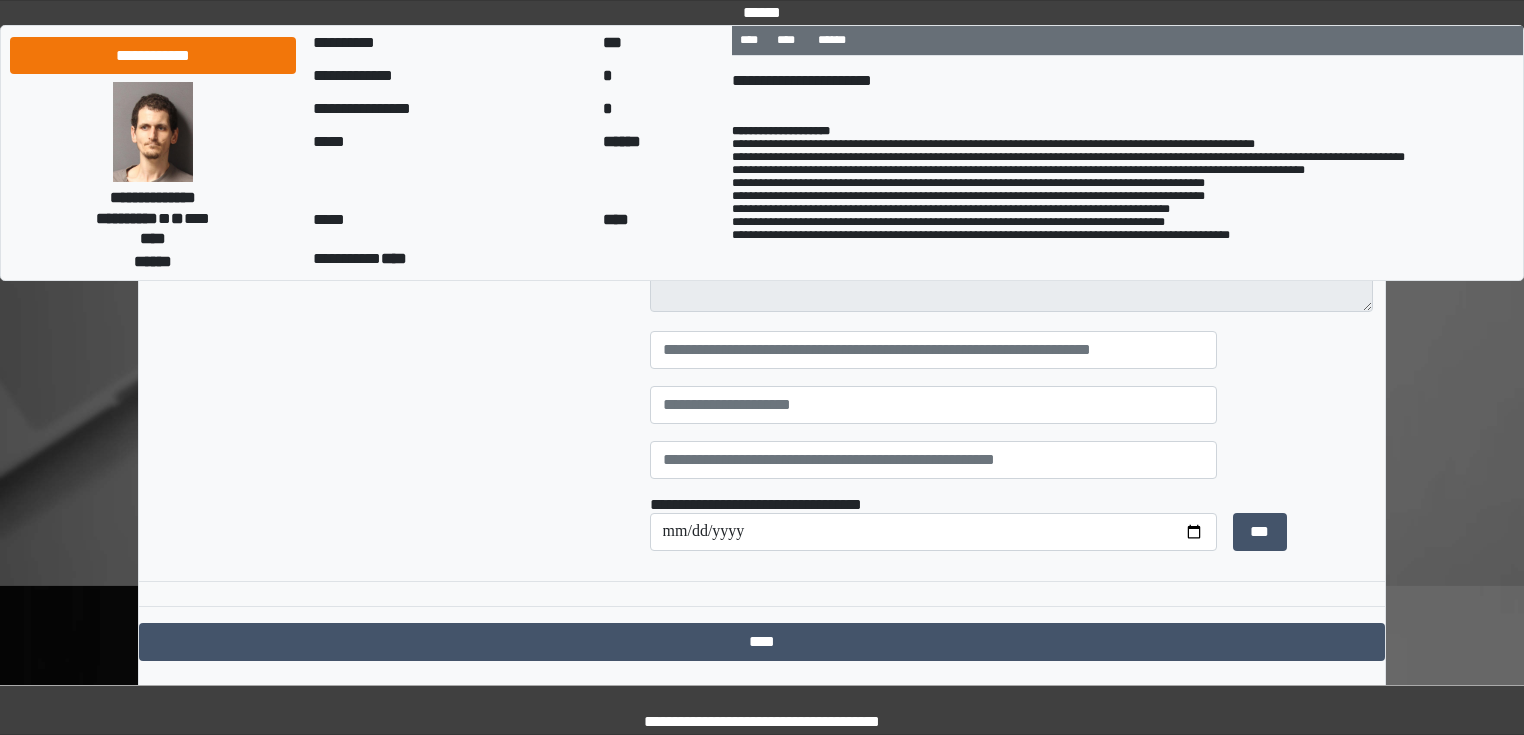 scroll, scrollTop: 240, scrollLeft: 0, axis: vertical 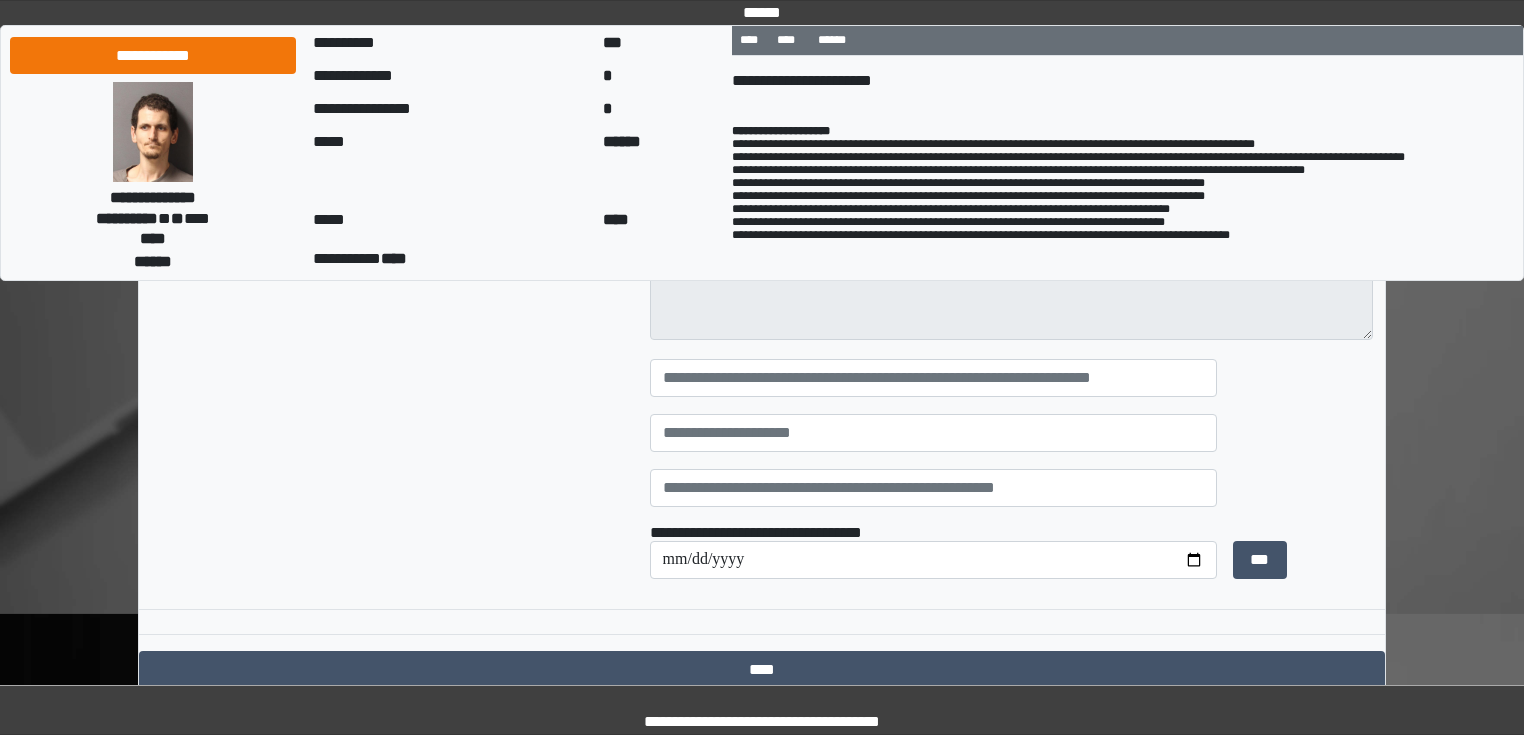click at bounding box center (933, 378) 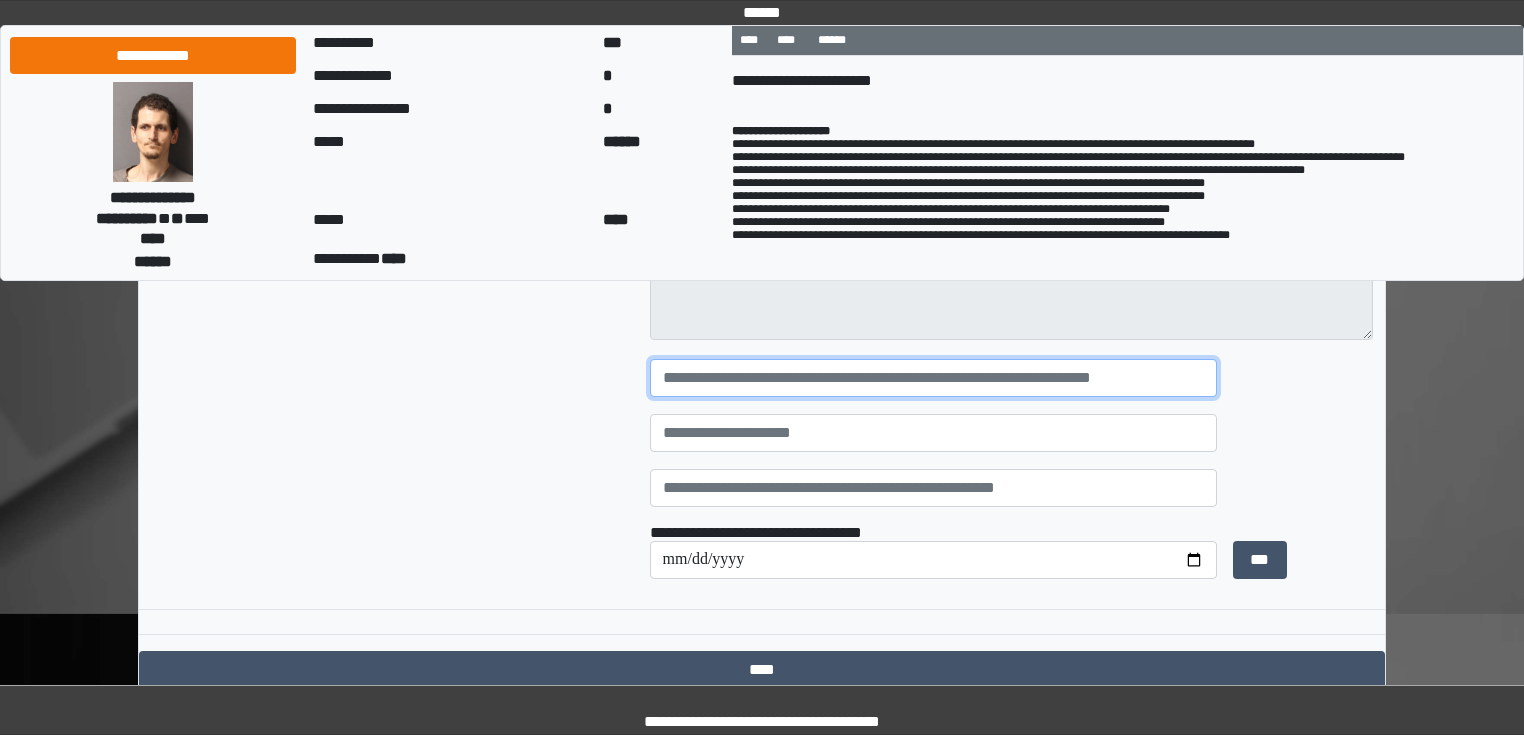 click at bounding box center (933, 378) 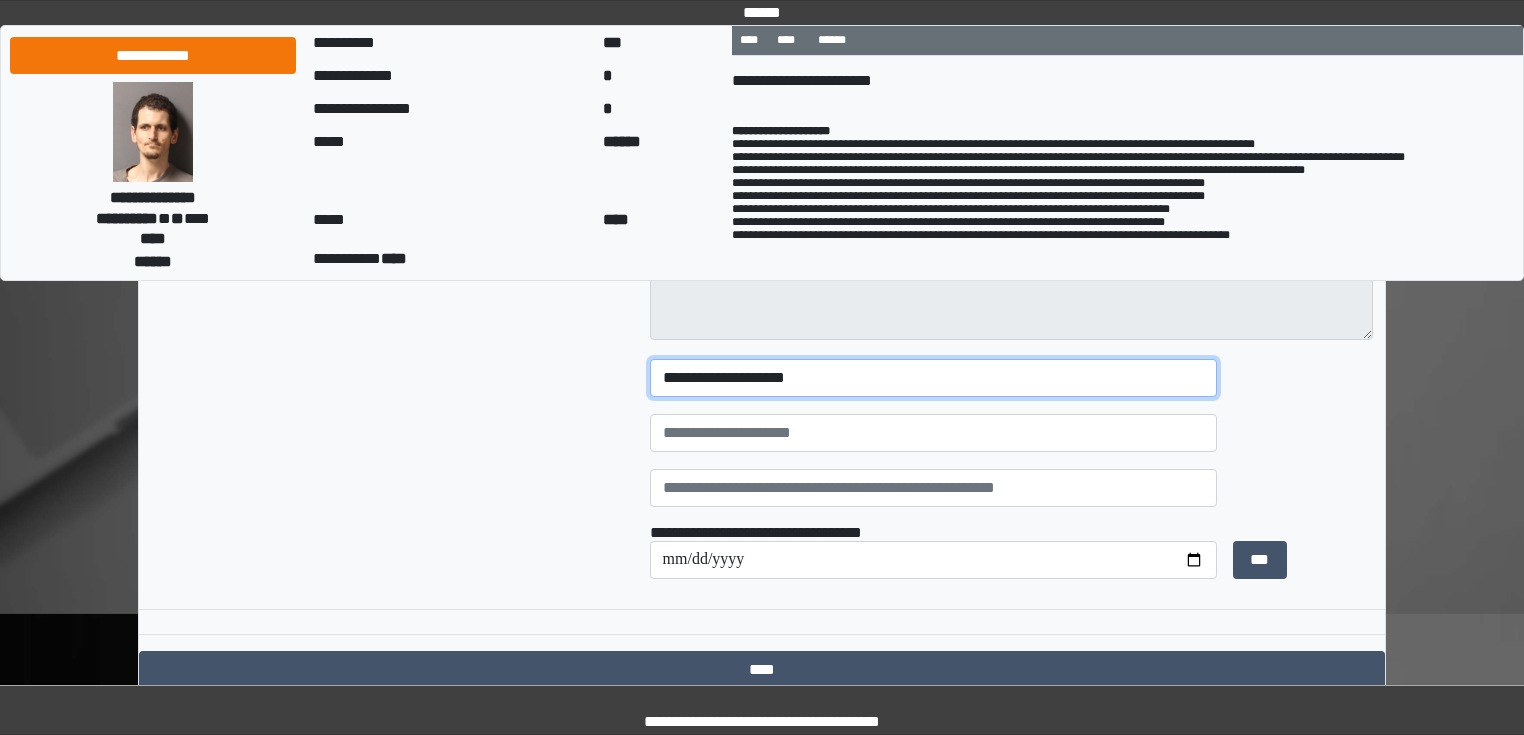 type on "**********" 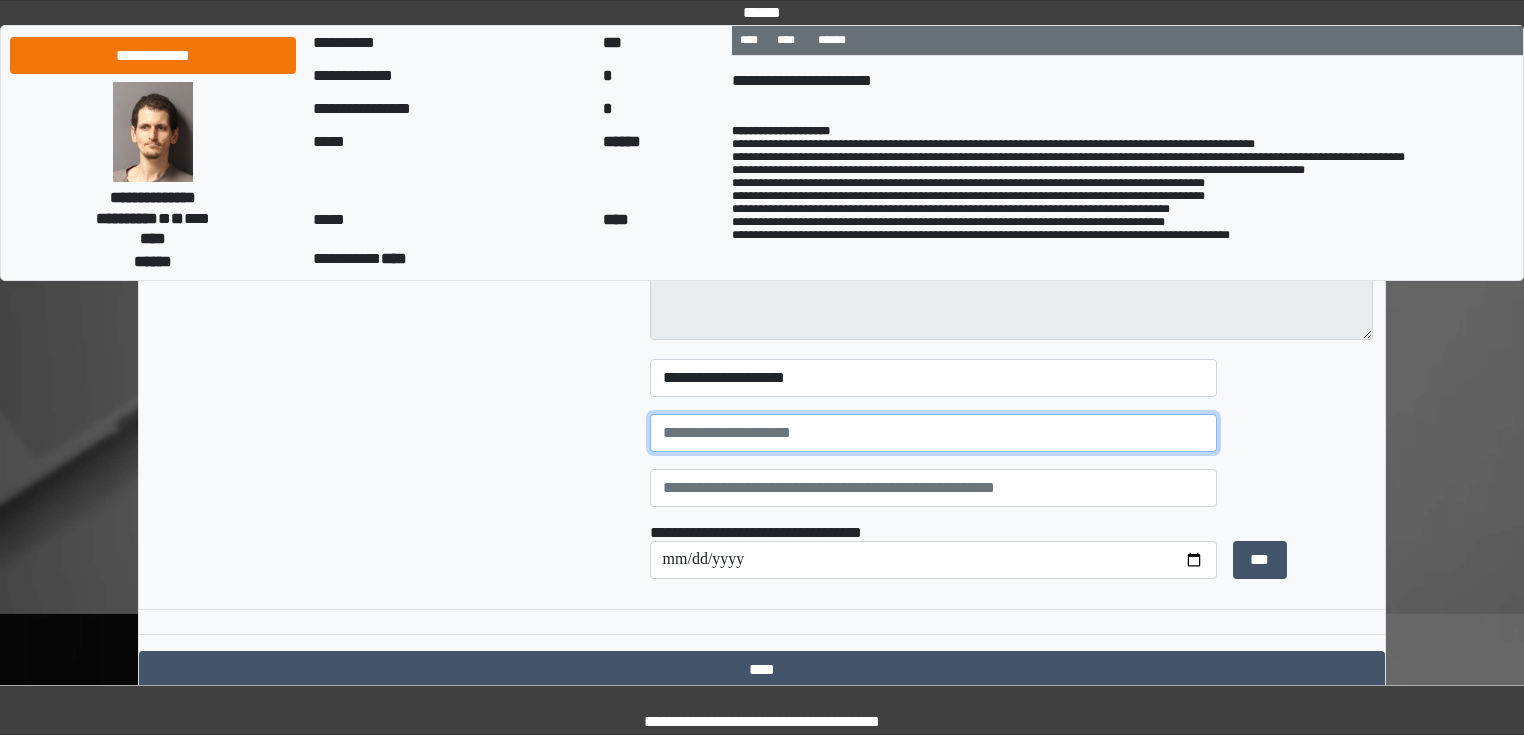 click at bounding box center (933, 433) 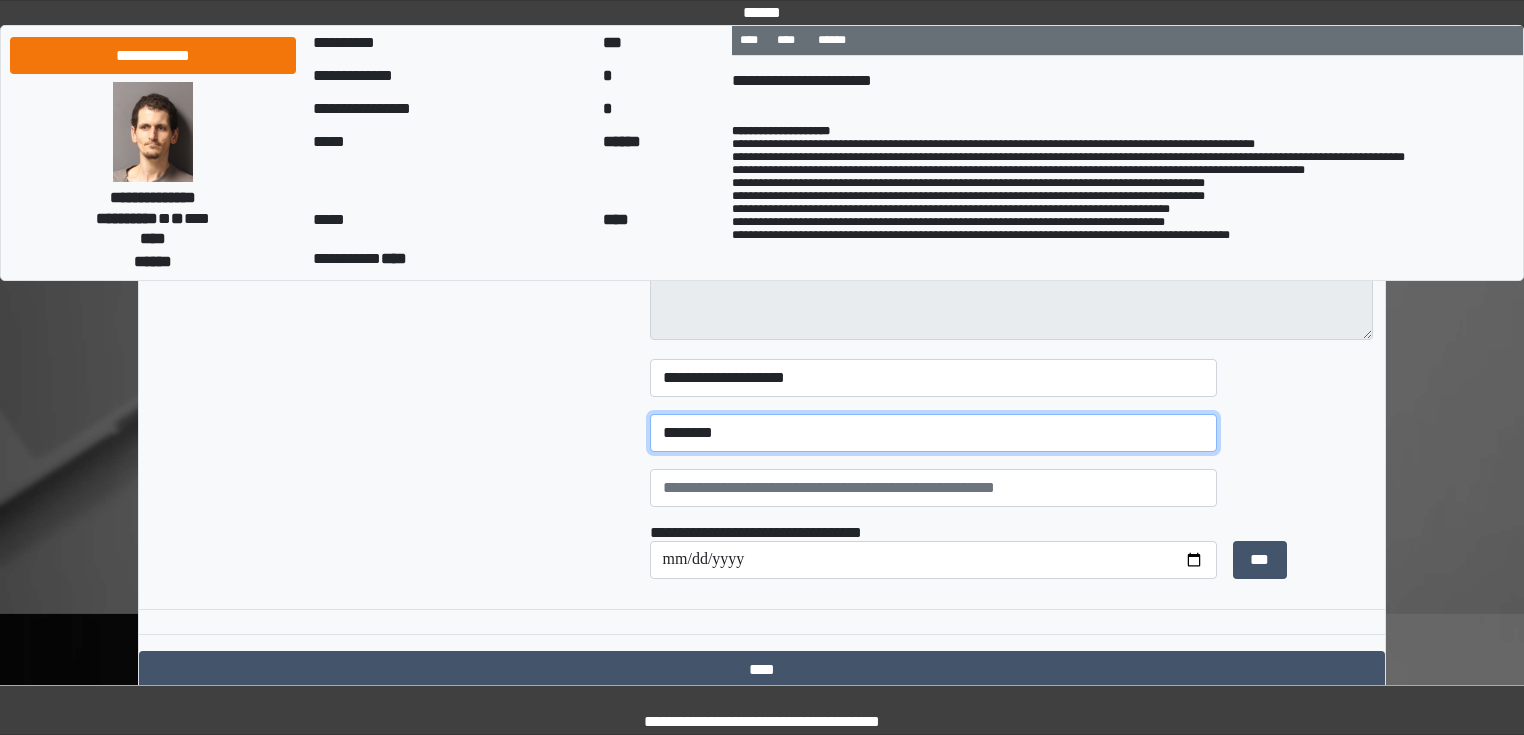 type on "********" 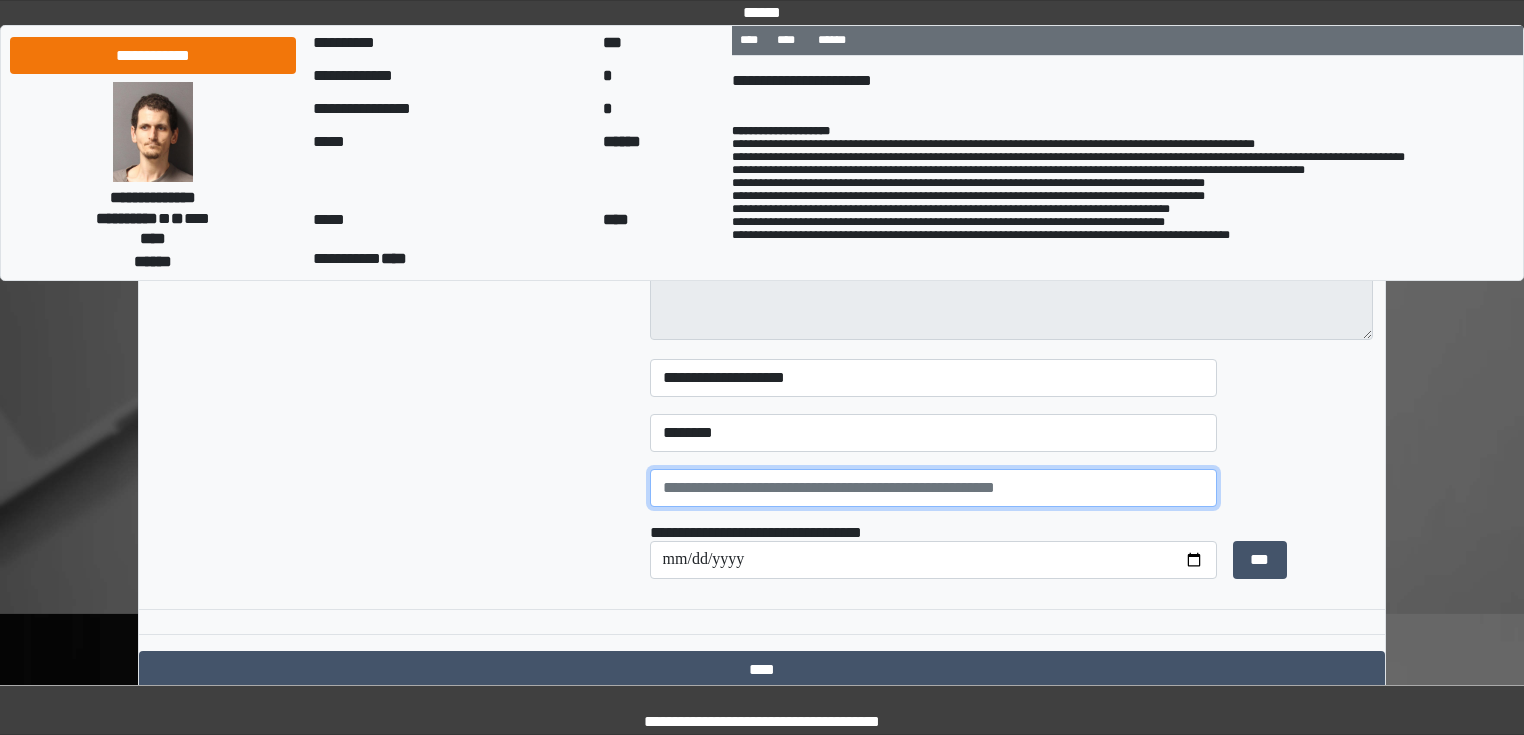 click at bounding box center [933, 488] 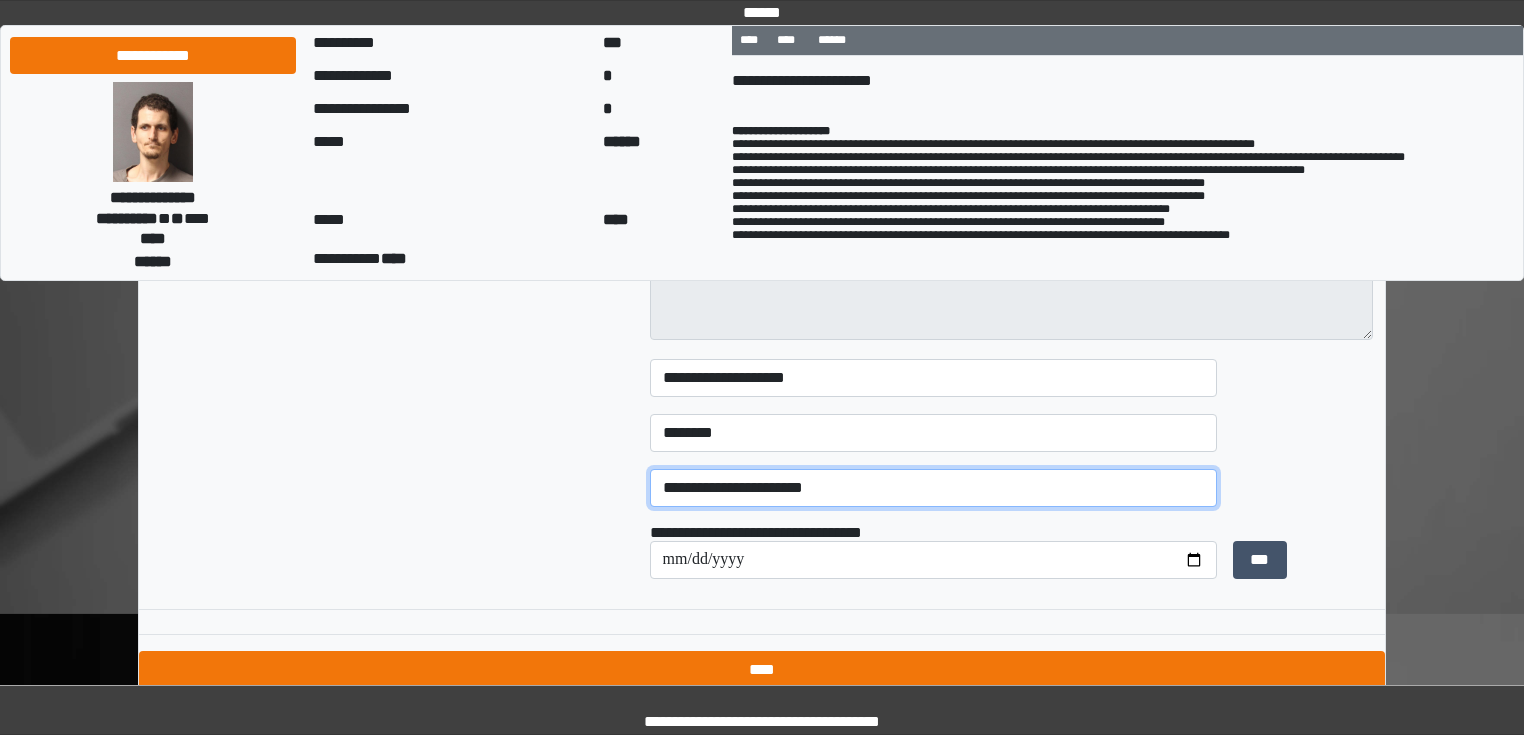type on "**********" 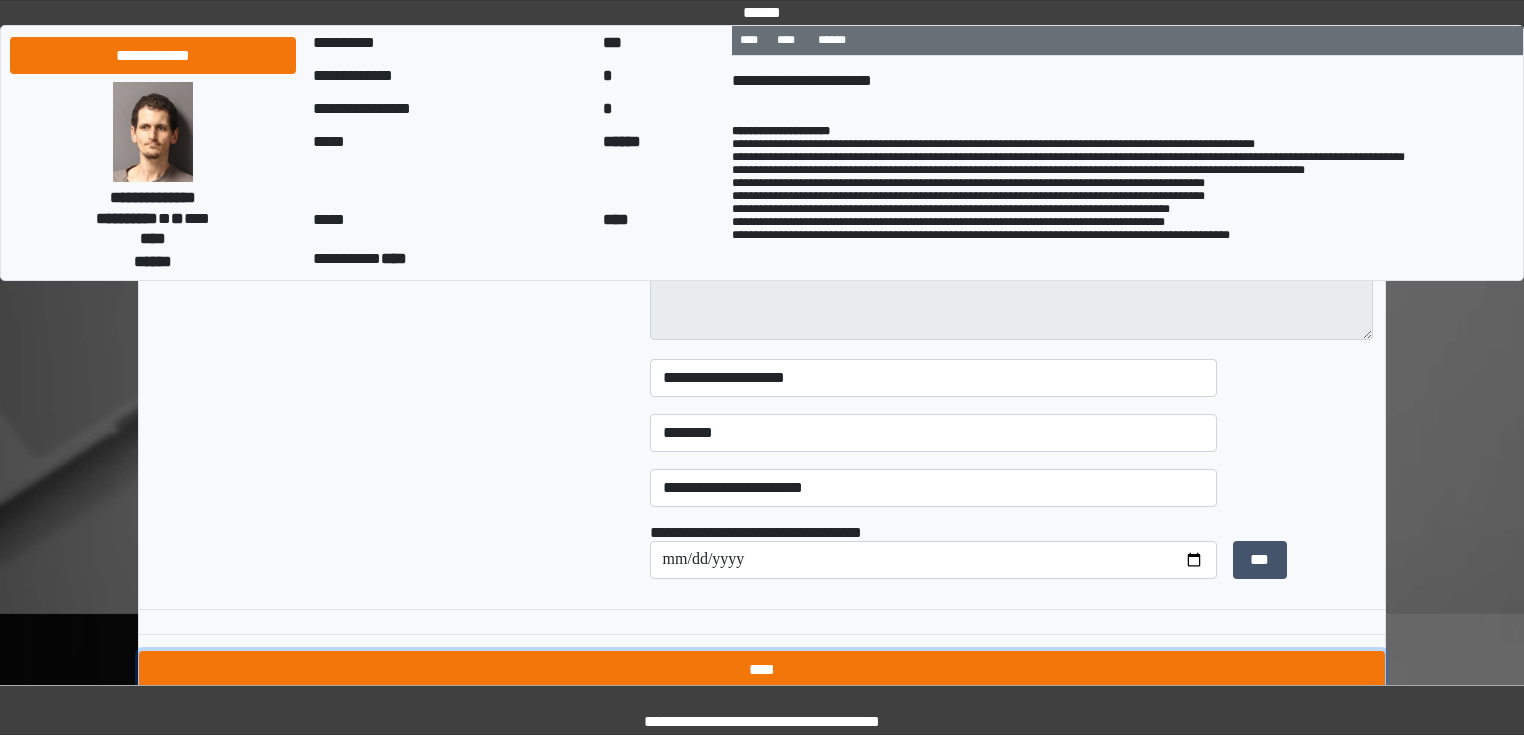 click on "****" at bounding box center (762, 670) 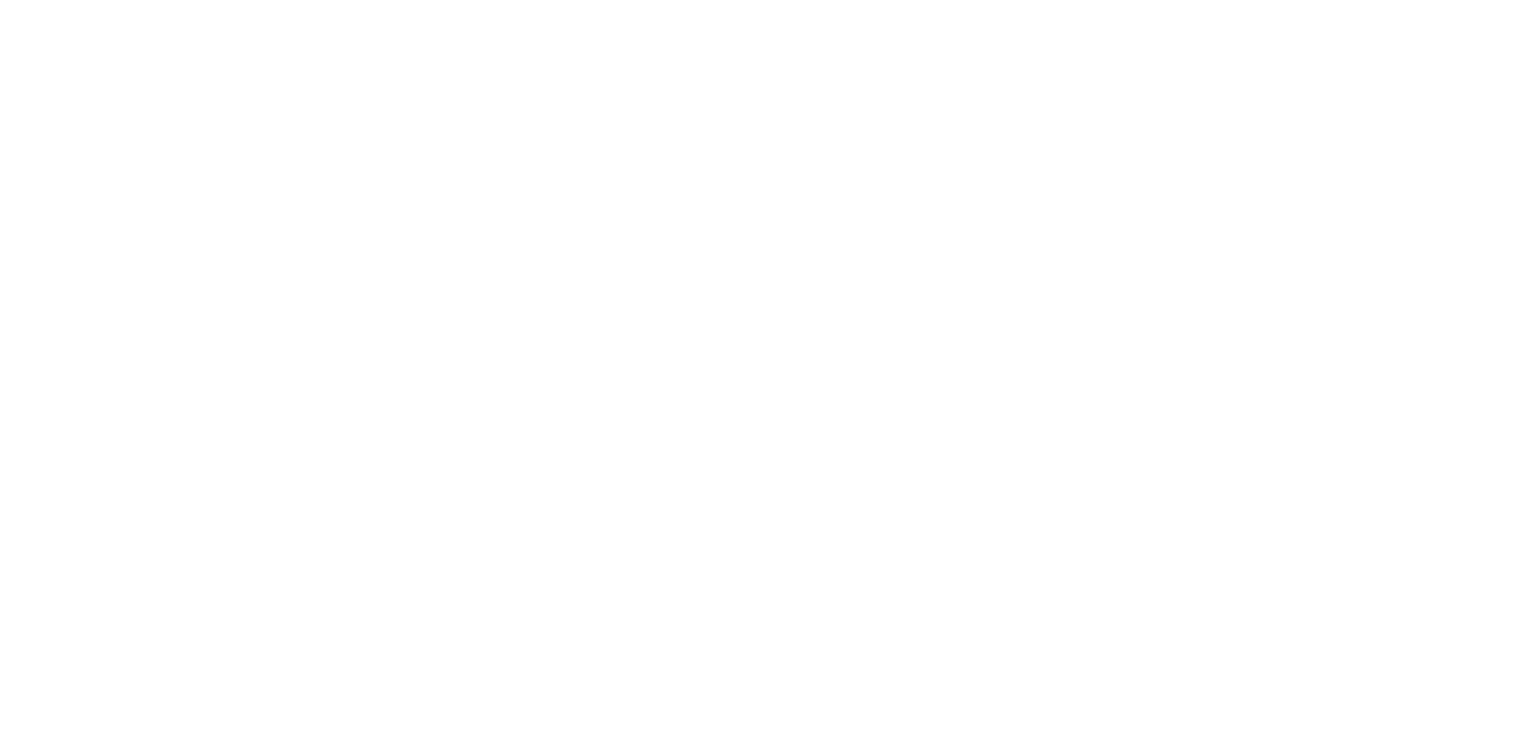 scroll, scrollTop: 0, scrollLeft: 0, axis: both 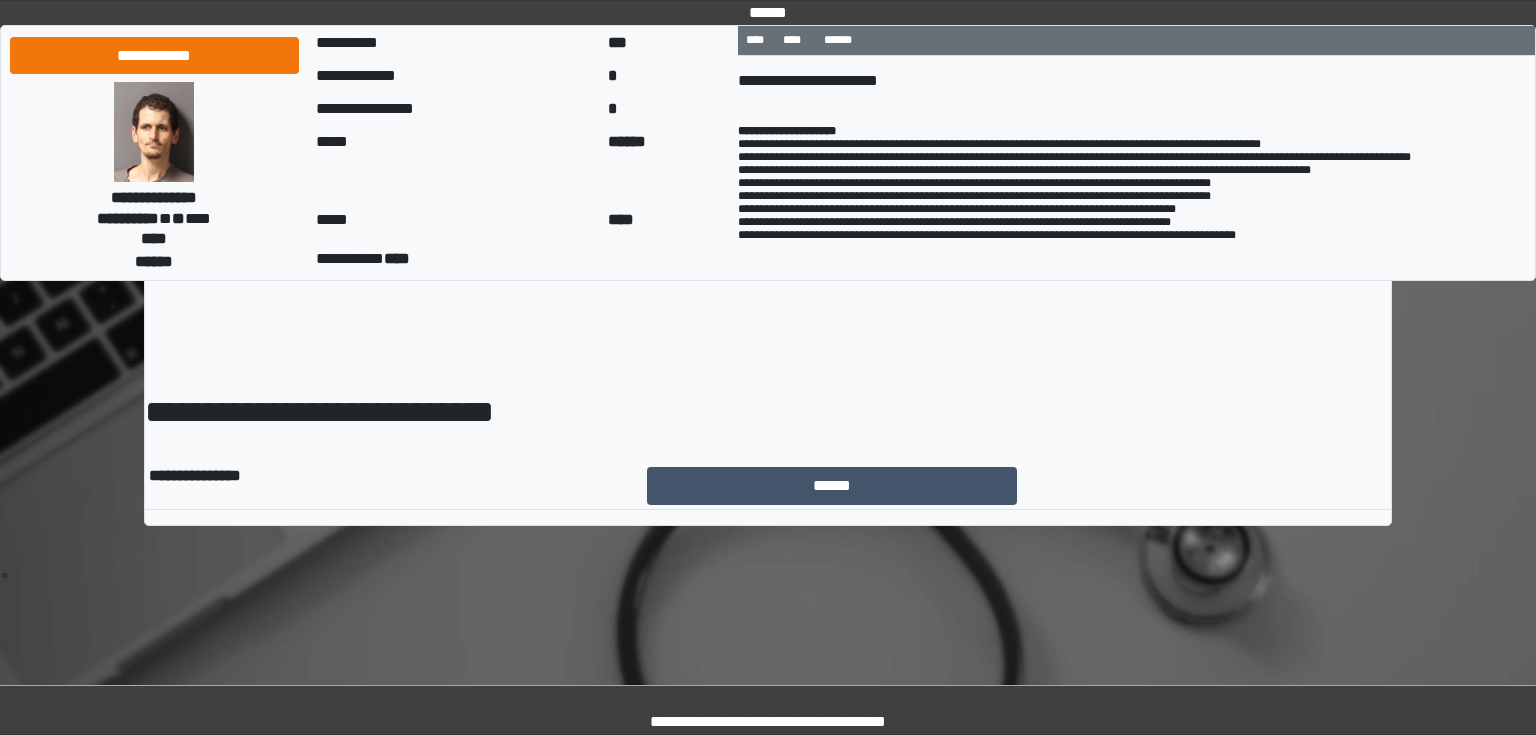 click on "******" at bounding box center (1017, 486) 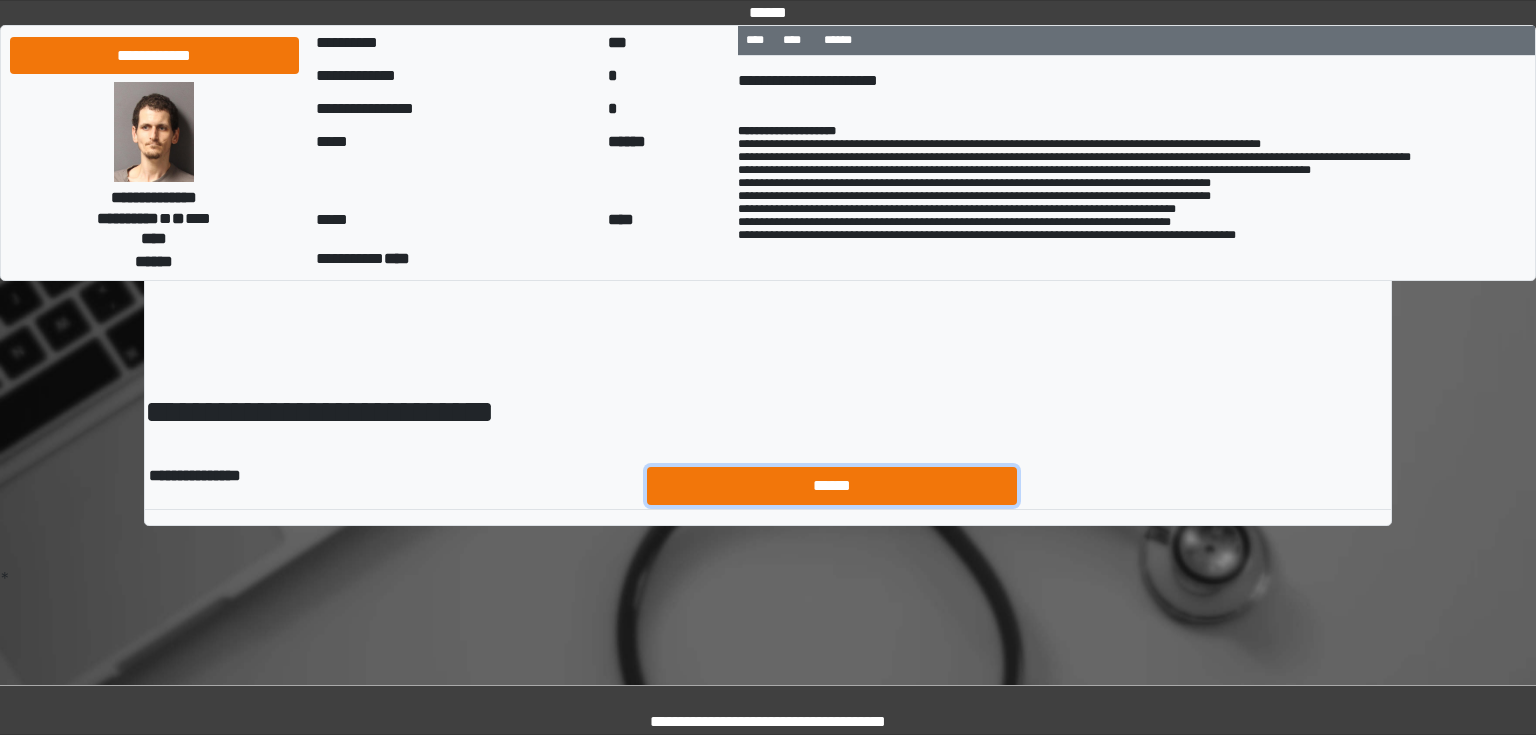 click on "******" at bounding box center (832, 486) 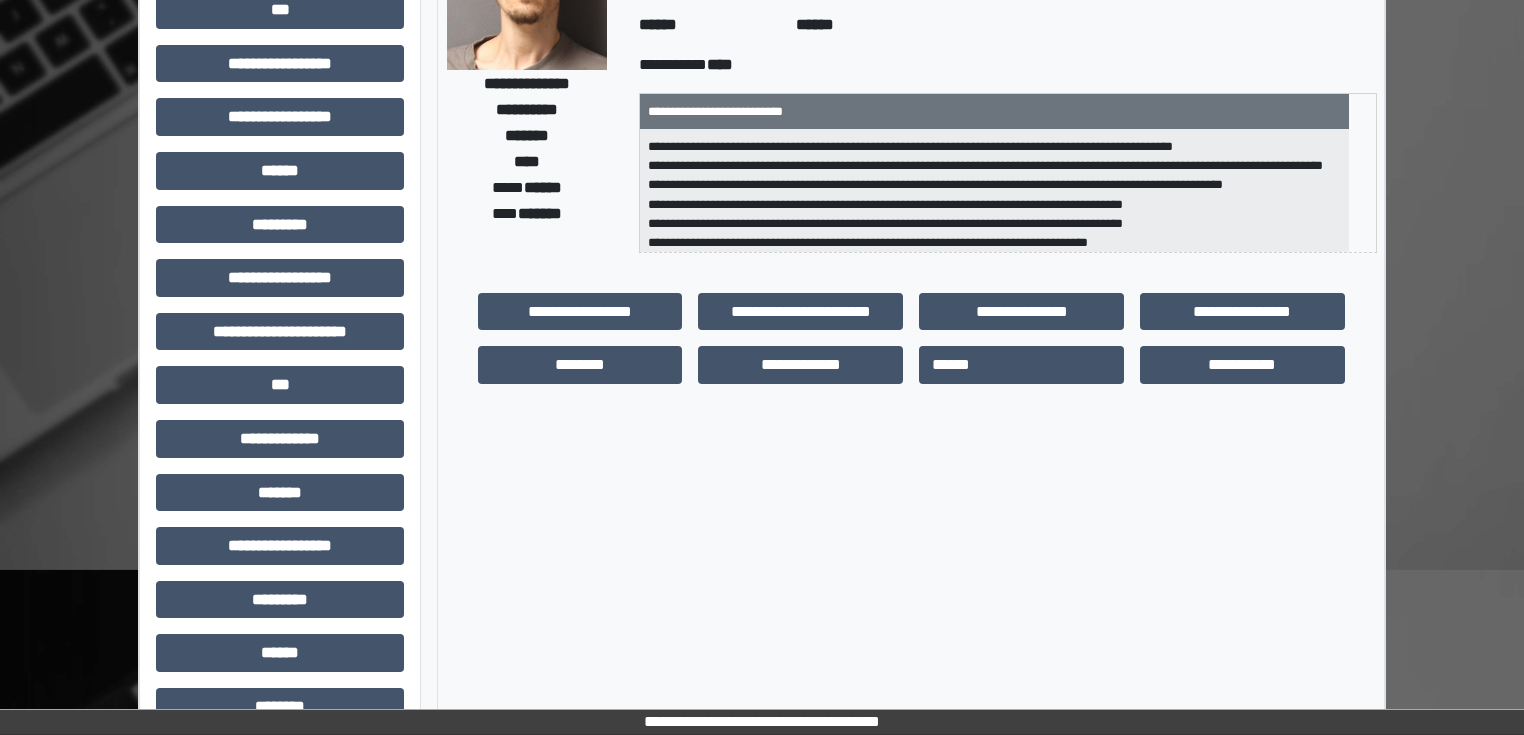 scroll, scrollTop: 431, scrollLeft: 0, axis: vertical 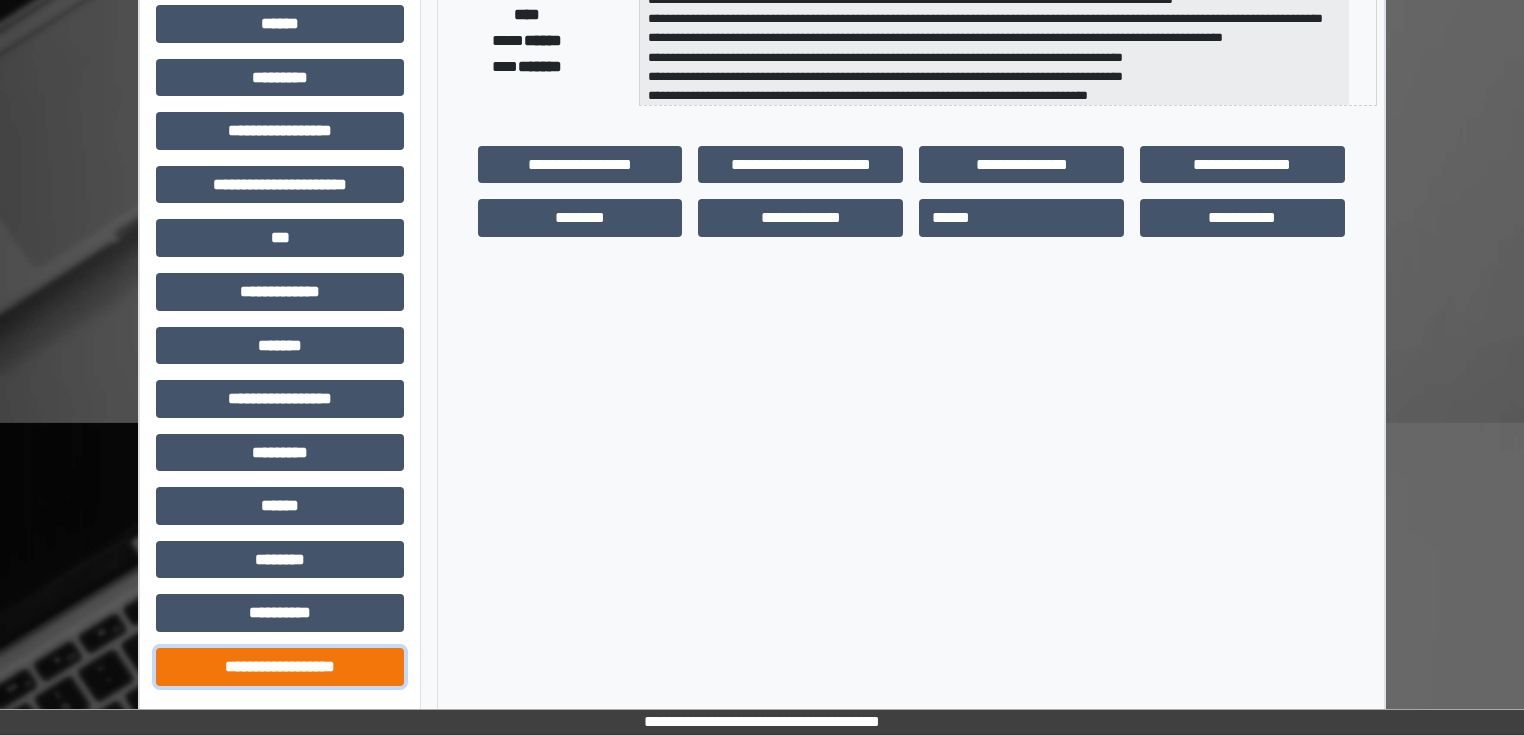 click on "**********" at bounding box center (280, 667) 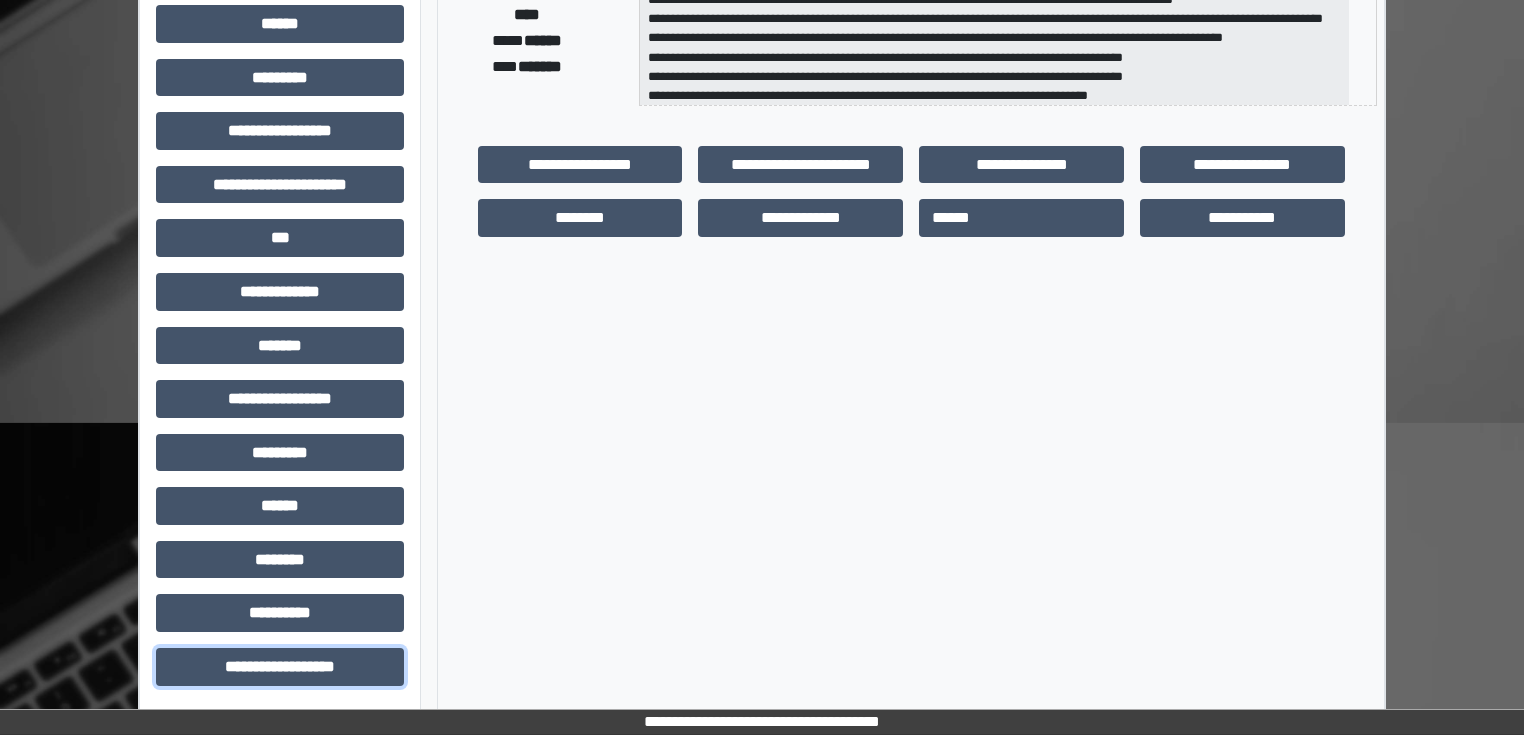 scroll, scrollTop: 831, scrollLeft: 0, axis: vertical 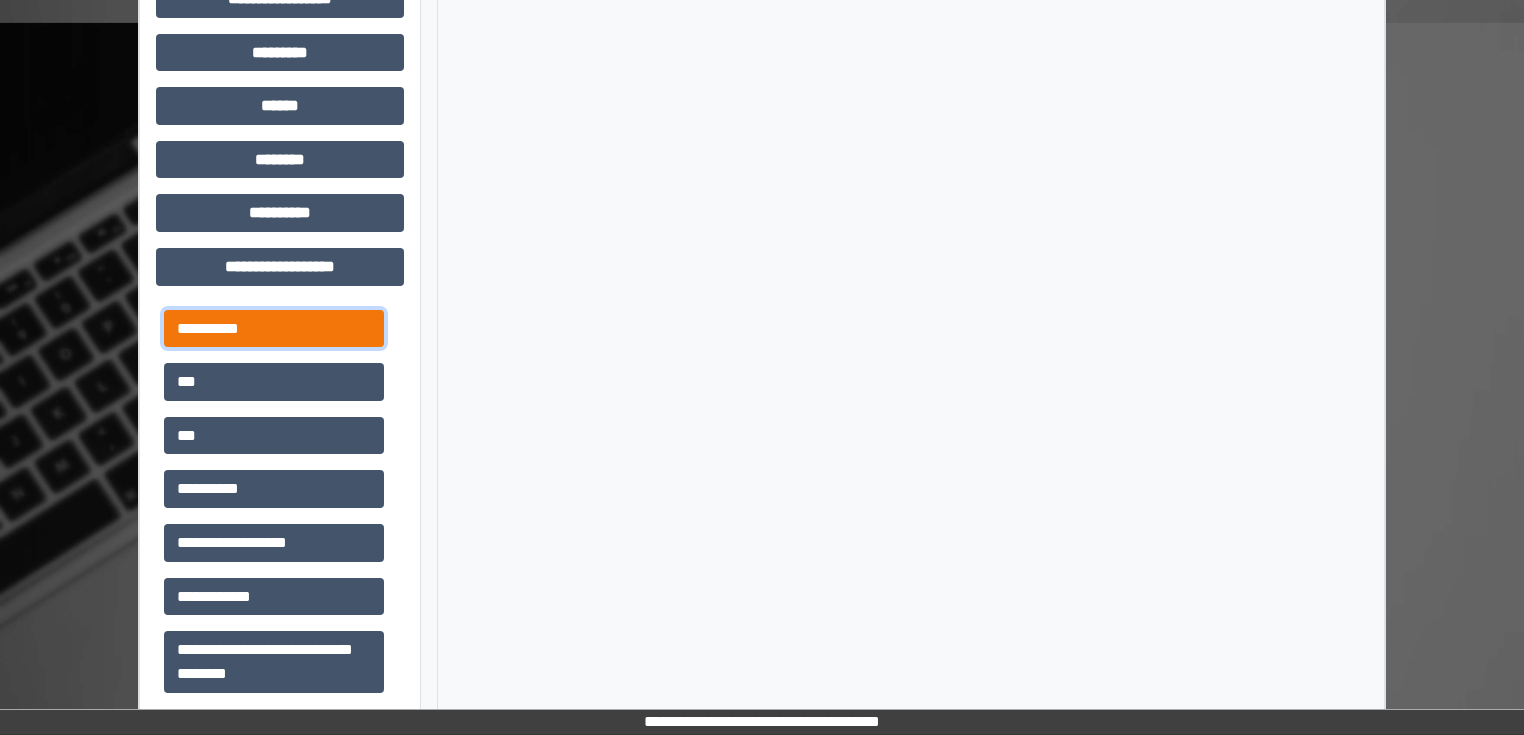 click on "**********" at bounding box center [274, 329] 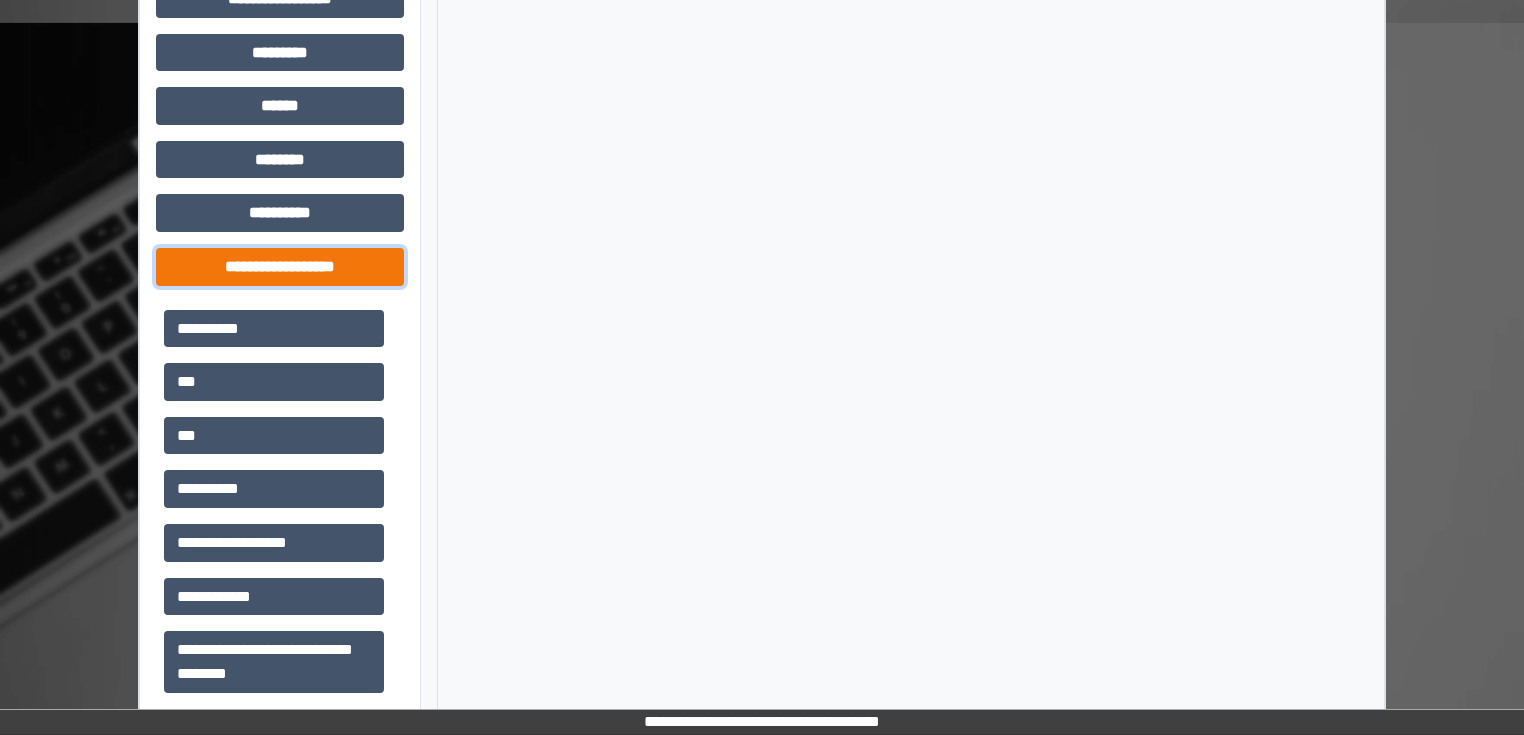 click on "**********" at bounding box center (280, 267) 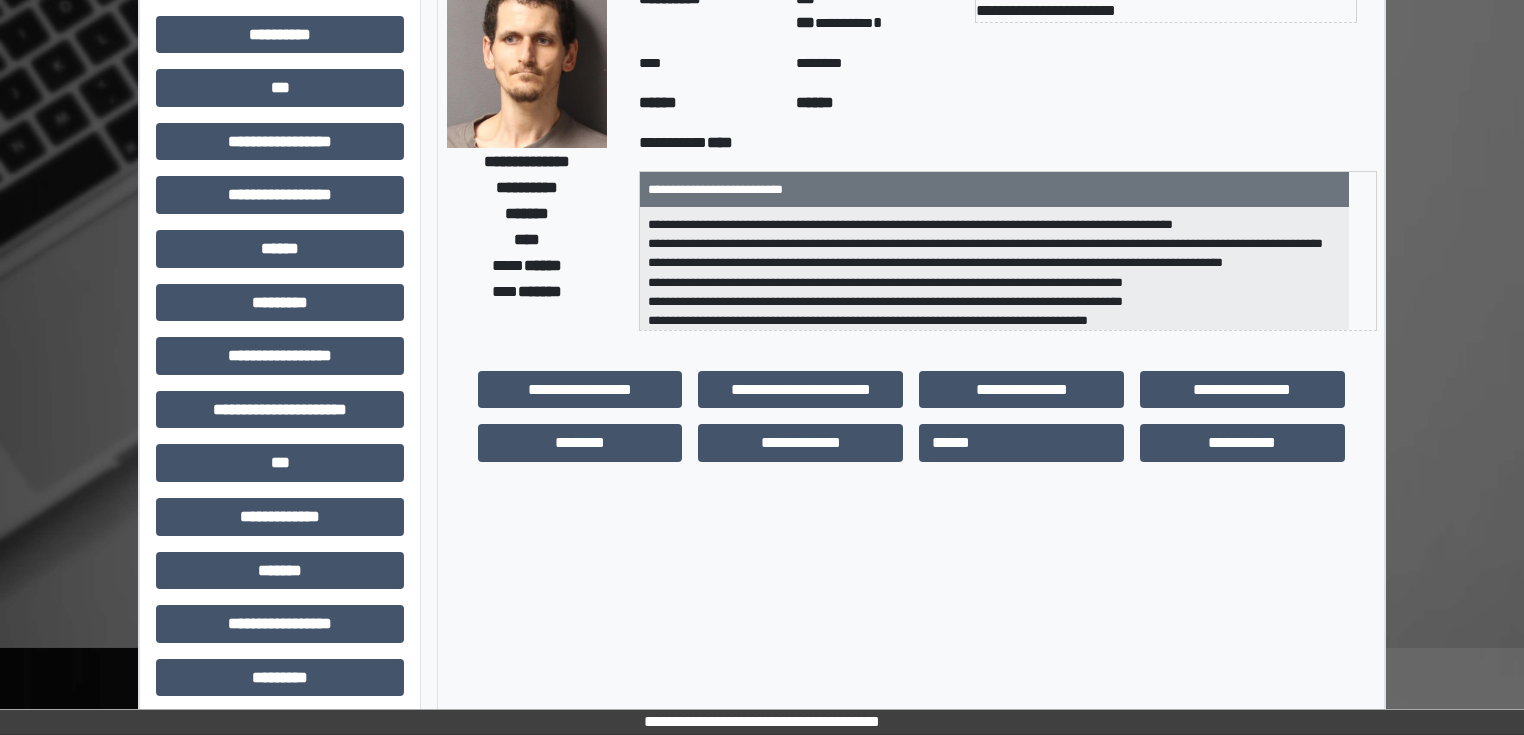 scroll, scrollTop: 0, scrollLeft: 0, axis: both 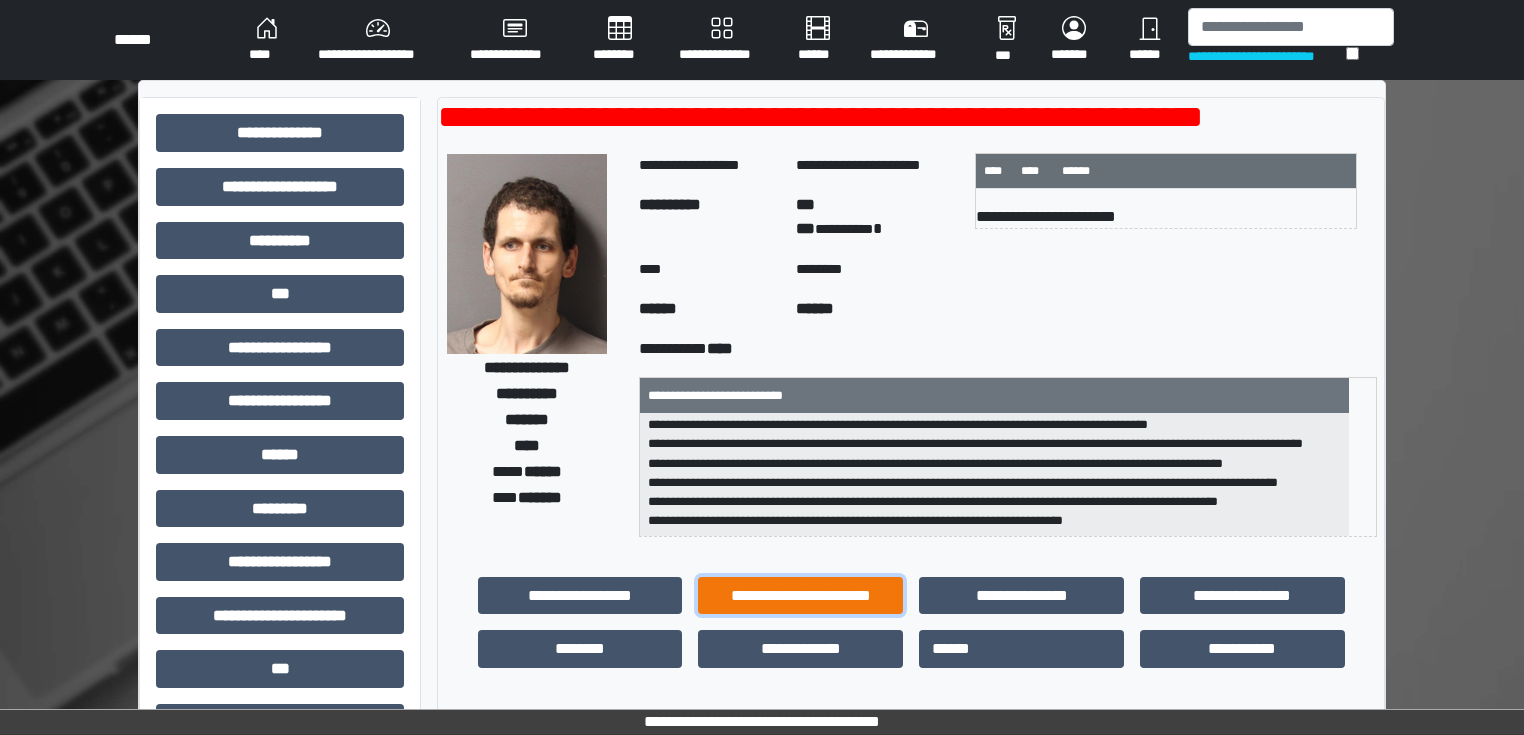 click on "**********" at bounding box center [800, 596] 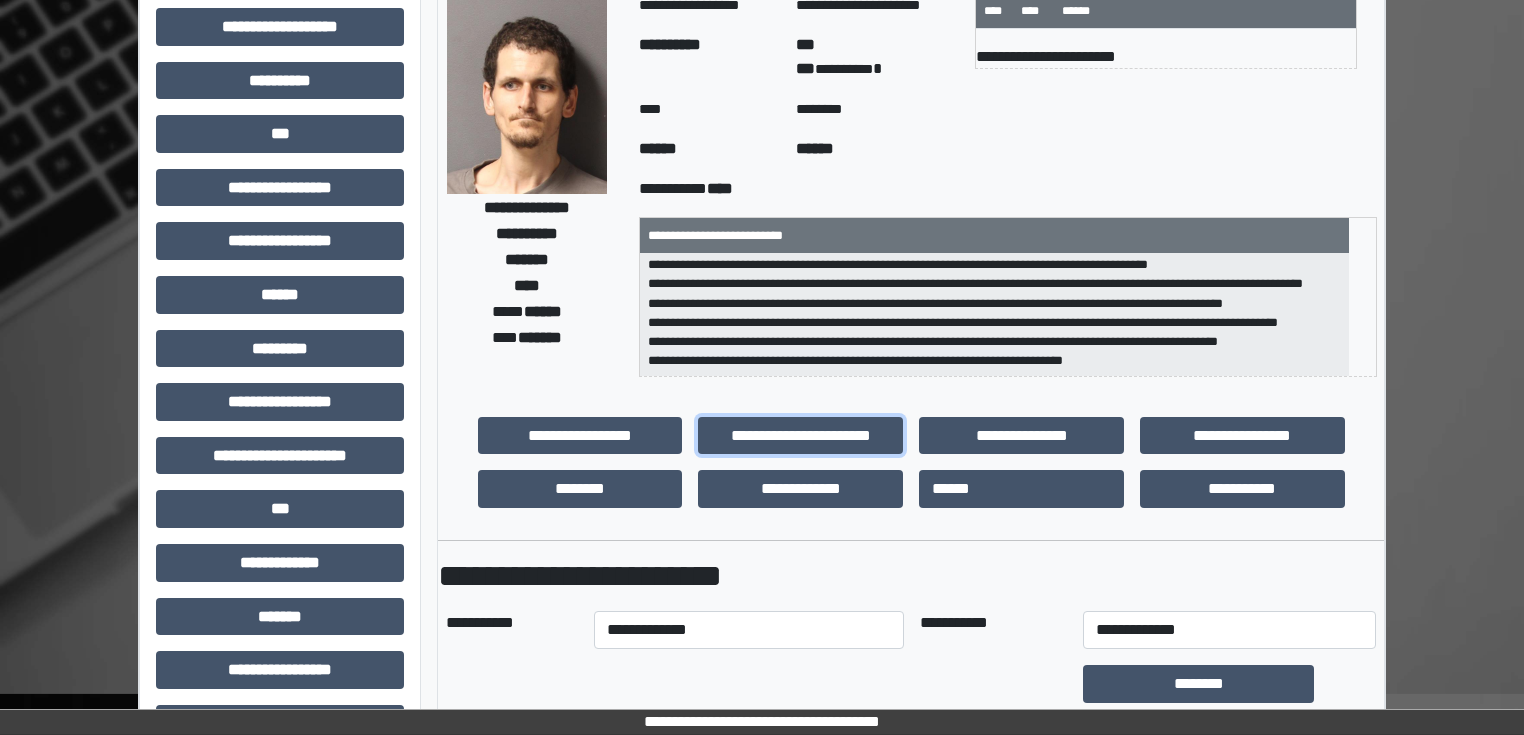 scroll, scrollTop: 320, scrollLeft: 0, axis: vertical 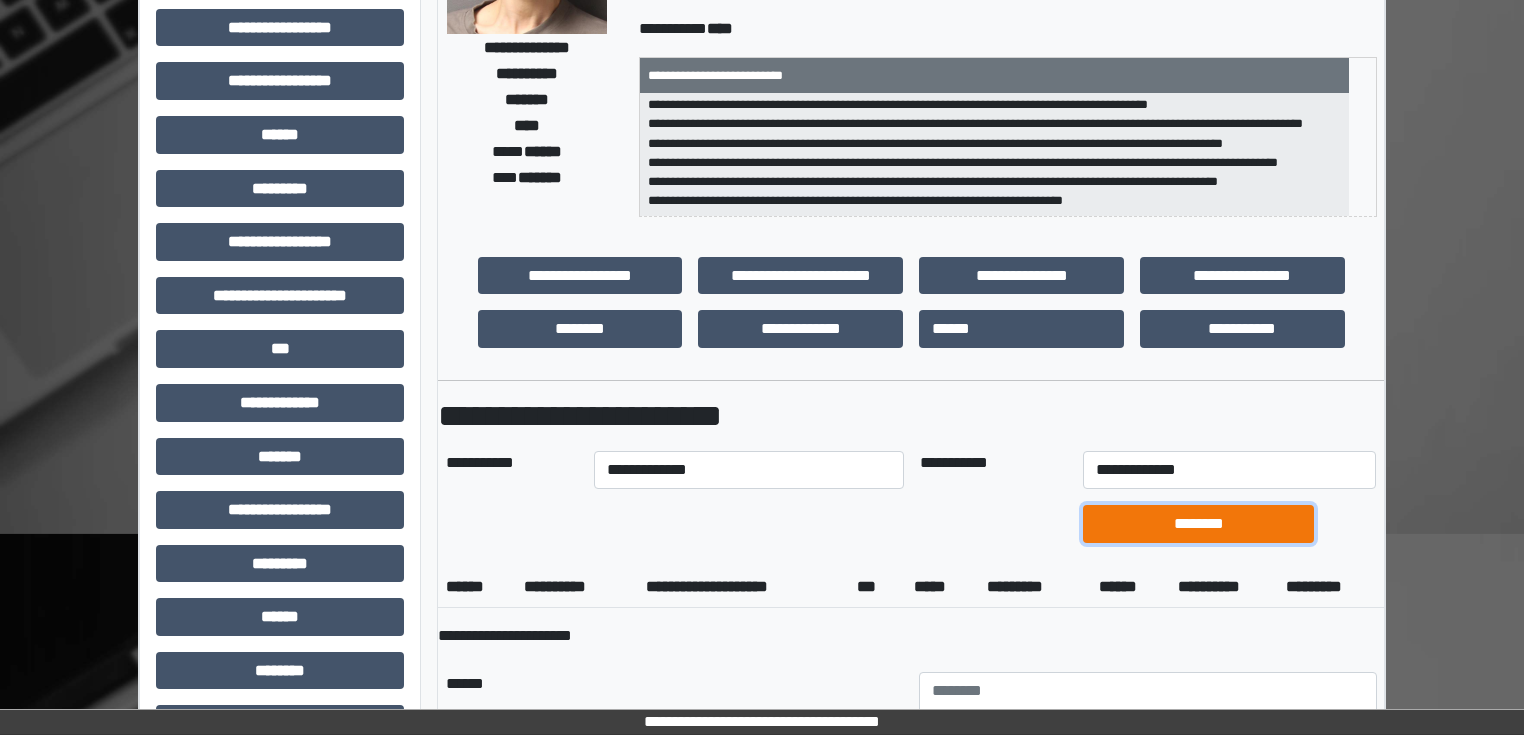 click on "********" at bounding box center (1198, 524) 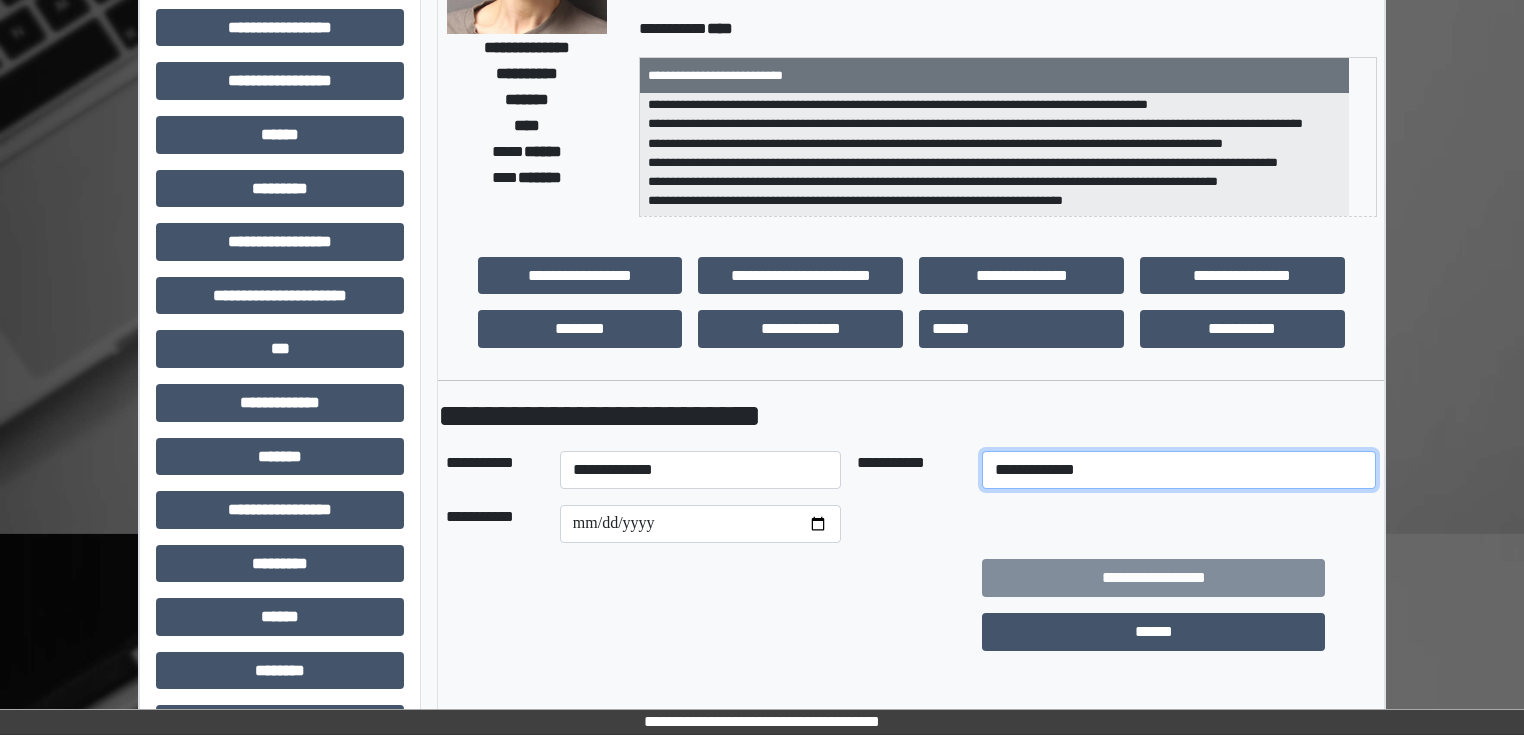 click on "**********" at bounding box center [1179, 470] 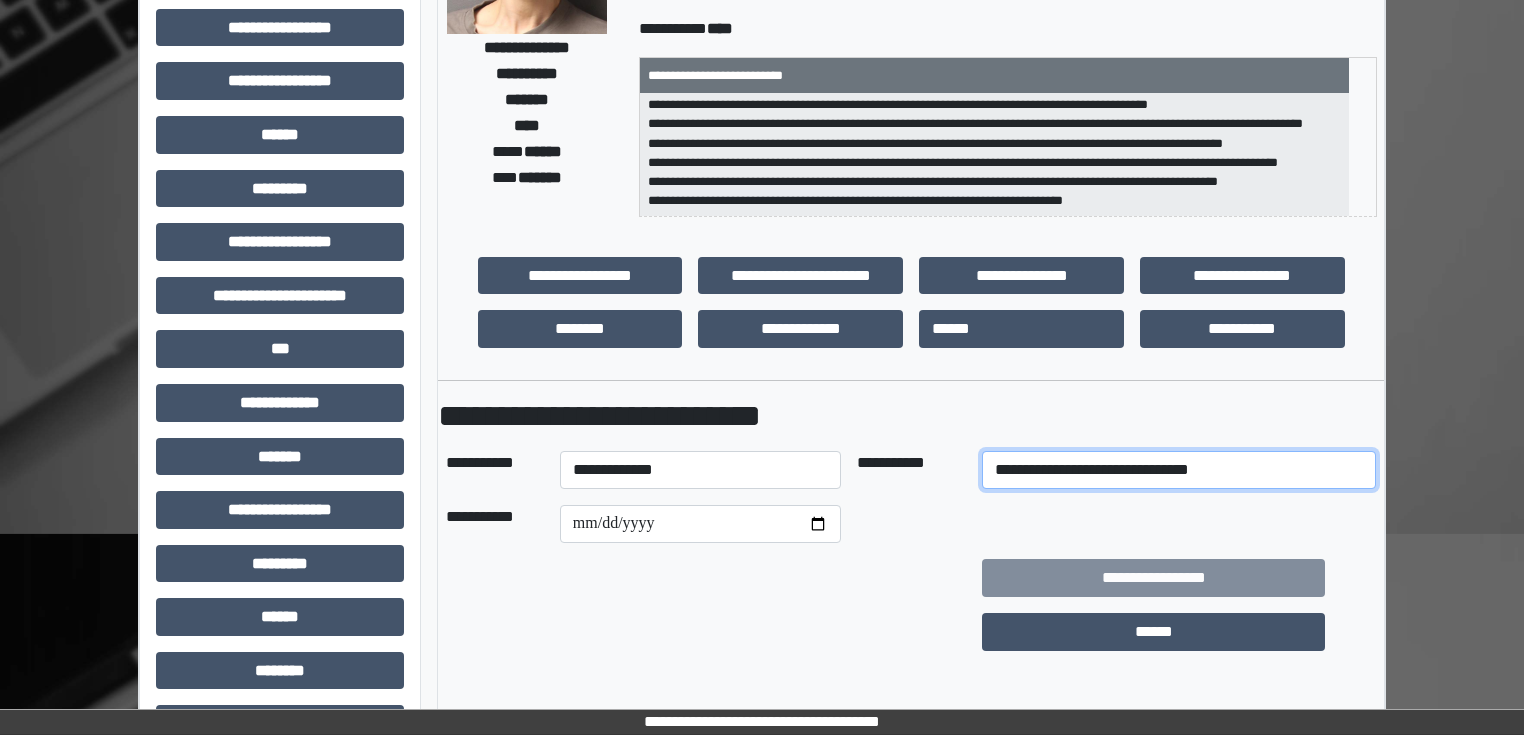click on "**********" at bounding box center (1179, 470) 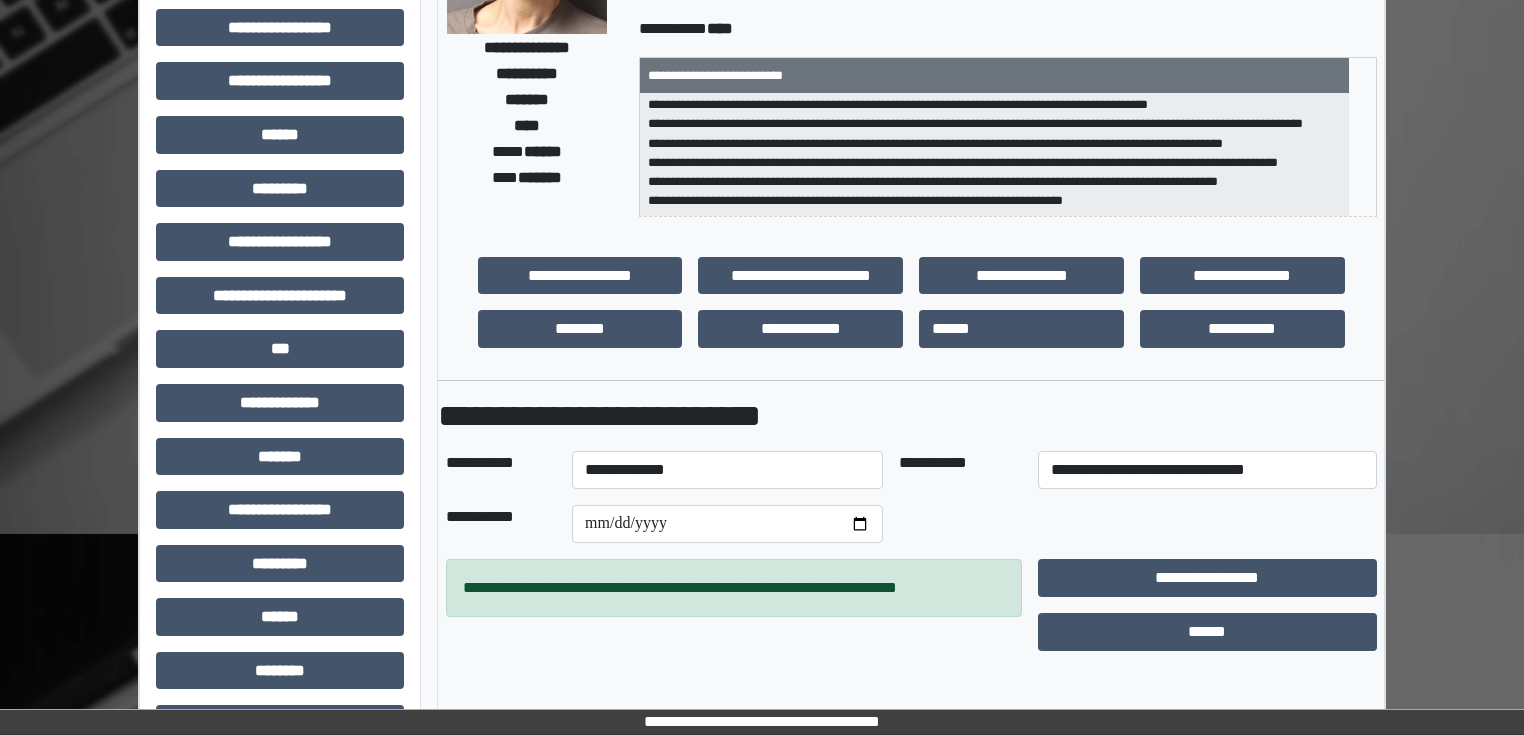 click at bounding box center (960, 524) 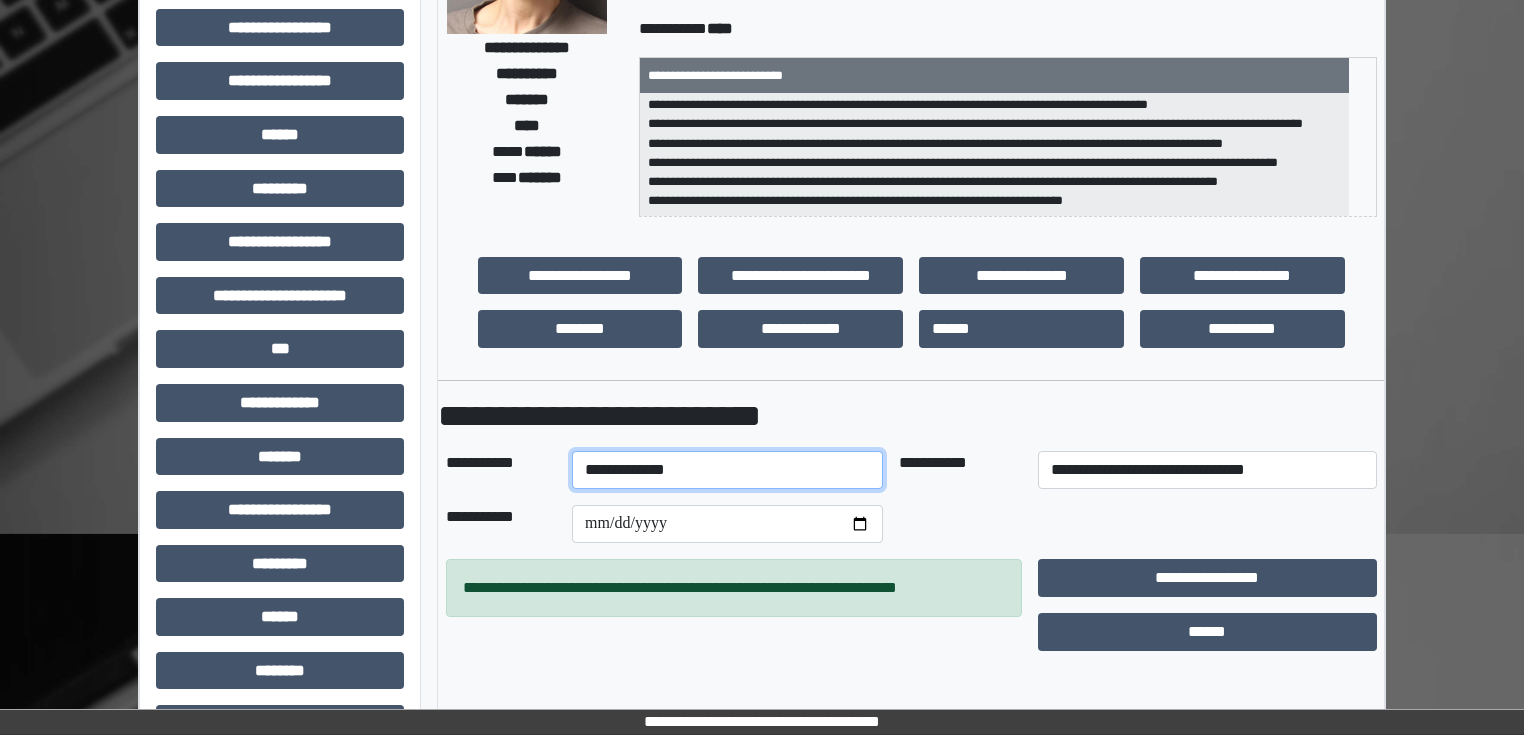 click on "**********" at bounding box center (727, 470) 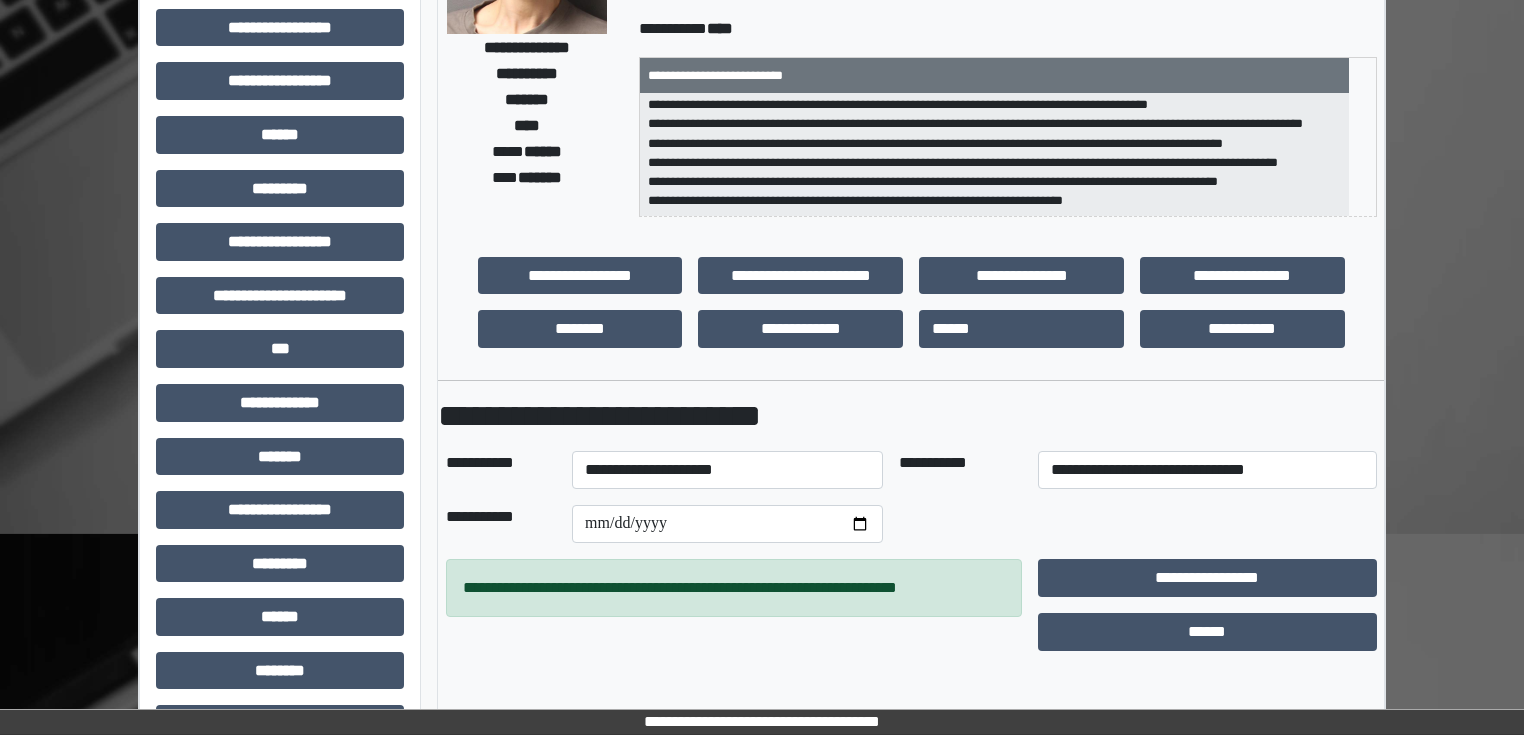 click on "**********" at bounding box center (911, 303) 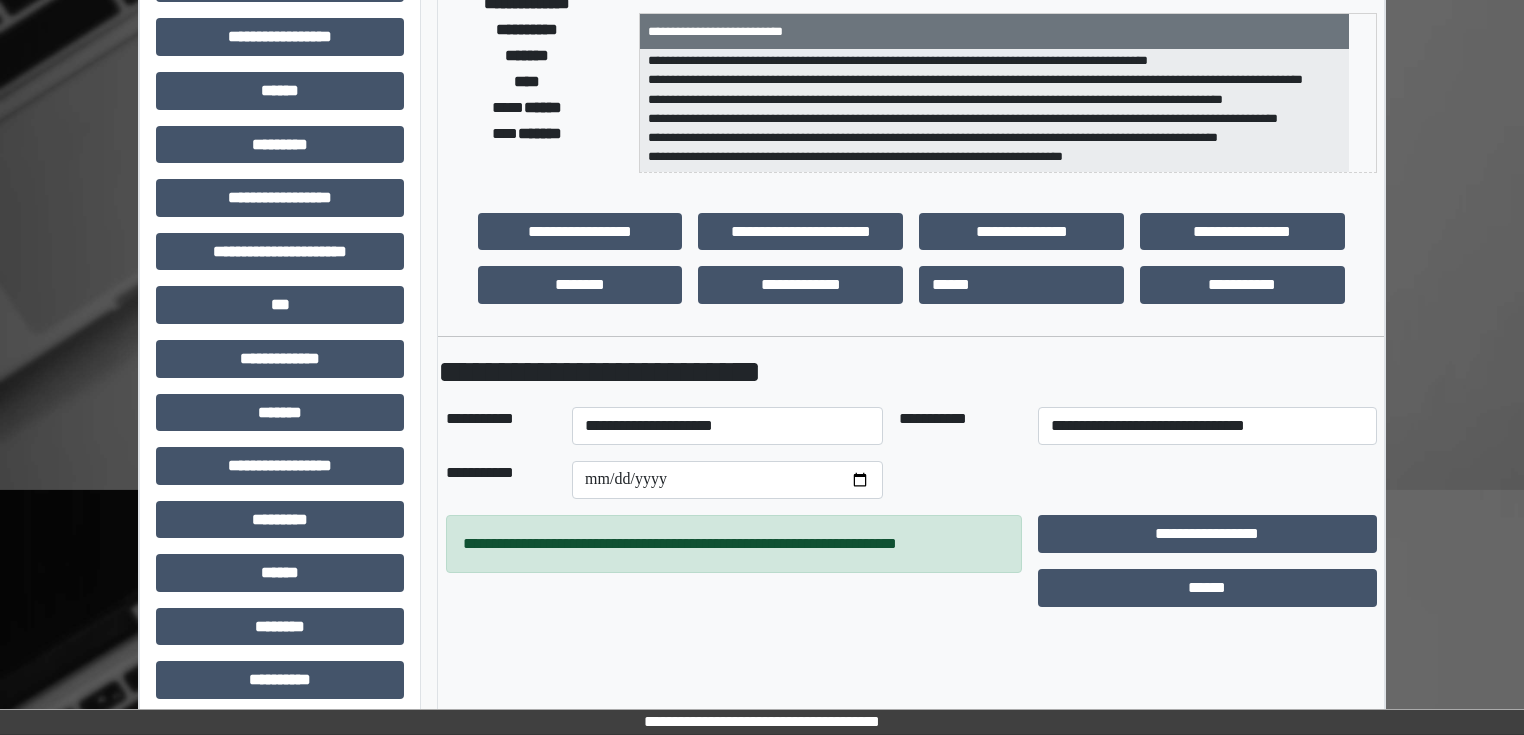 scroll, scrollTop: 400, scrollLeft: 0, axis: vertical 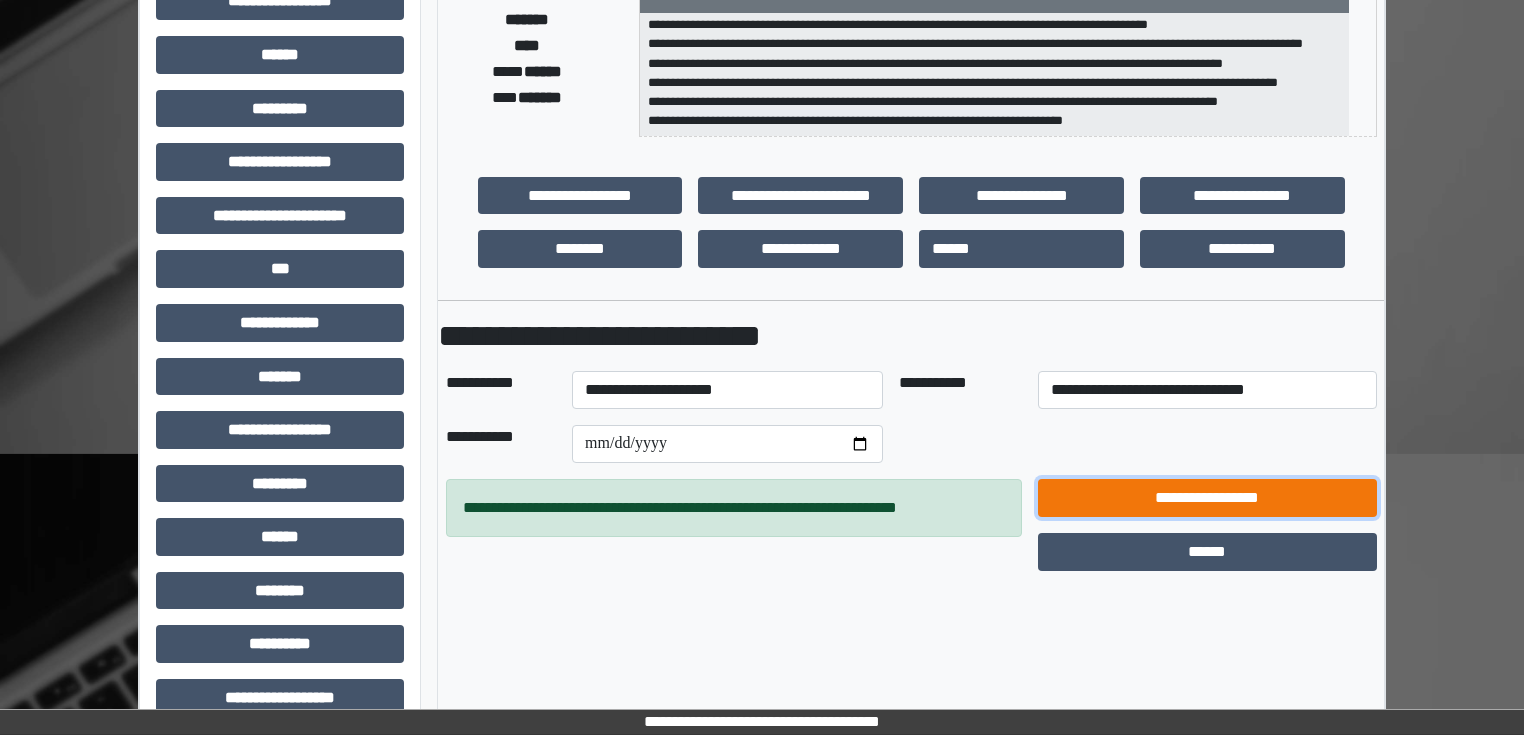 click on "**********" at bounding box center [1207, 498] 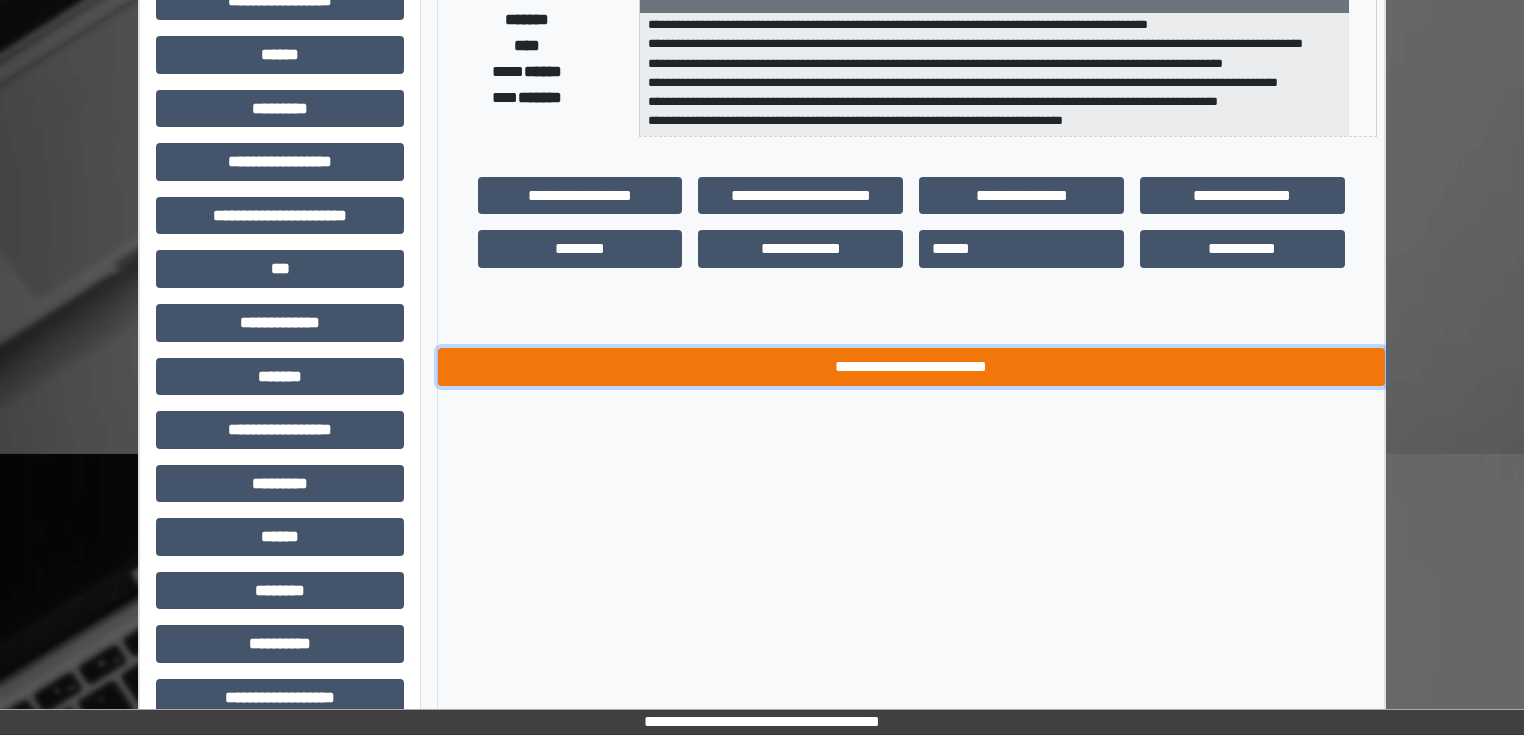 click on "**********" at bounding box center [911, 367] 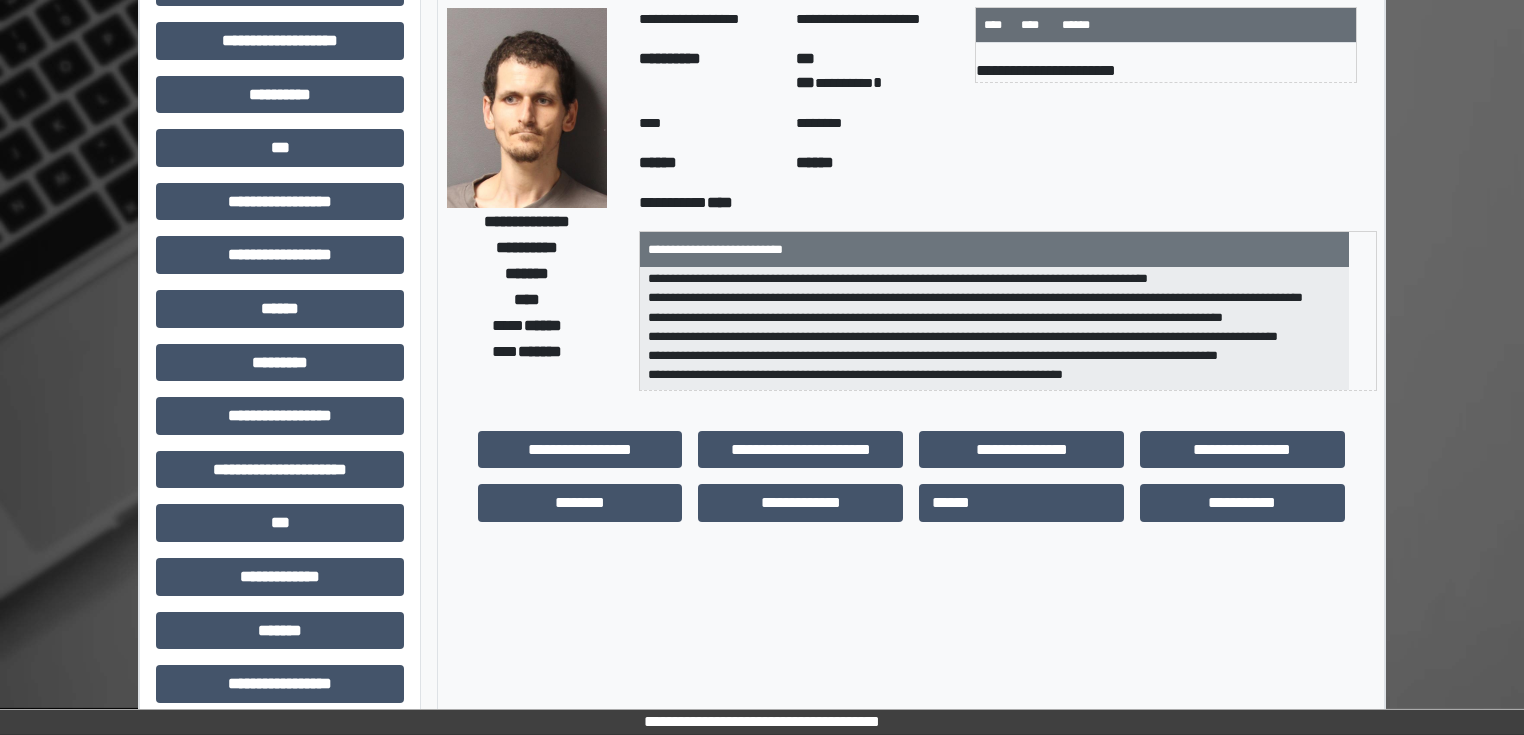 scroll, scrollTop: 160, scrollLeft: 0, axis: vertical 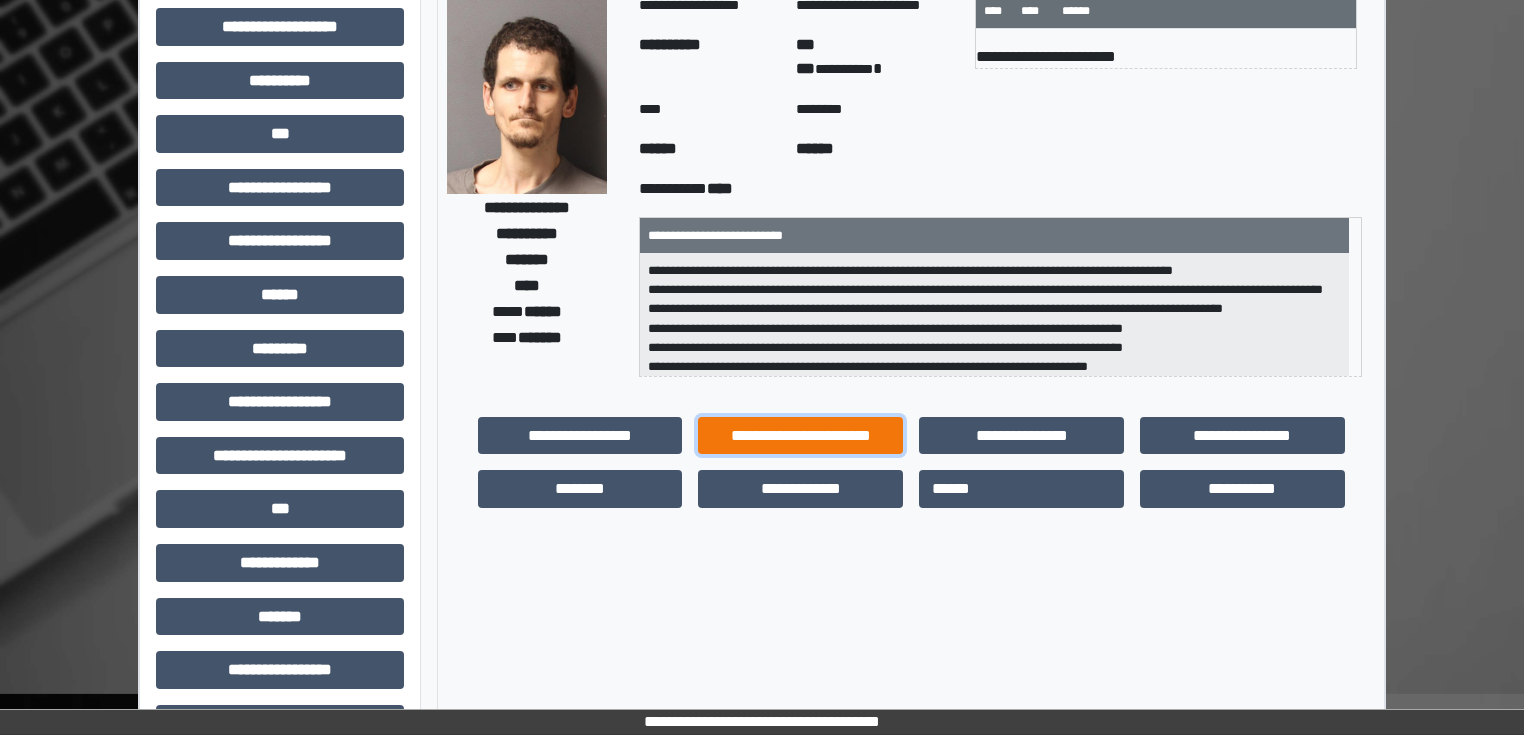 click on "**********" at bounding box center [800, 436] 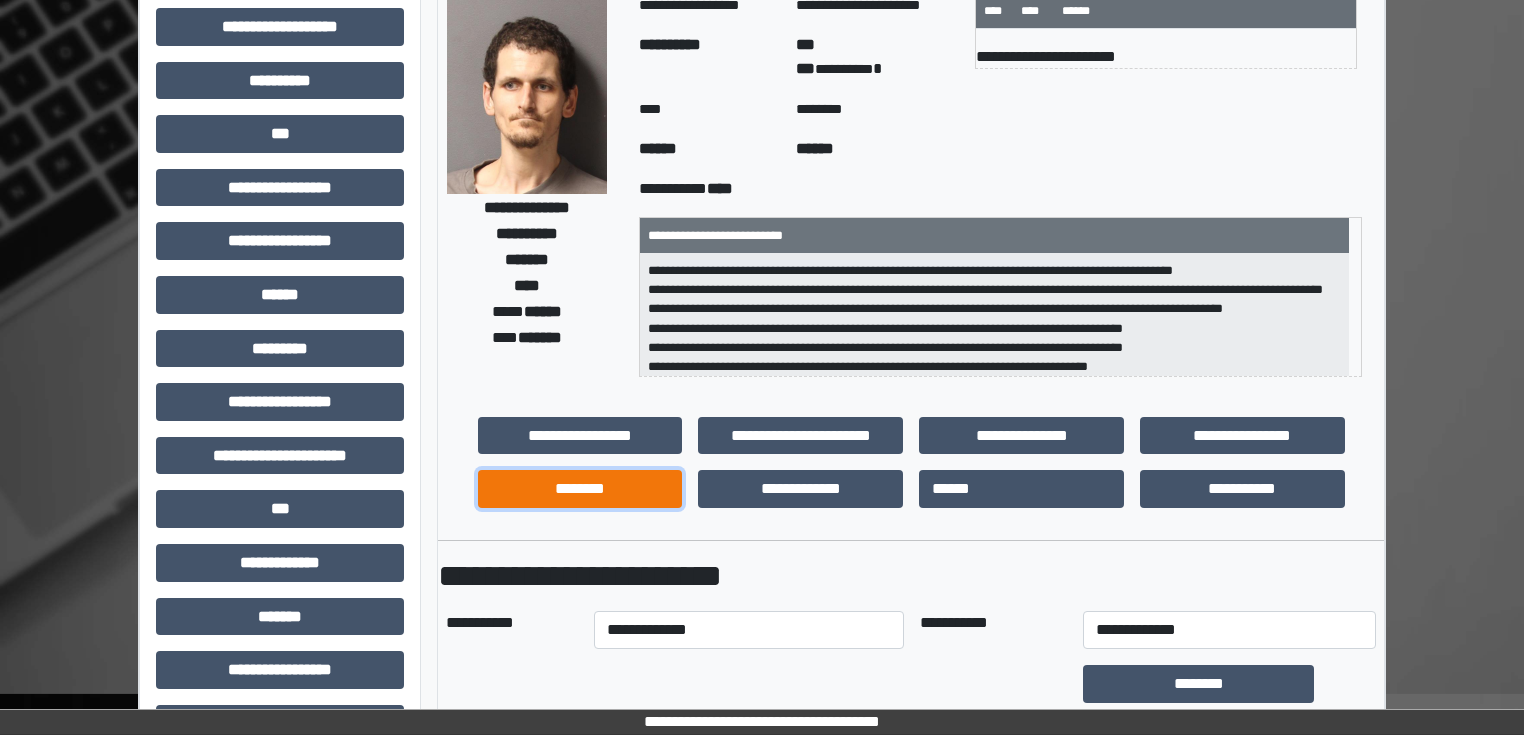 click on "********" at bounding box center (580, 489) 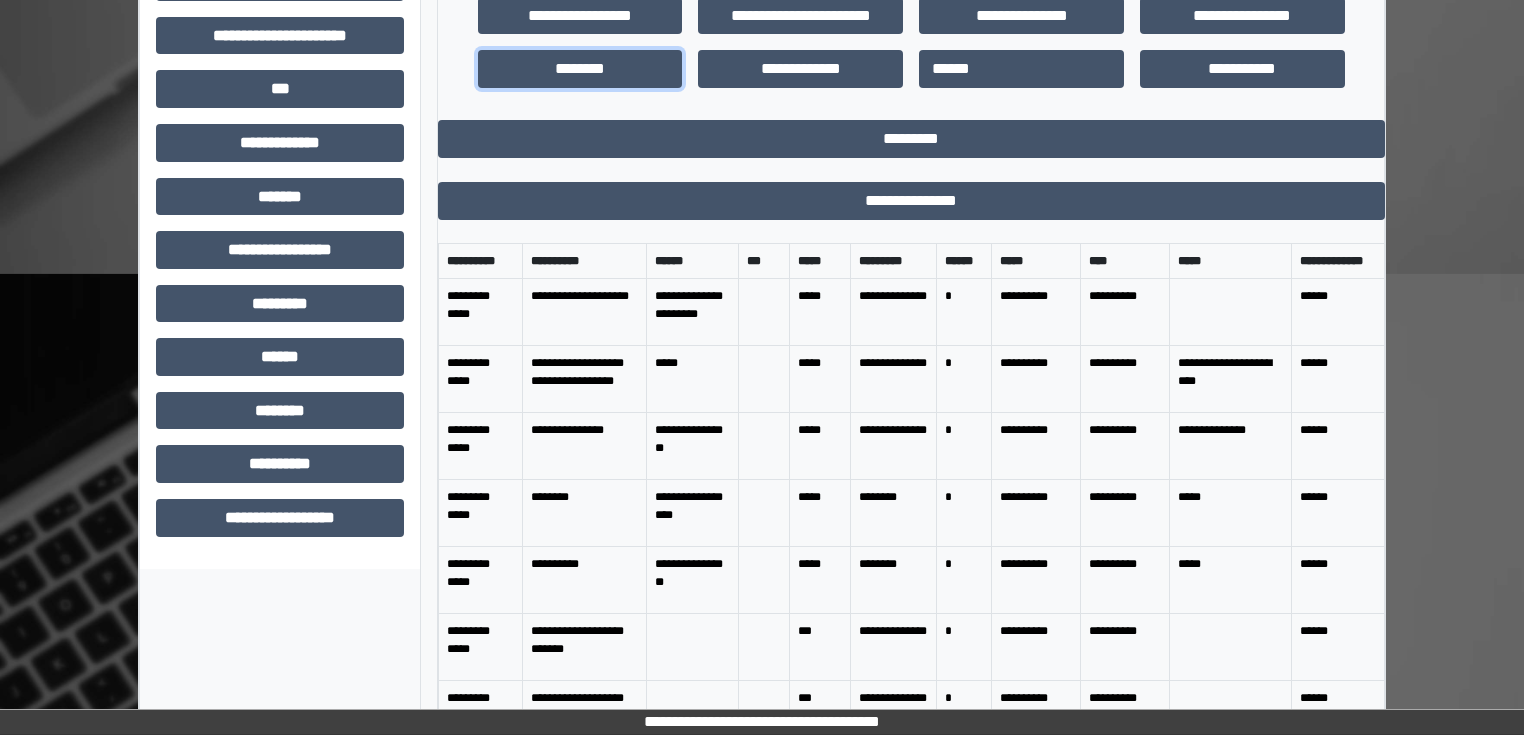 scroll, scrollTop: 585, scrollLeft: 0, axis: vertical 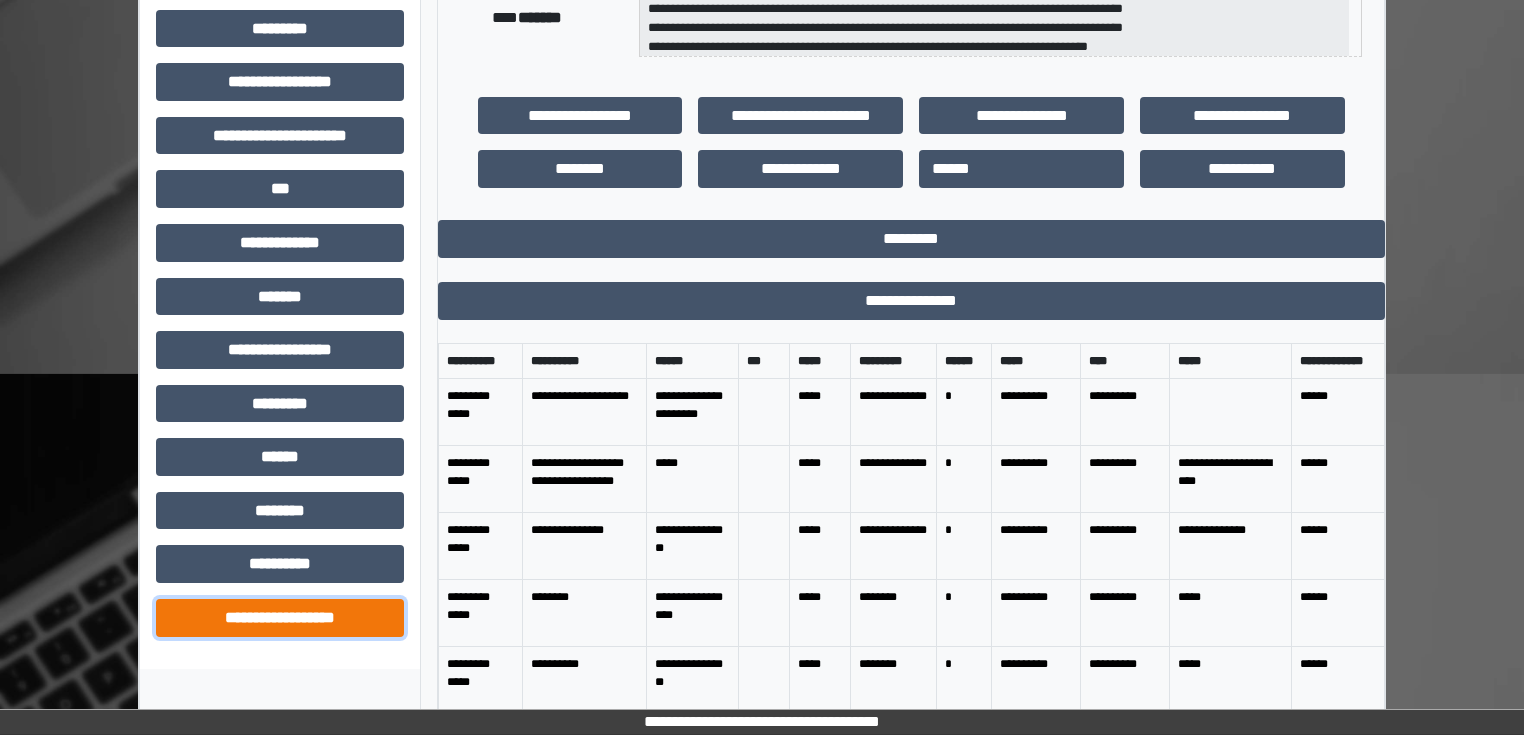click on "**********" at bounding box center [280, 618] 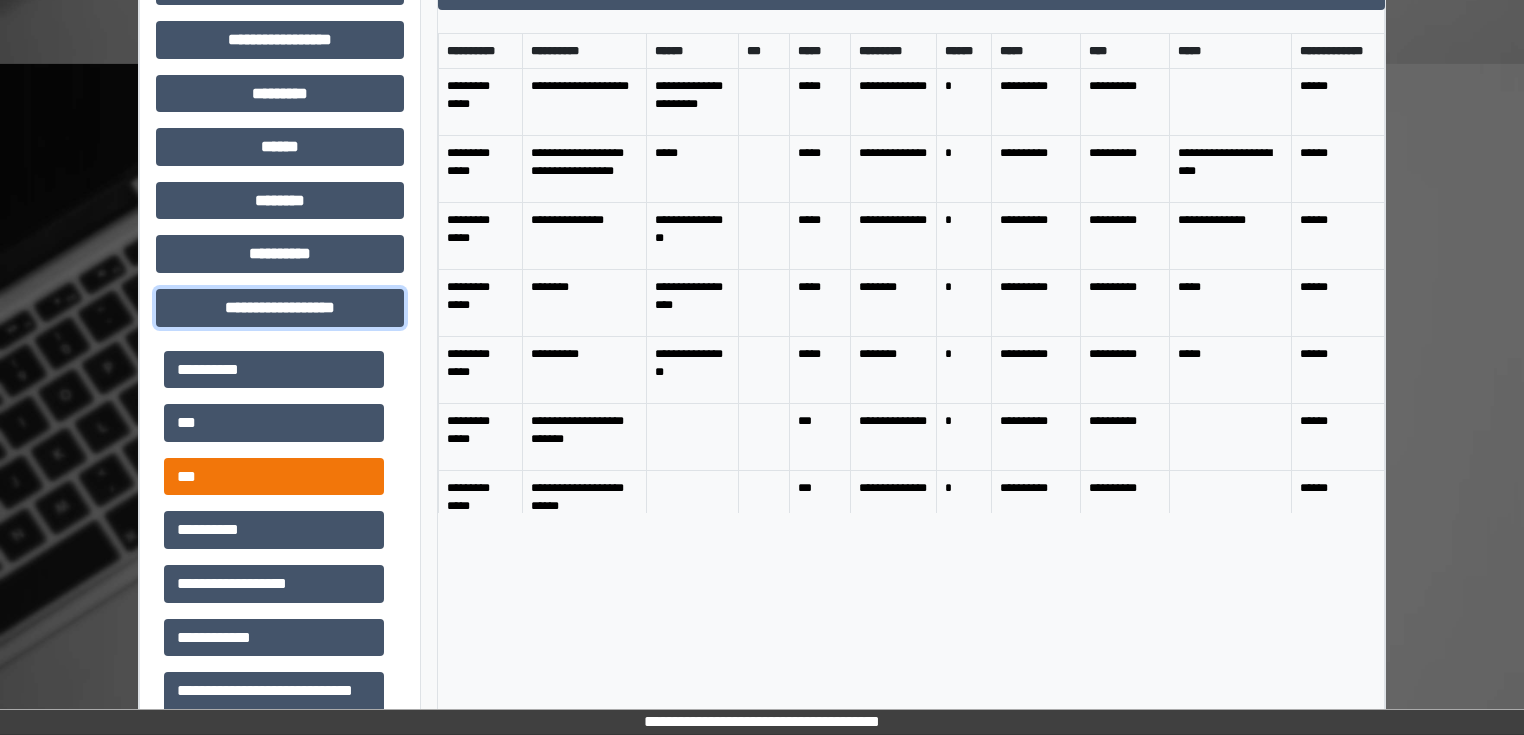 scroll, scrollTop: 800, scrollLeft: 0, axis: vertical 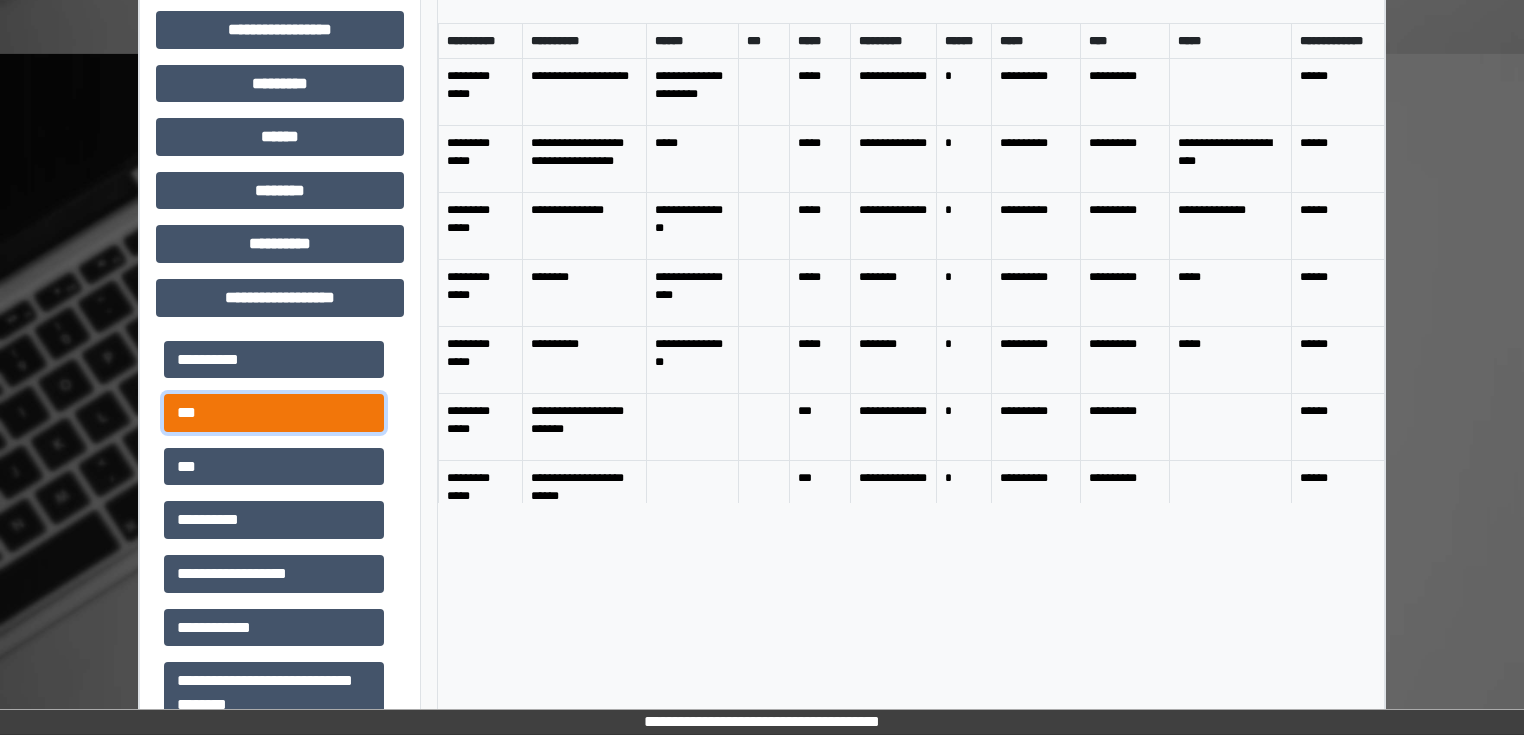 click on "***" at bounding box center [274, 413] 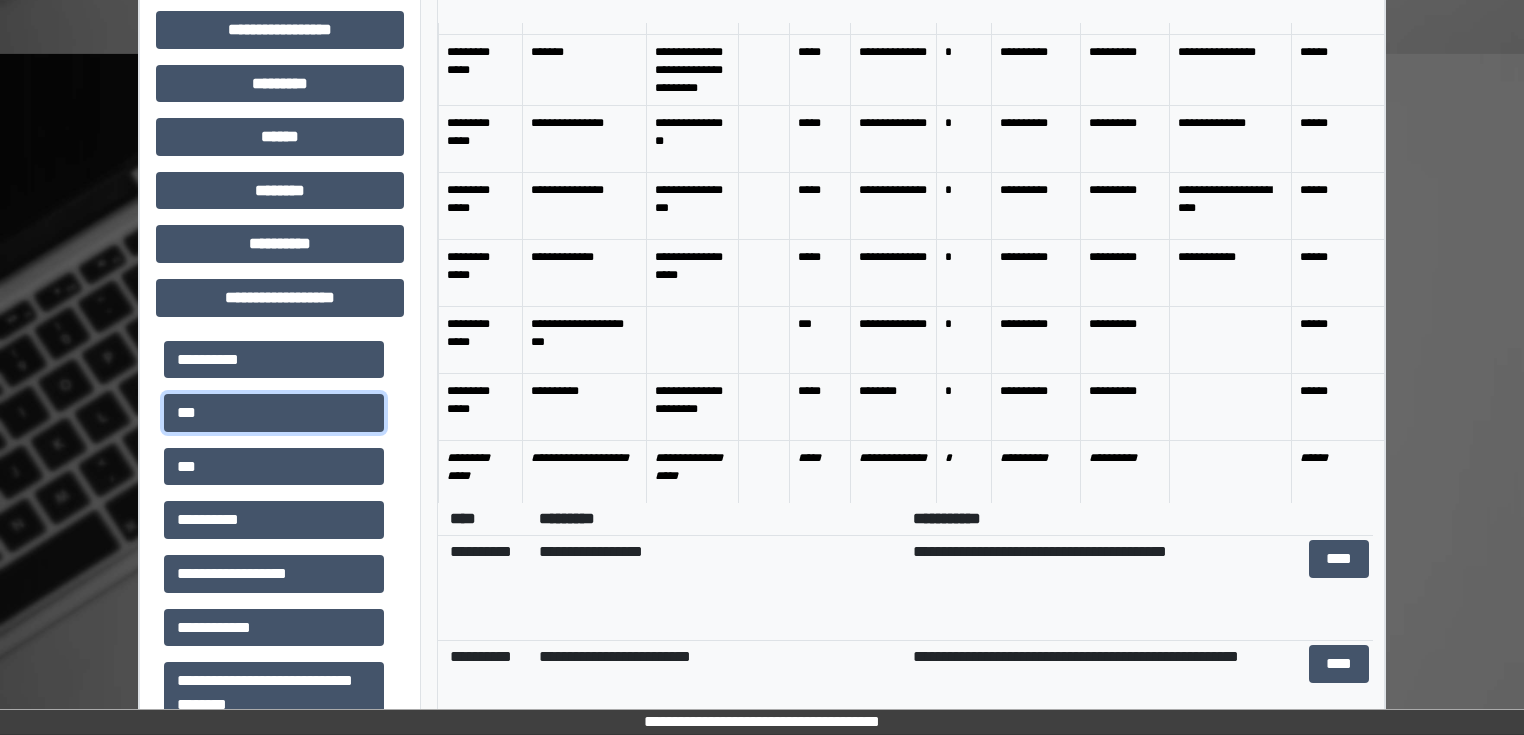 scroll, scrollTop: 0, scrollLeft: 0, axis: both 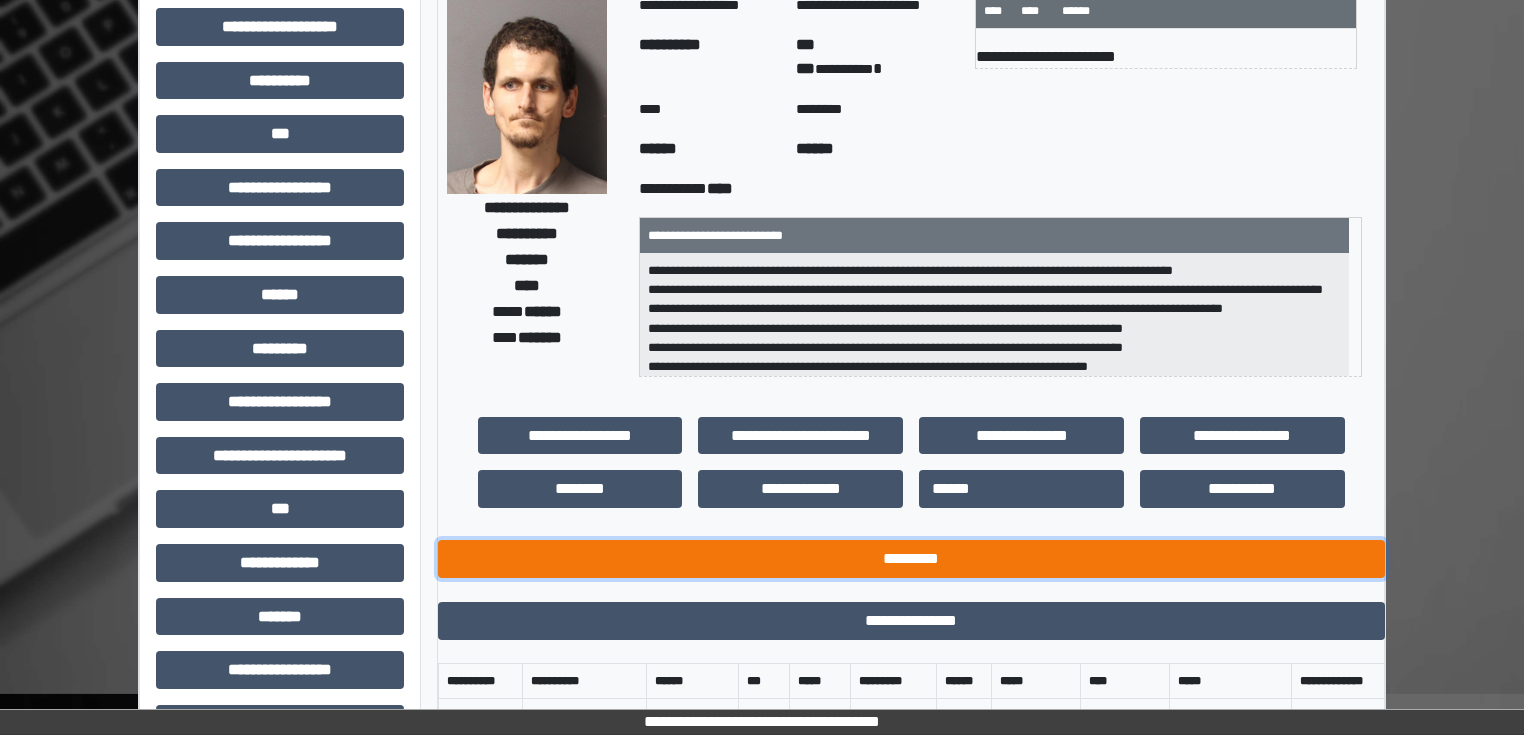 click on "*********" at bounding box center (911, 559) 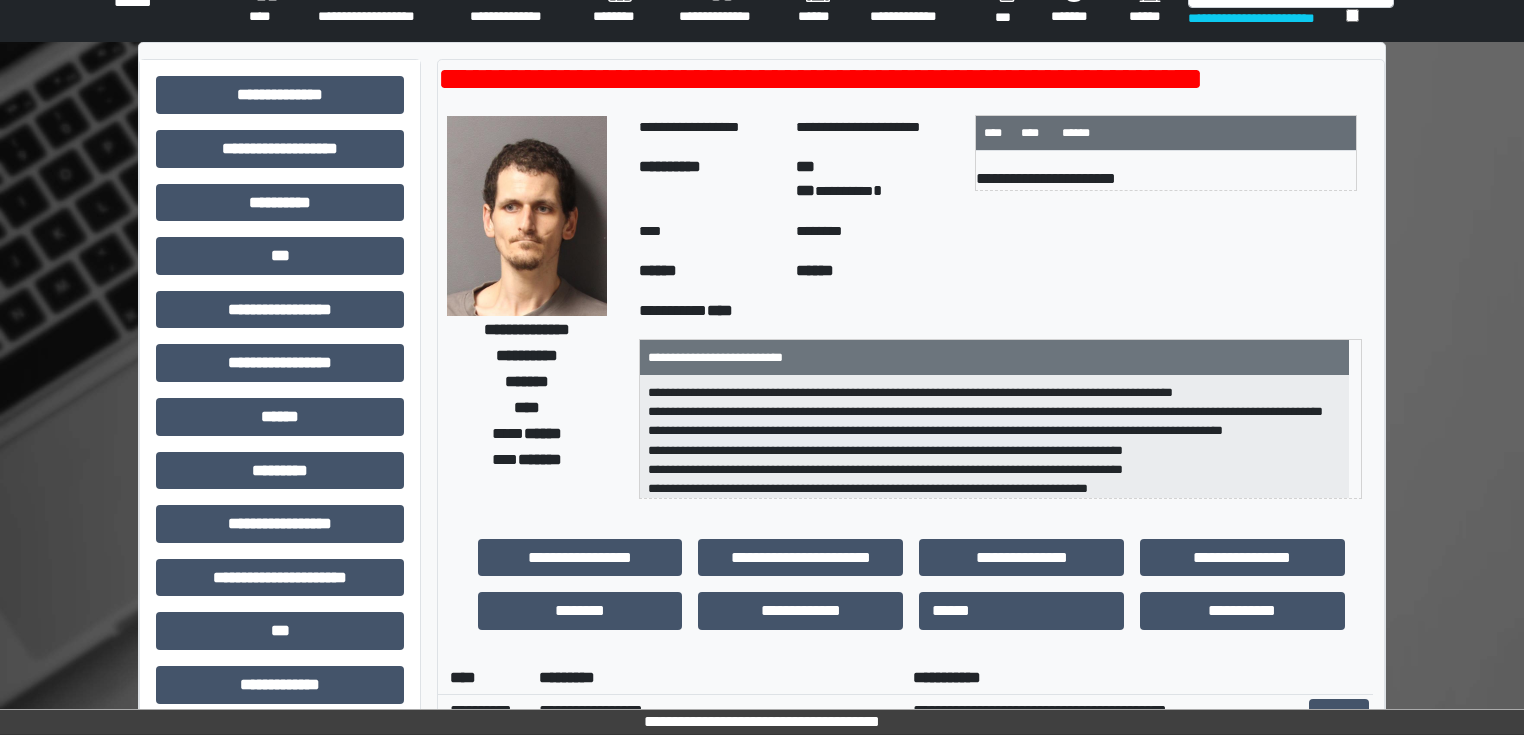 scroll, scrollTop: 0, scrollLeft: 0, axis: both 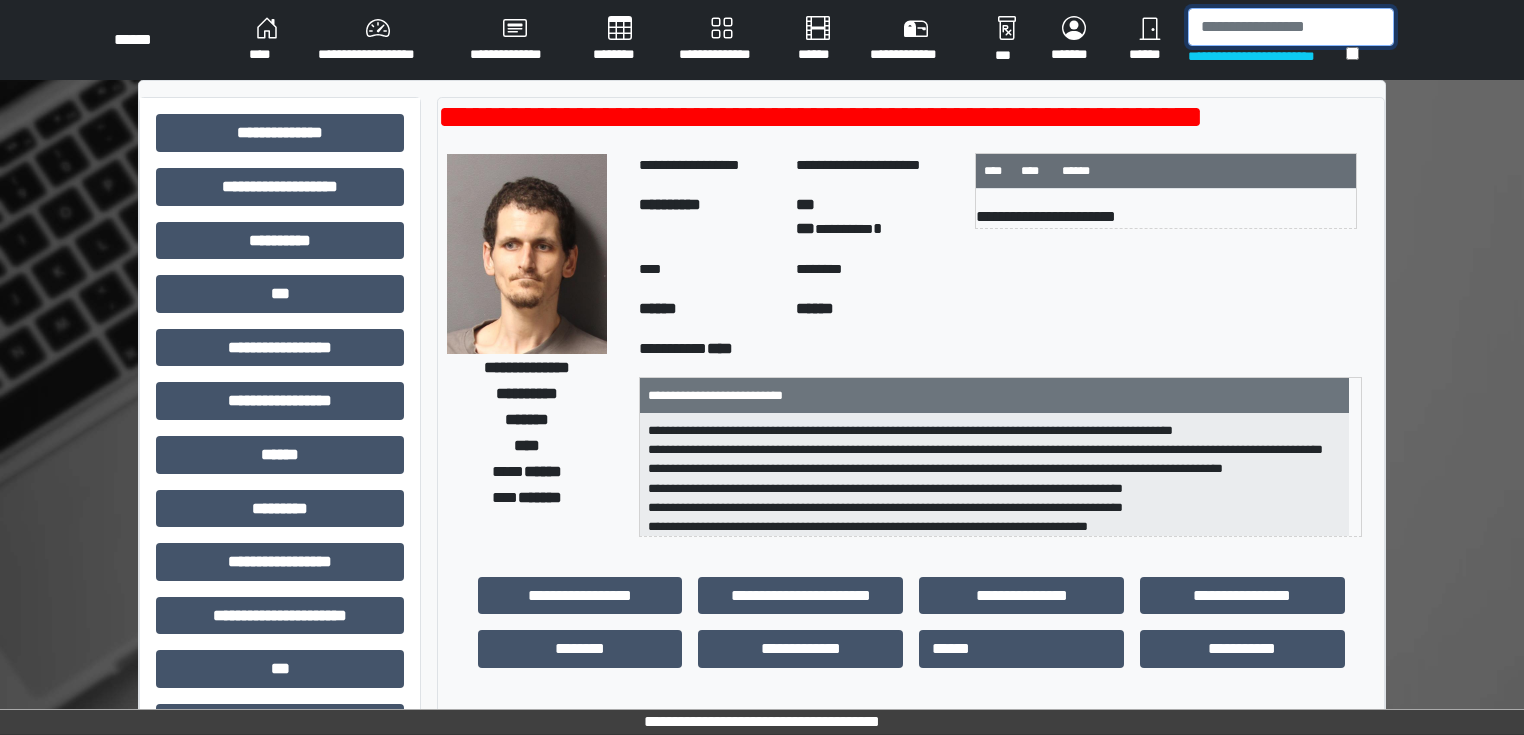 click at bounding box center [1291, 27] 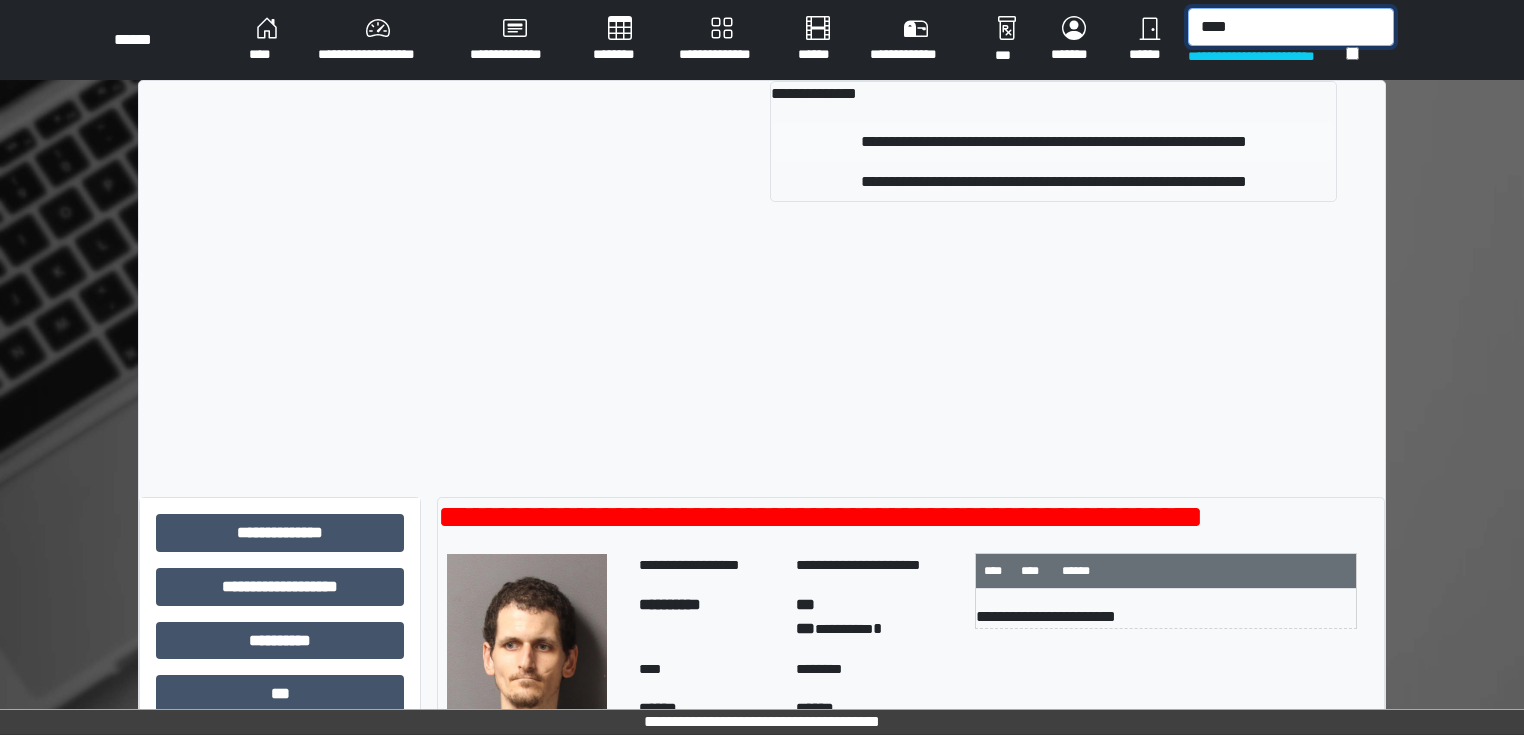 type on "****" 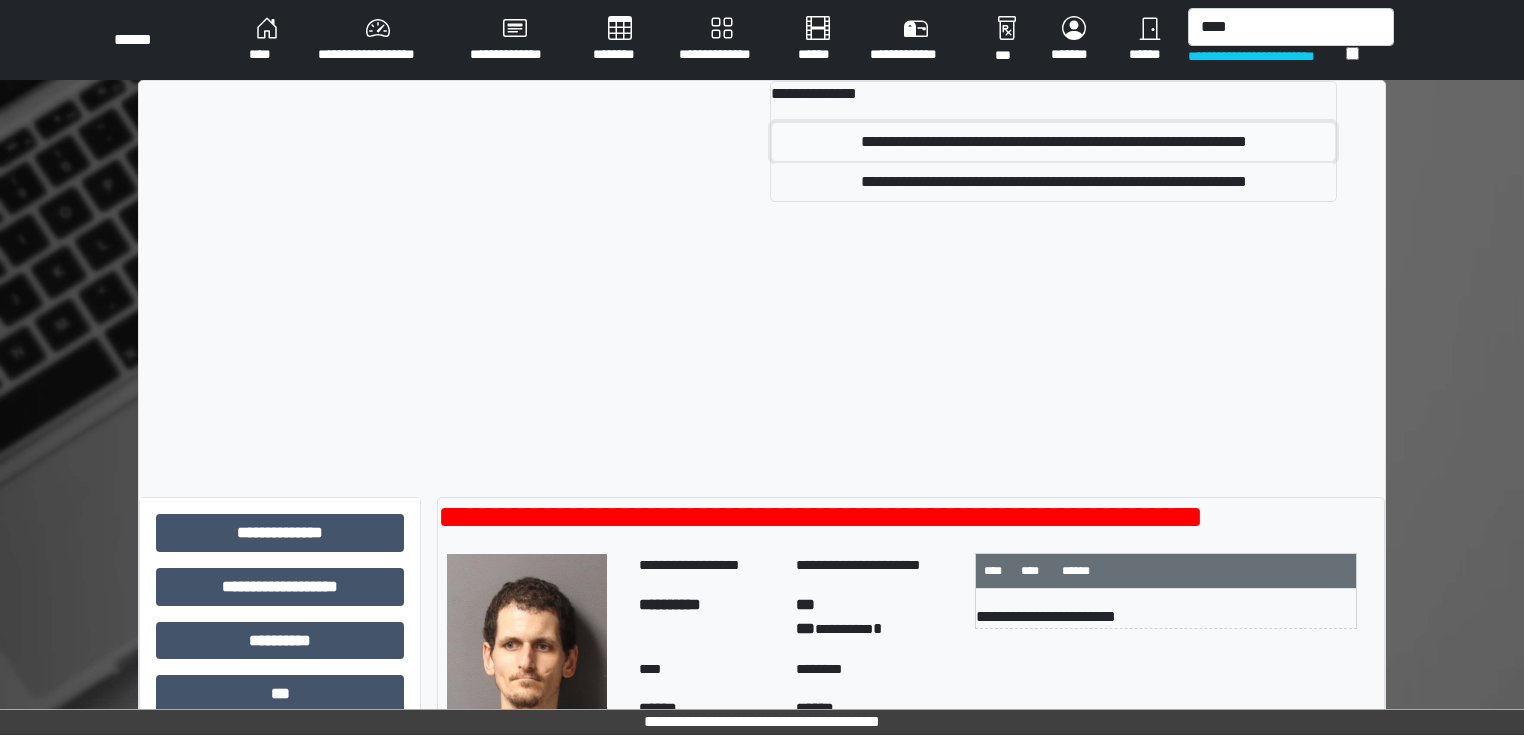 click on "**********" at bounding box center [1053, 142] 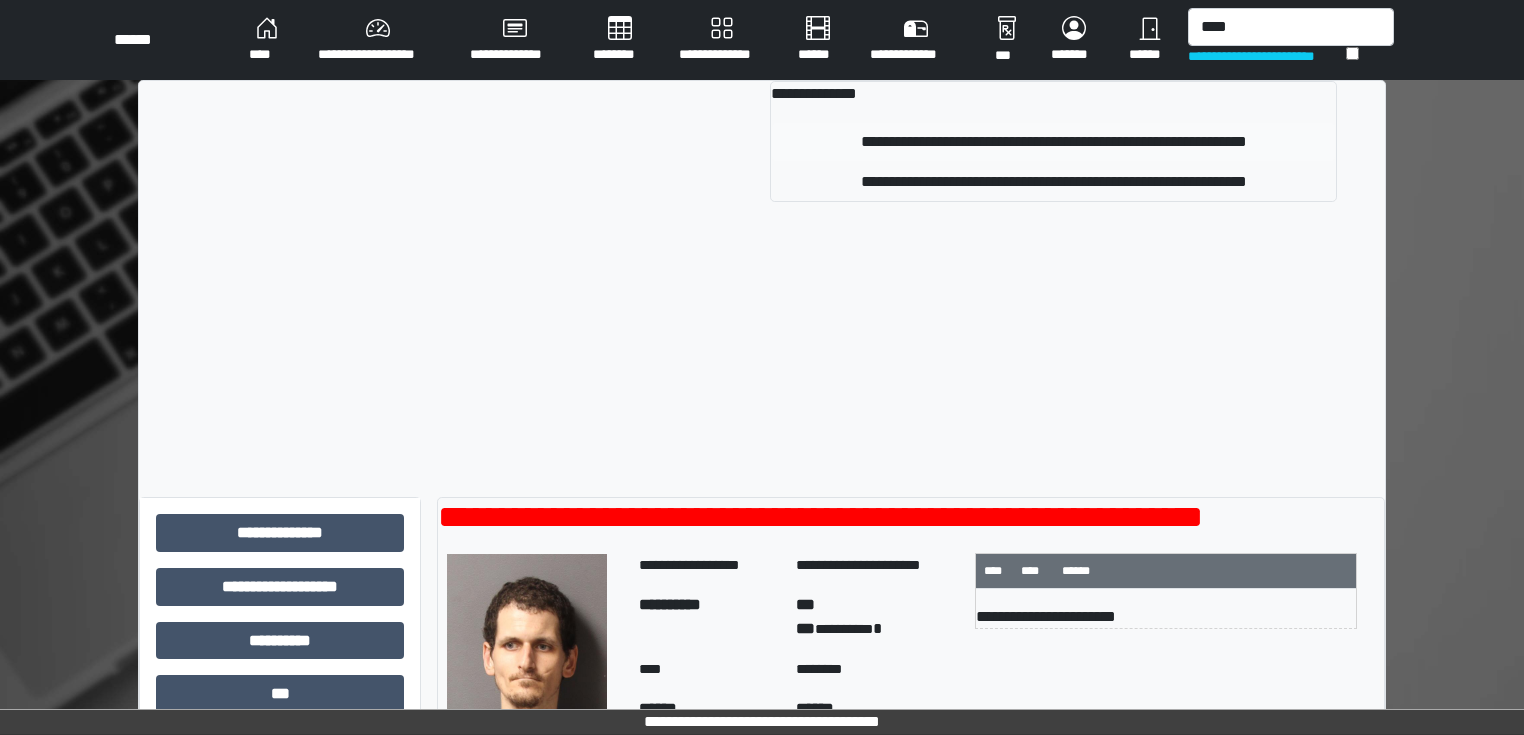 type 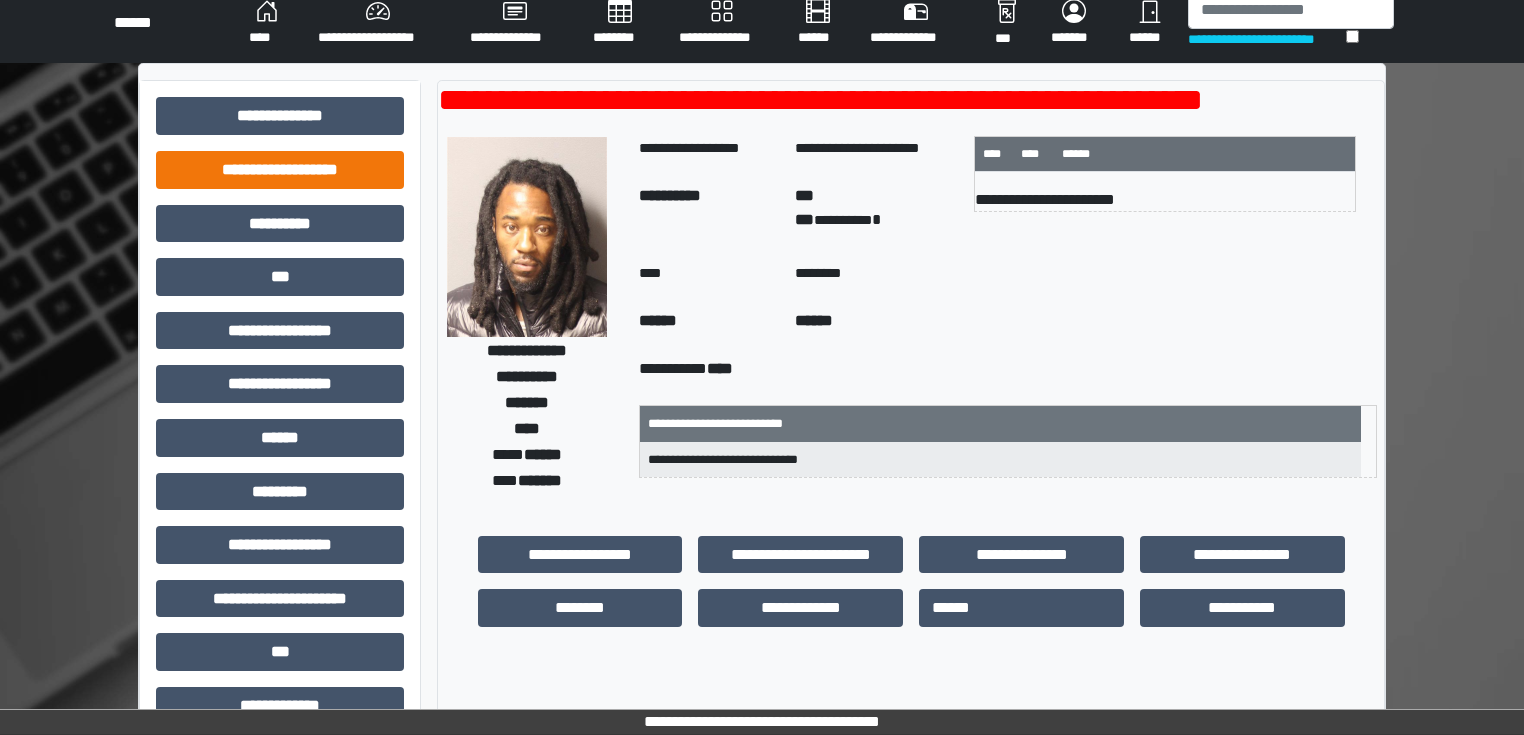 scroll, scrollTop: 0, scrollLeft: 0, axis: both 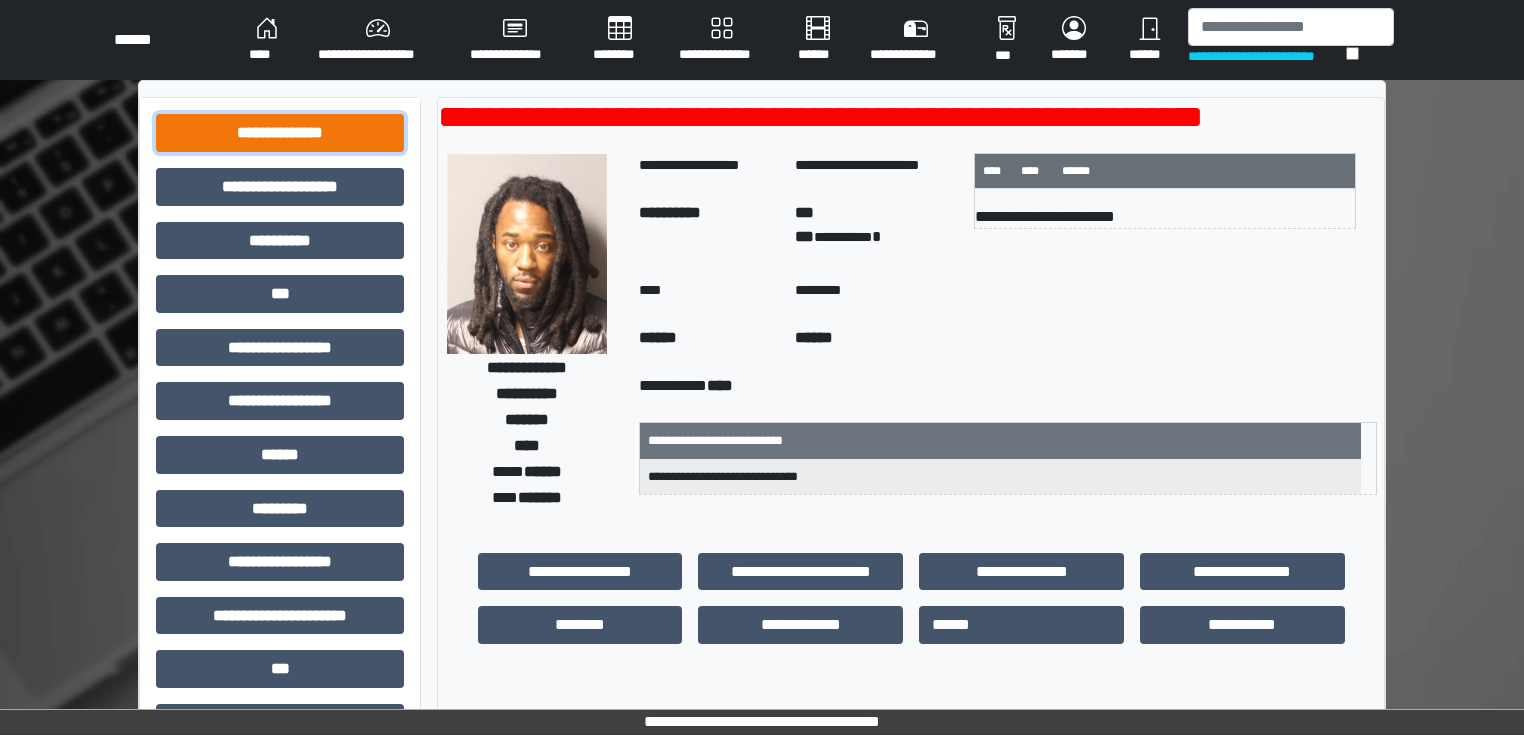 click on "**********" at bounding box center [280, 133] 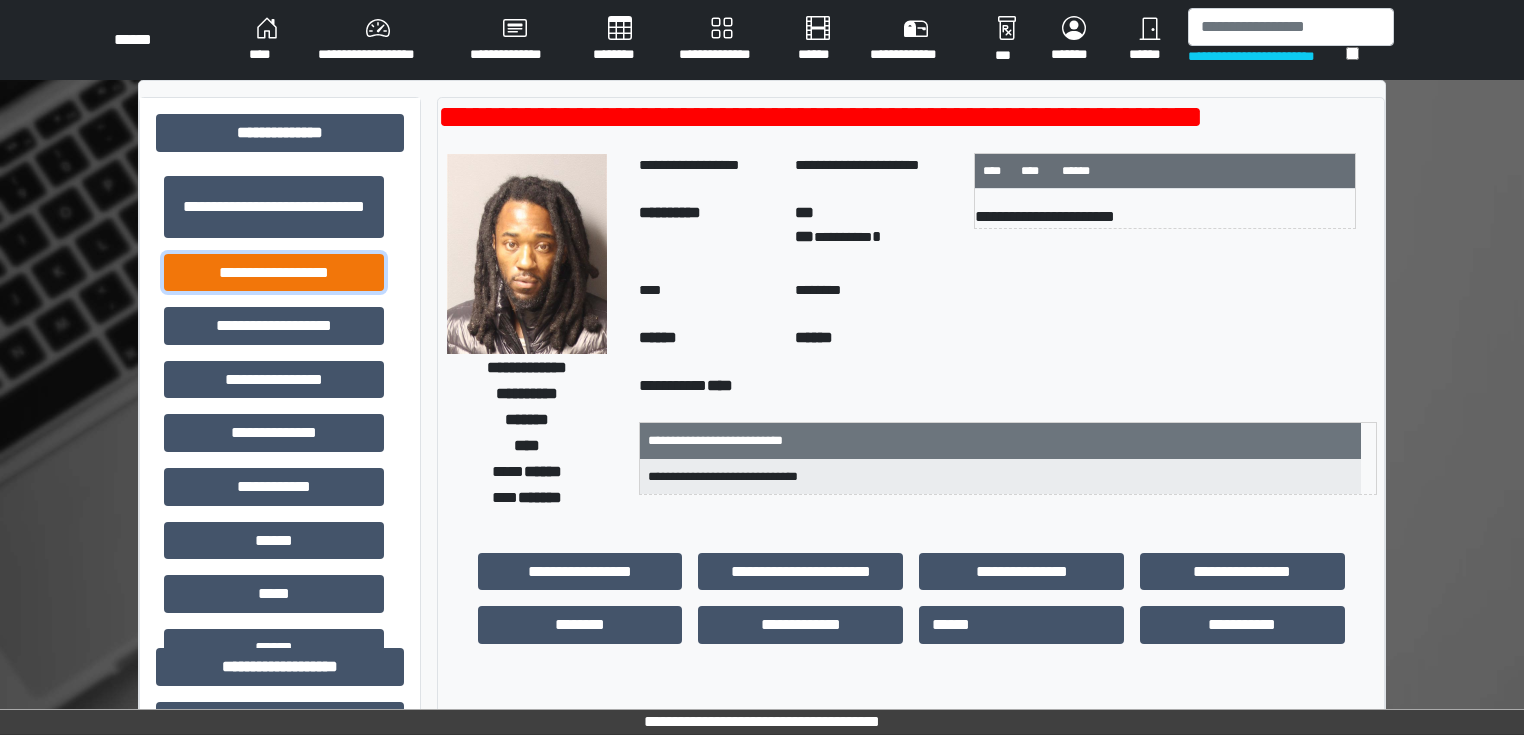 click on "**********" at bounding box center (274, 273) 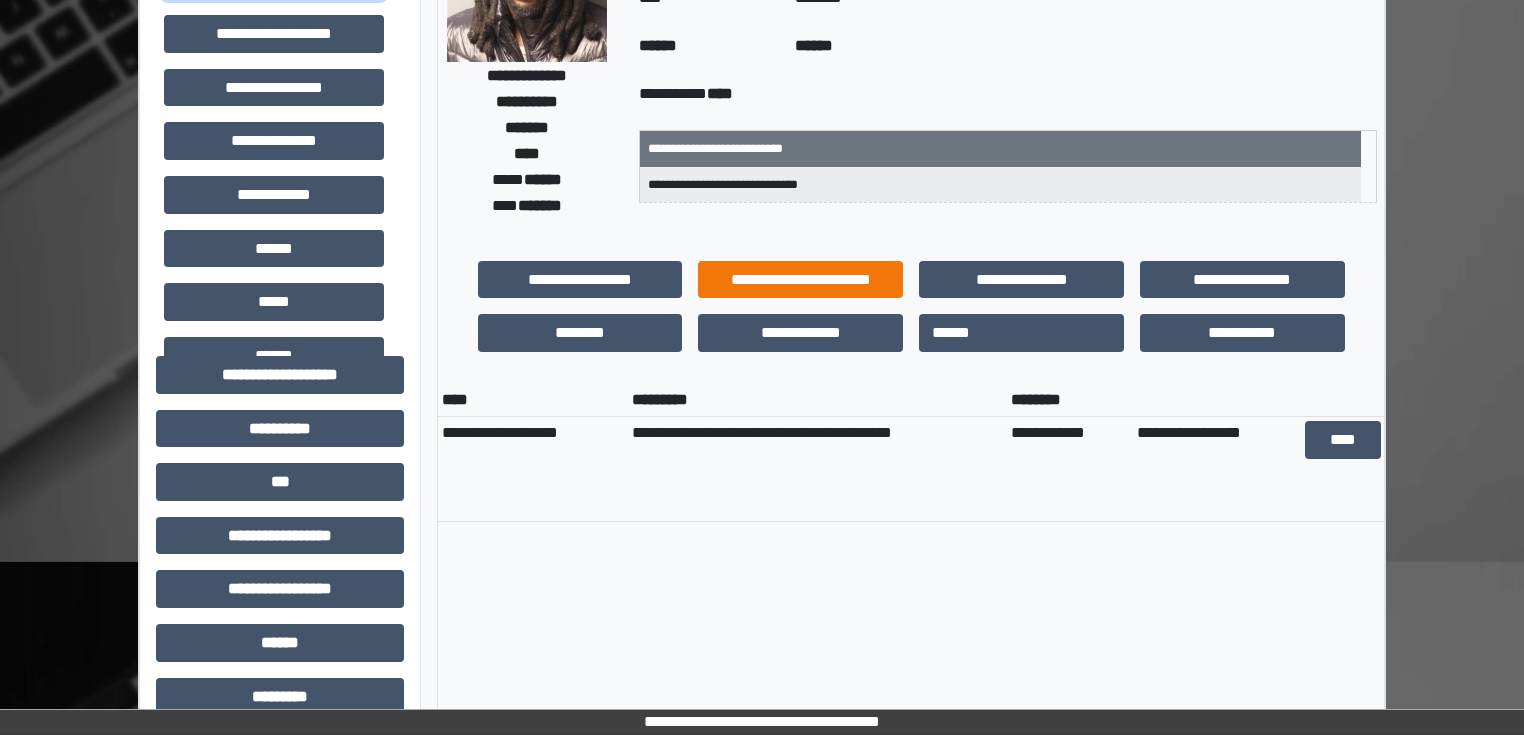 scroll, scrollTop: 400, scrollLeft: 0, axis: vertical 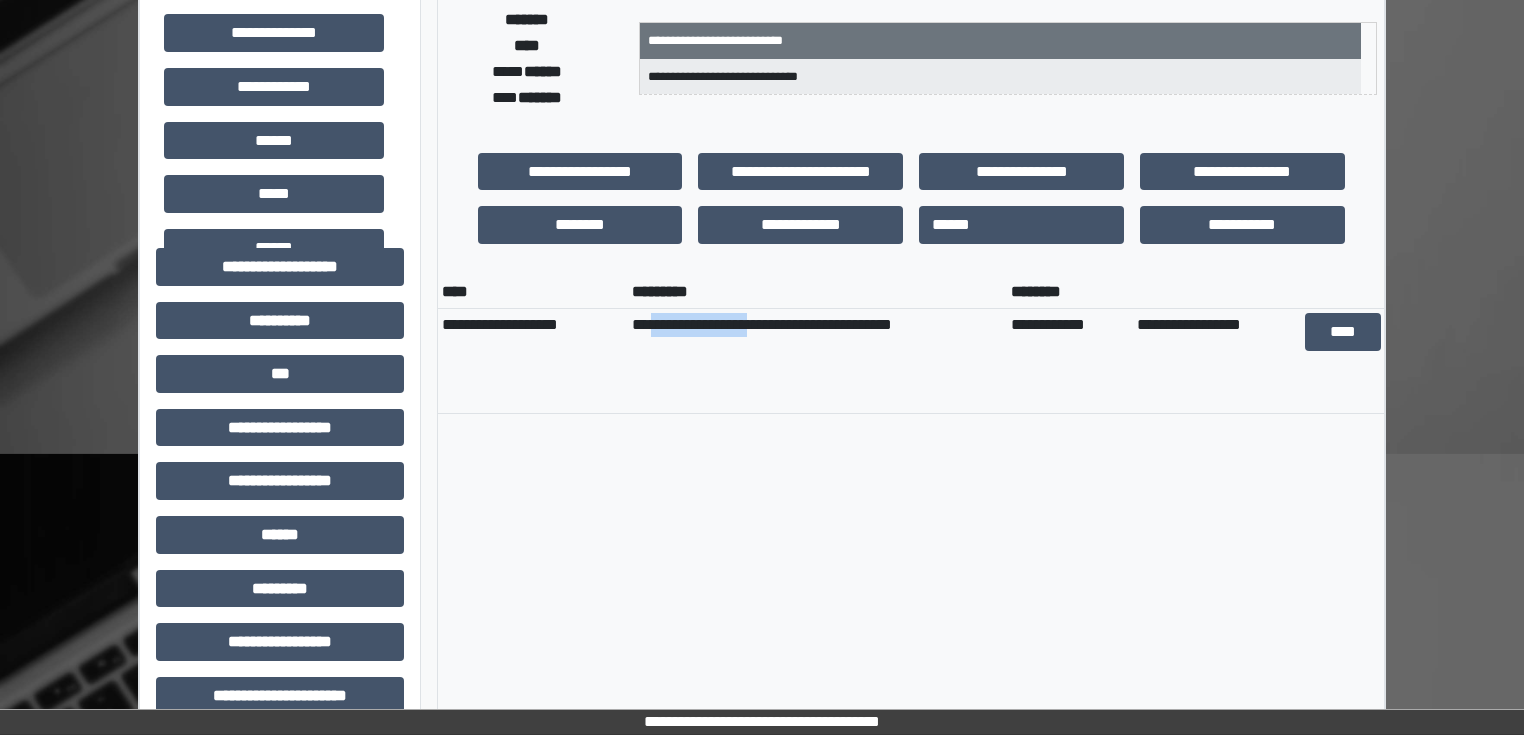 drag, startPoint x: 658, startPoint y: 331, endPoint x: 768, endPoint y: 327, distance: 110.0727 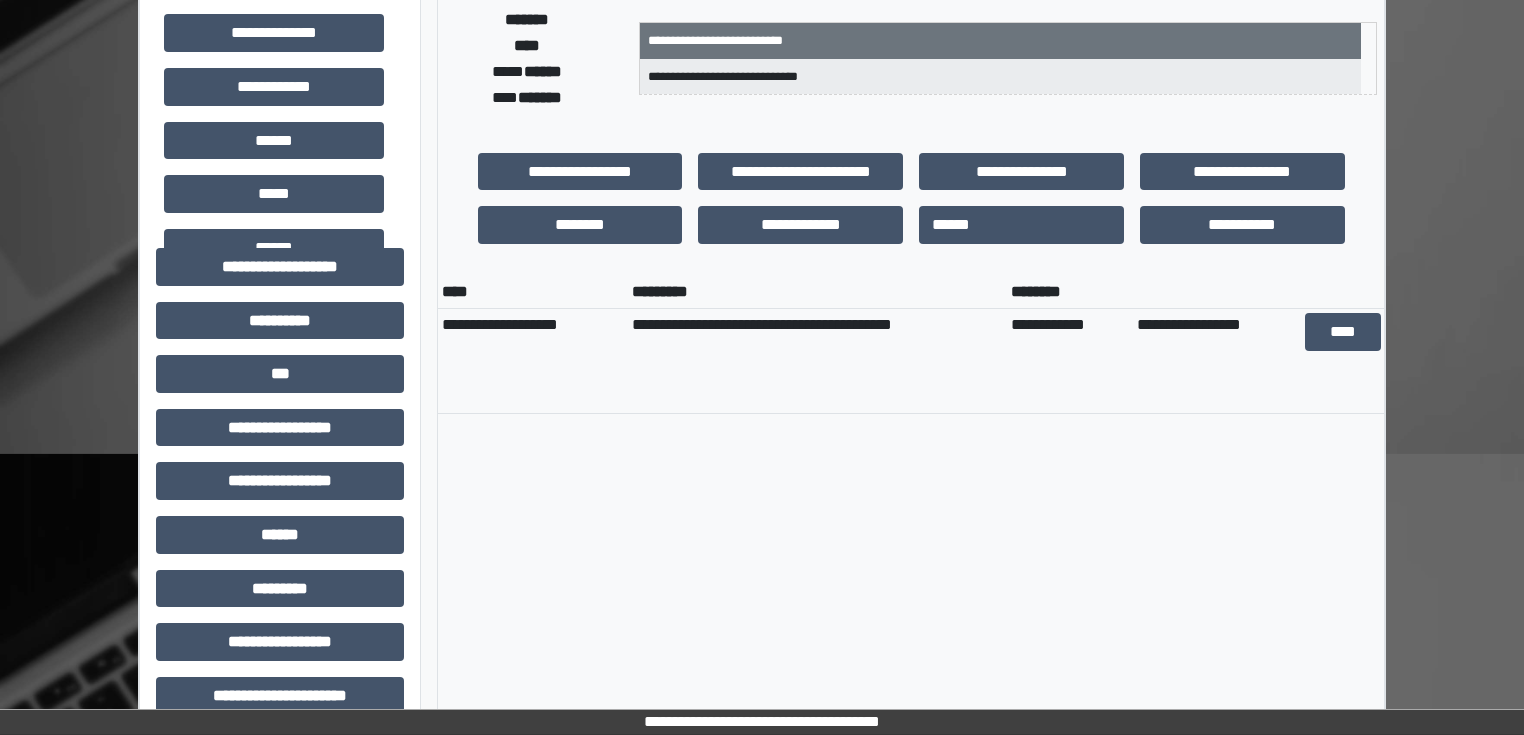 click on "**********" at bounding box center (911, 516) 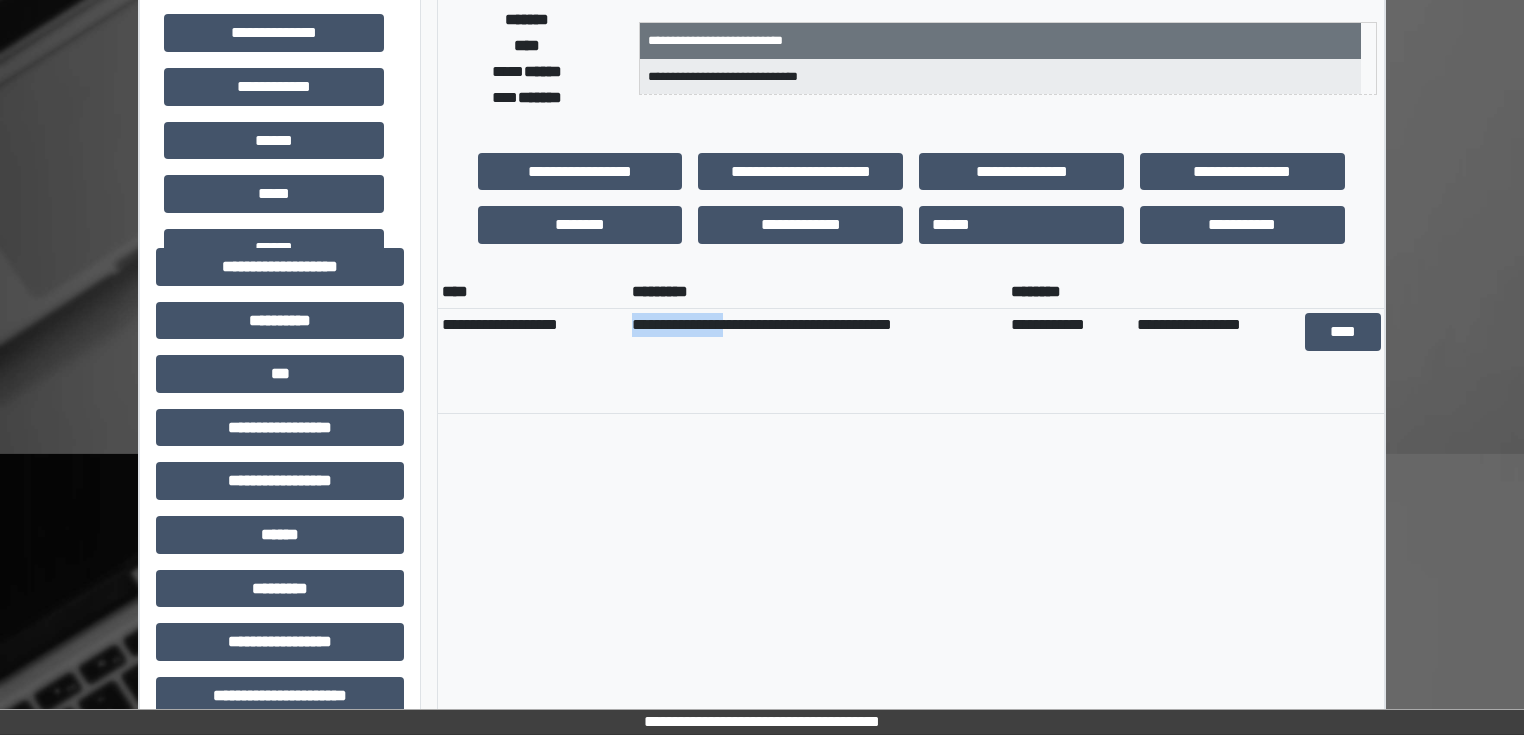 drag, startPoint x: 634, startPoint y: 330, endPoint x: 744, endPoint y: 335, distance: 110.11358 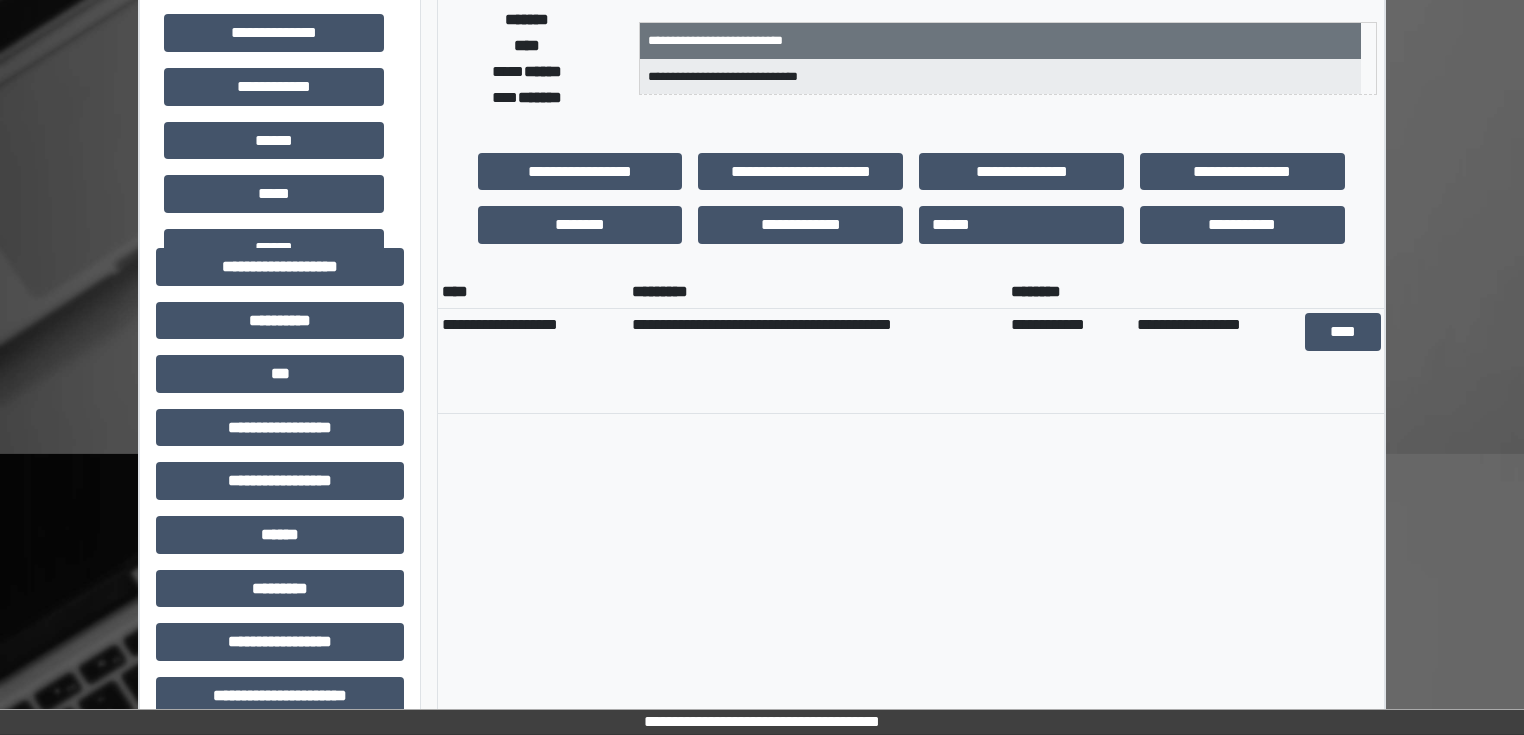click on "**********" at bounding box center (817, 361) 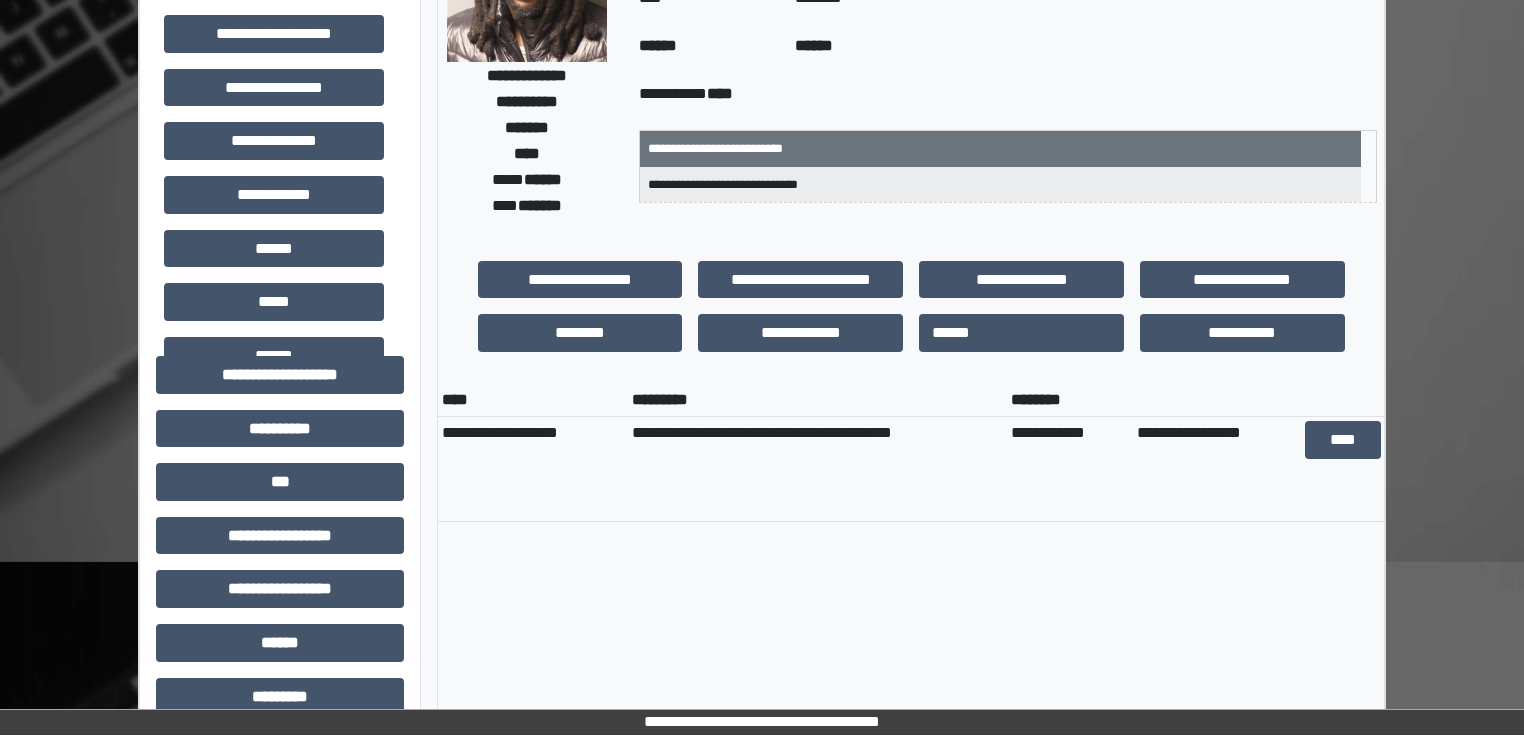 scroll, scrollTop: 320, scrollLeft: 0, axis: vertical 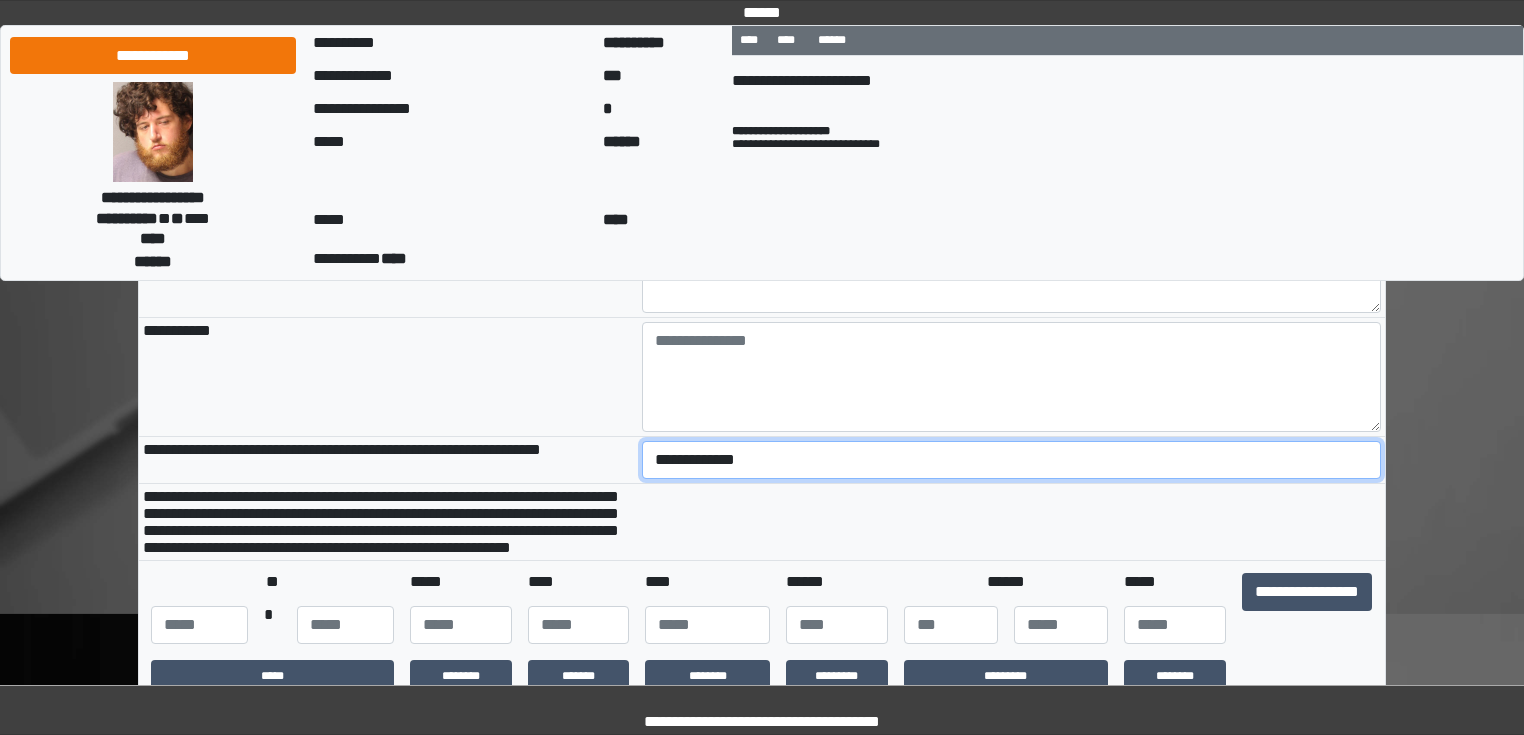click on "**********" at bounding box center (1012, 460) 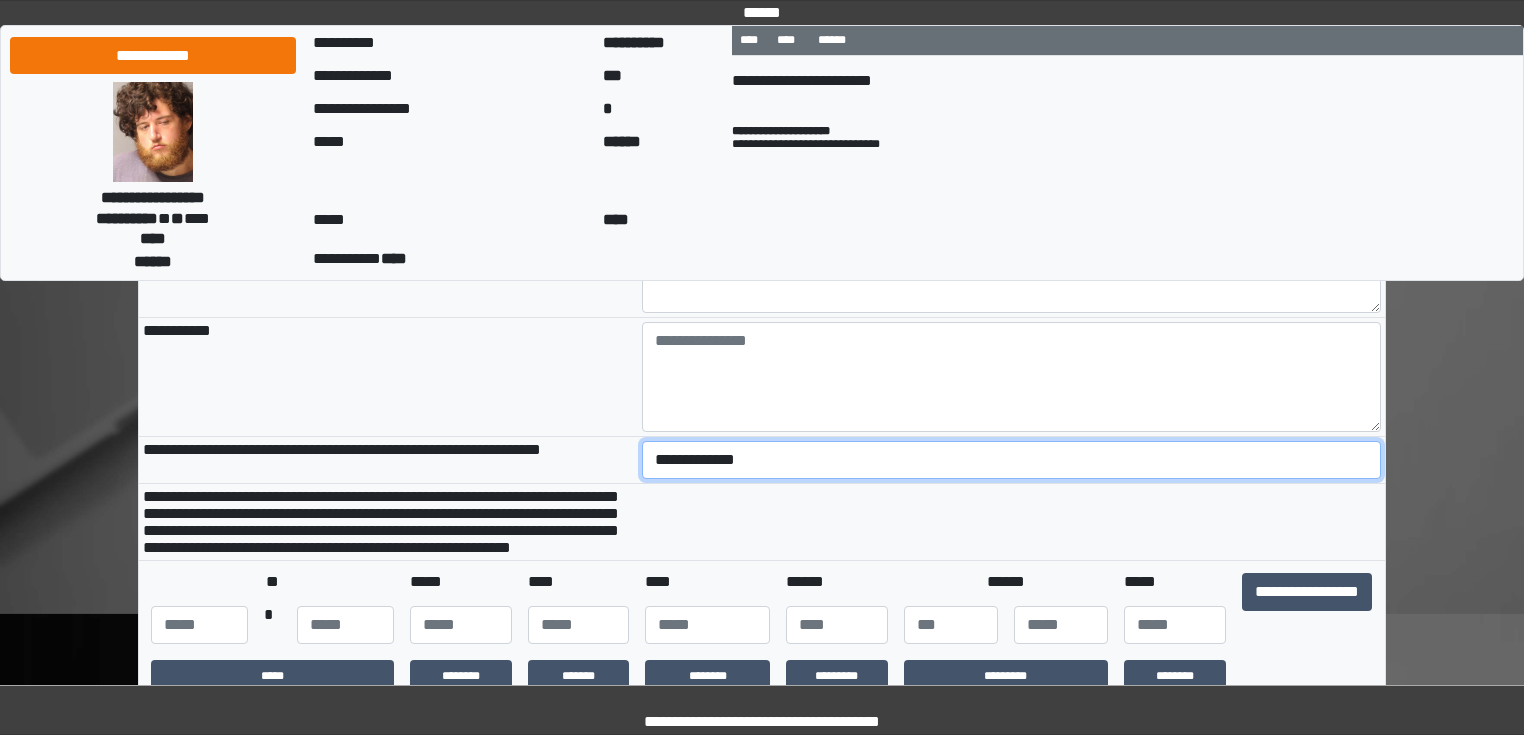 select on "*" 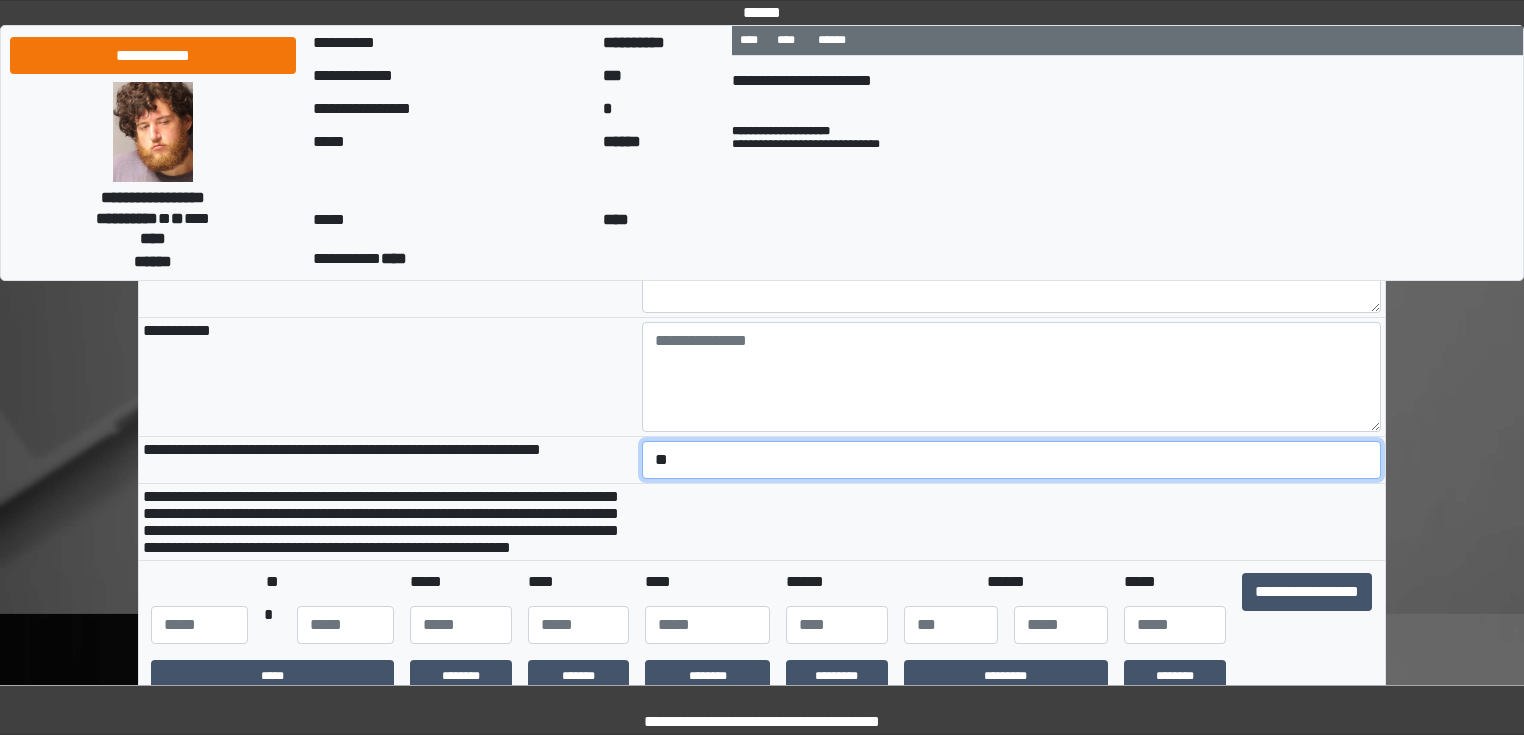 click on "**********" at bounding box center (1012, 460) 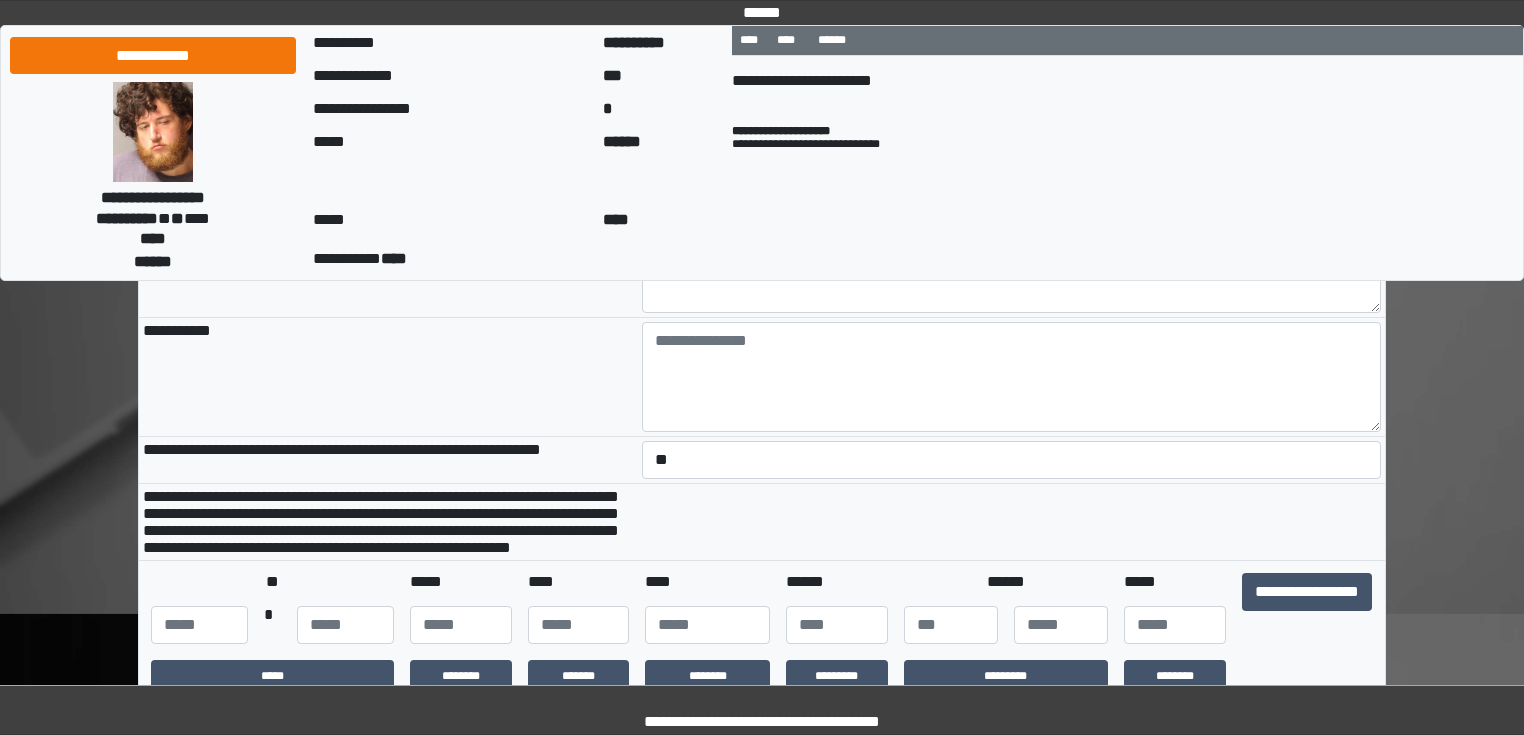 click at bounding box center [1012, 521] 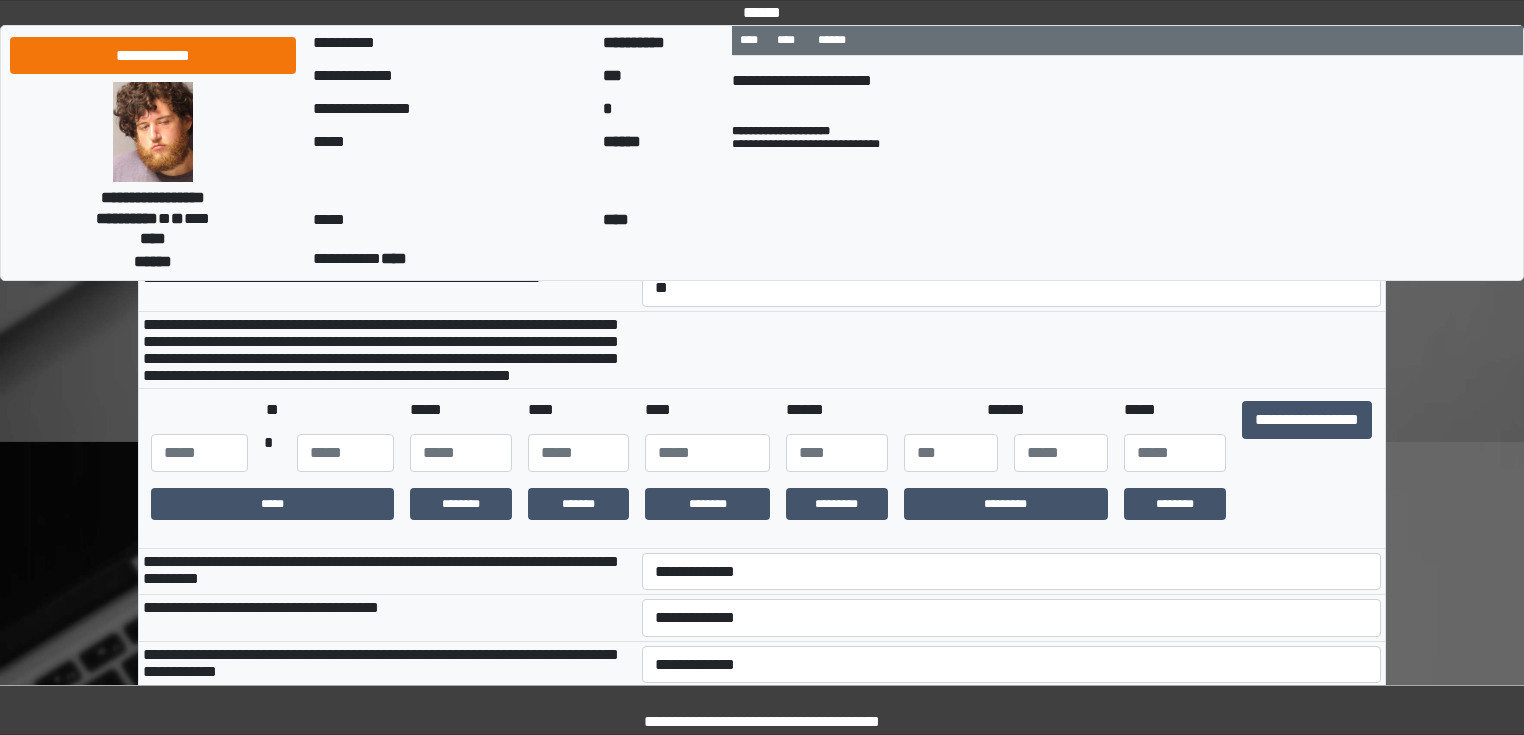 scroll, scrollTop: 480, scrollLeft: 0, axis: vertical 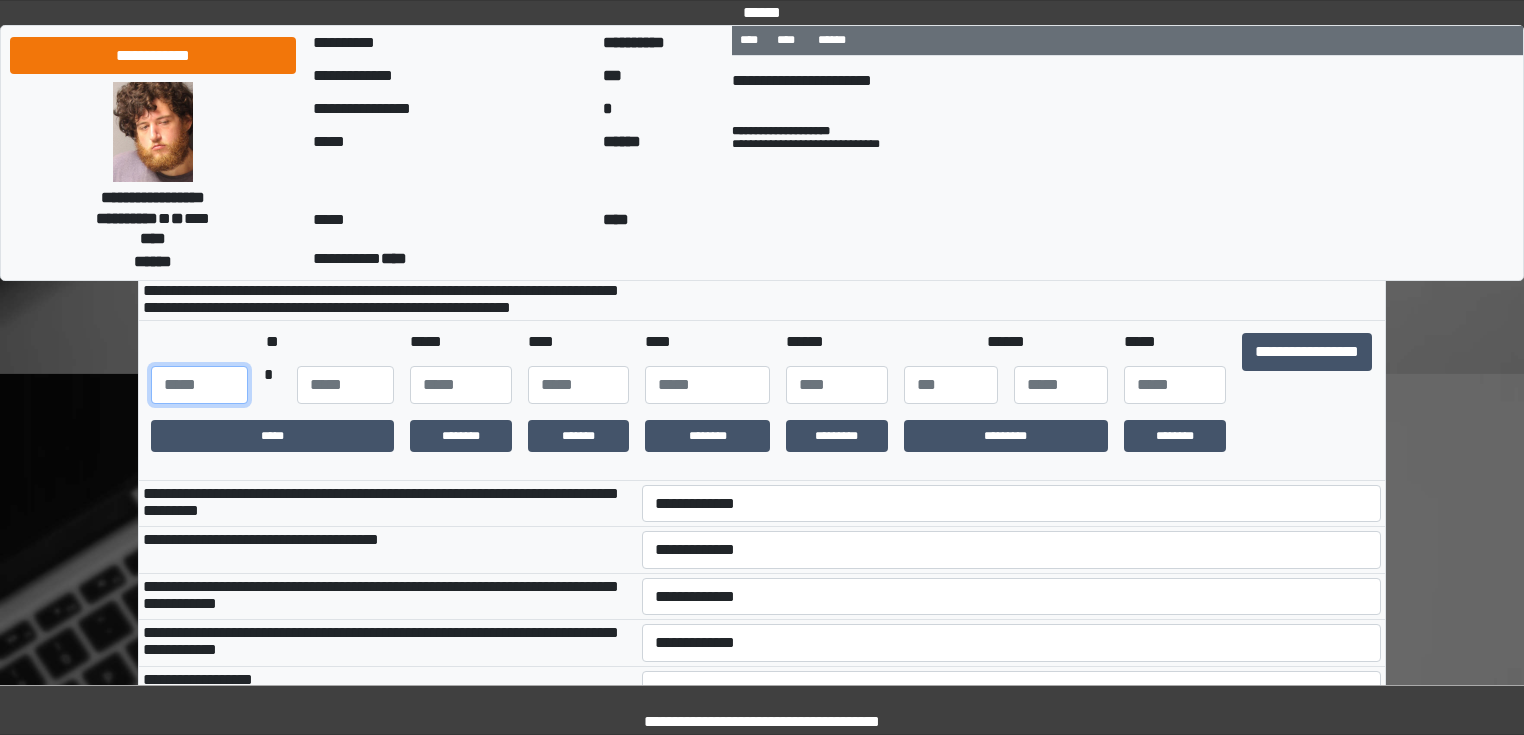 click at bounding box center (199, 385) 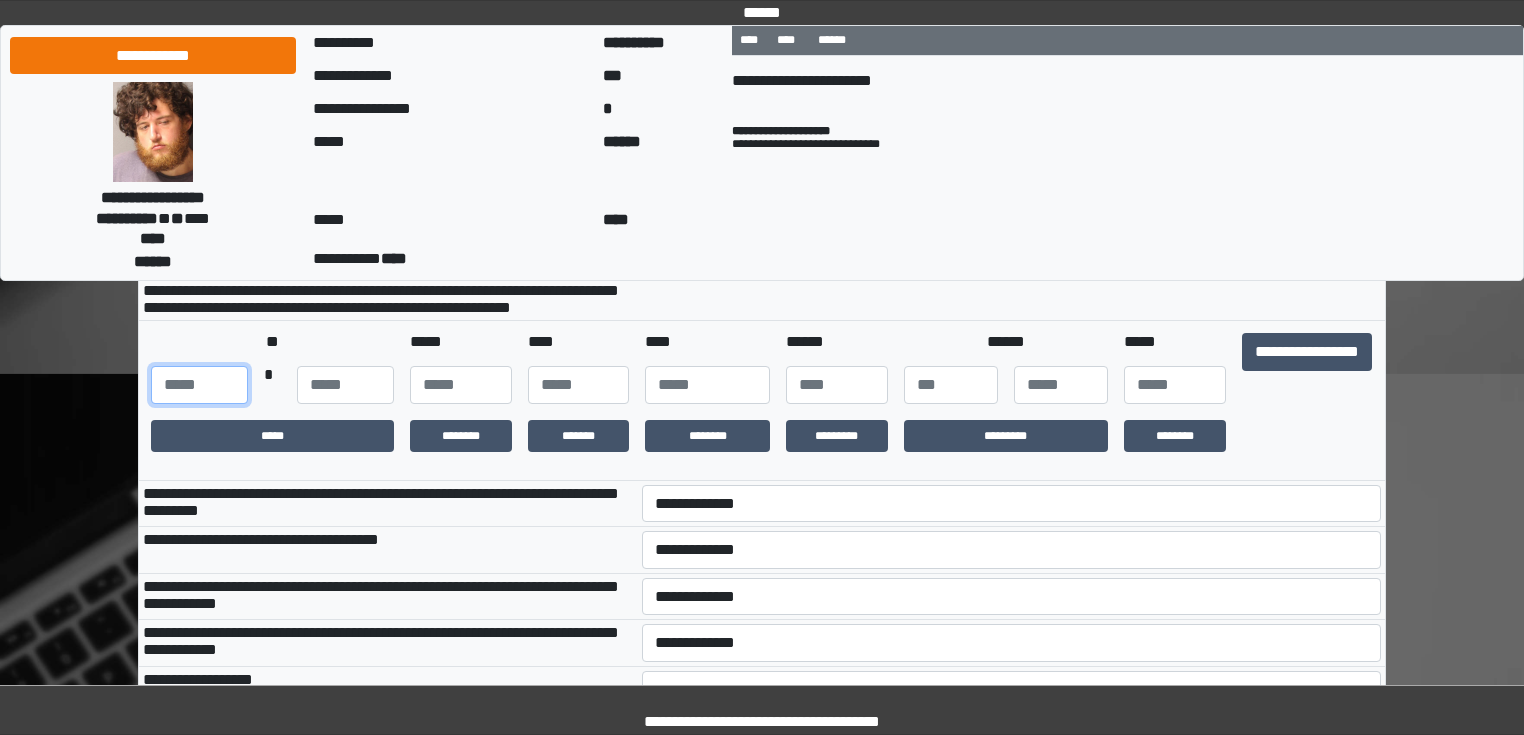 type on "***" 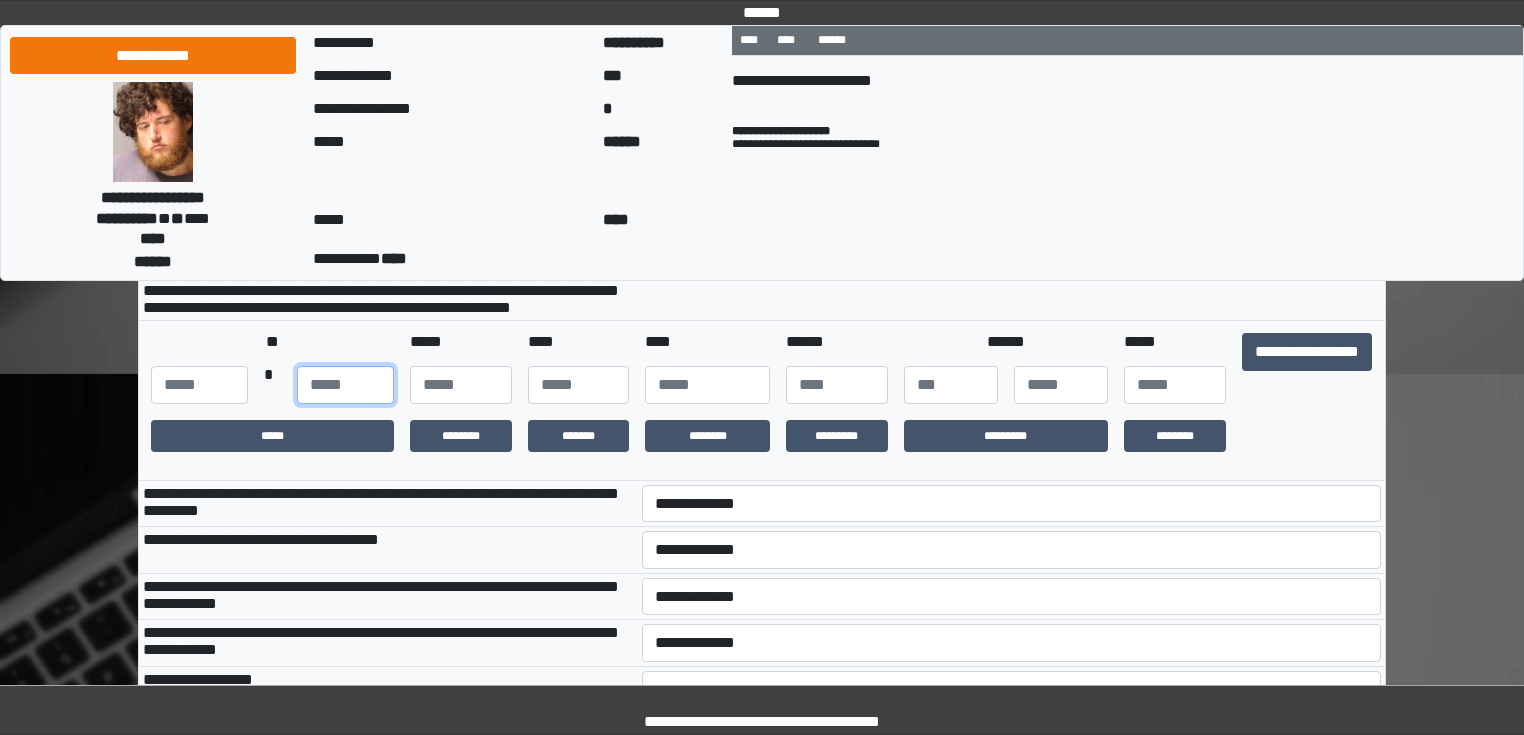 type on "***" 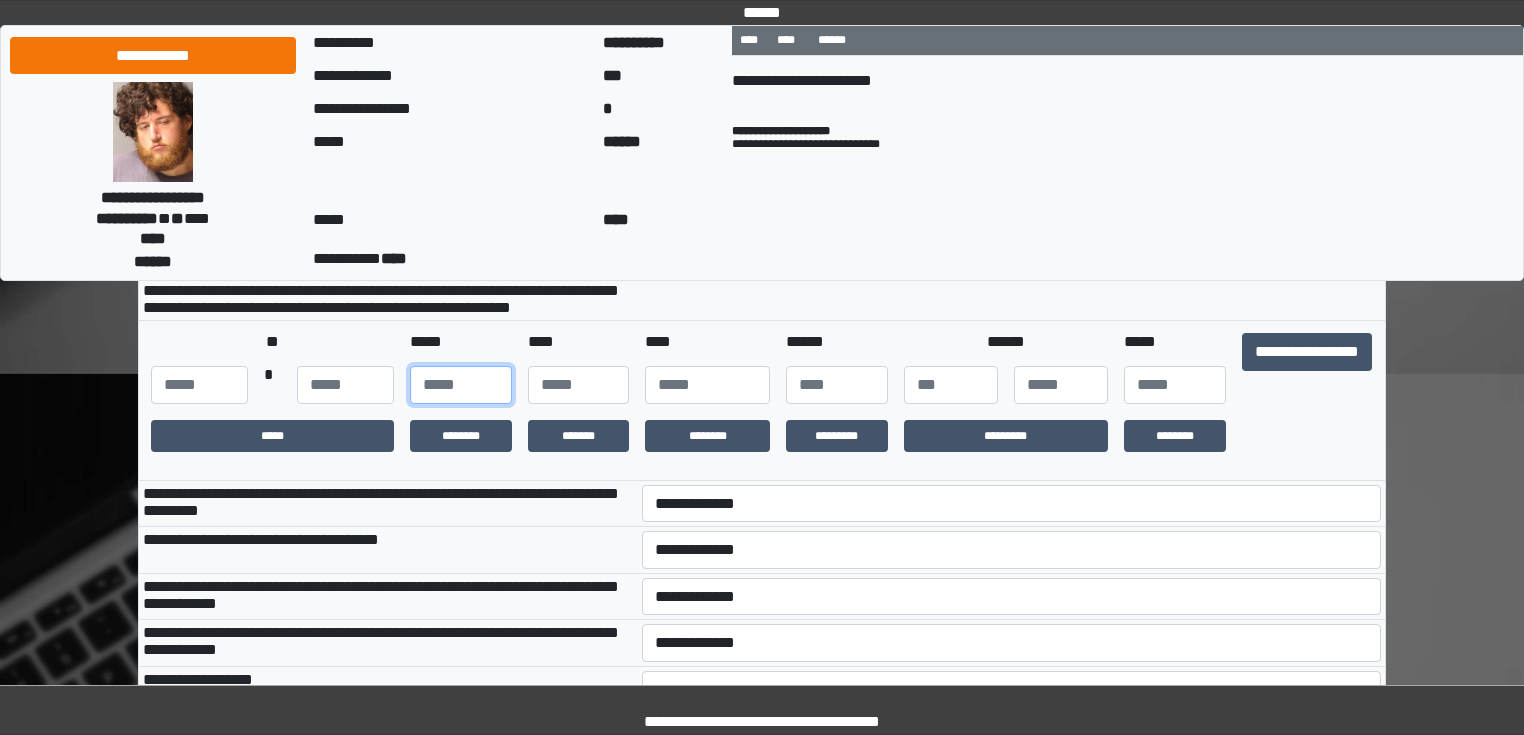 type on "***" 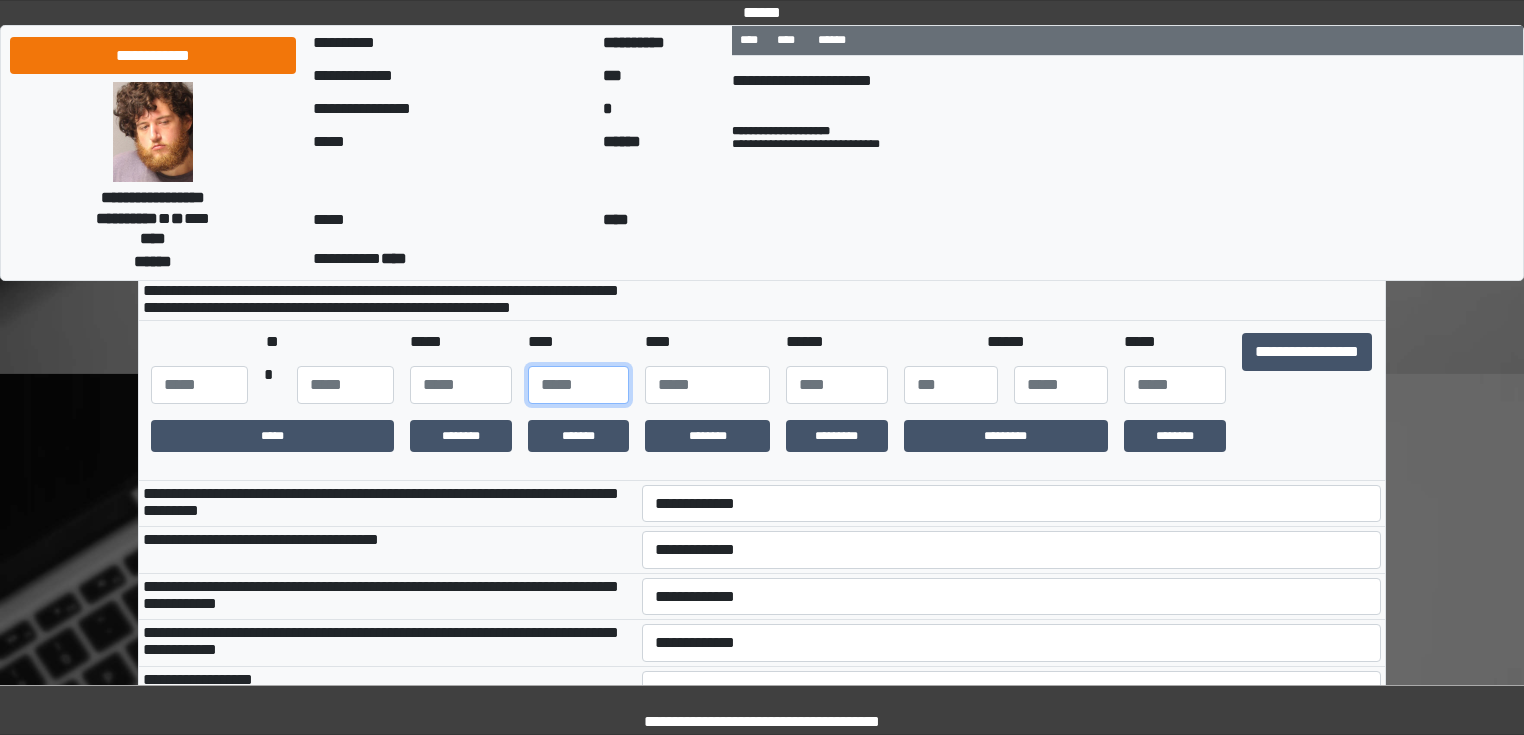 type on "**" 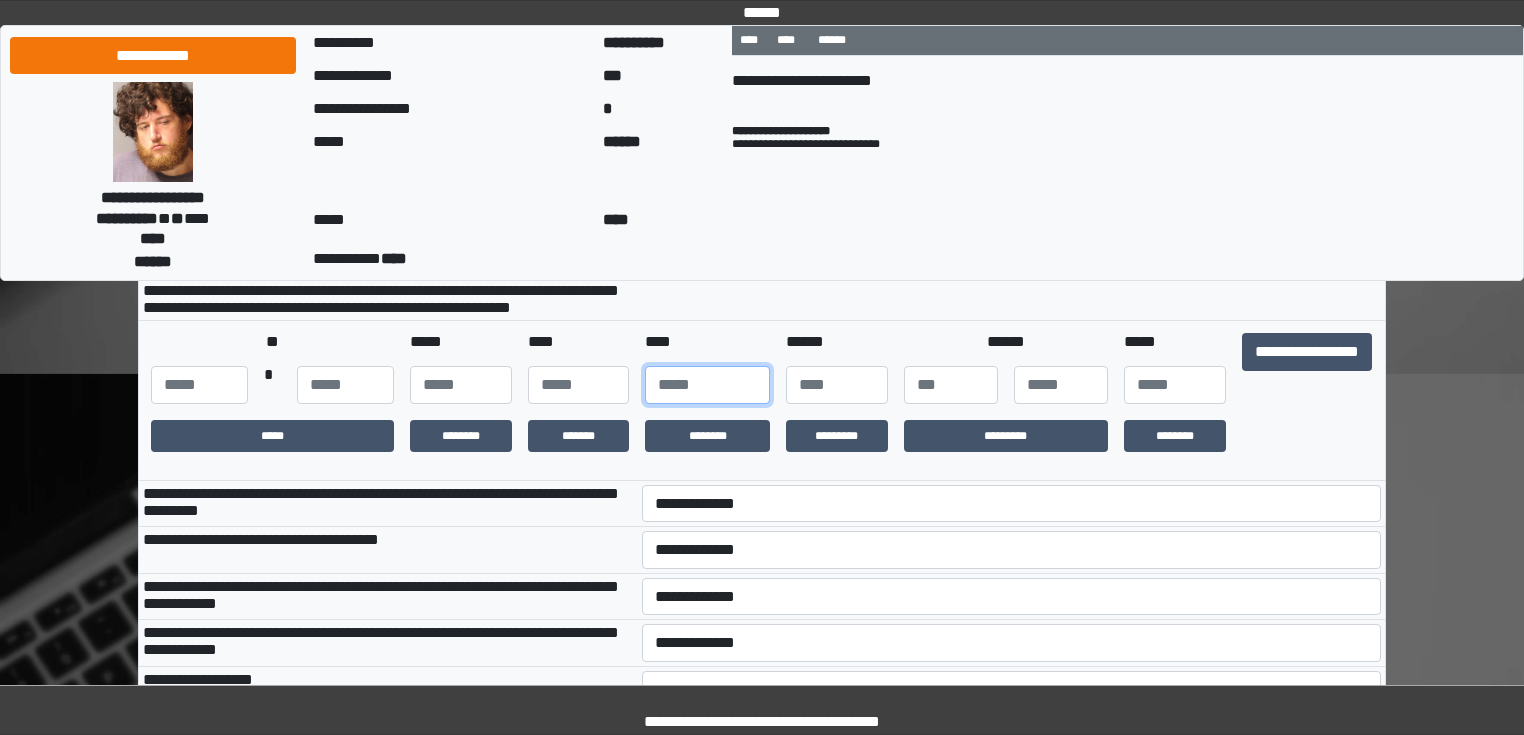 type on "****" 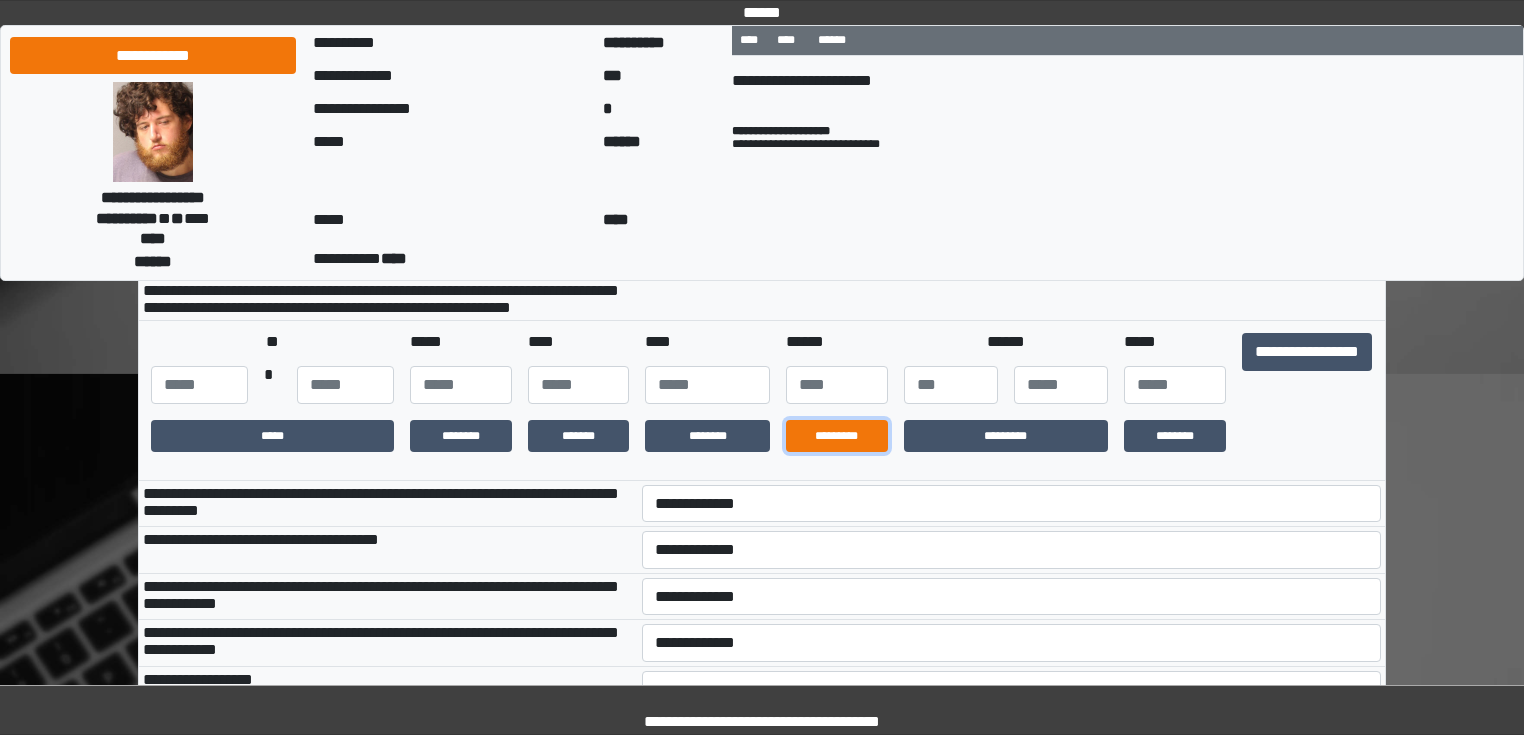 click on "*********" at bounding box center [837, 436] 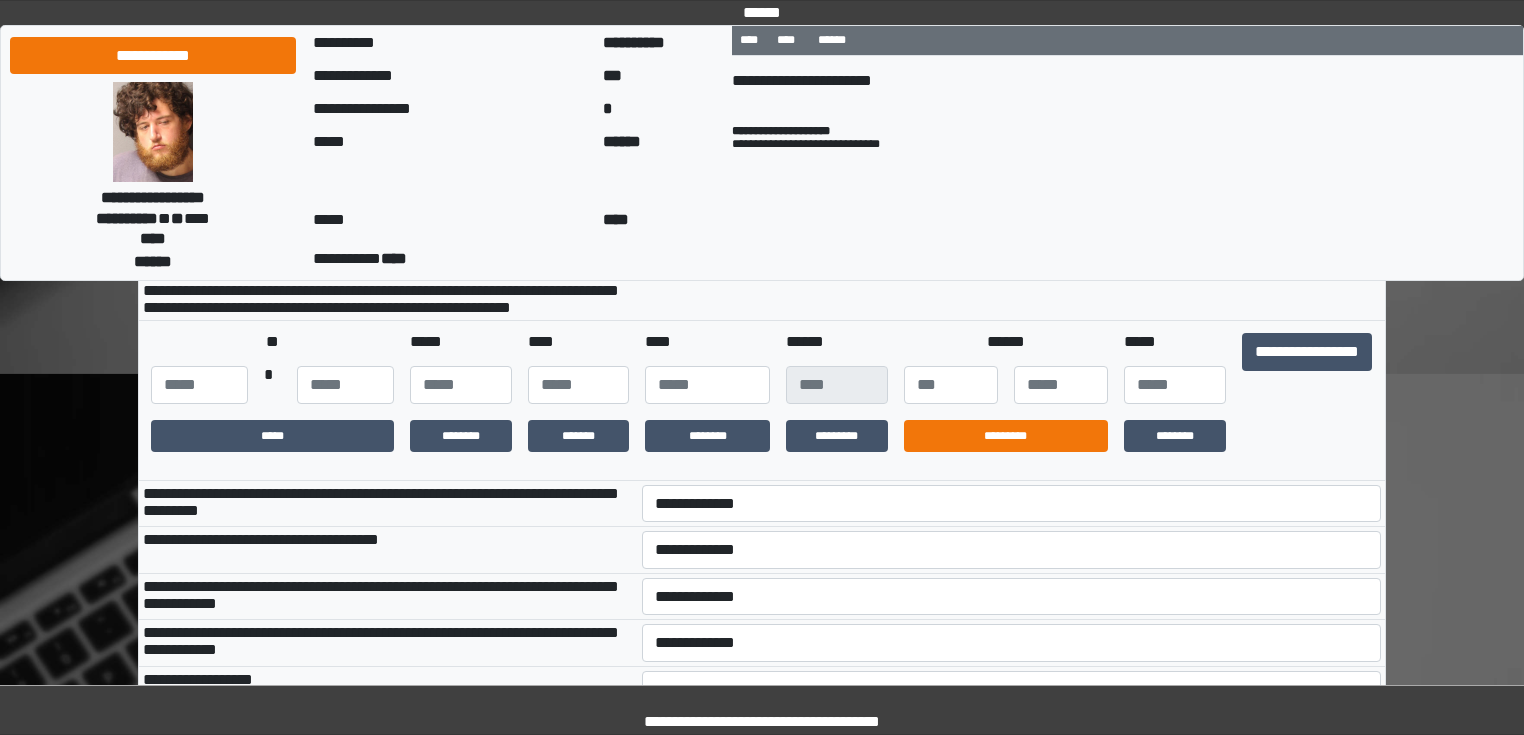 click on "*********" at bounding box center (1006, 436) 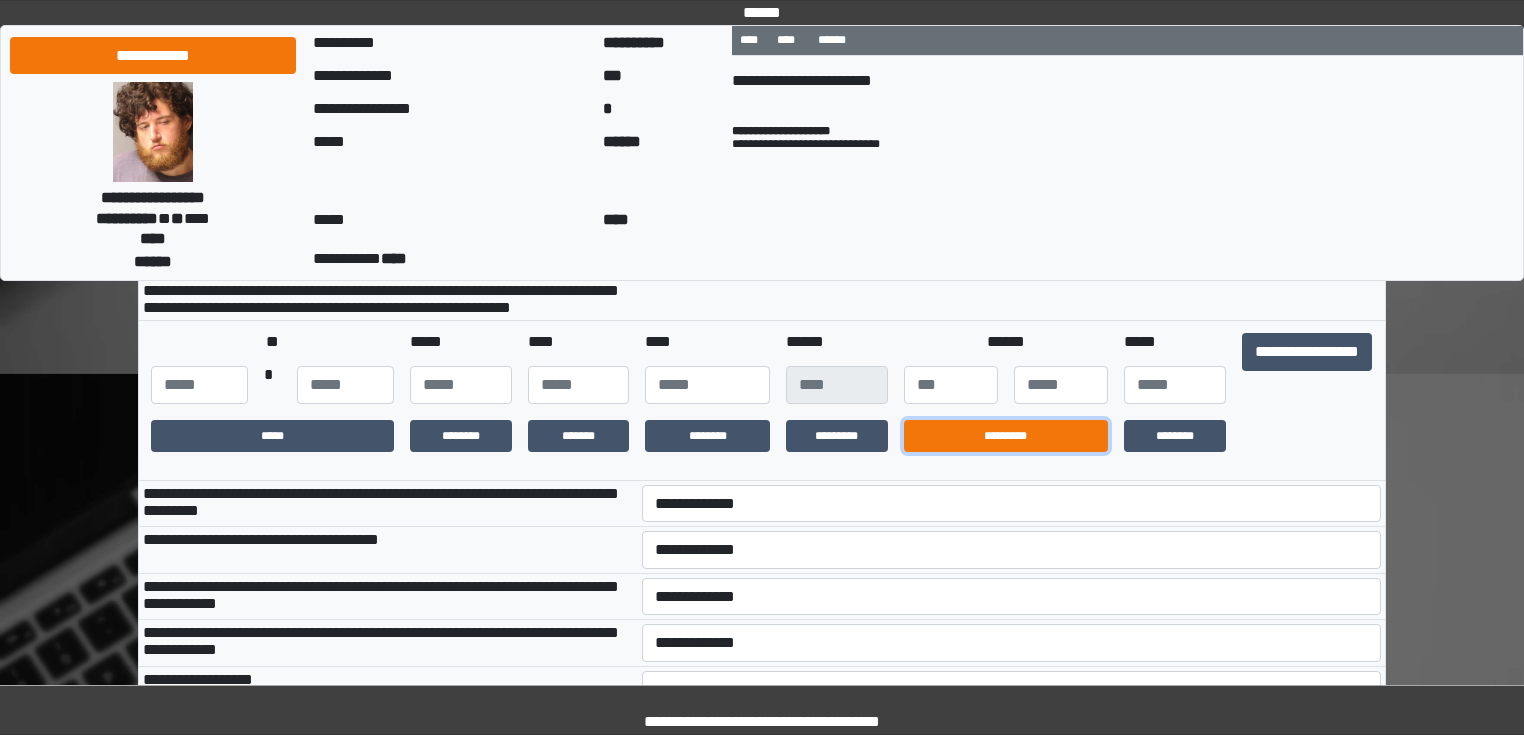 drag, startPoint x: 974, startPoint y: 481, endPoint x: 1141, endPoint y: 452, distance: 169.49927 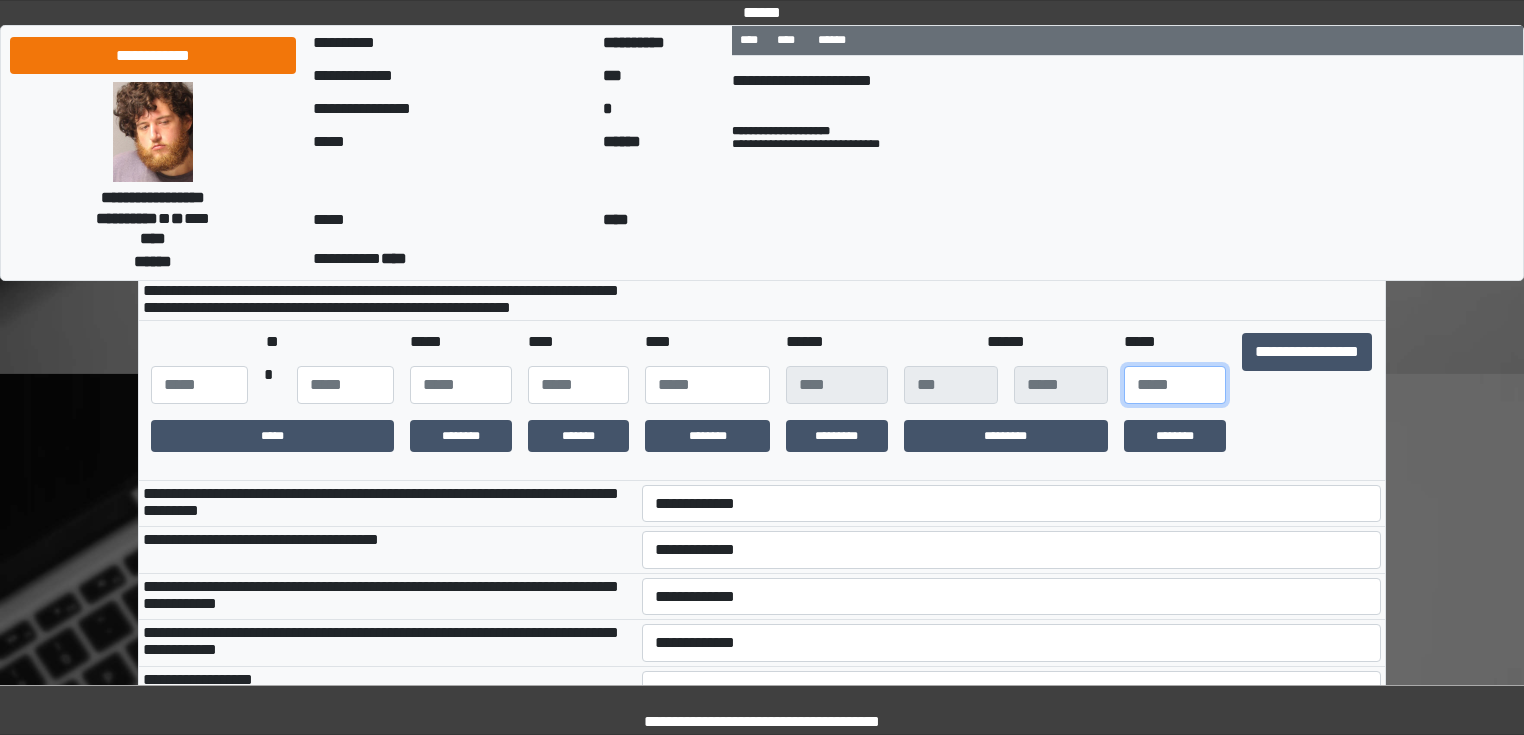 click at bounding box center [1175, 385] 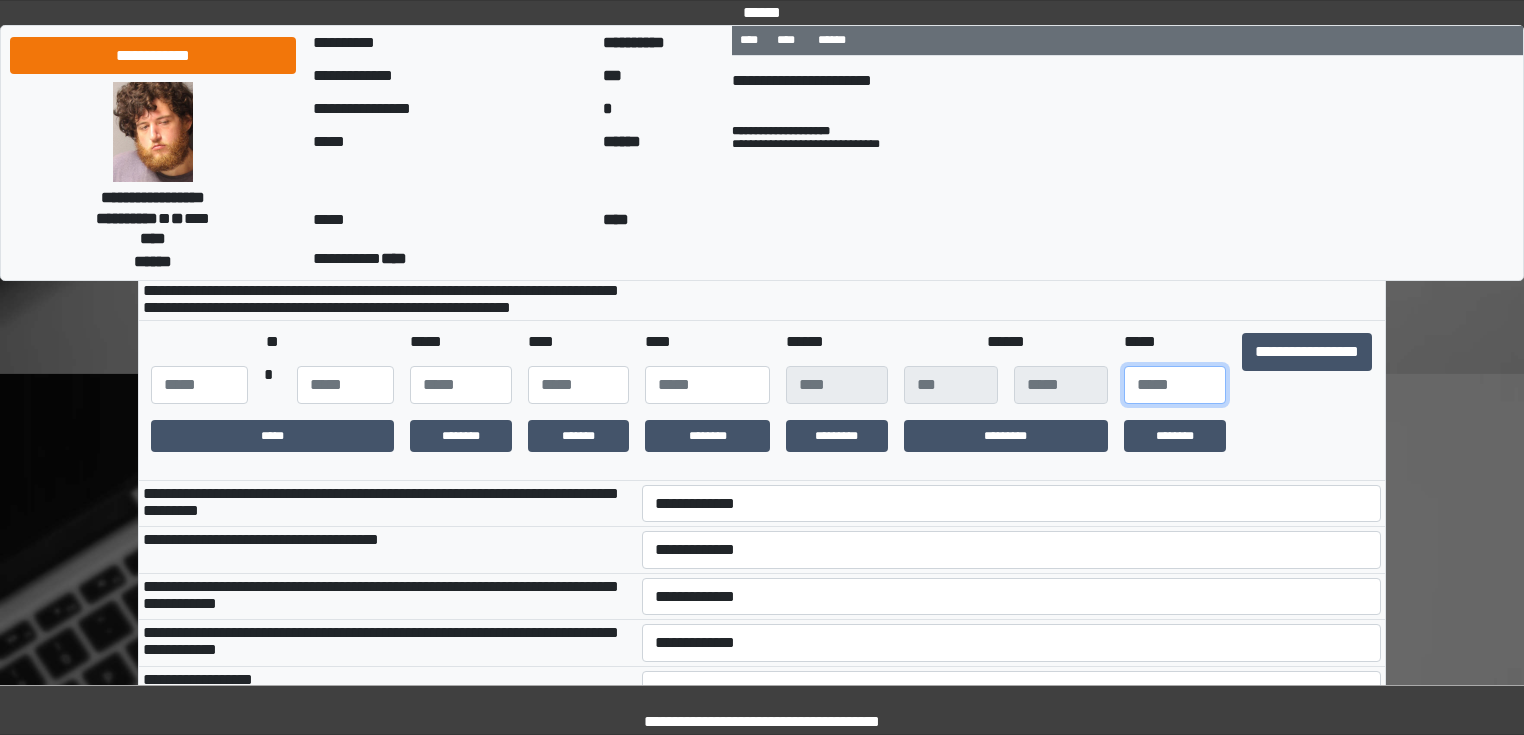 type on "**" 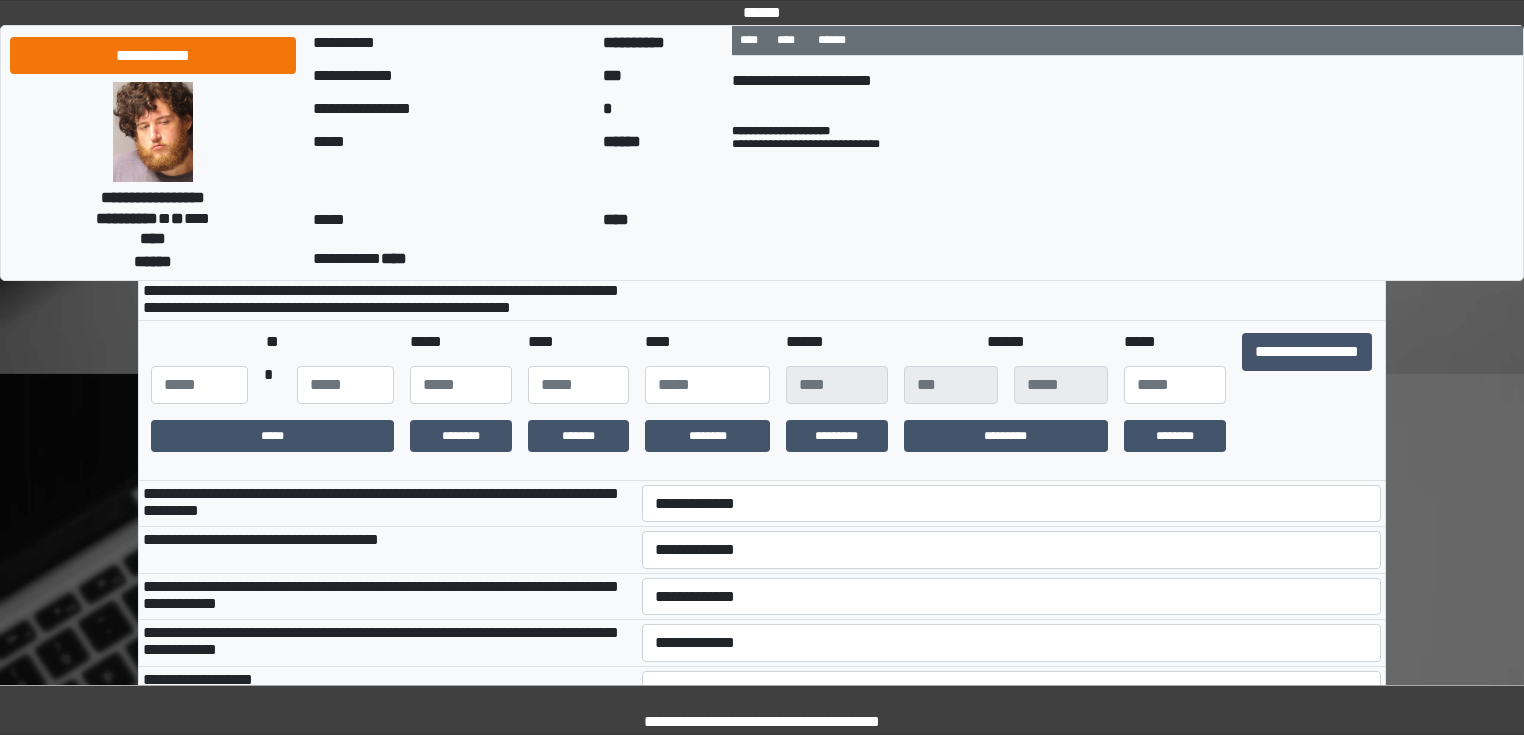click on "**********" at bounding box center (388, 503) 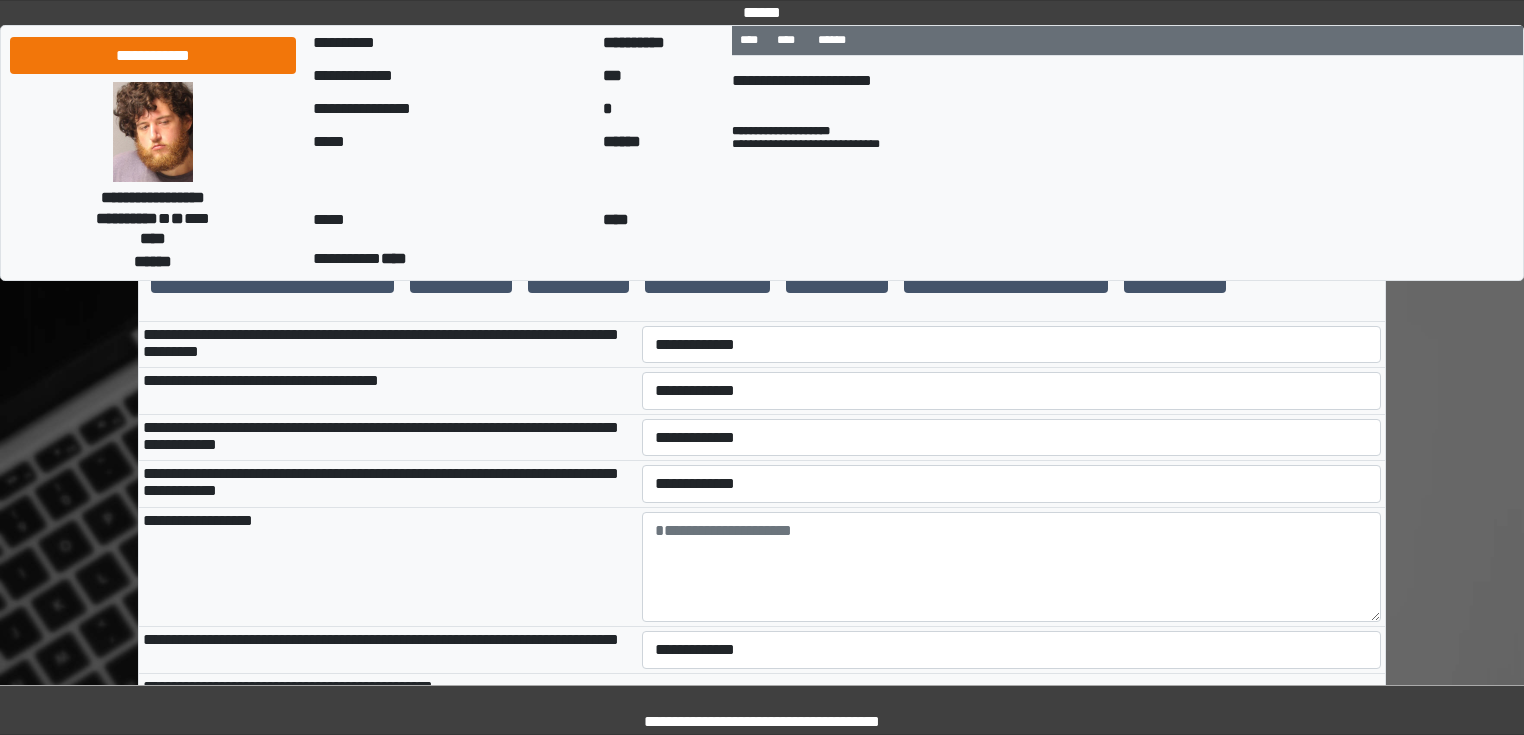 scroll, scrollTop: 640, scrollLeft: 0, axis: vertical 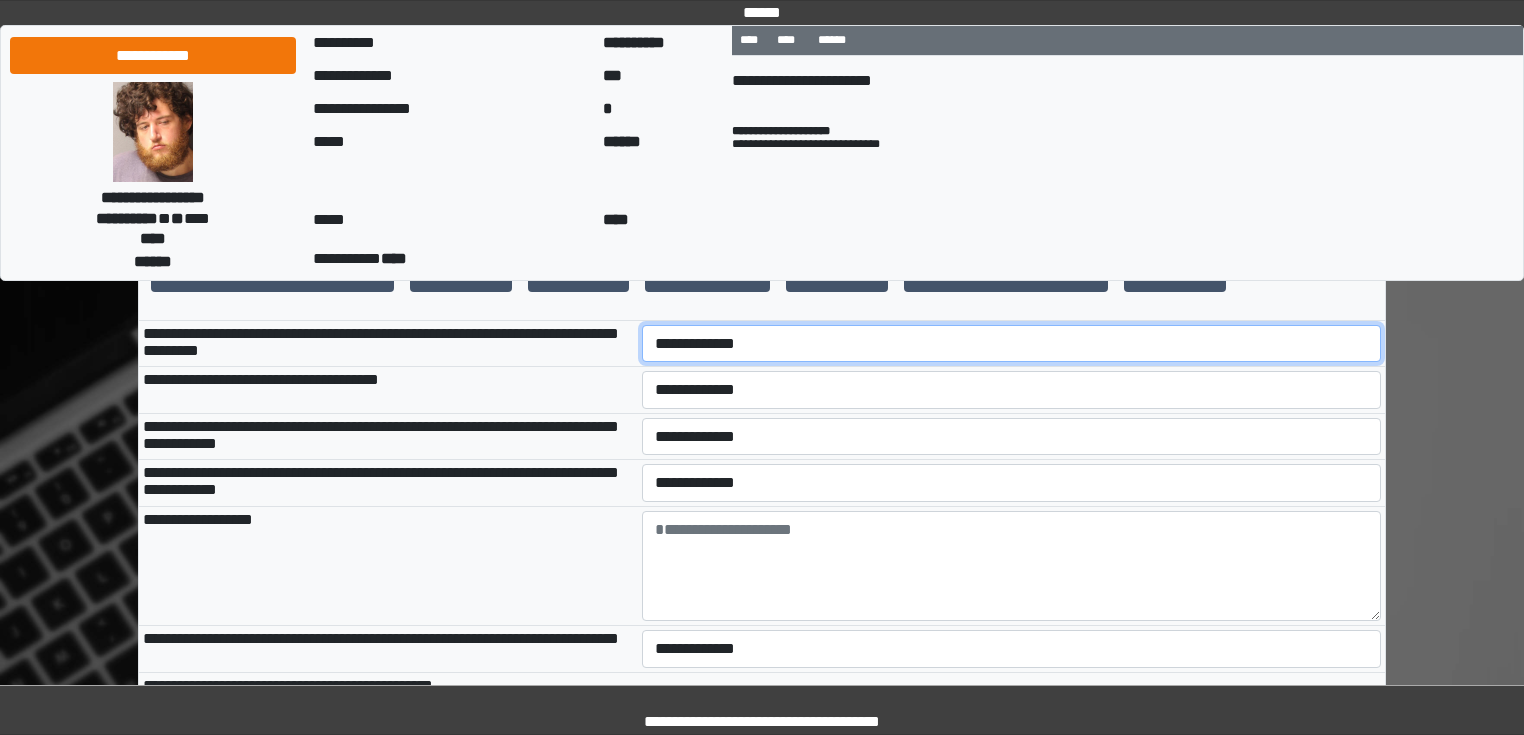 click on "**********" at bounding box center [1012, 344] 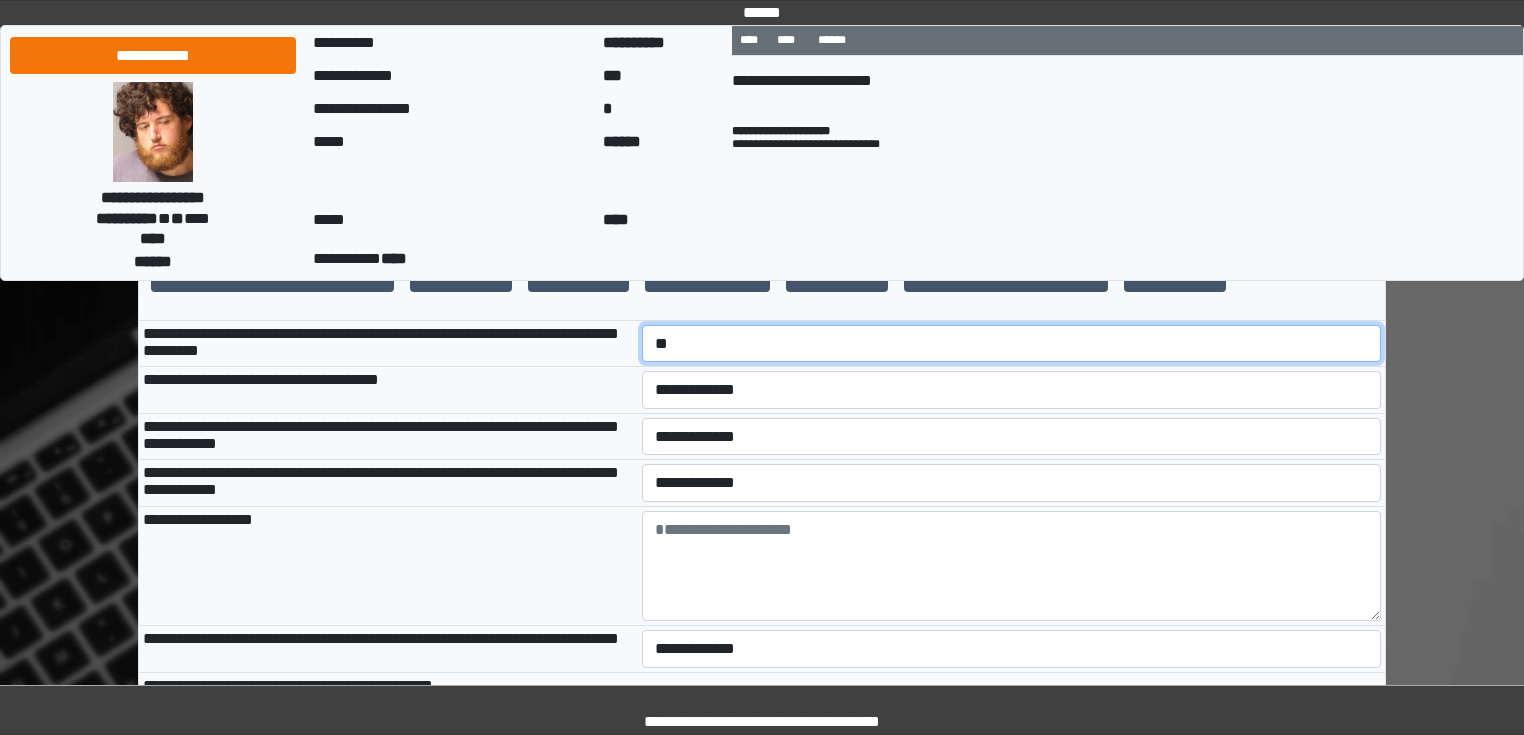 click on "**********" at bounding box center (1012, 344) 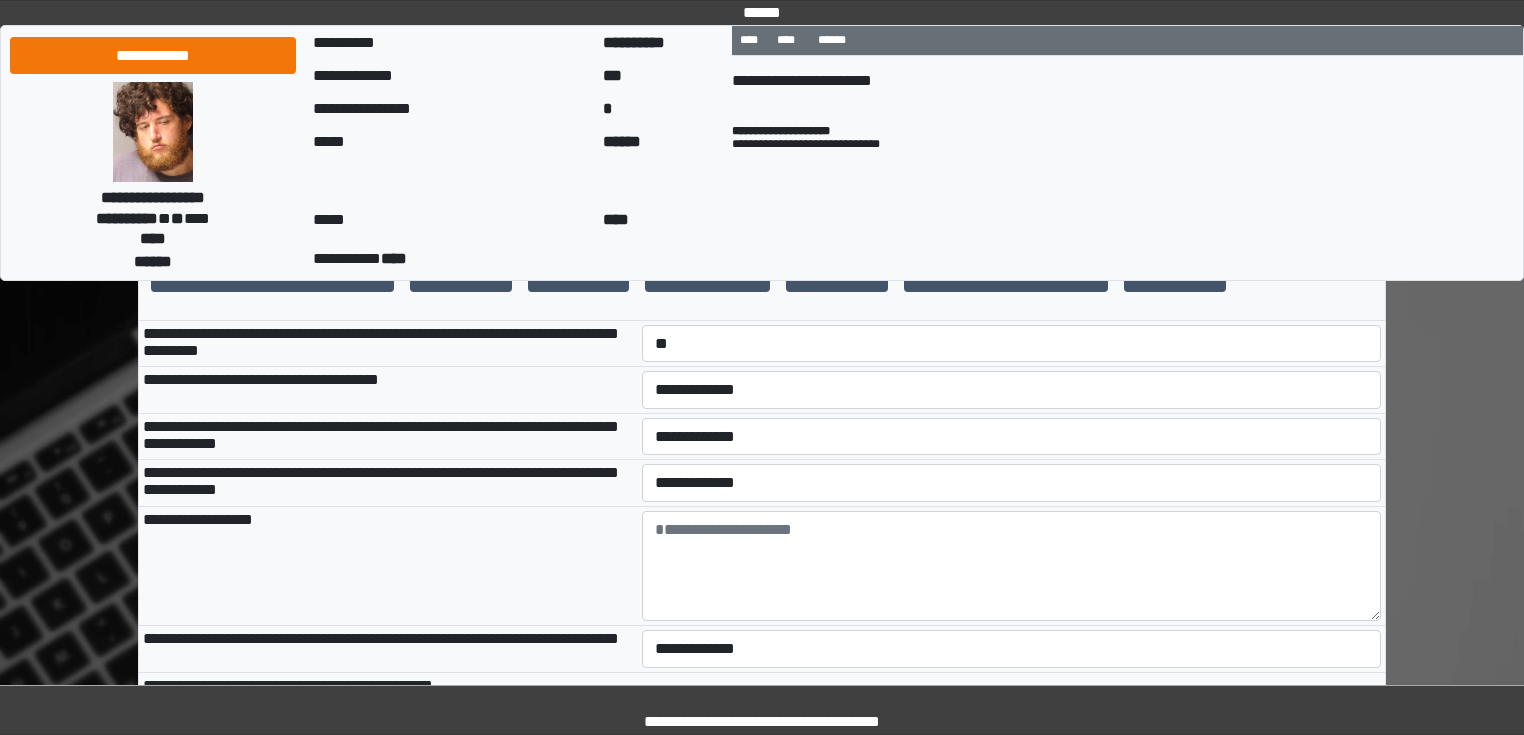 click on "**********" at bounding box center [388, 436] 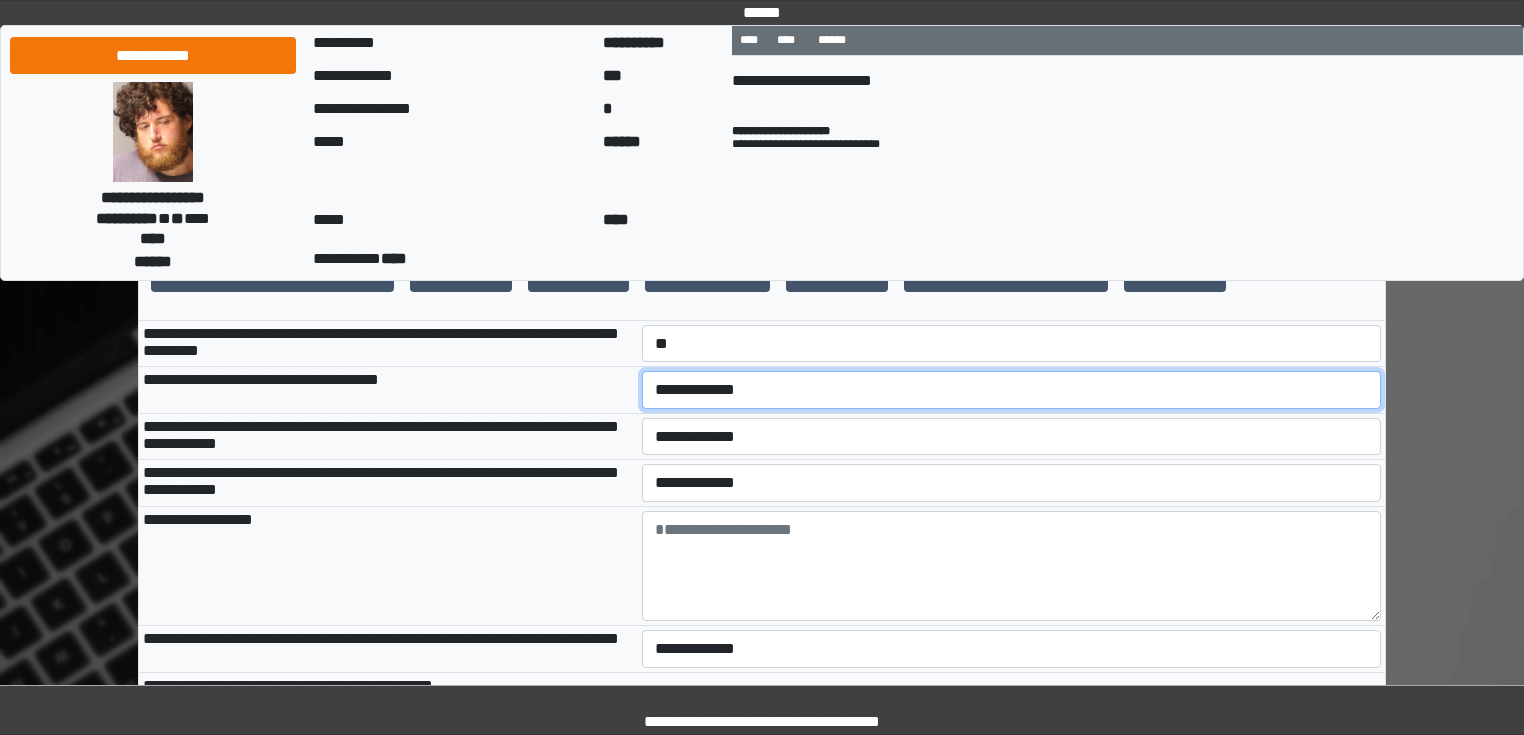 click on "**********" at bounding box center (1012, 390) 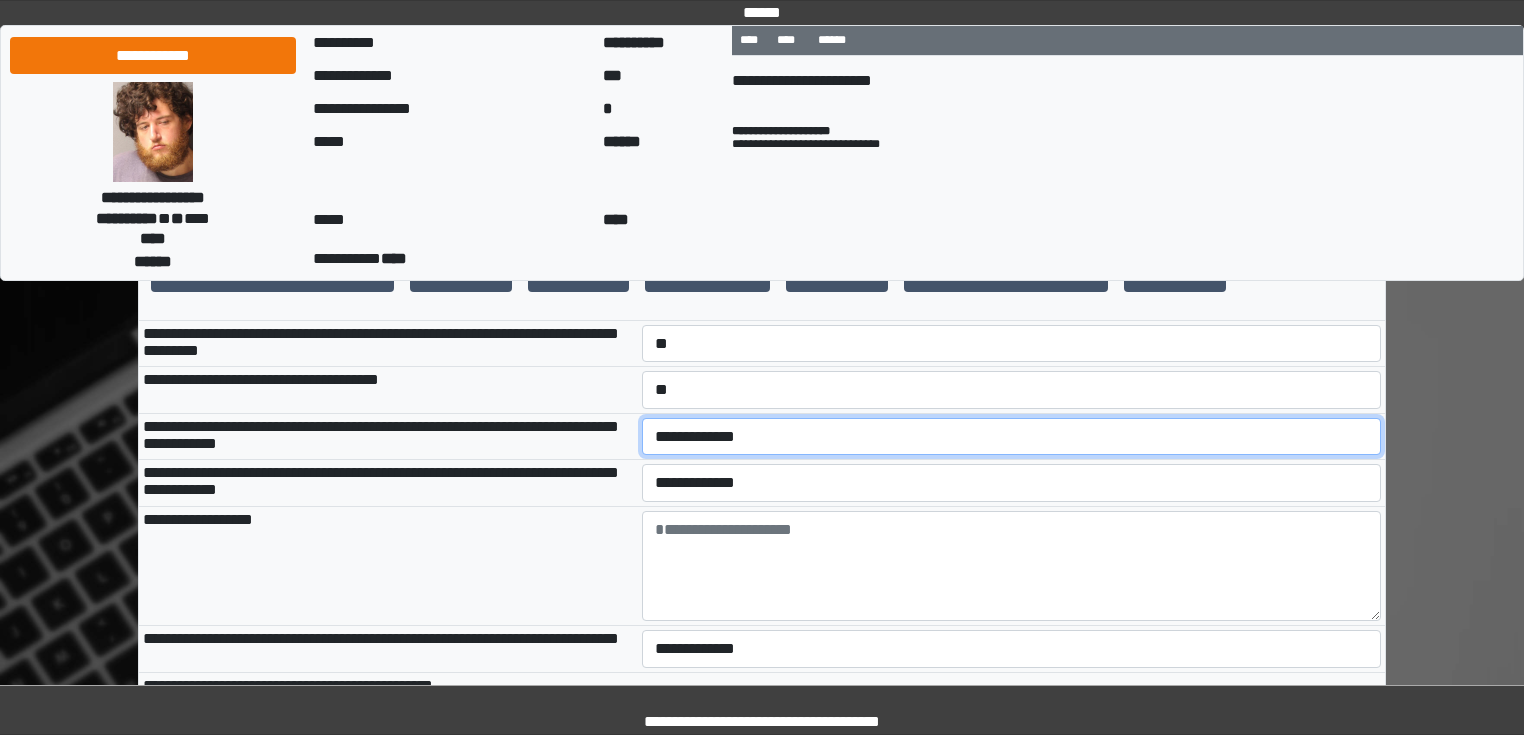 click on "**********" at bounding box center (1012, 437) 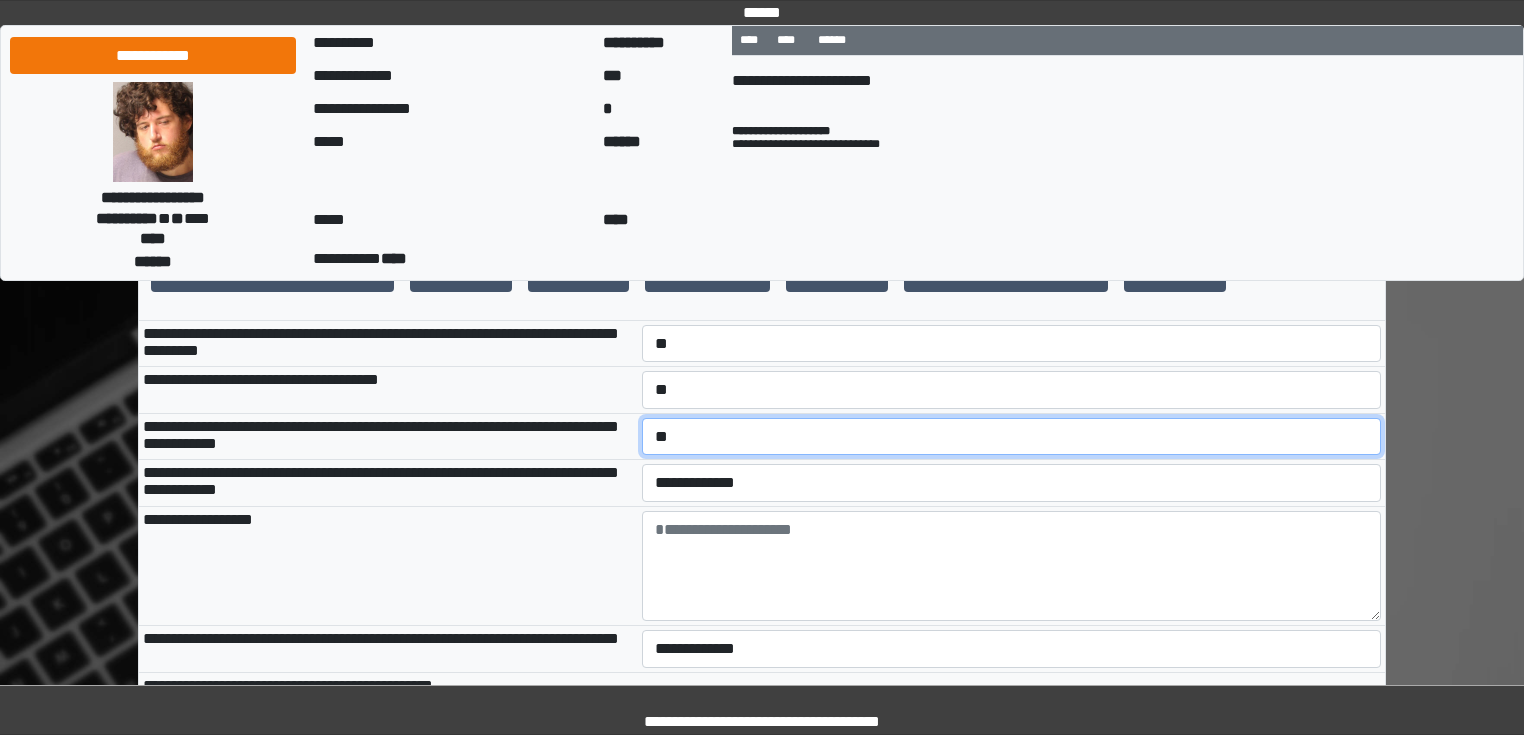 click on "**********" at bounding box center (1012, 437) 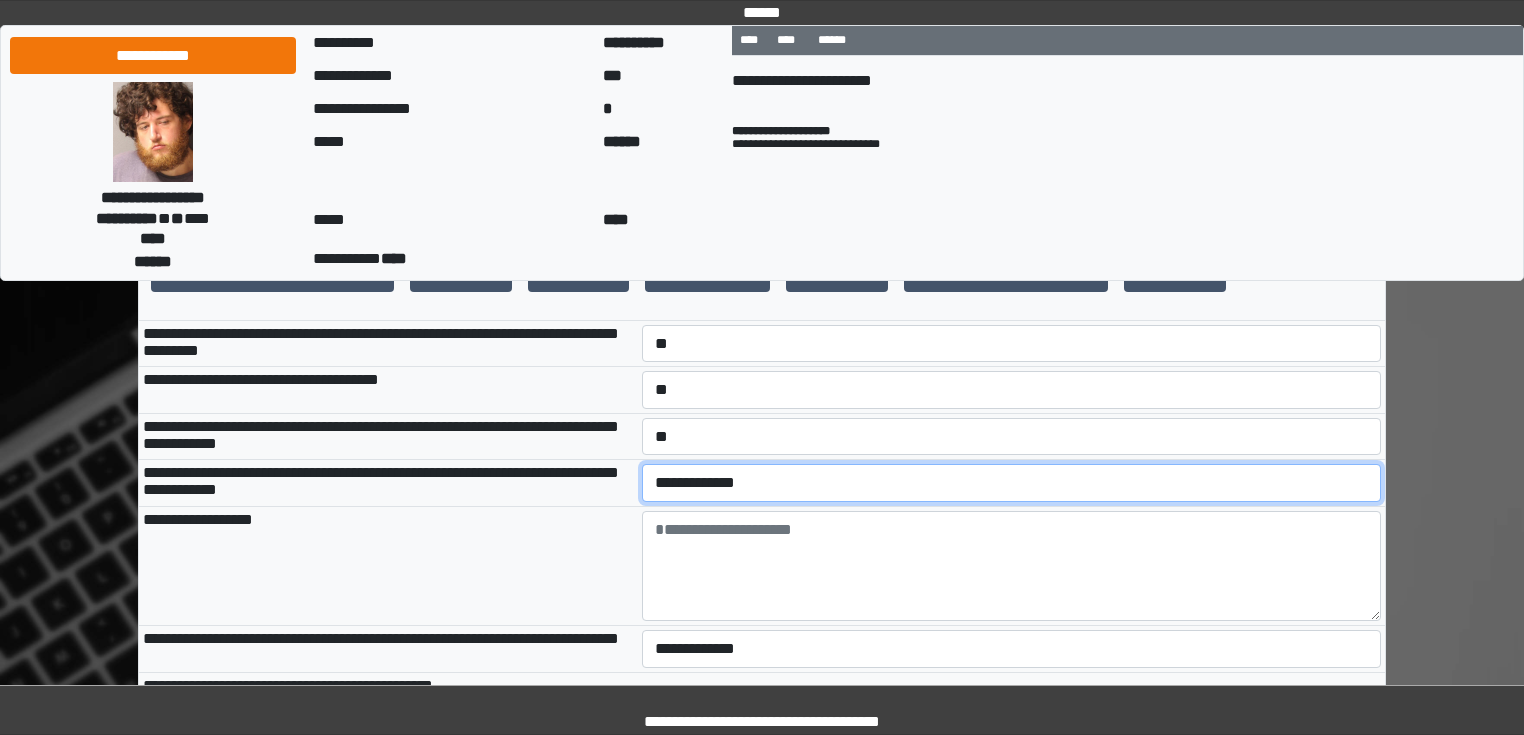 click on "**********" at bounding box center [1012, 483] 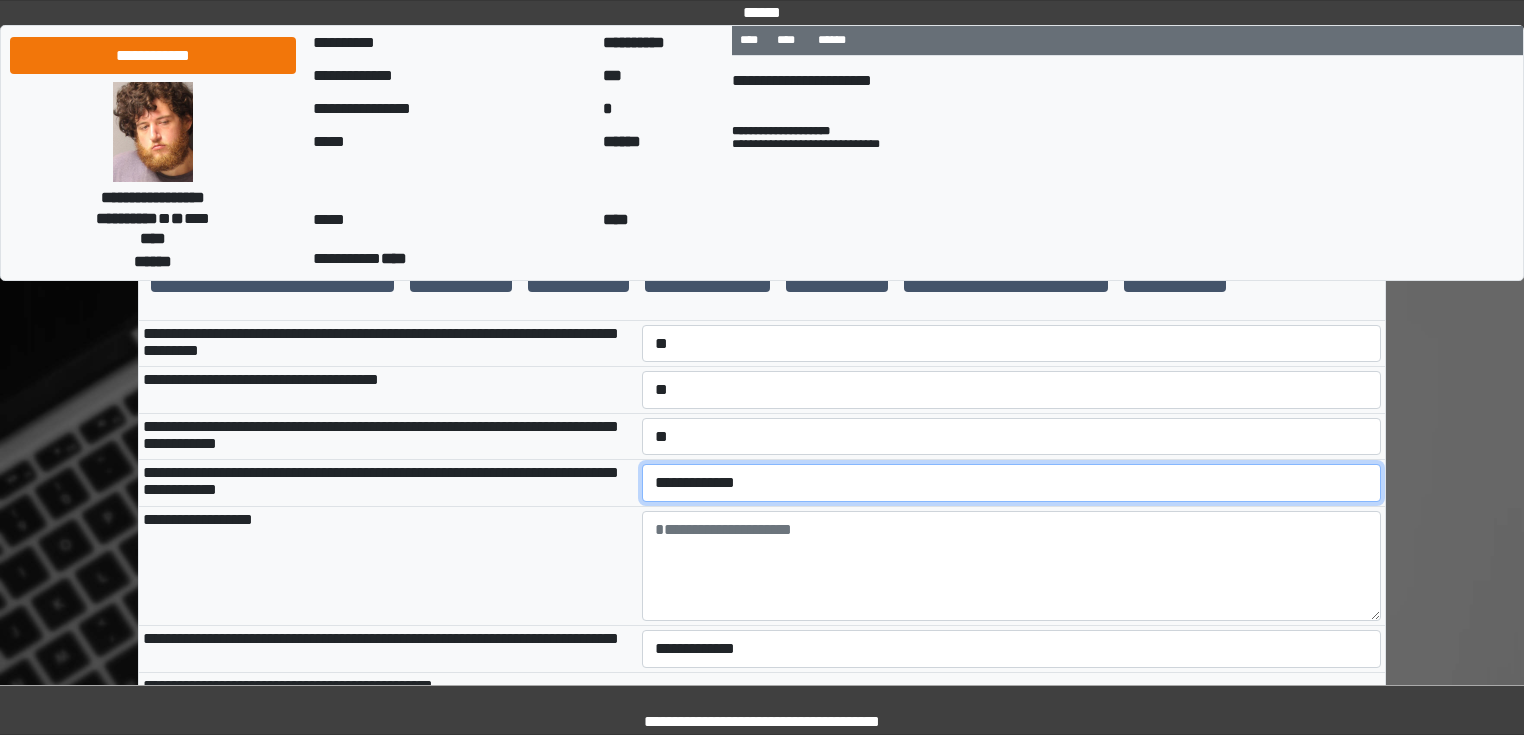 select on "*" 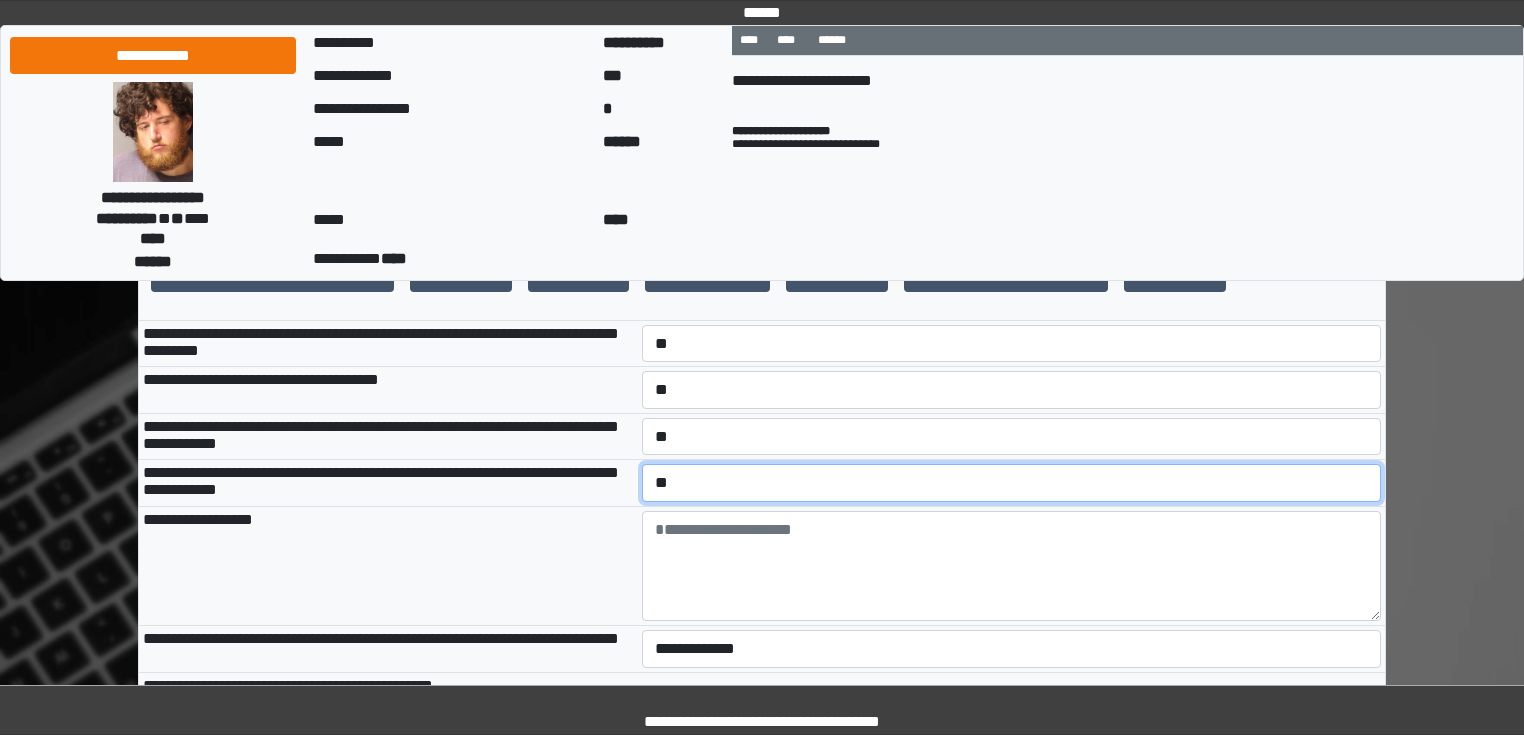 click on "**********" at bounding box center [1012, 483] 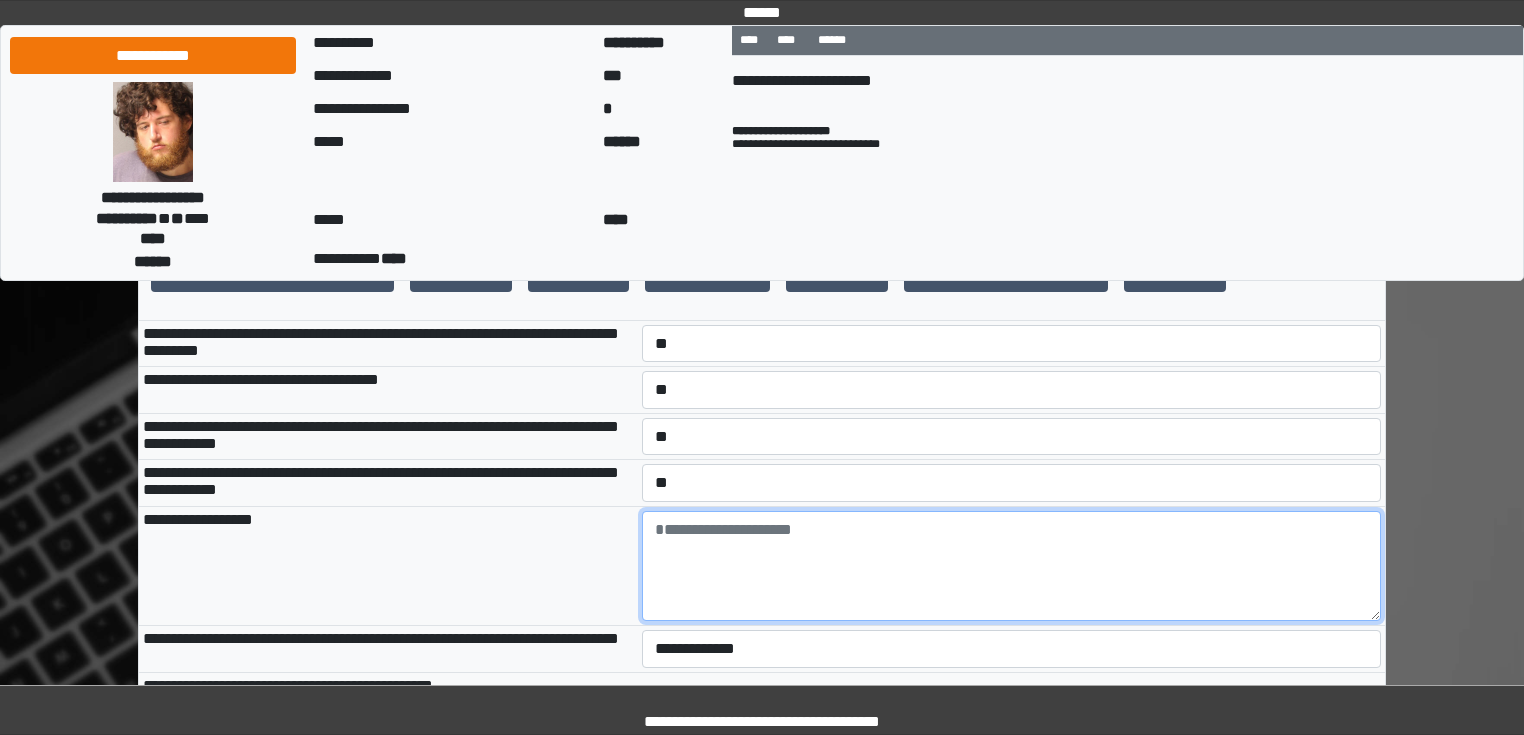 click at bounding box center (1012, 566) 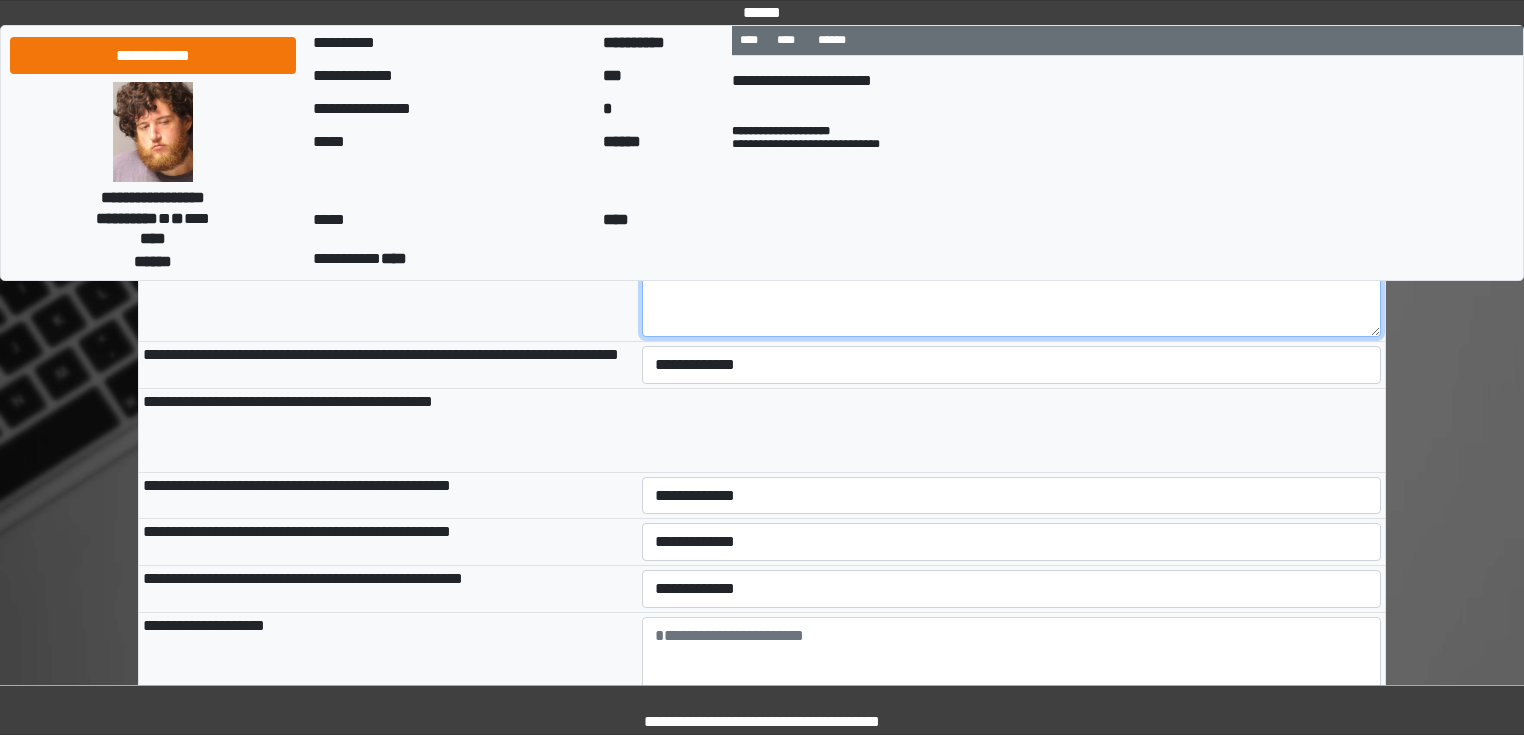 scroll, scrollTop: 960, scrollLeft: 0, axis: vertical 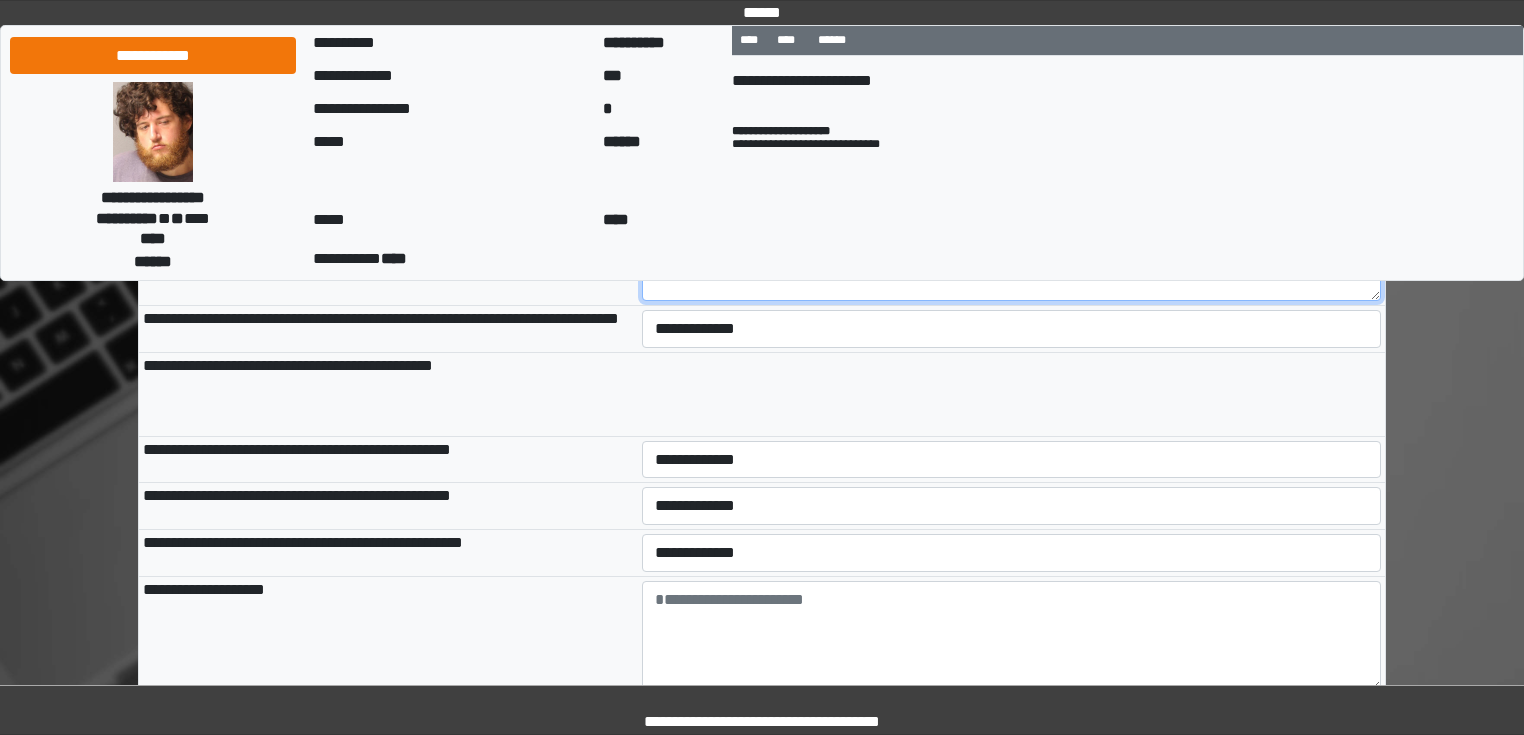 type on "***" 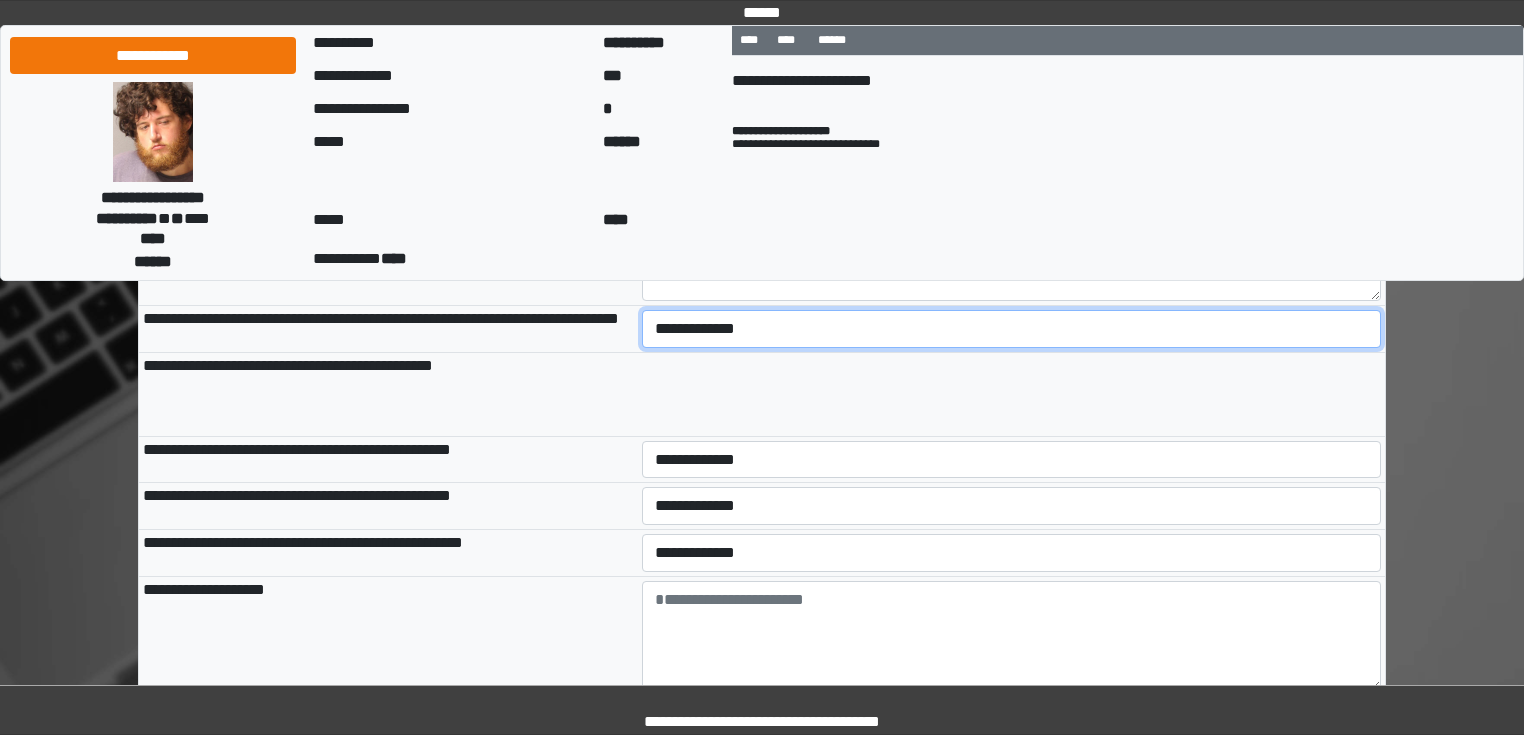 click on "**********" at bounding box center [1012, 329] 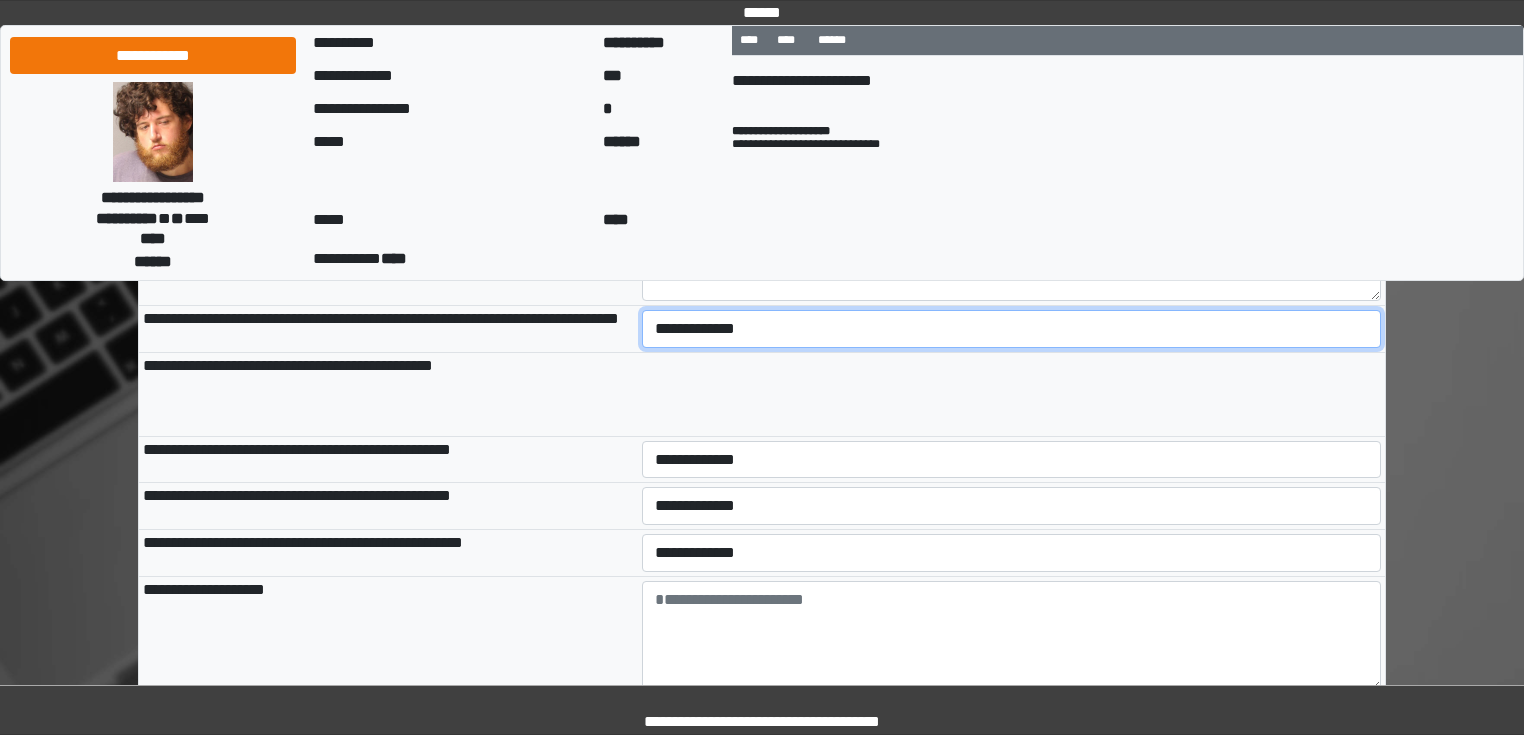 select on "*" 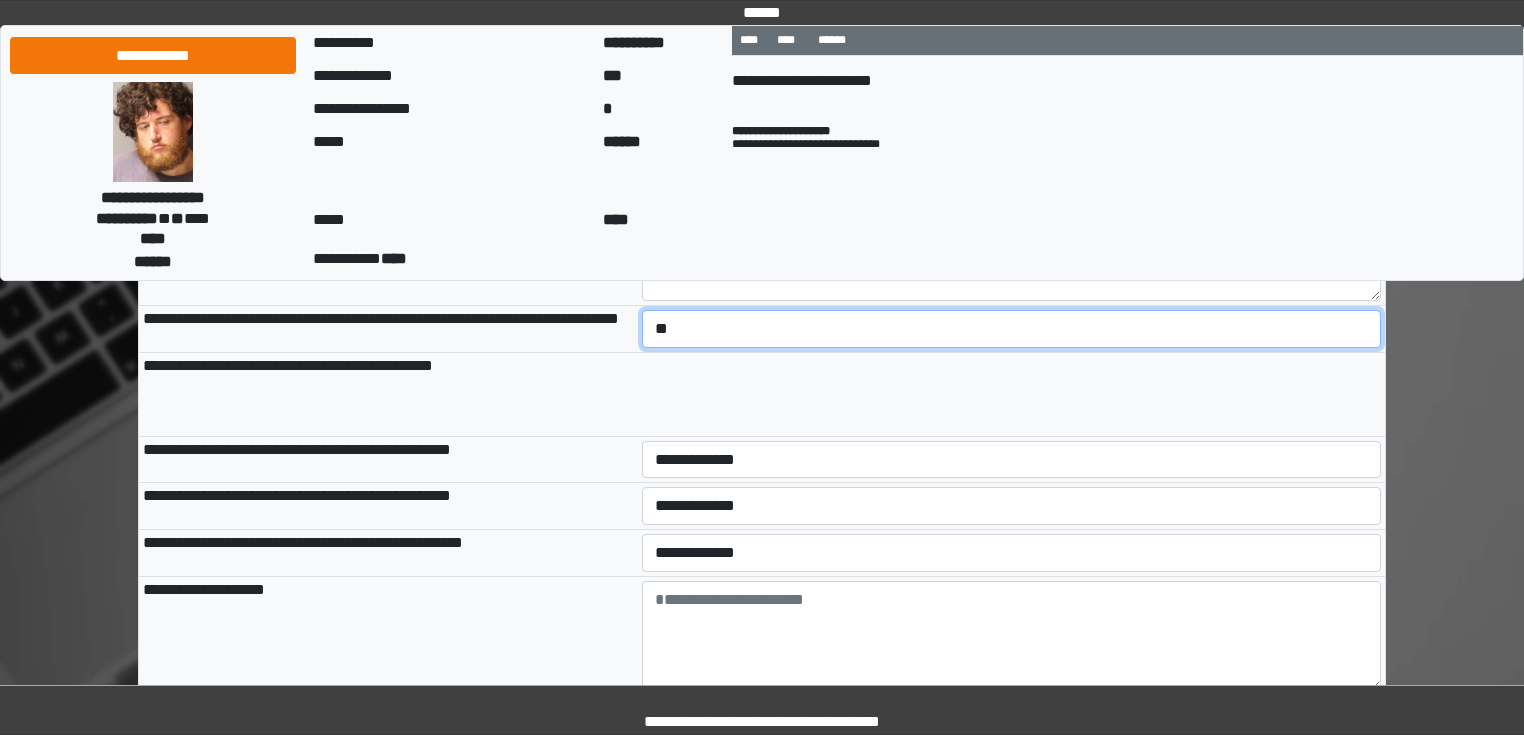 click on "**********" at bounding box center [1012, 329] 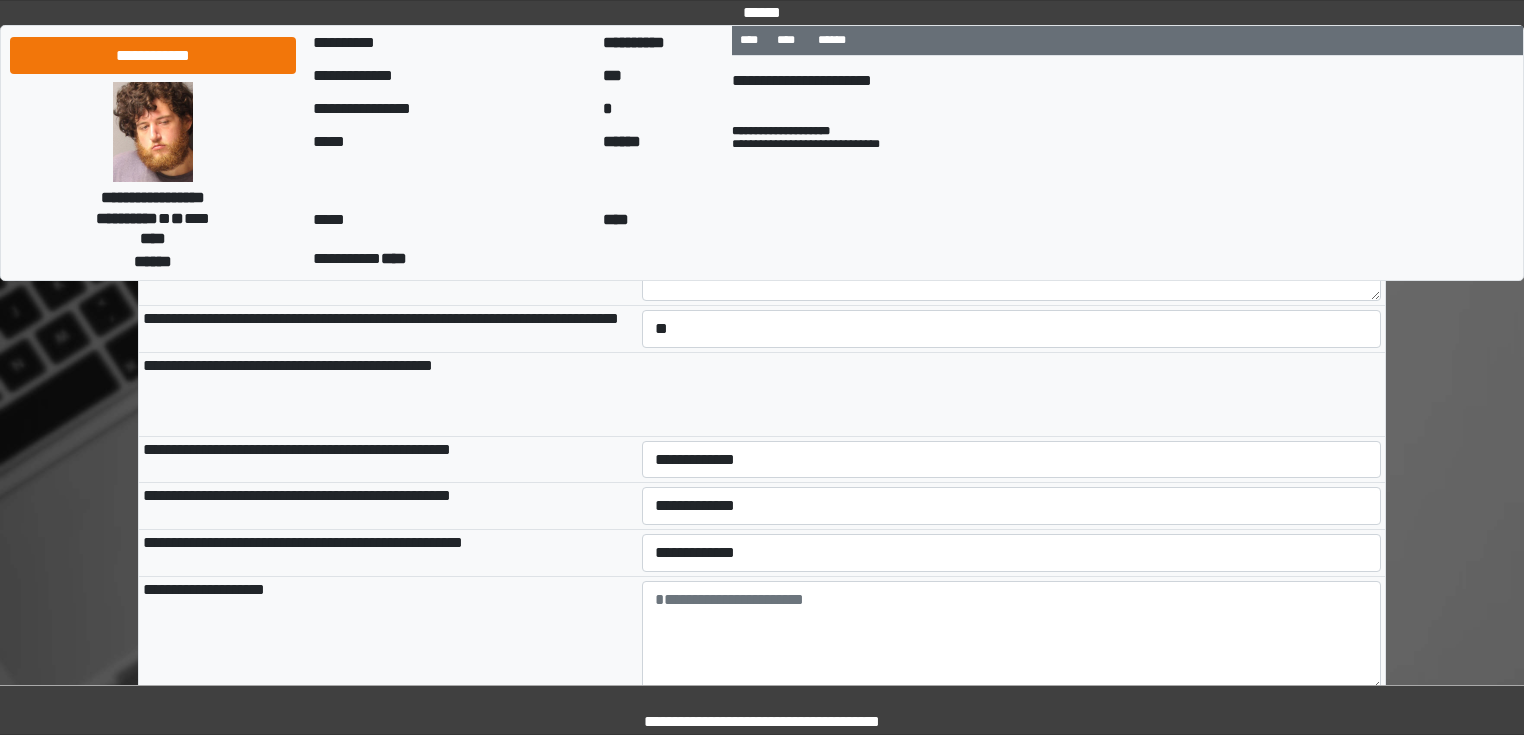 click at bounding box center (762, 405) 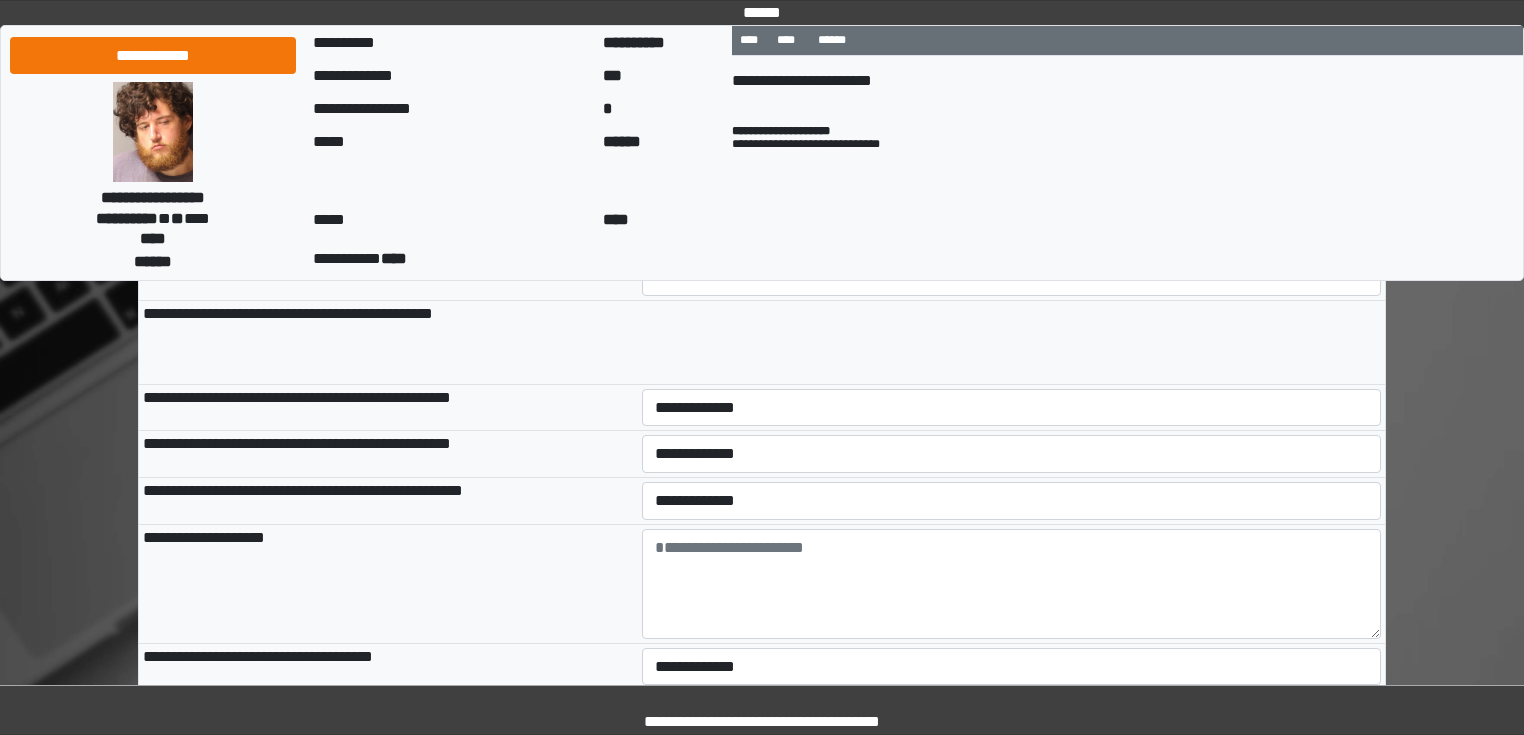 scroll, scrollTop: 1040, scrollLeft: 0, axis: vertical 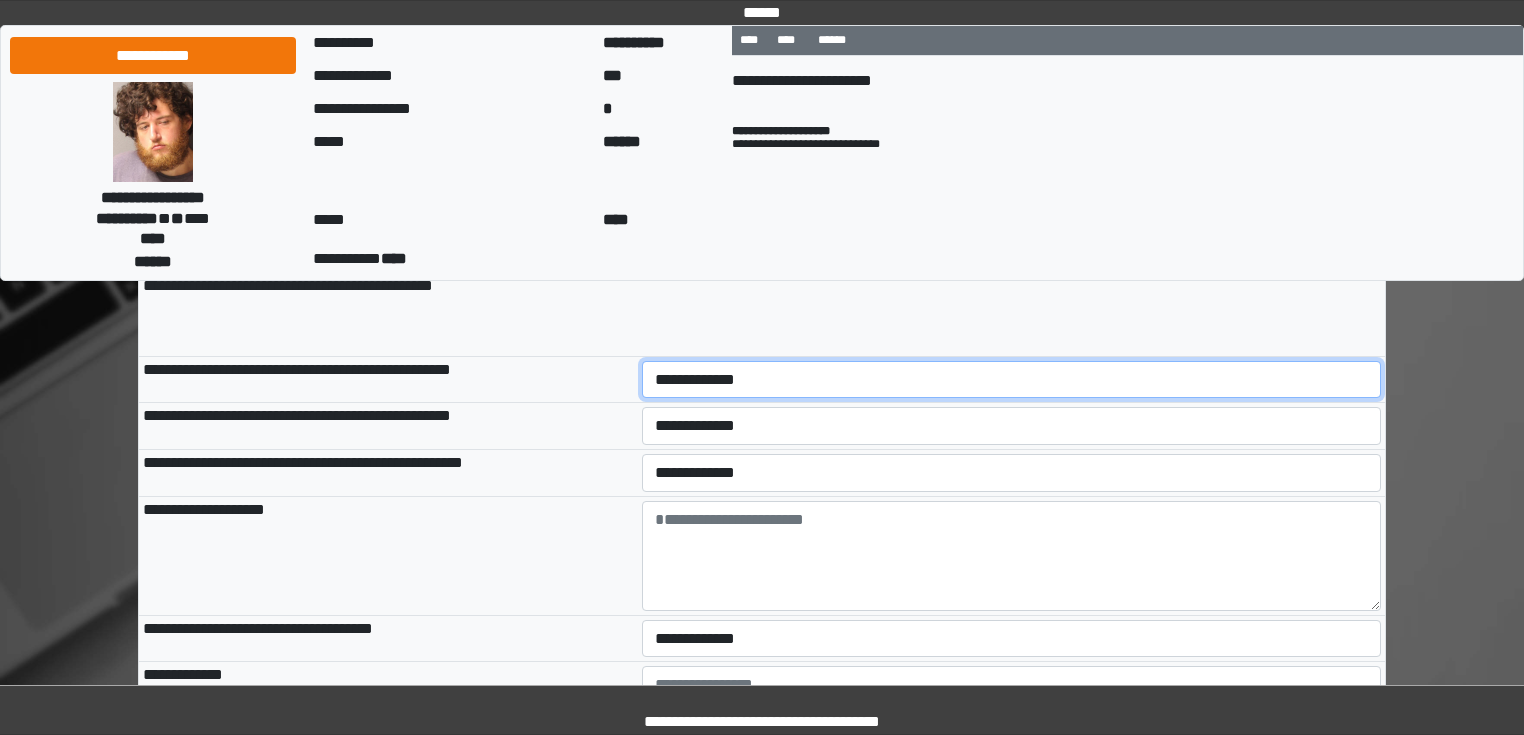 click on "**********" at bounding box center [1012, 380] 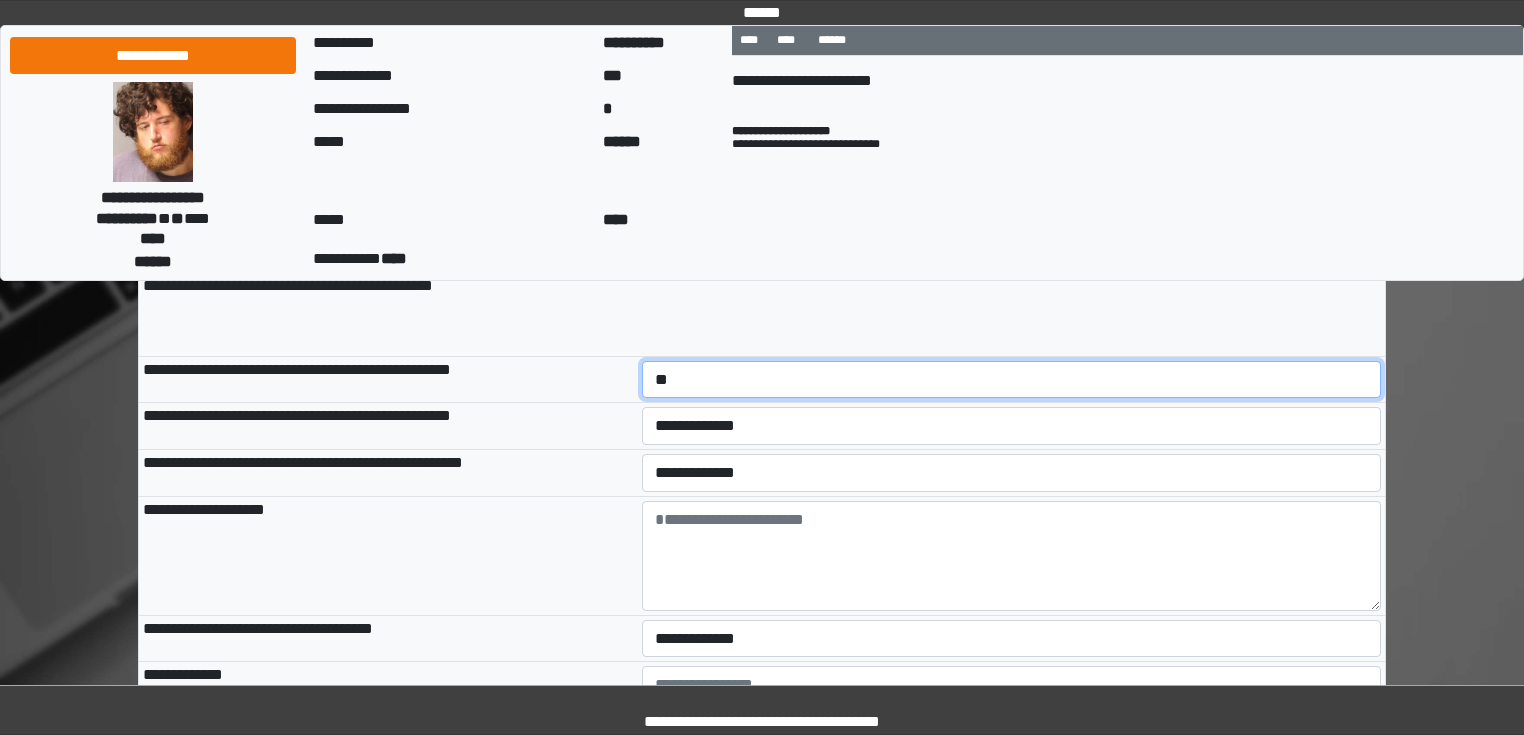 click on "**********" at bounding box center (1012, 380) 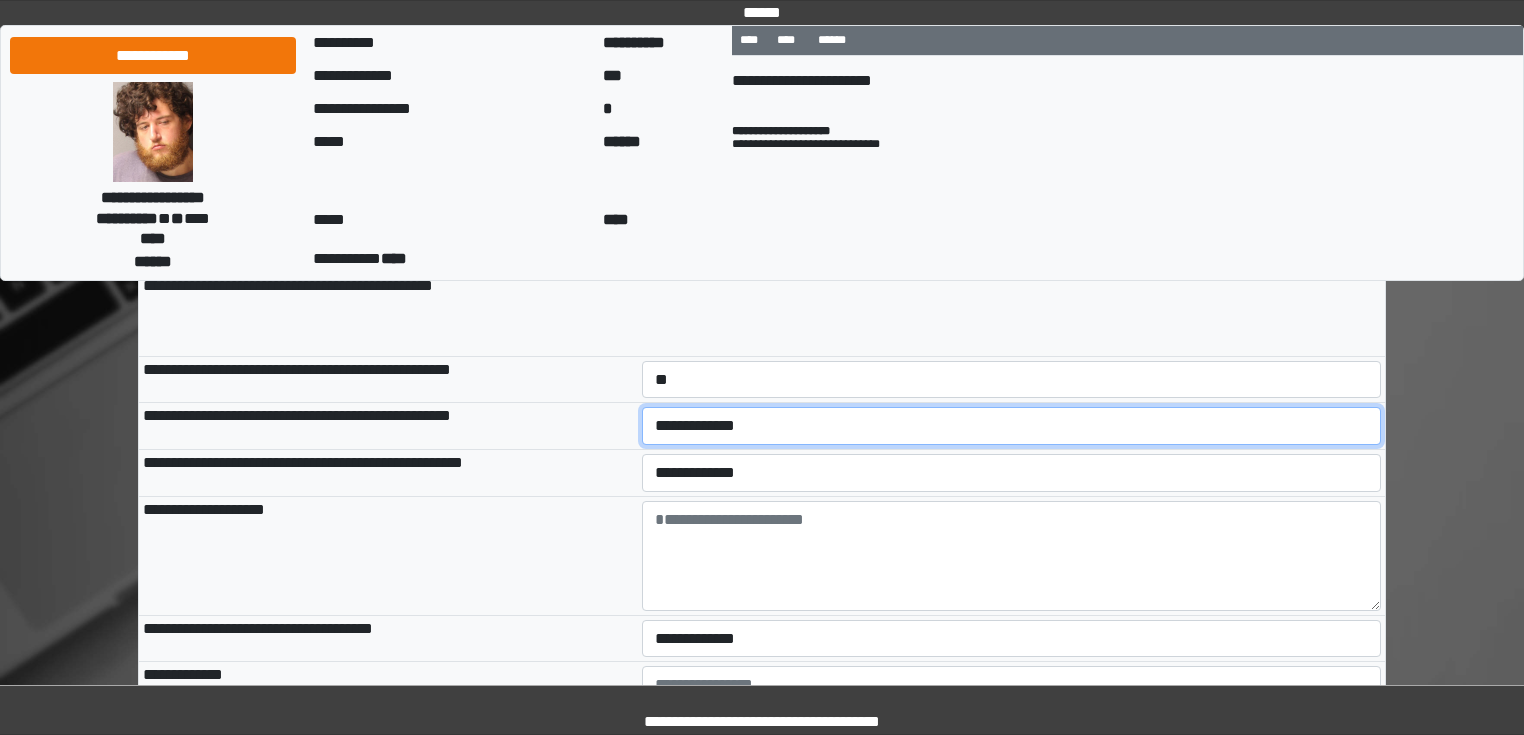 click on "**********" at bounding box center (1012, 426) 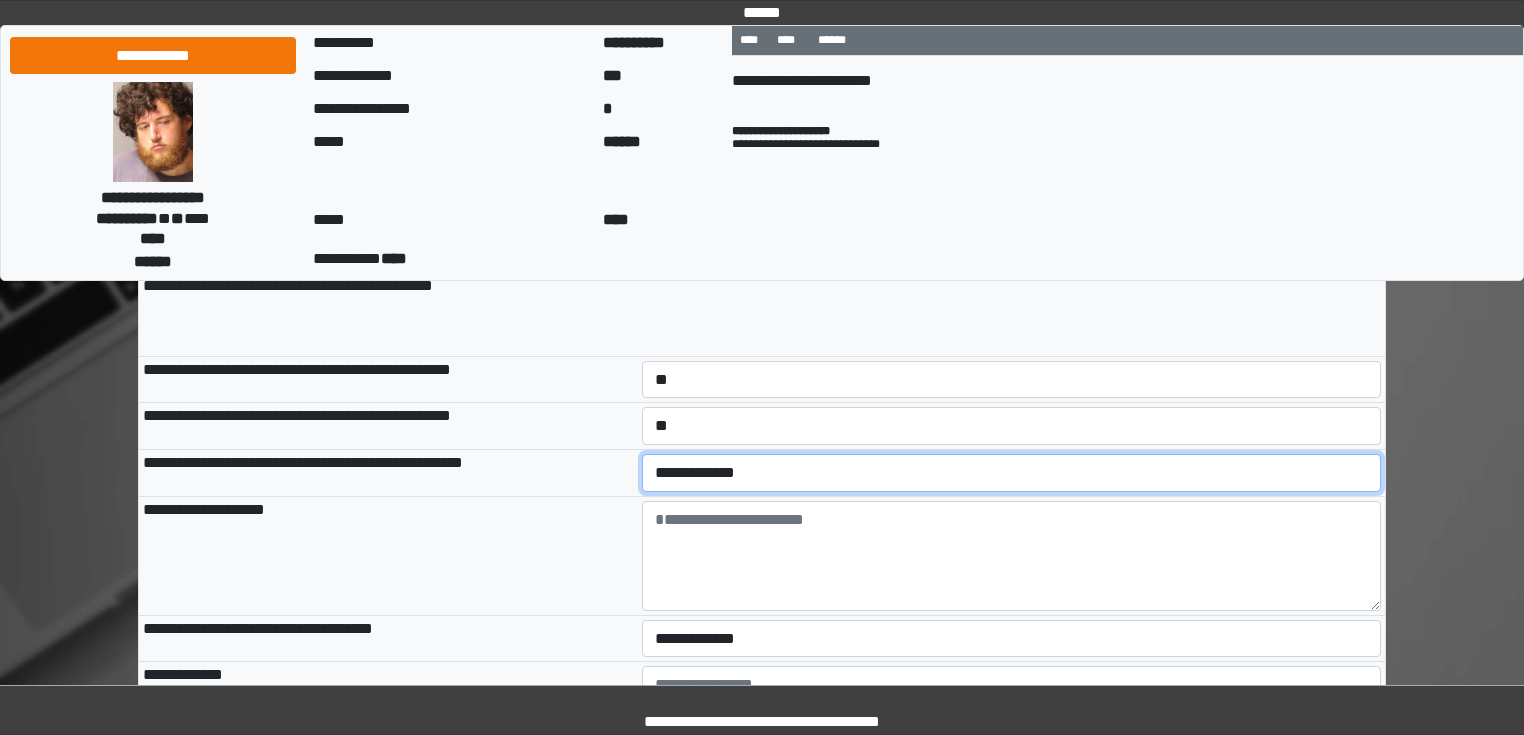 click on "**********" at bounding box center (1012, 473) 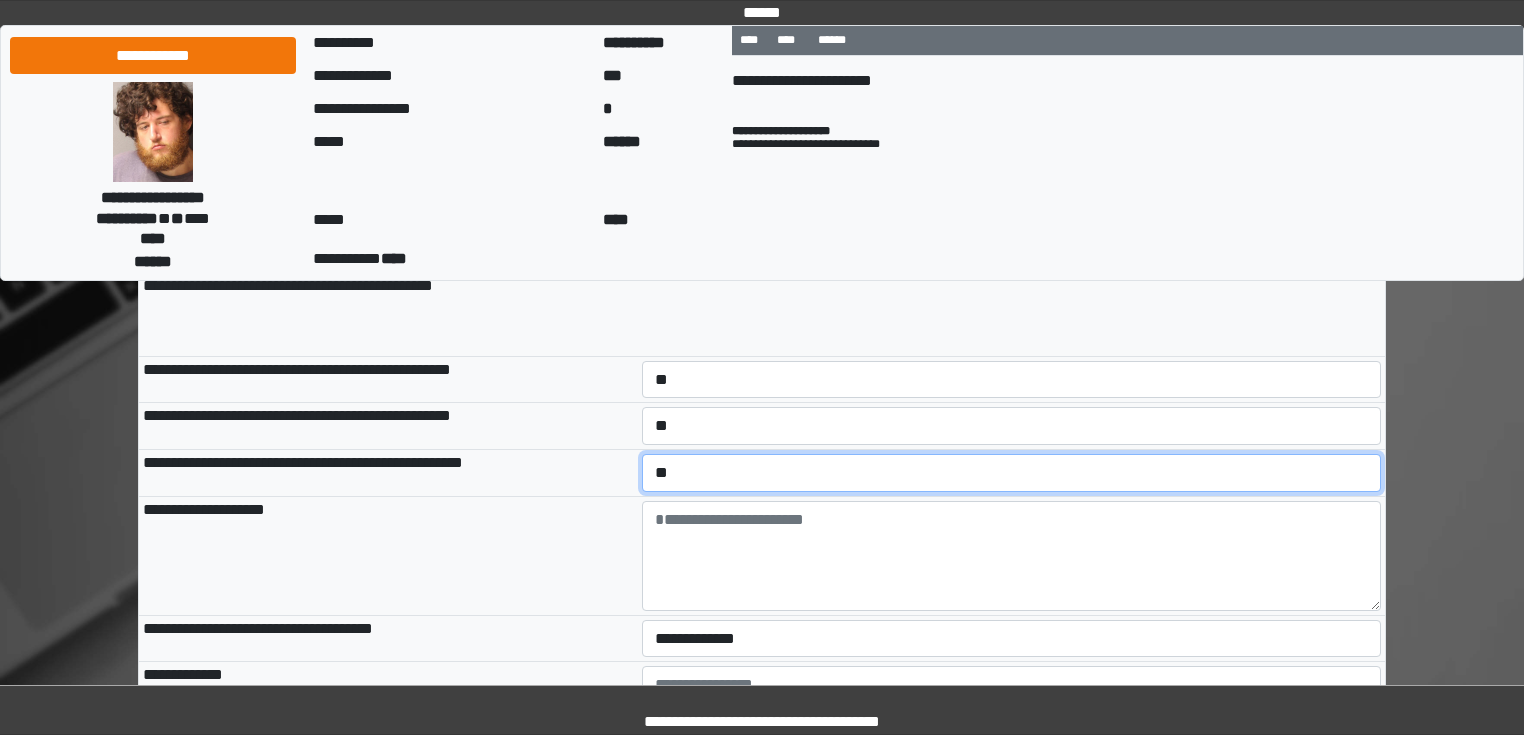 click on "**********" at bounding box center (1012, 473) 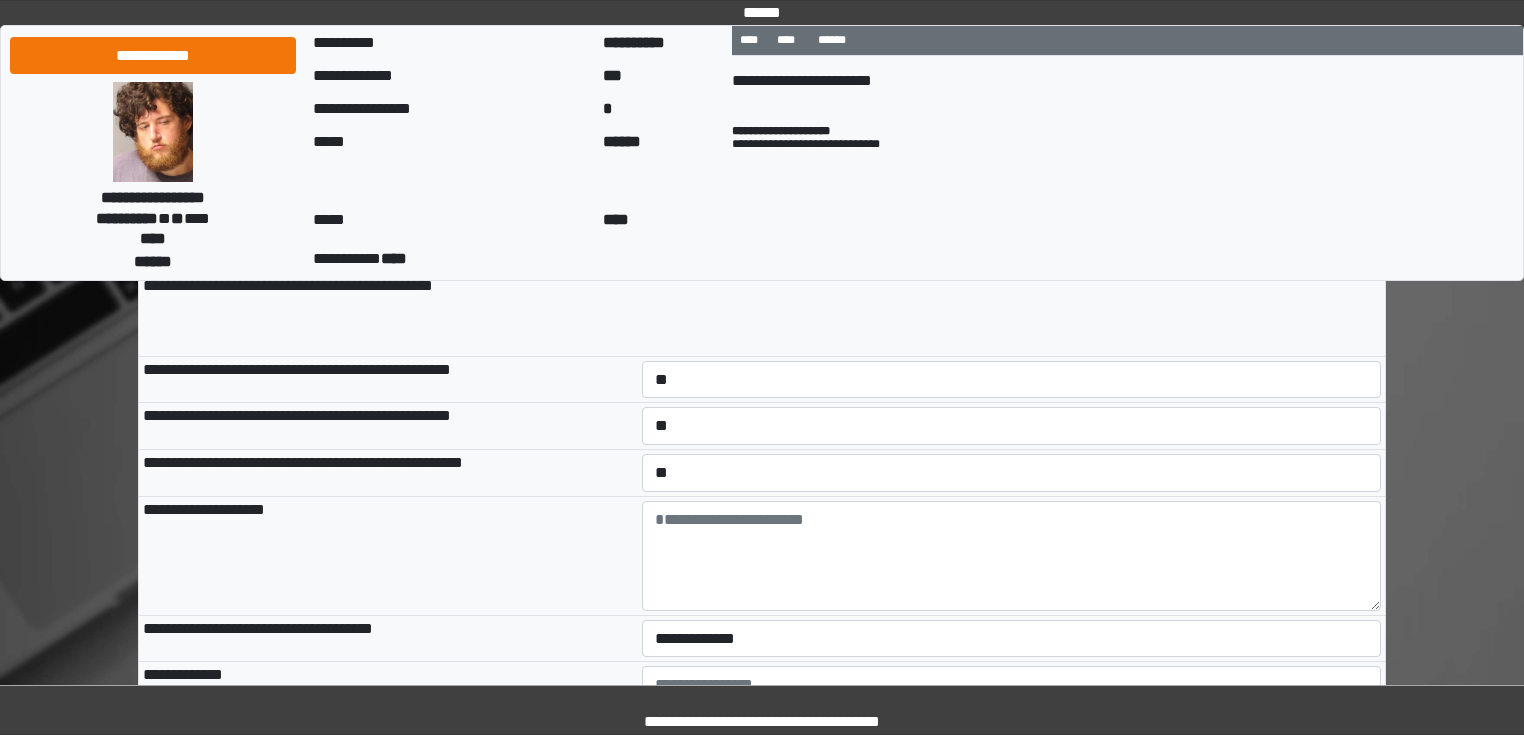 click on "**********" at bounding box center (388, 555) 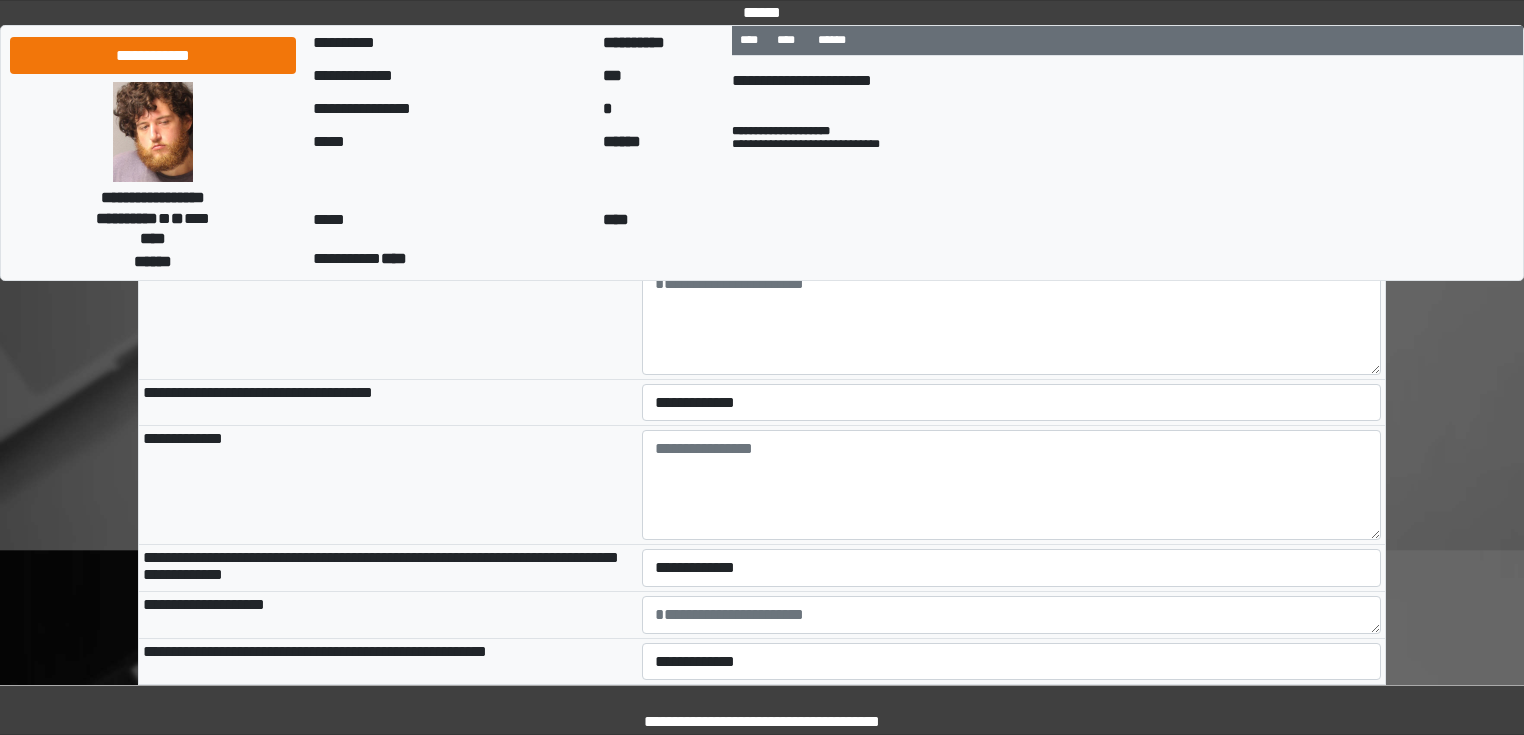scroll, scrollTop: 1280, scrollLeft: 0, axis: vertical 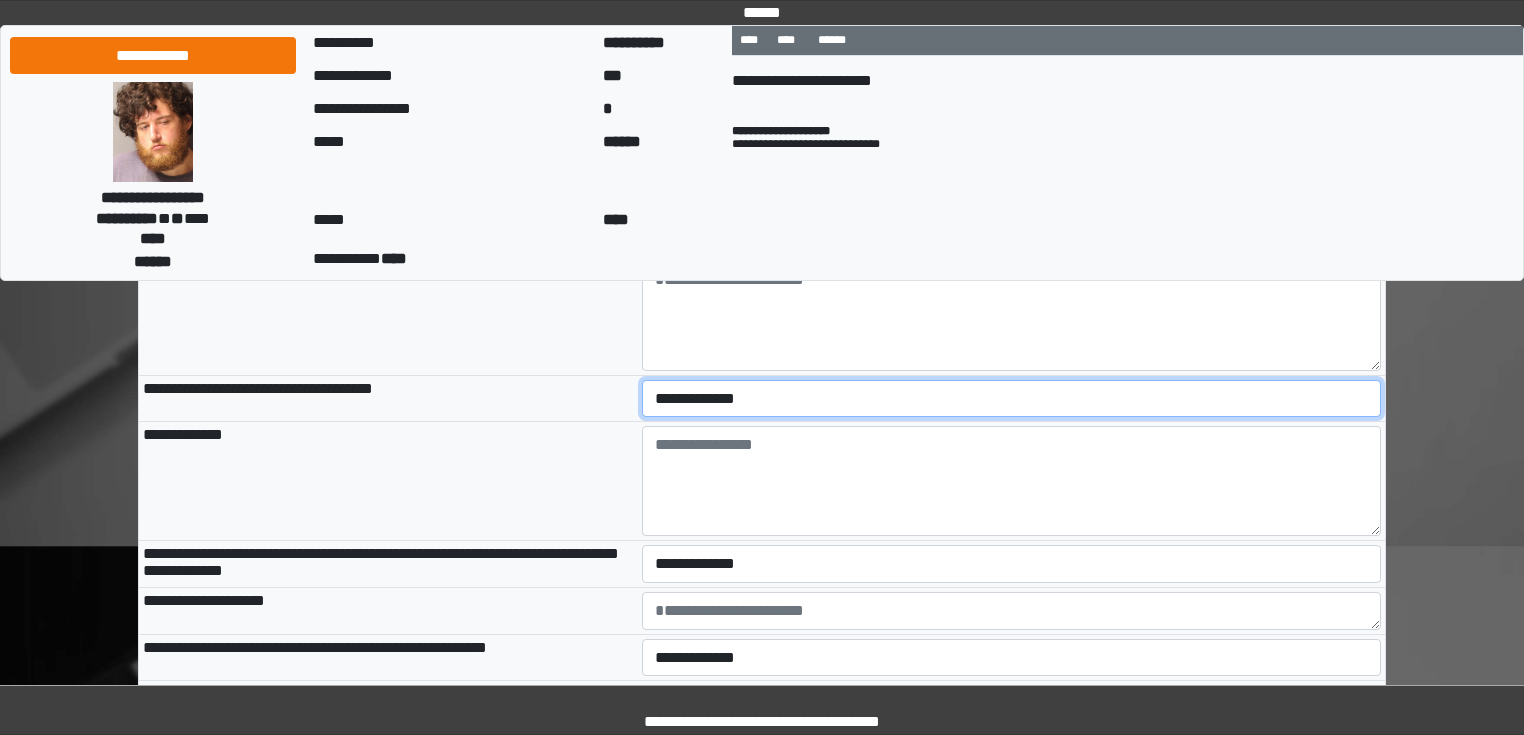 click on "**********" at bounding box center (1012, 399) 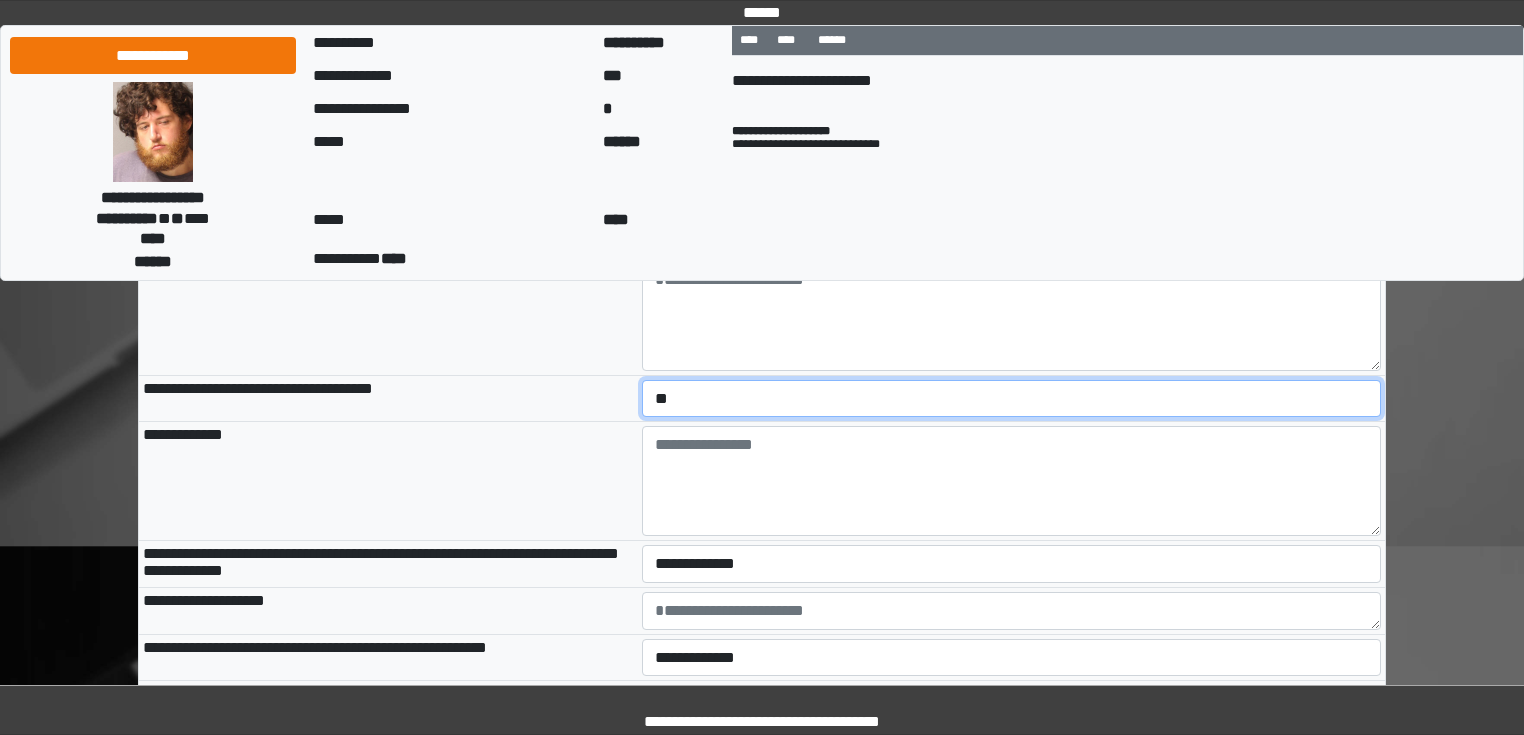 click on "**********" at bounding box center (1012, 399) 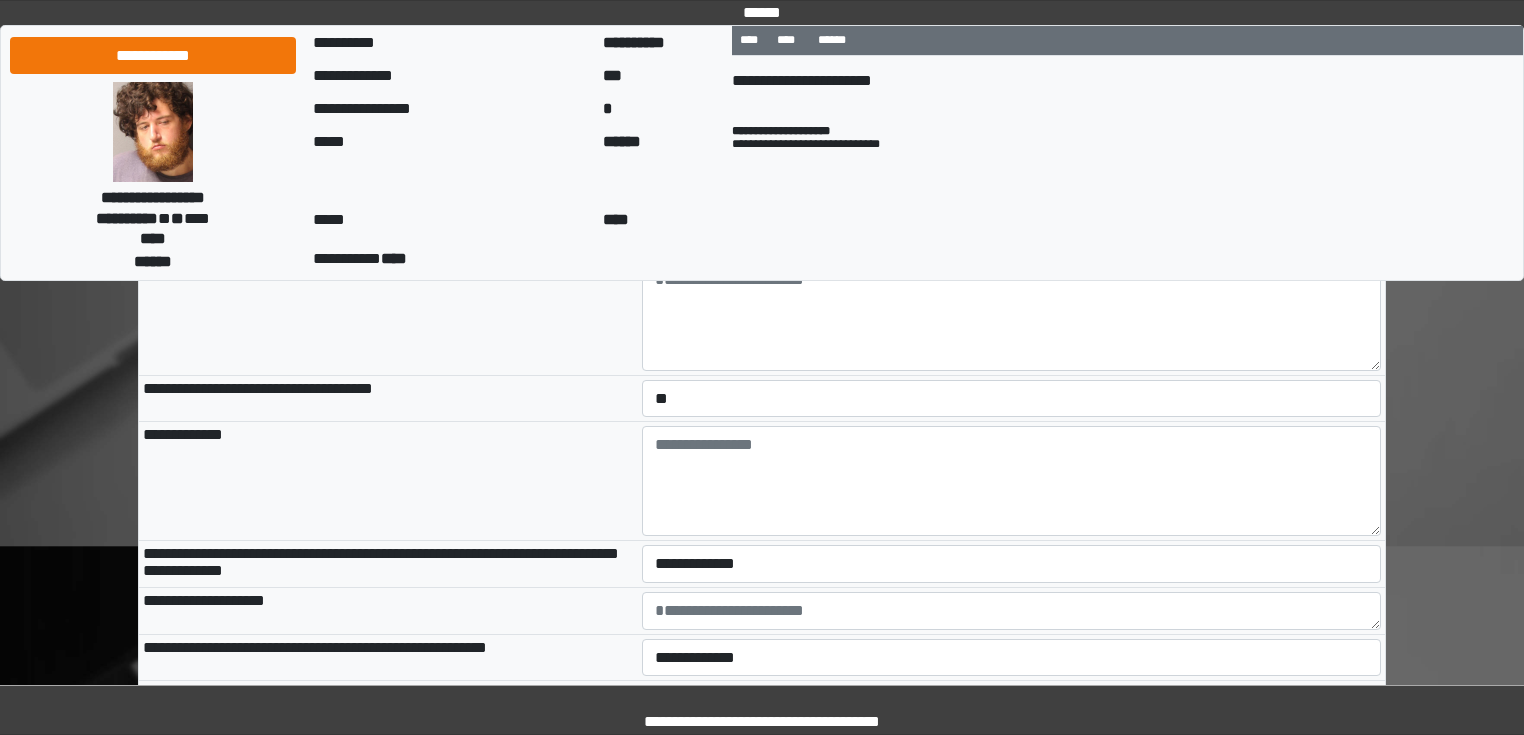 click on "**********" at bounding box center [388, 481] 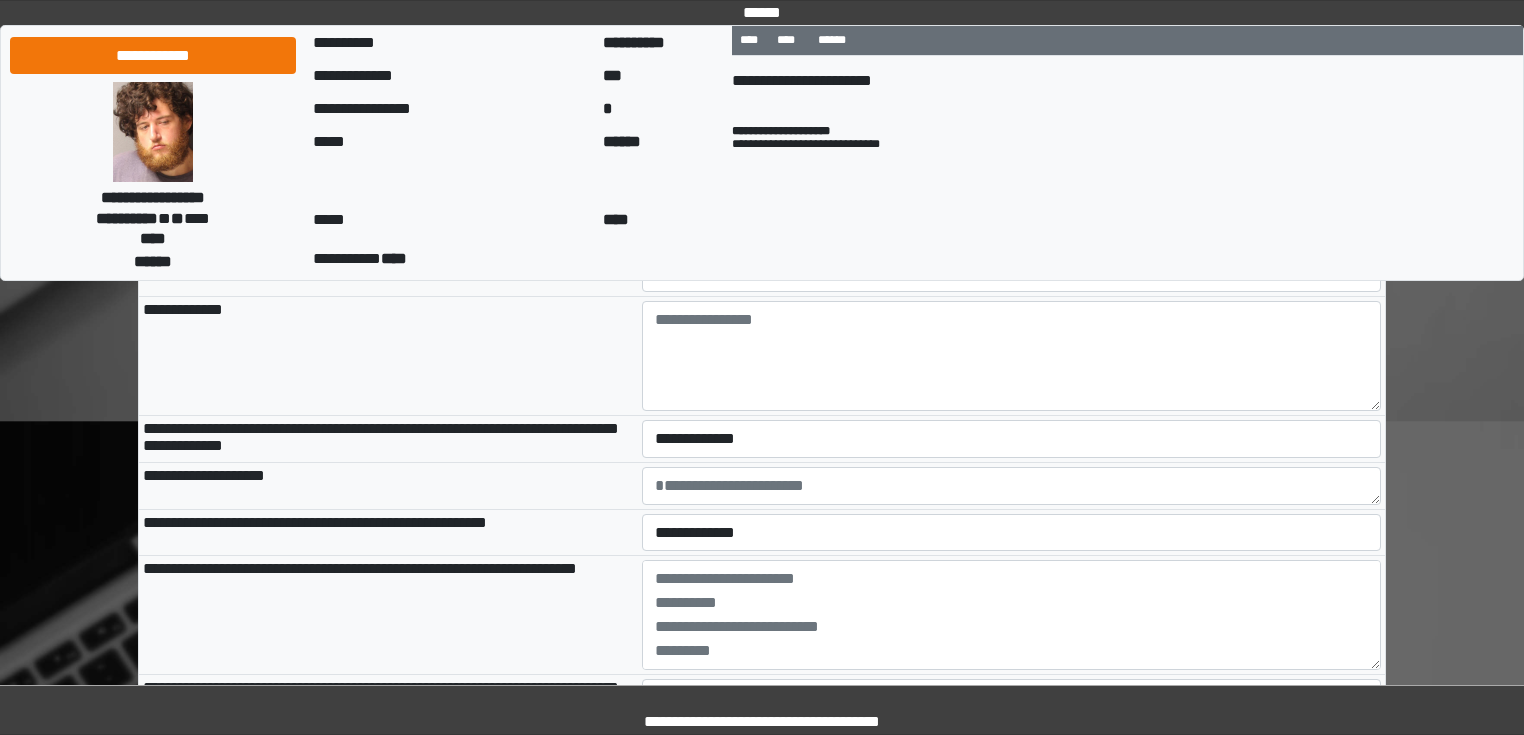 scroll, scrollTop: 1440, scrollLeft: 0, axis: vertical 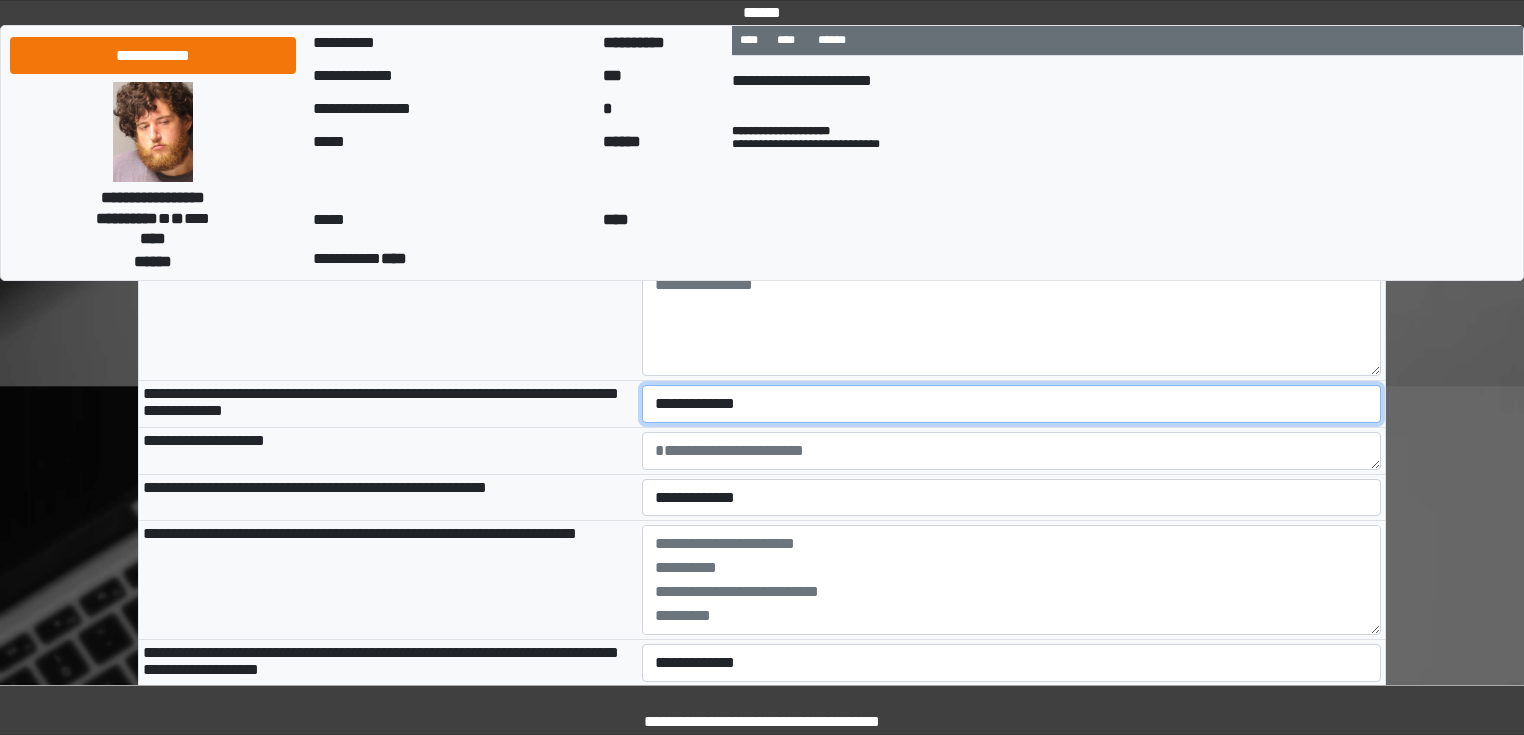 click on "**********" at bounding box center [1012, 404] 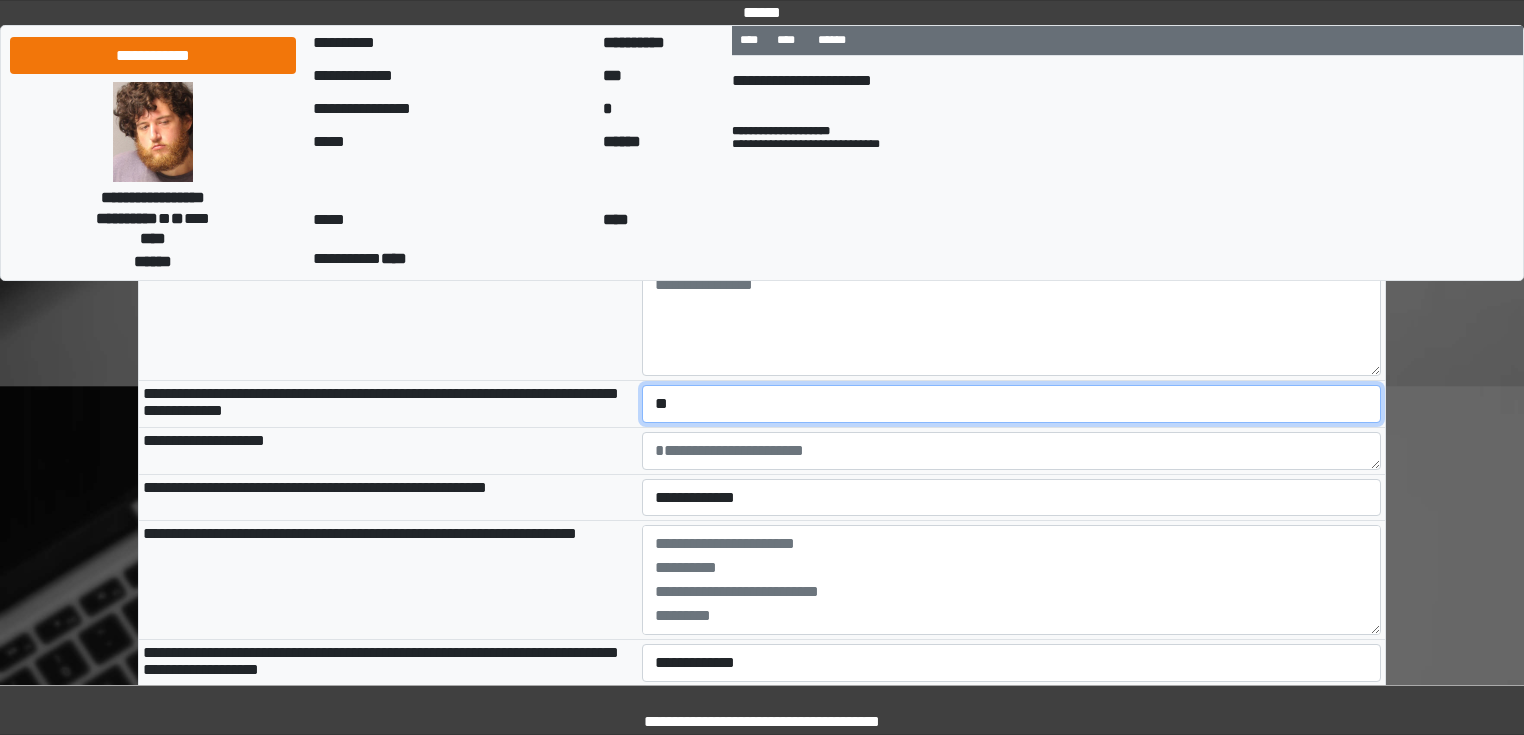 click on "**********" at bounding box center (1012, 404) 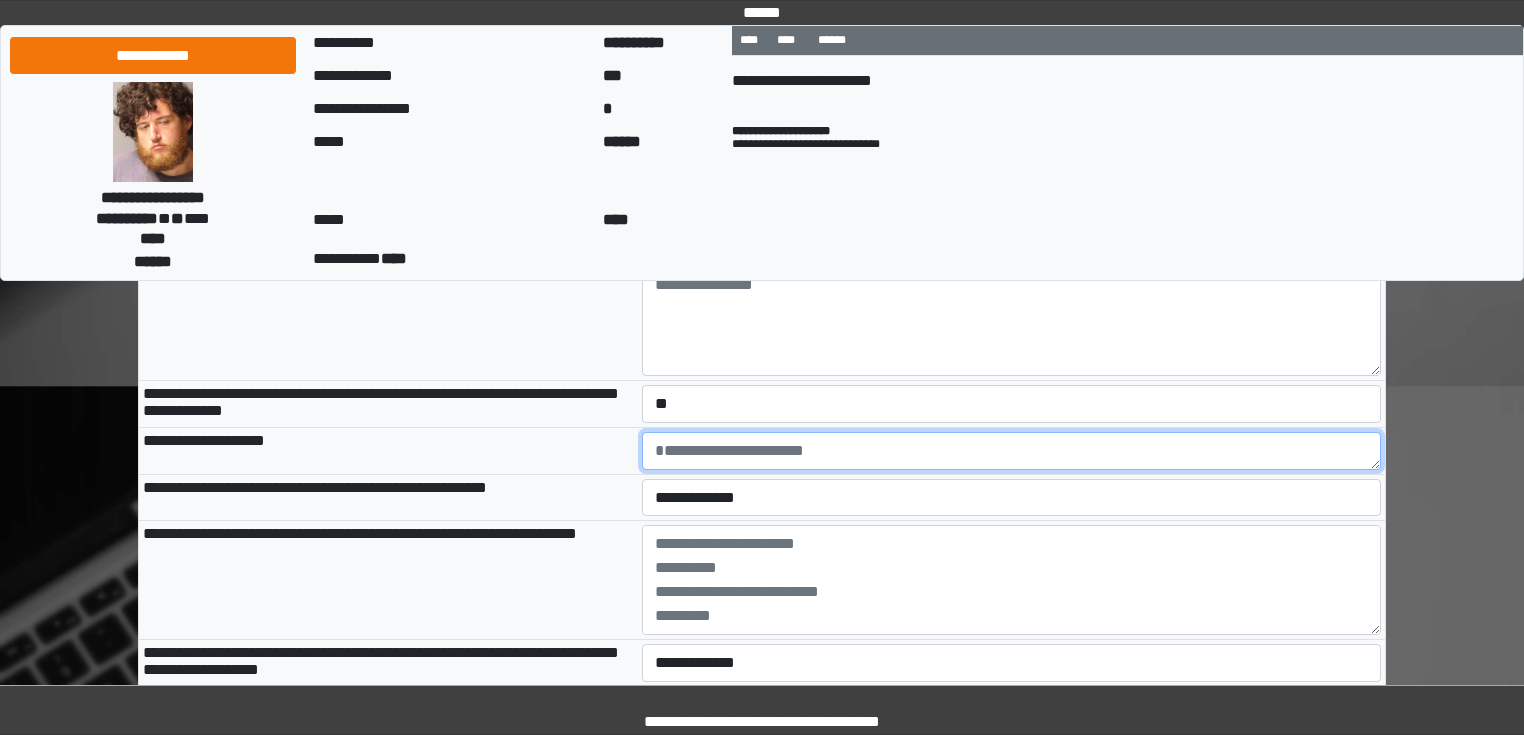 click at bounding box center (1012, 451) 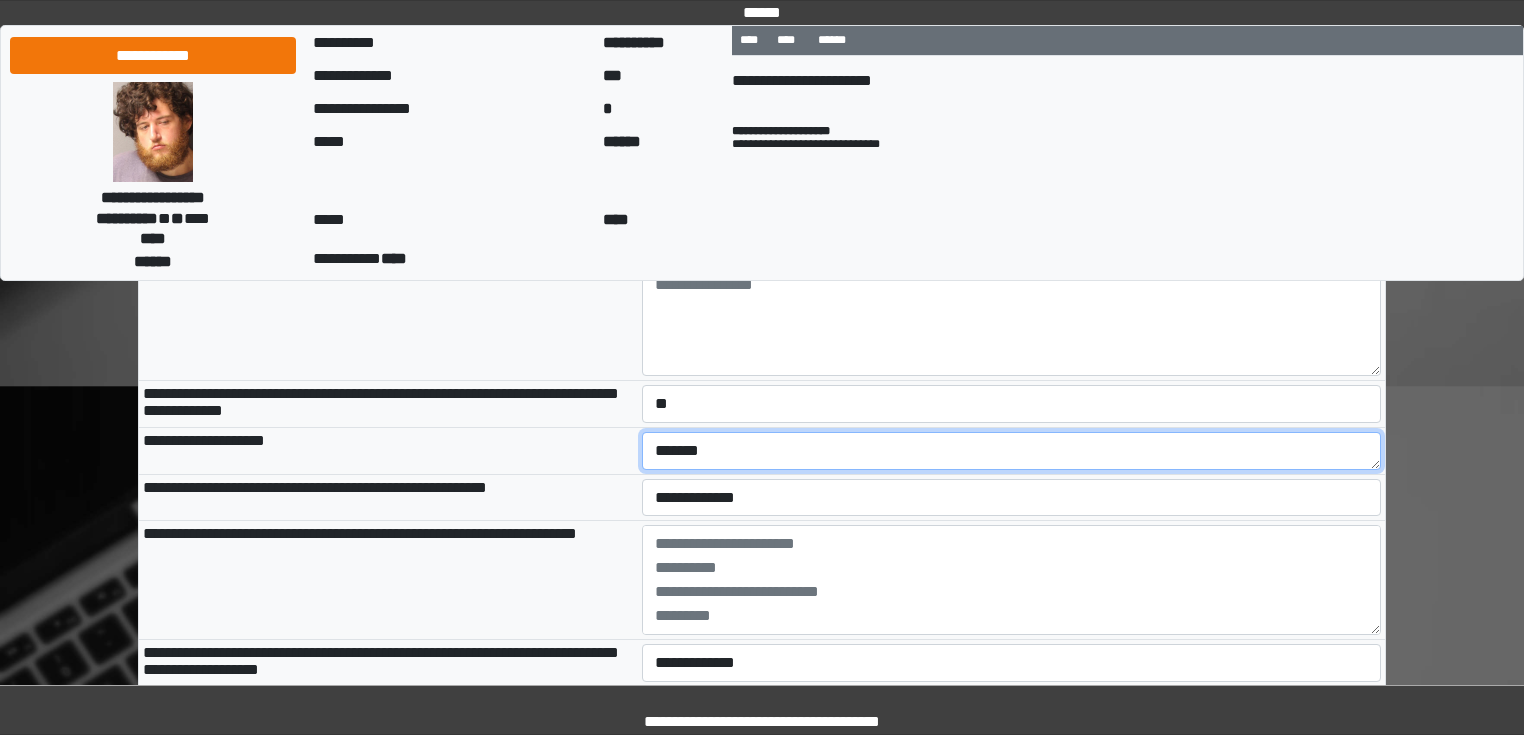type on "*******" 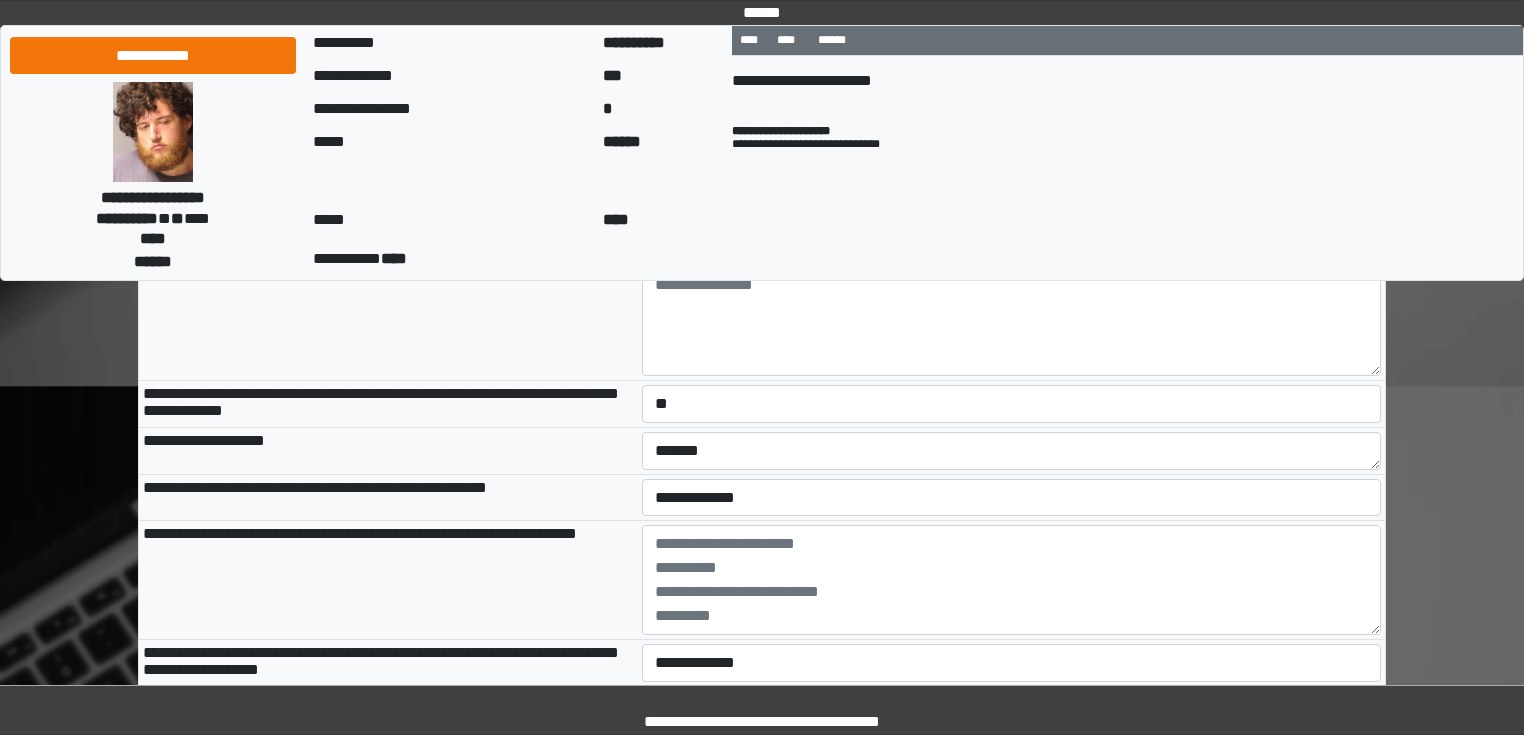 click on "**********" at bounding box center [388, 497] 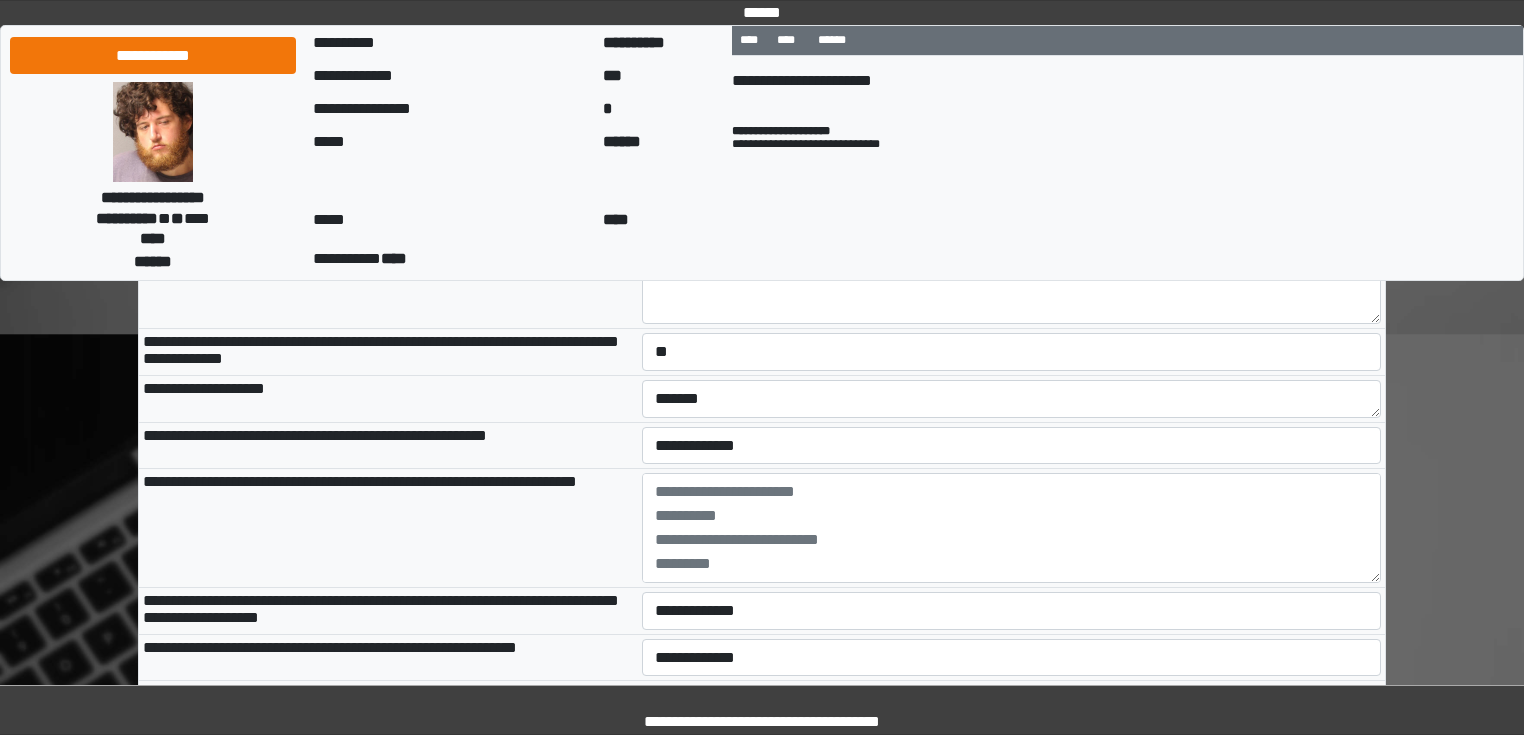 scroll, scrollTop: 1520, scrollLeft: 0, axis: vertical 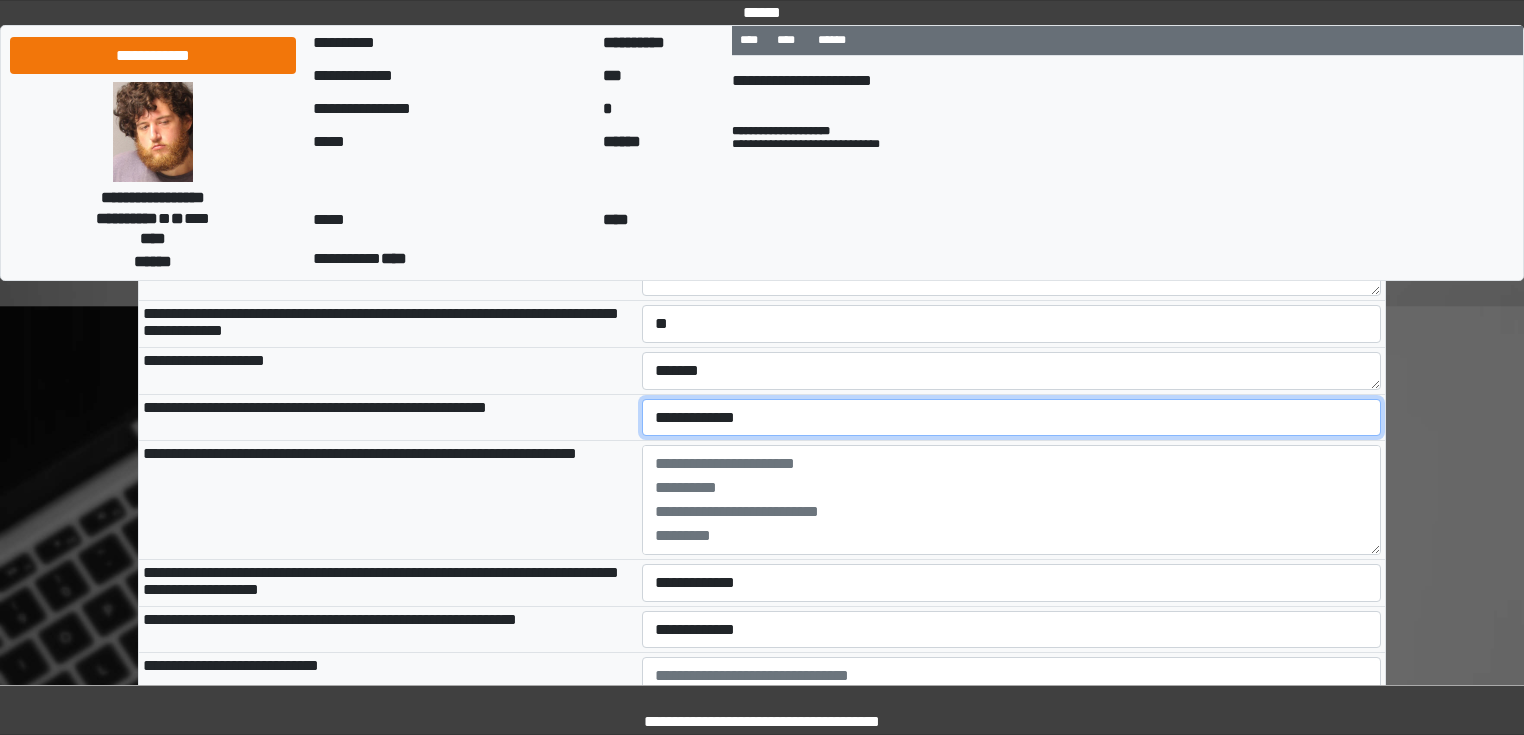 click on "**********" at bounding box center (1012, 418) 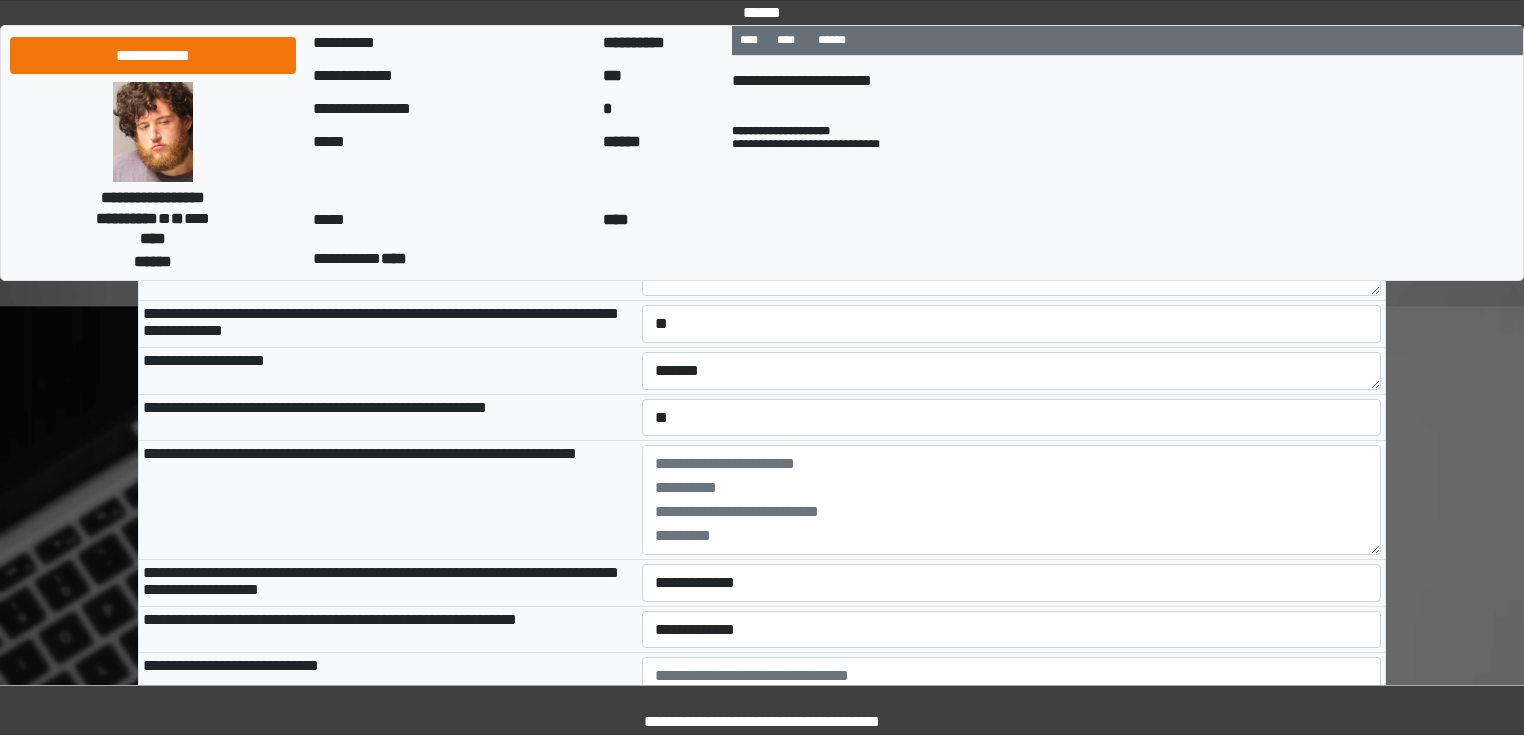 click on "**********" at bounding box center [388, 500] 